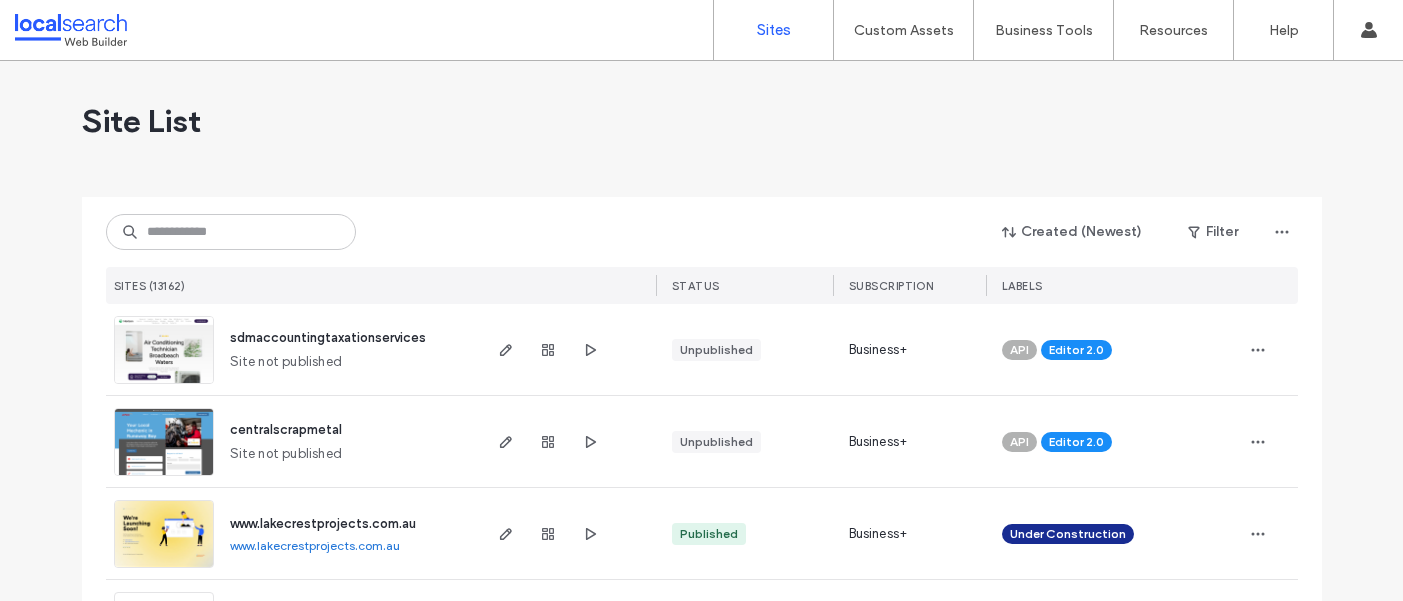 scroll, scrollTop: 0, scrollLeft: 0, axis: both 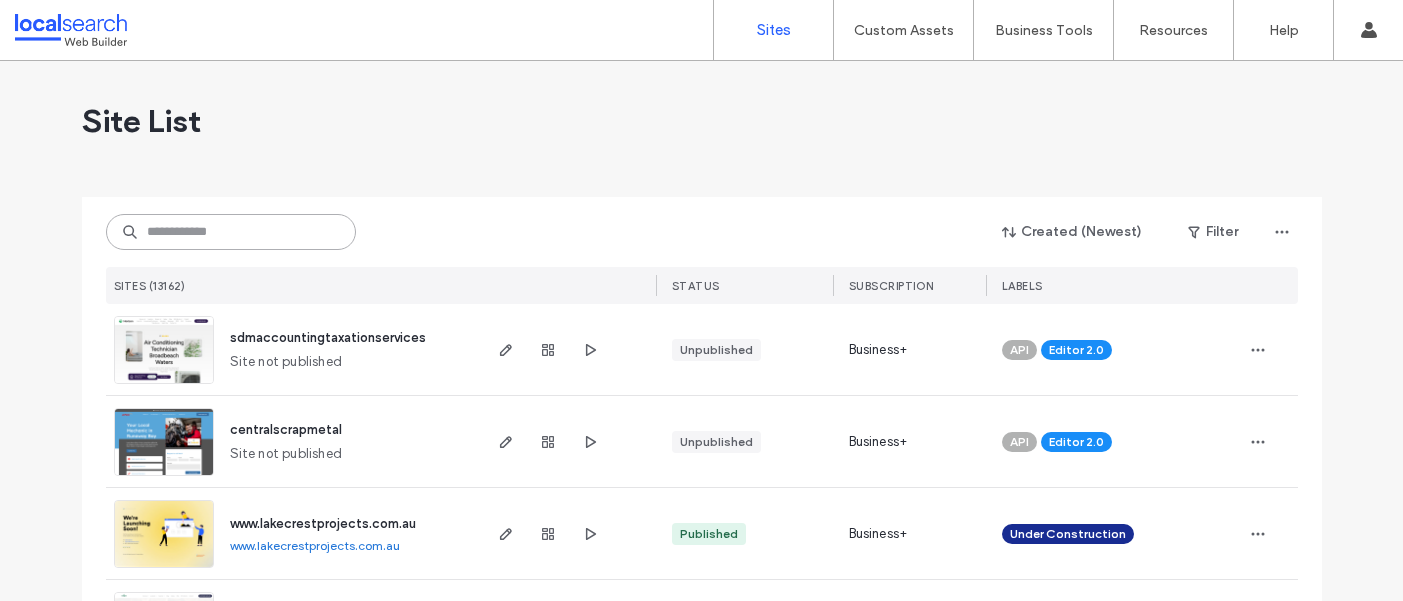 click at bounding box center (231, 232) 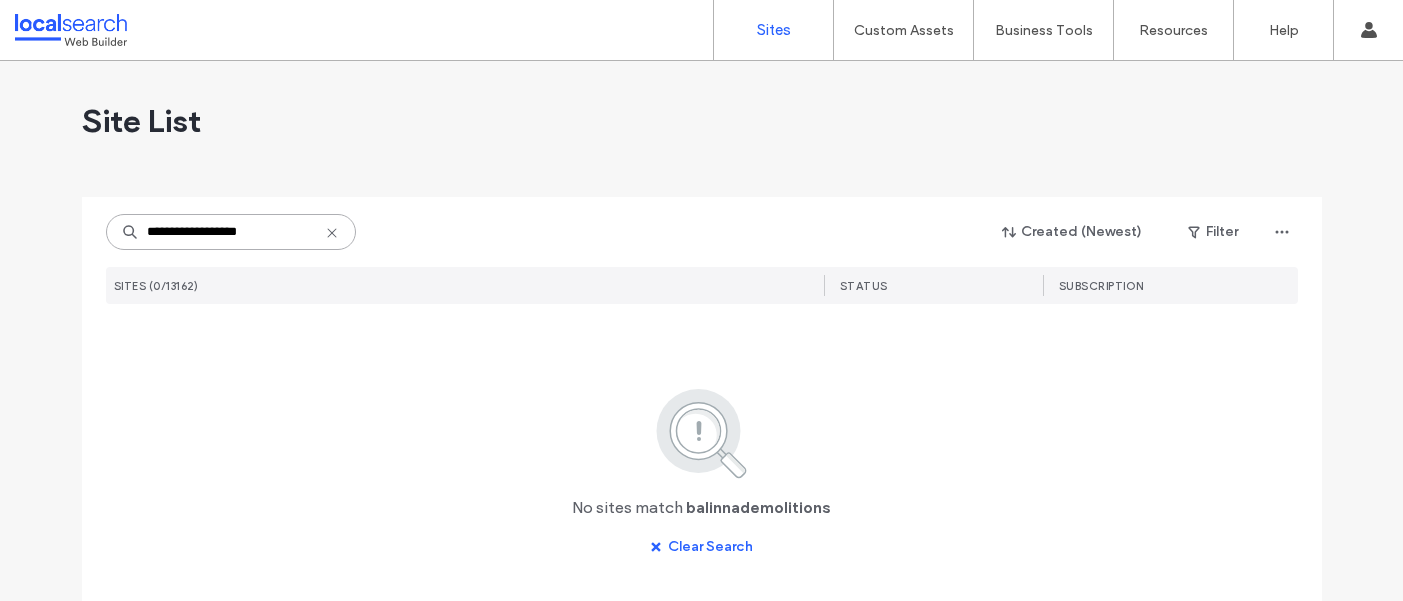 click on "**********" at bounding box center (231, 232) 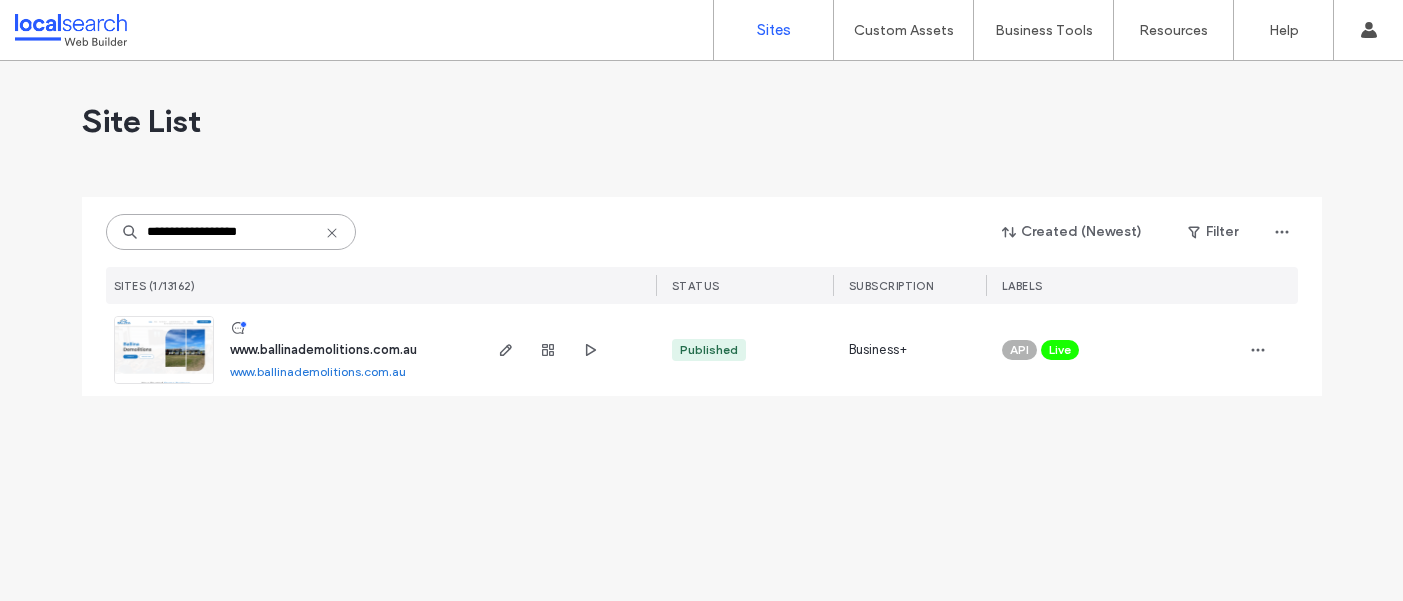 type on "**********" 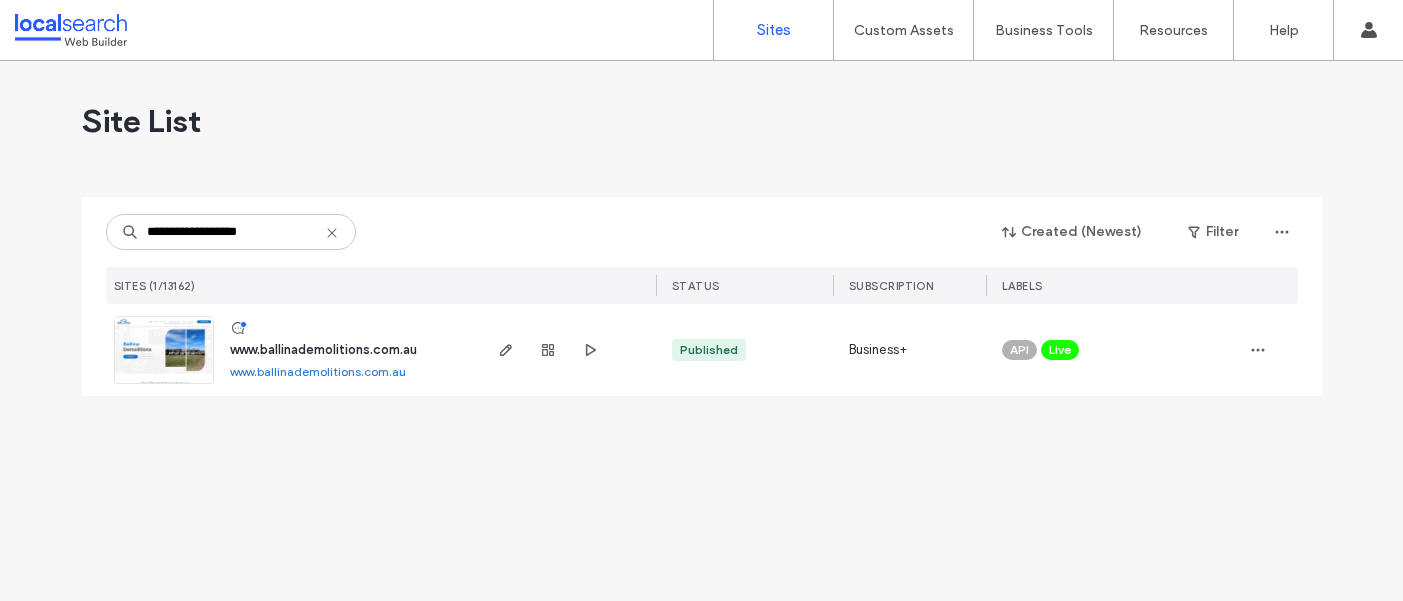 click on "www.ballinademolitions.com.au" at bounding box center (323, 349) 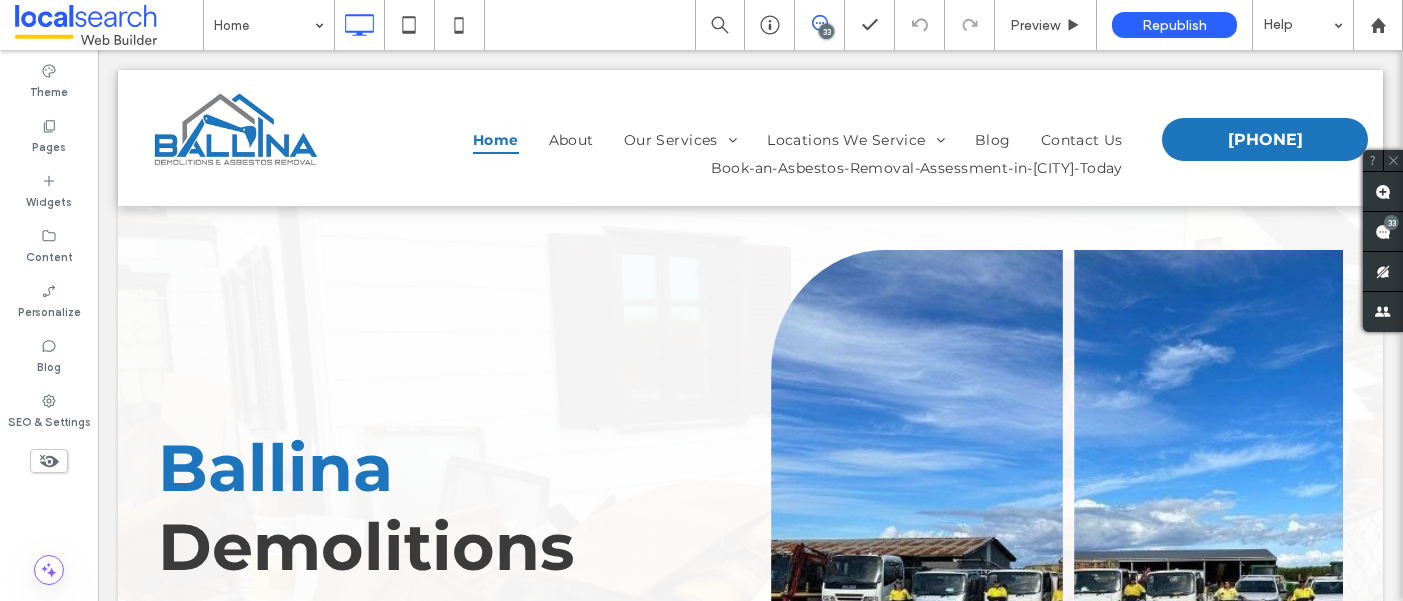 scroll, scrollTop: 0, scrollLeft: 0, axis: both 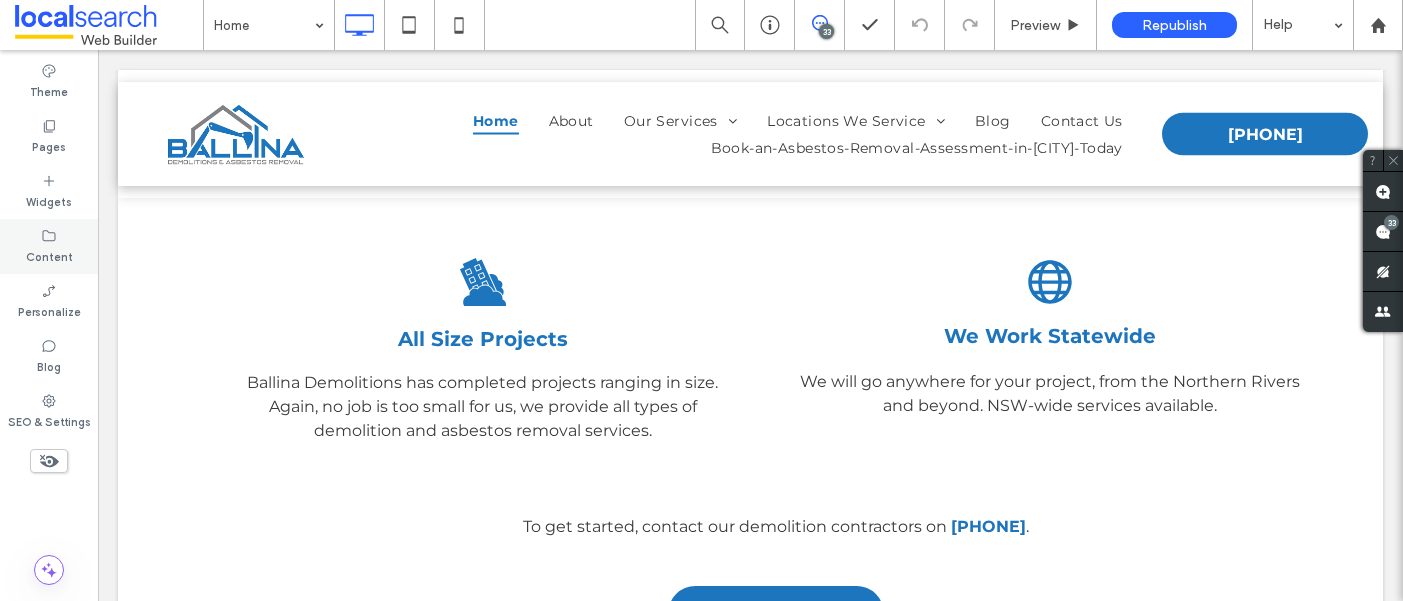 click on "Content" at bounding box center (49, 246) 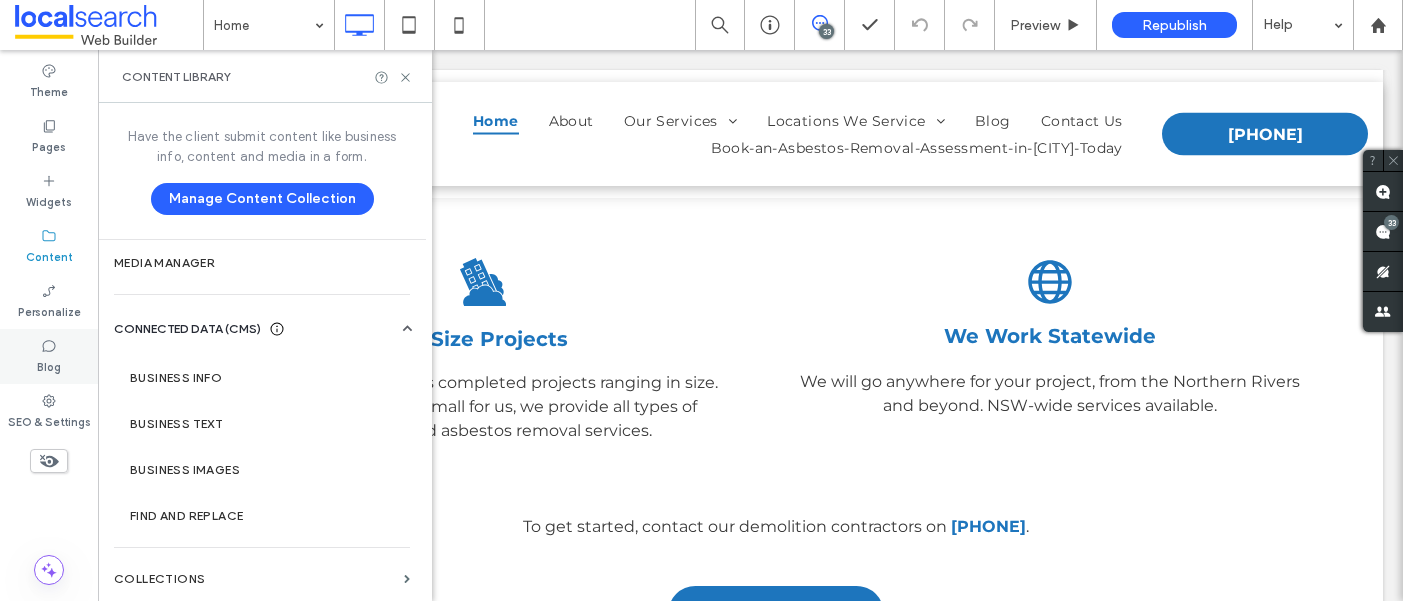 click on "Blog" at bounding box center (49, 365) 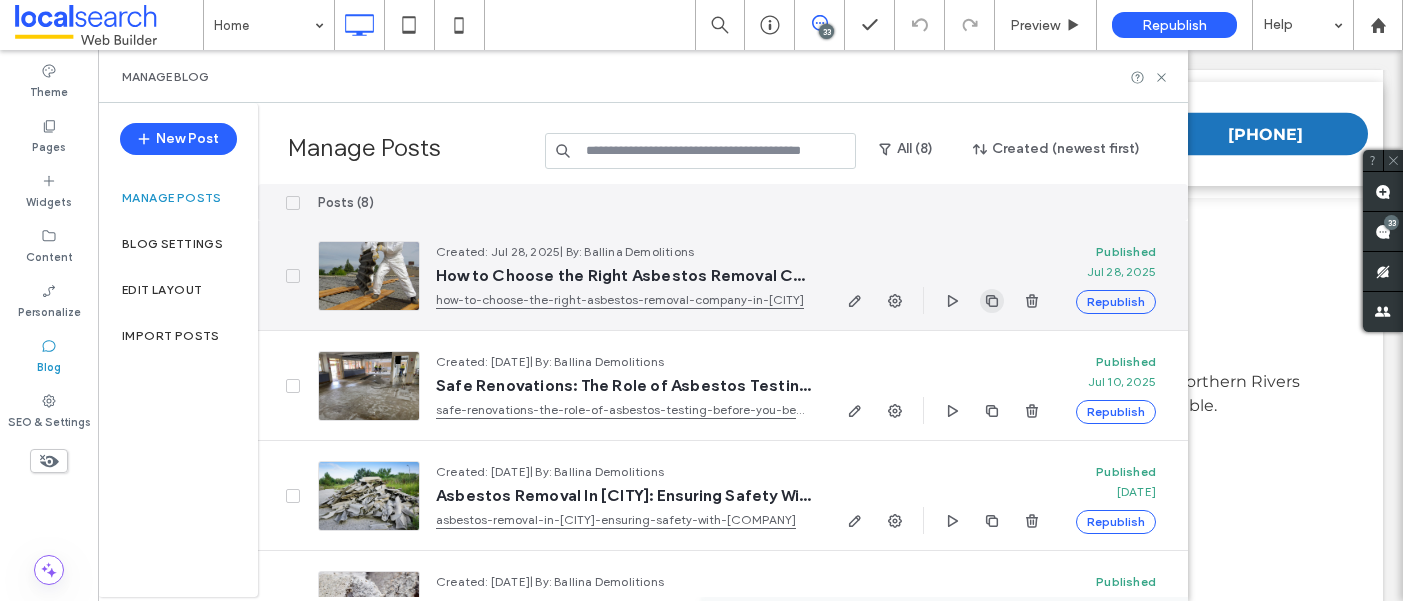click 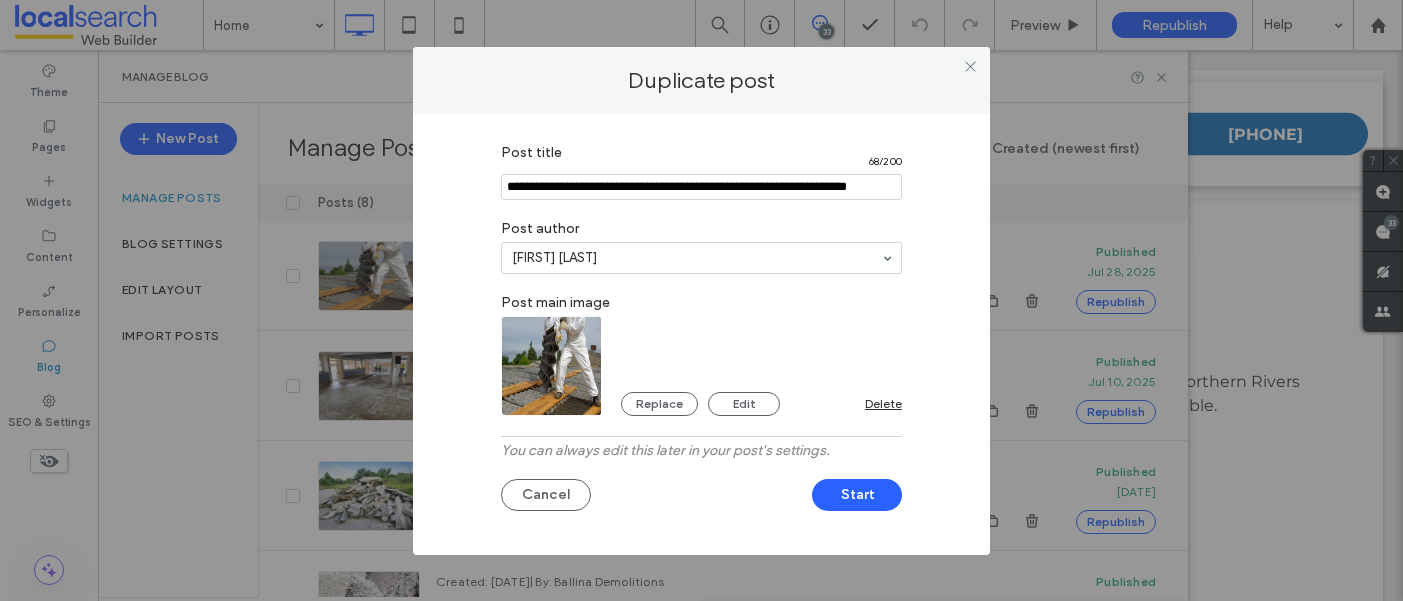 click at bounding box center (701, 187) 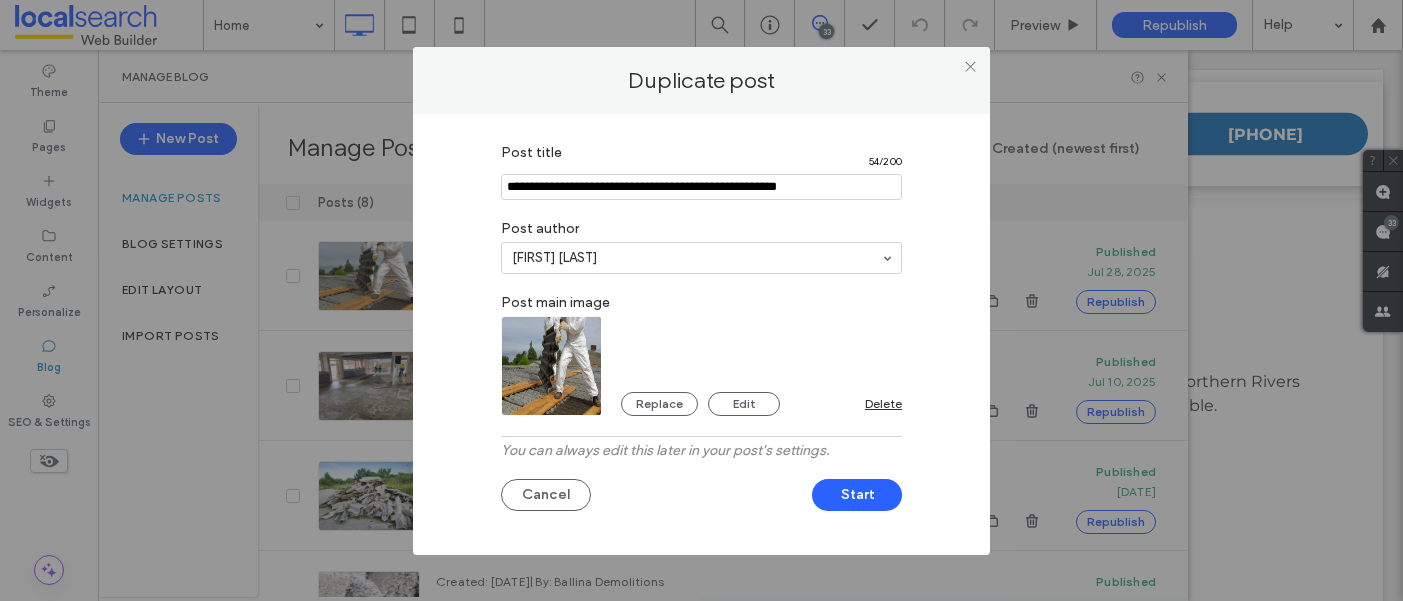 type on "**********" 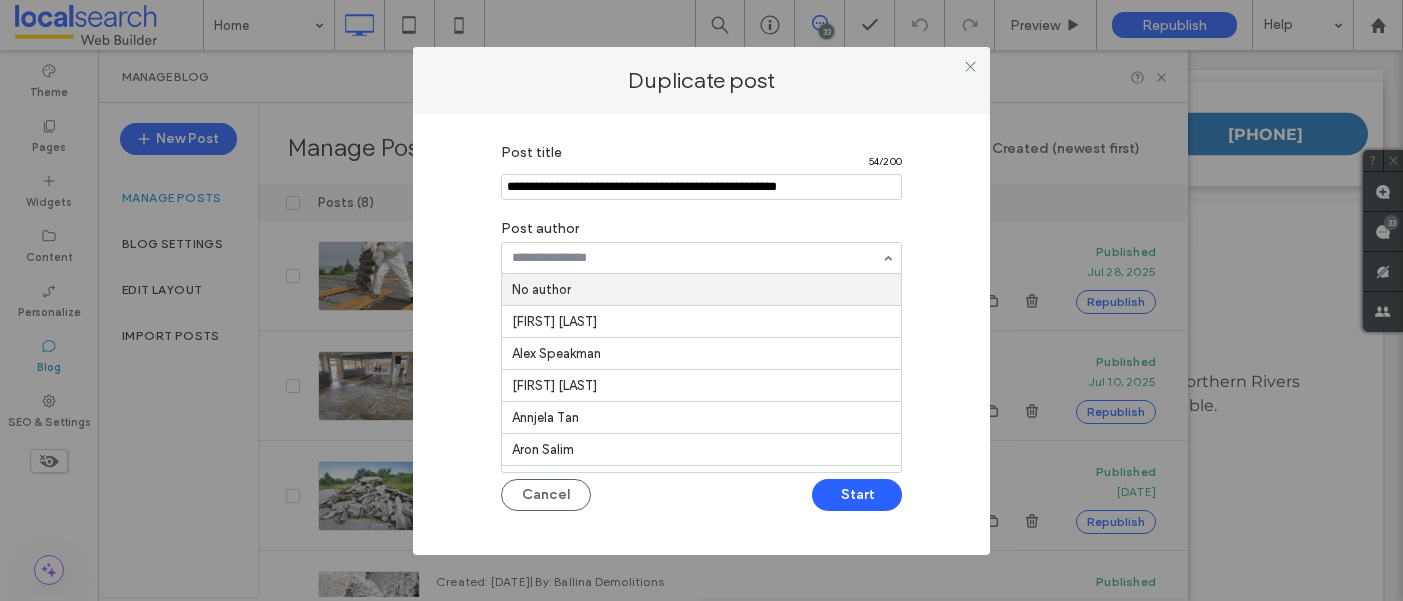 click at bounding box center [696, 258] 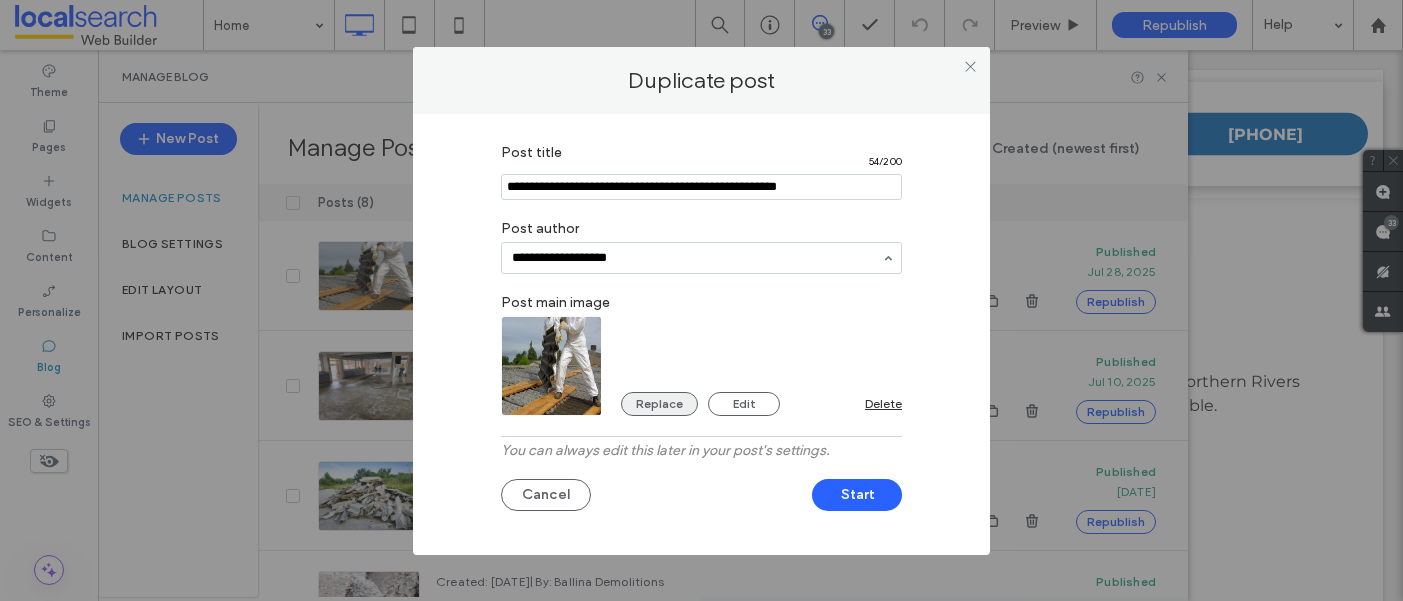 type on "**********" 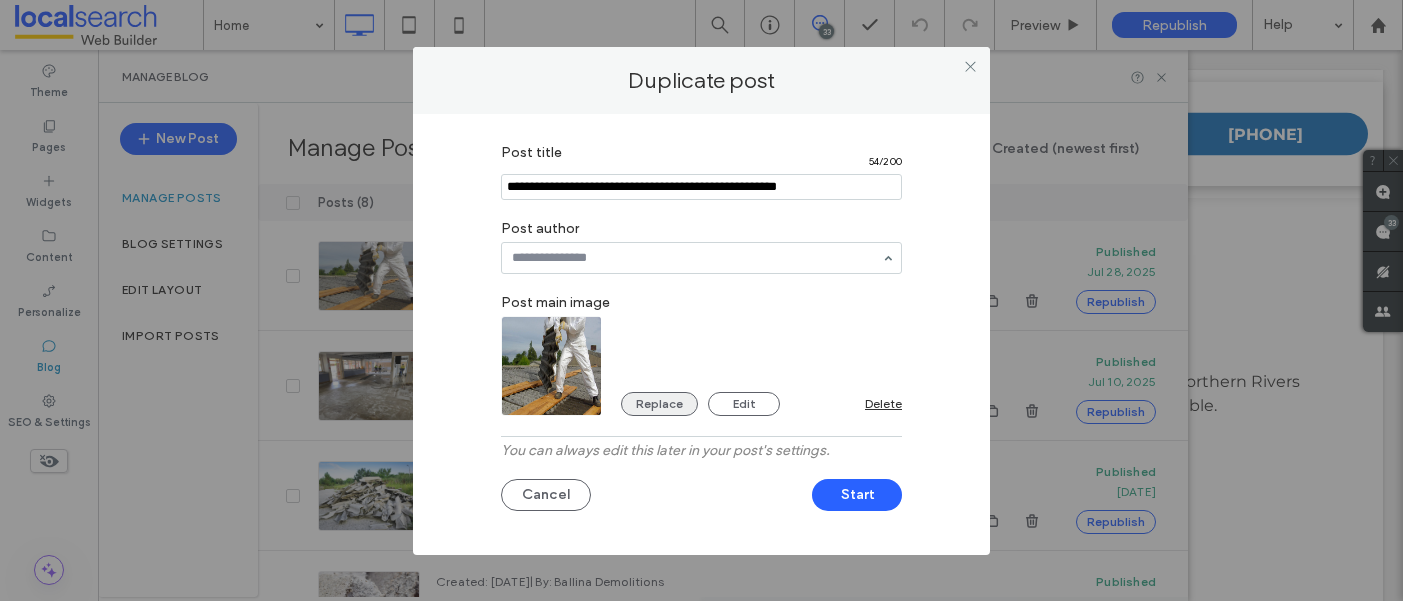 click on "Replace" at bounding box center [659, 404] 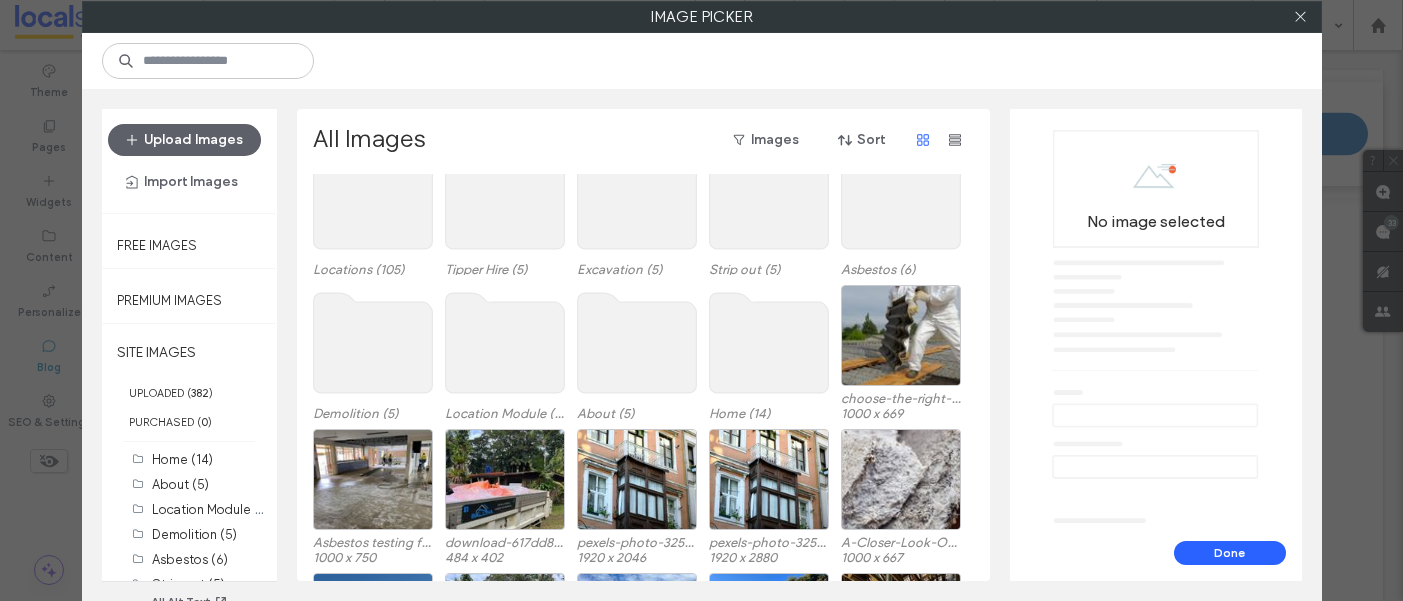 scroll, scrollTop: 397, scrollLeft: 0, axis: vertical 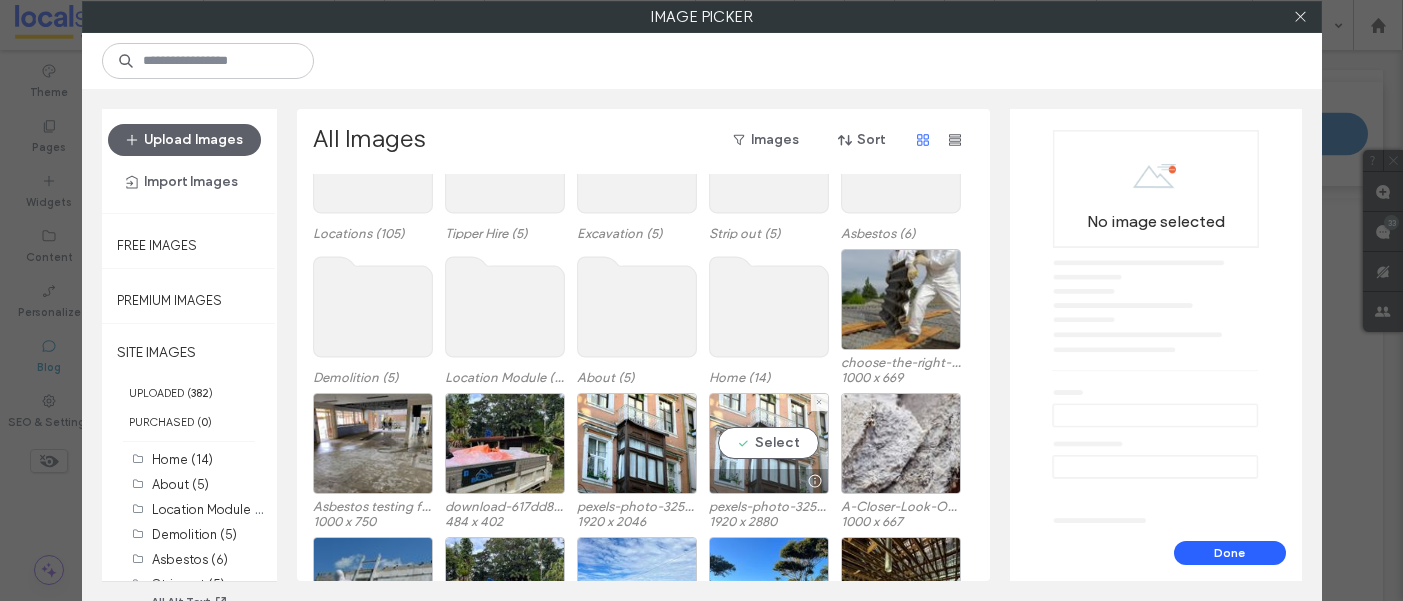 click on "Select" at bounding box center (769, 443) 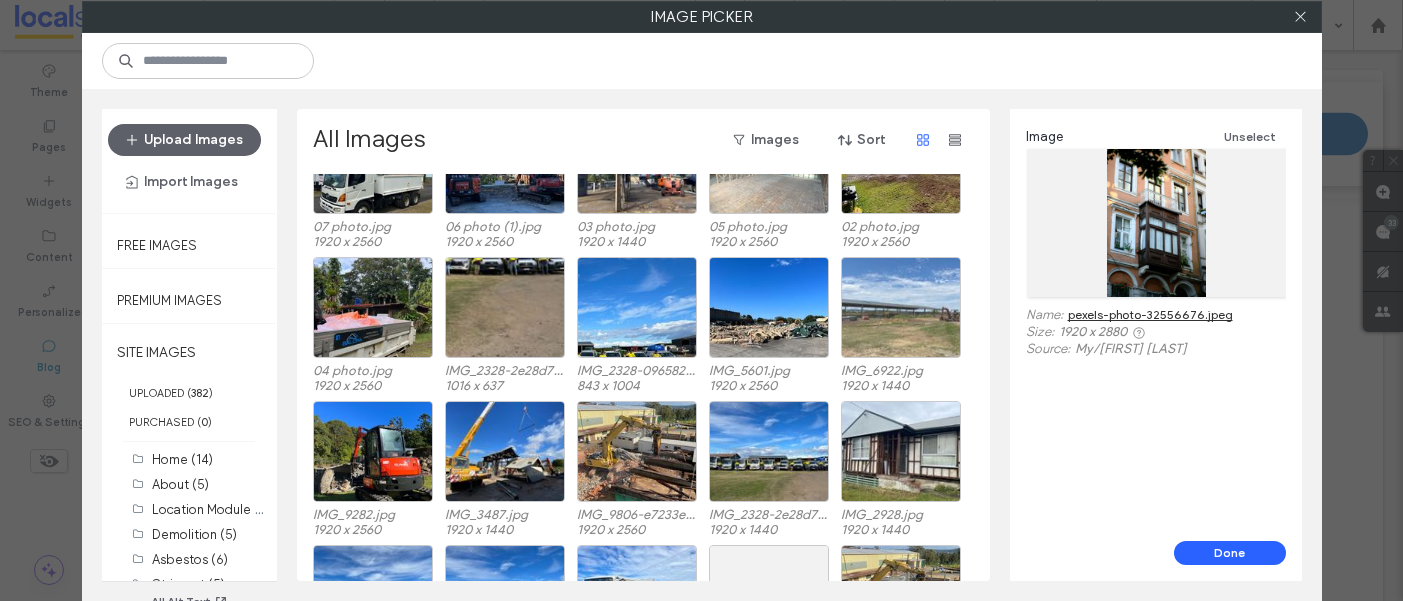 scroll, scrollTop: 3128, scrollLeft: 0, axis: vertical 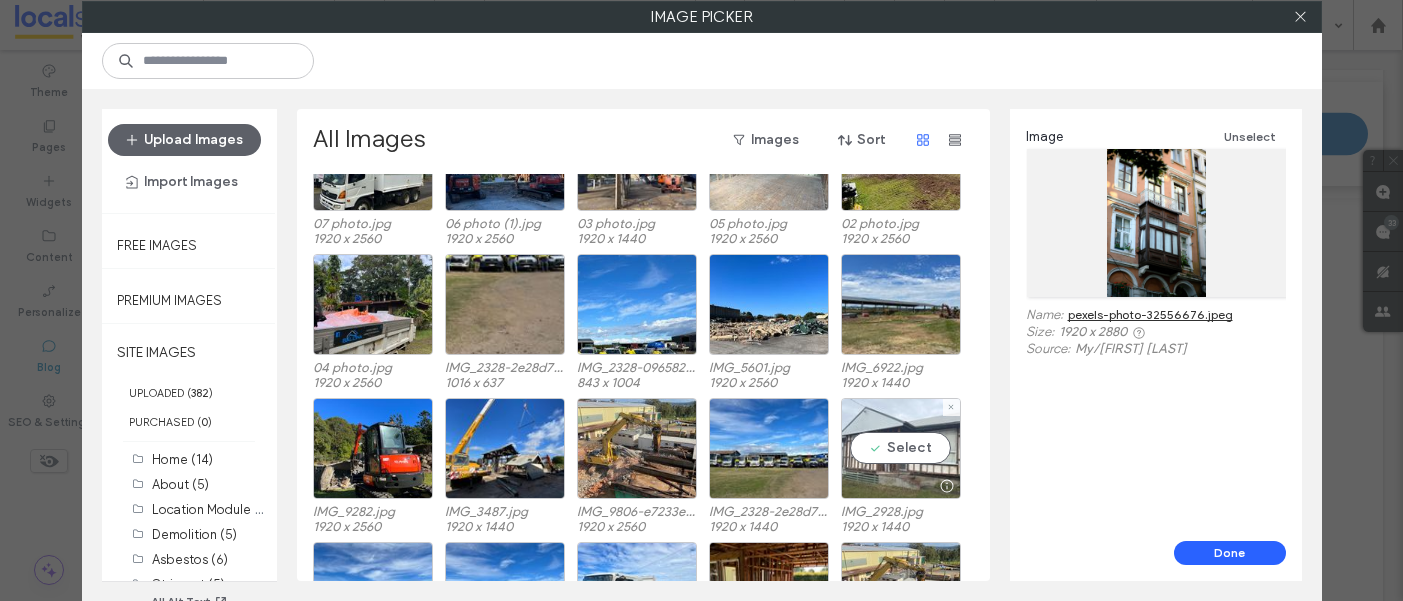 click on "Select" at bounding box center (901, 448) 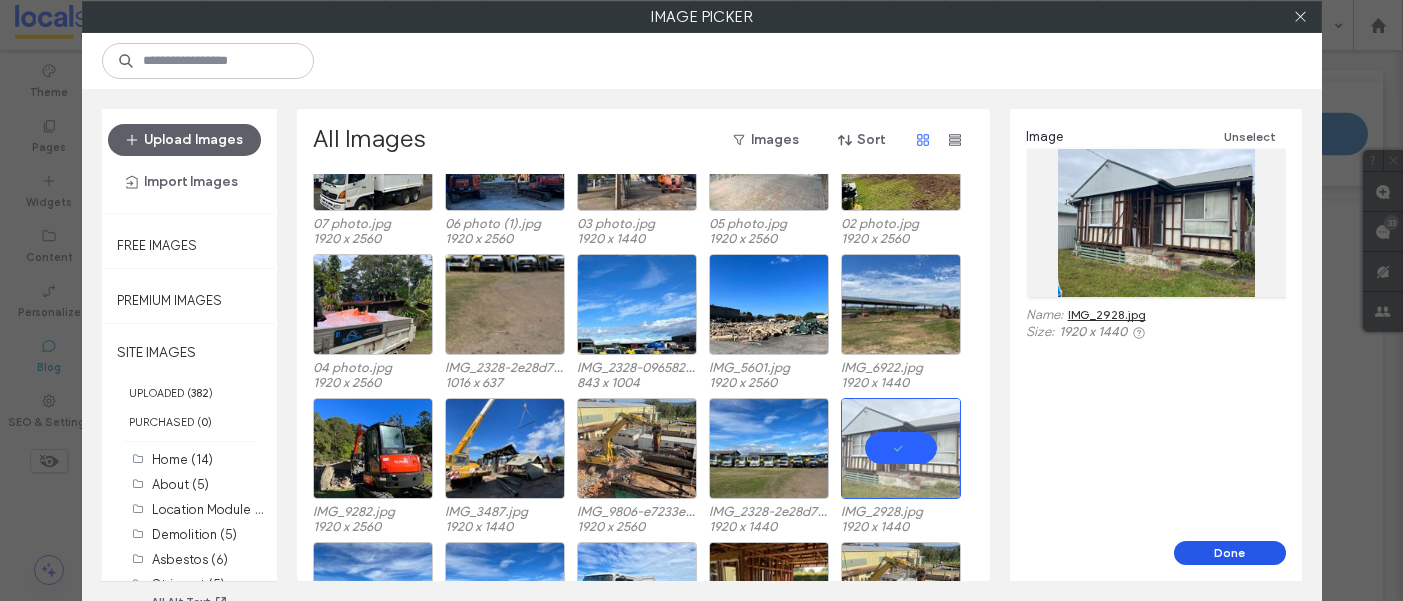 click on "Done" at bounding box center (1230, 553) 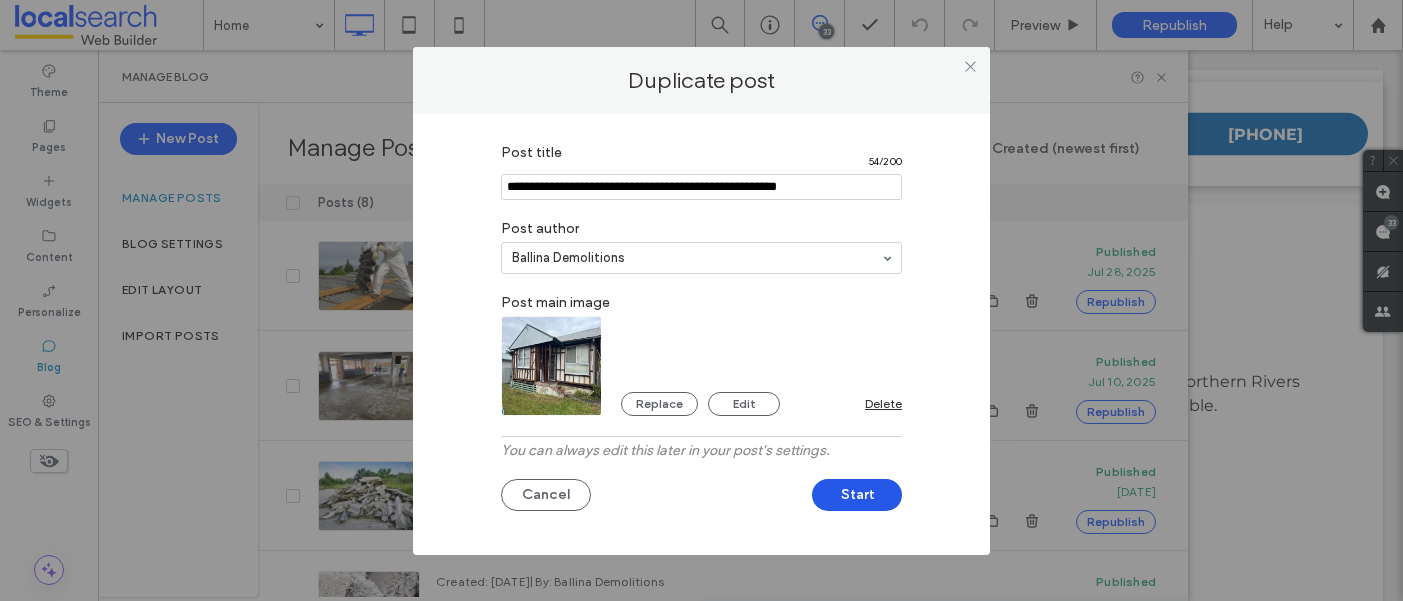 click on "Start" at bounding box center [857, 495] 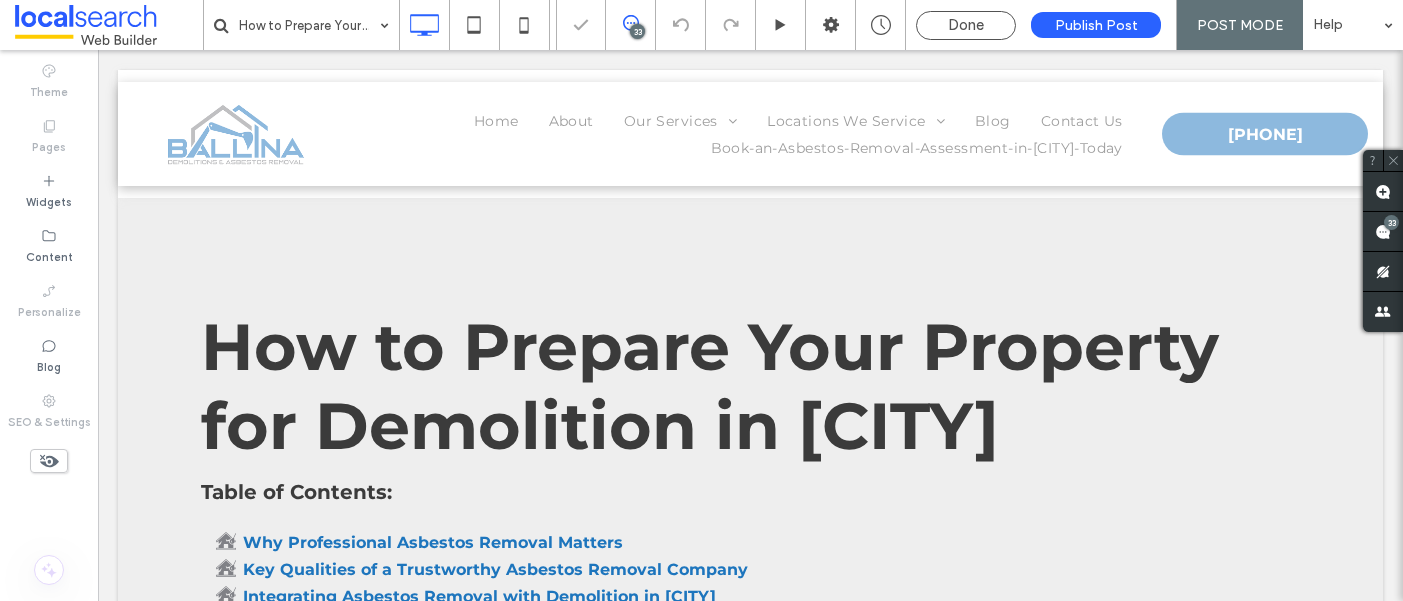 scroll, scrollTop: 183, scrollLeft: 0, axis: vertical 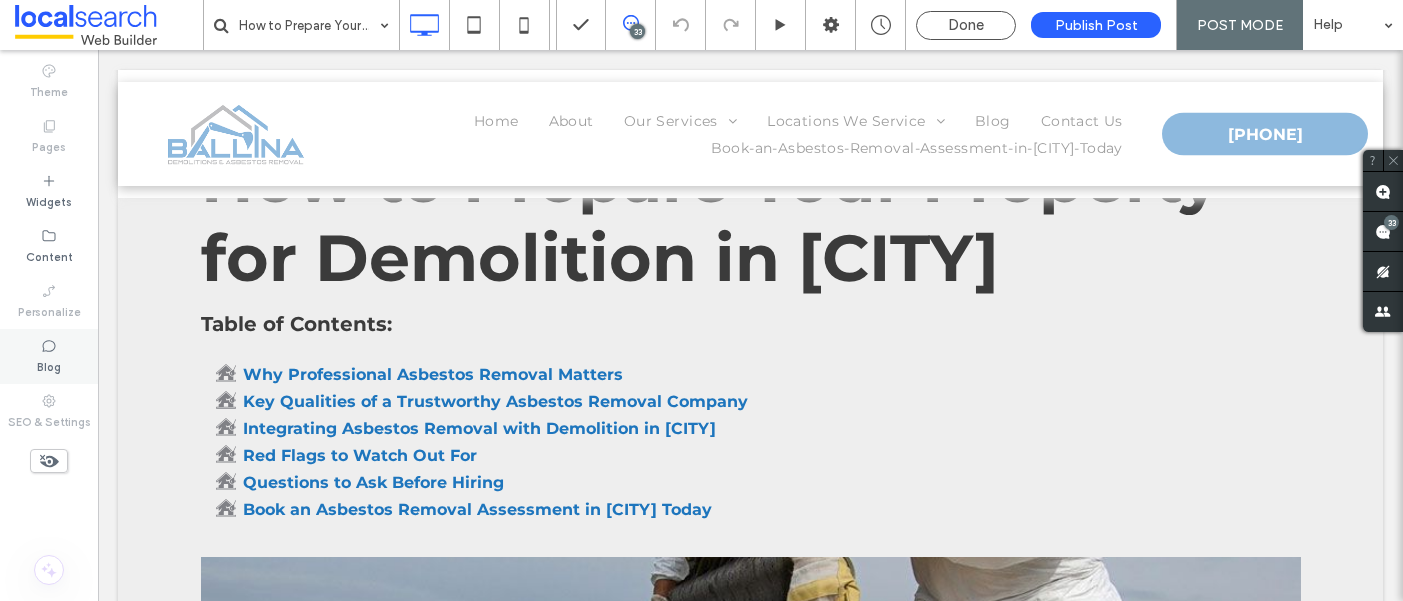 click on "Blog" at bounding box center [49, 365] 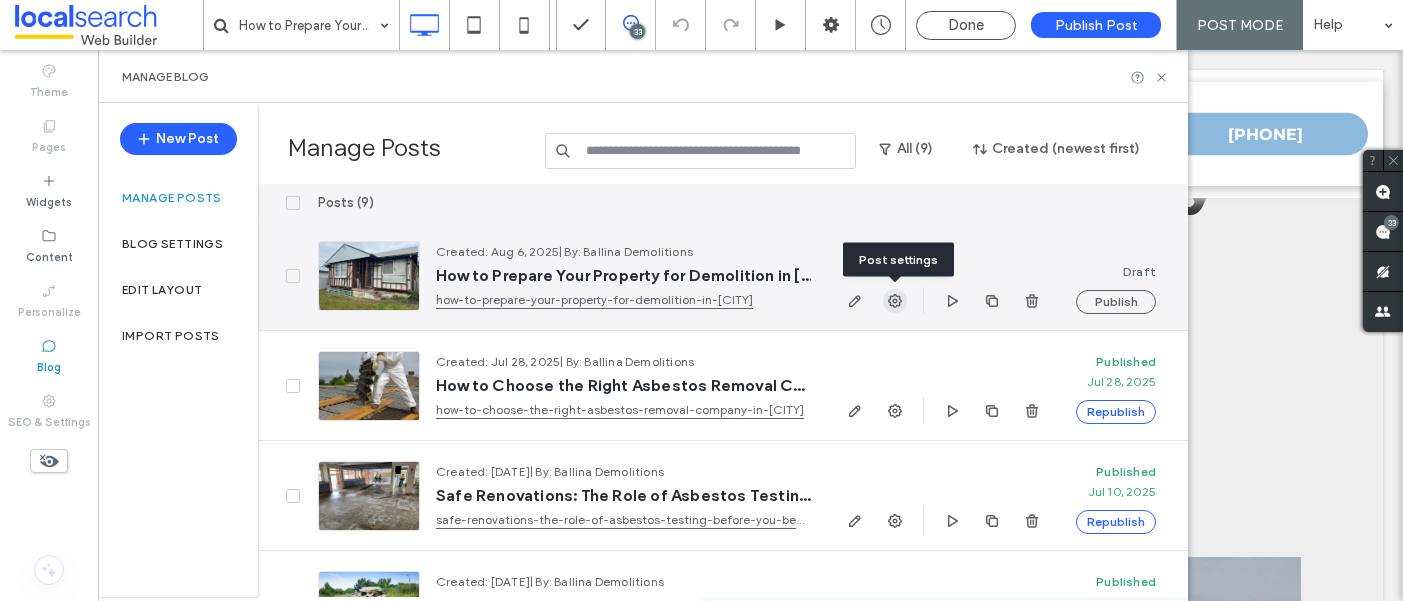 click 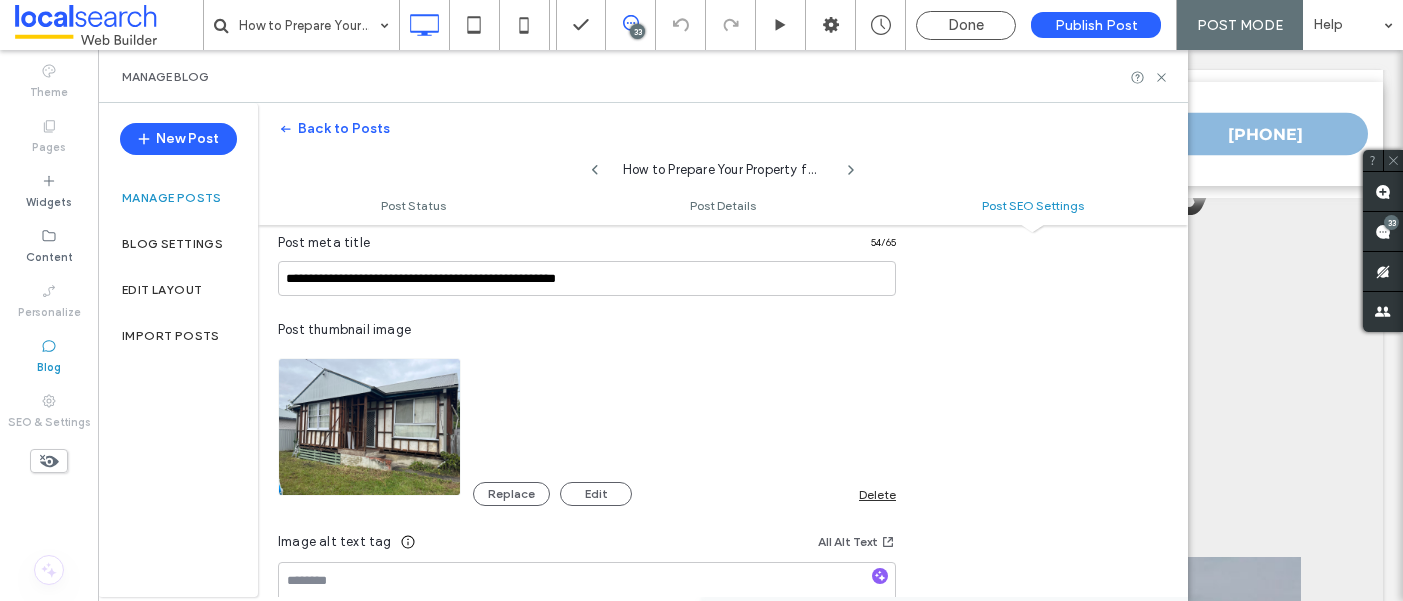 scroll, scrollTop: 1044, scrollLeft: 0, axis: vertical 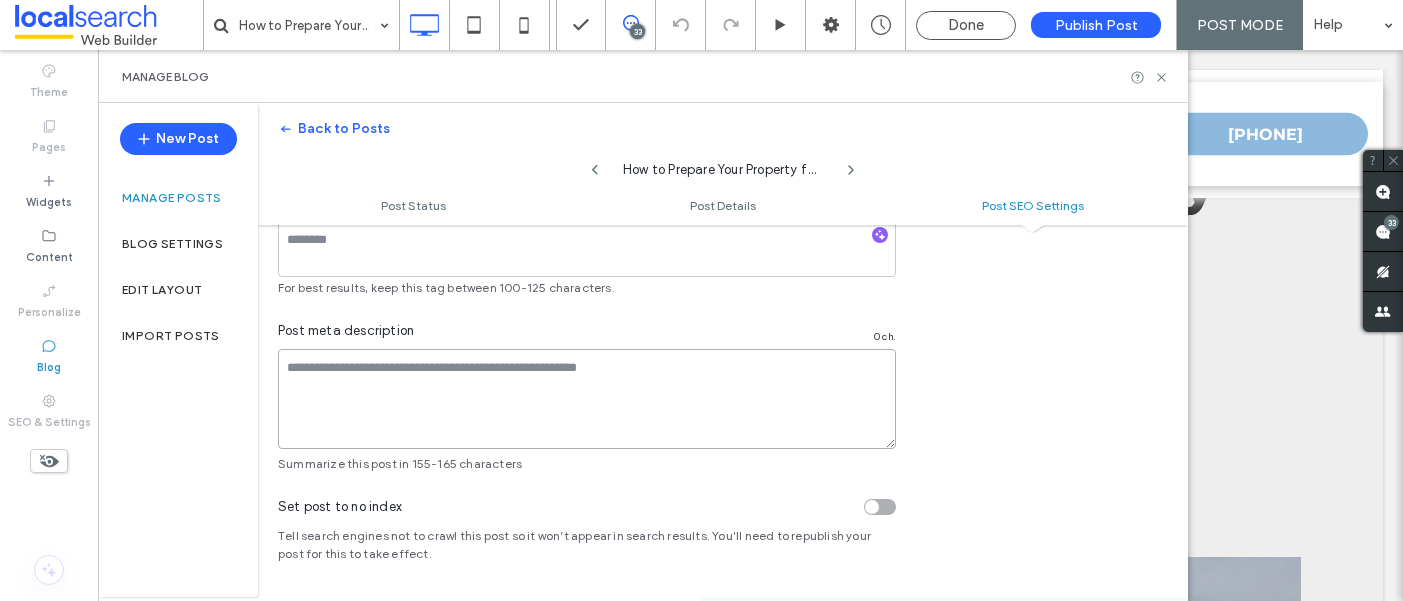 click at bounding box center [587, 399] 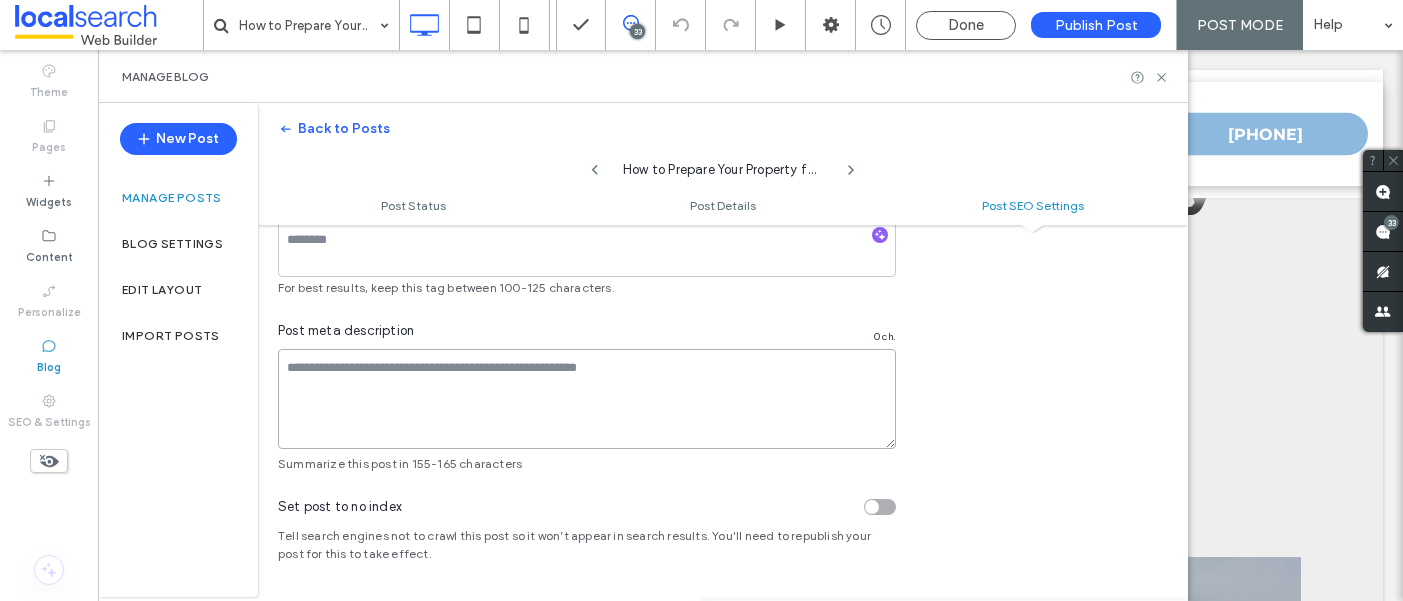 paste on "**********" 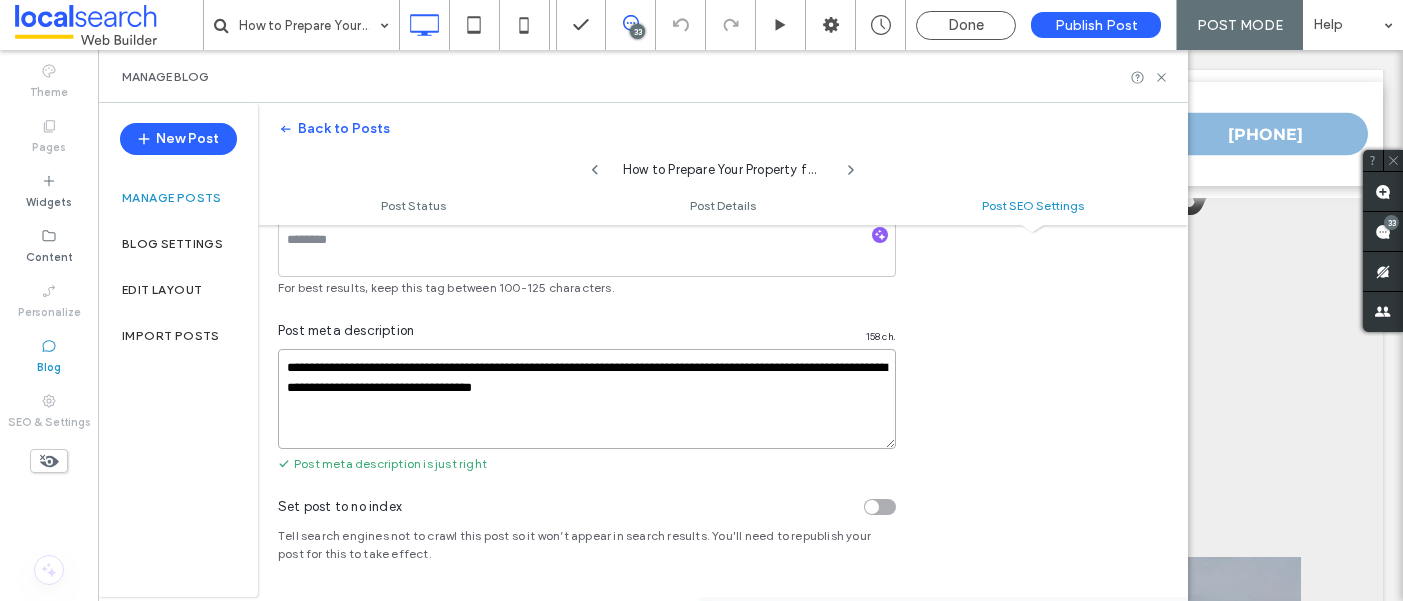 scroll, scrollTop: 0, scrollLeft: 0, axis: both 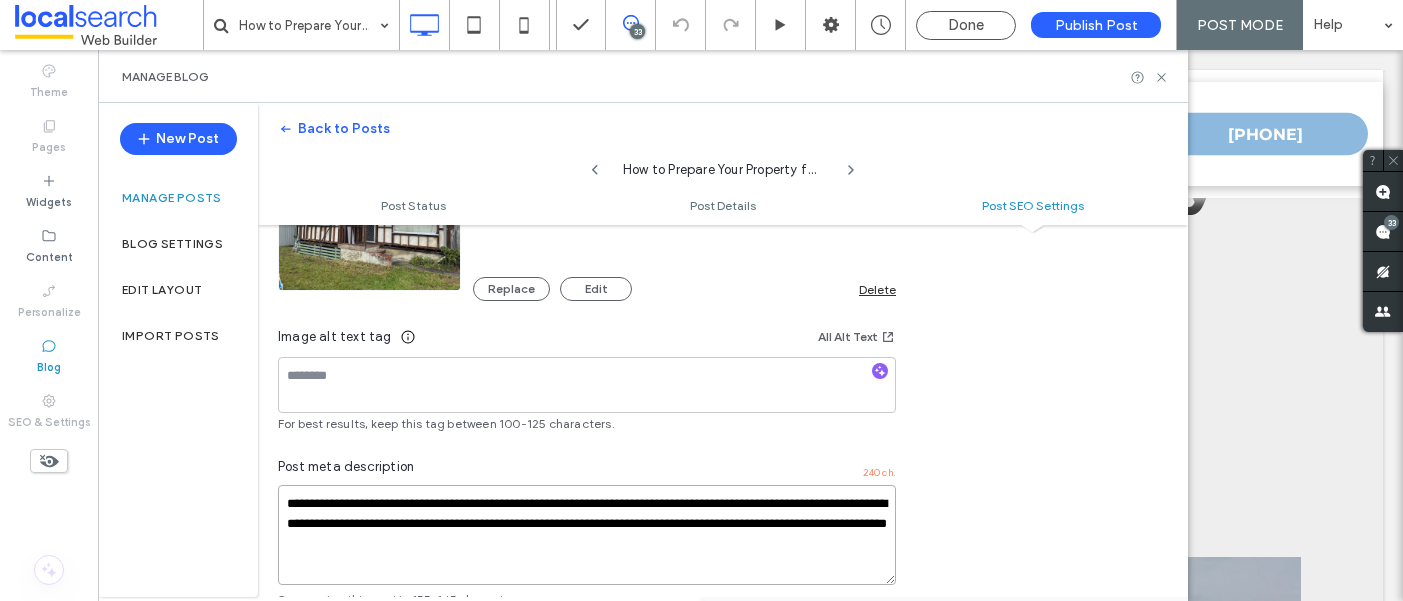 drag, startPoint x: 729, startPoint y: 560, endPoint x: 691, endPoint y: 526, distance: 50.990196 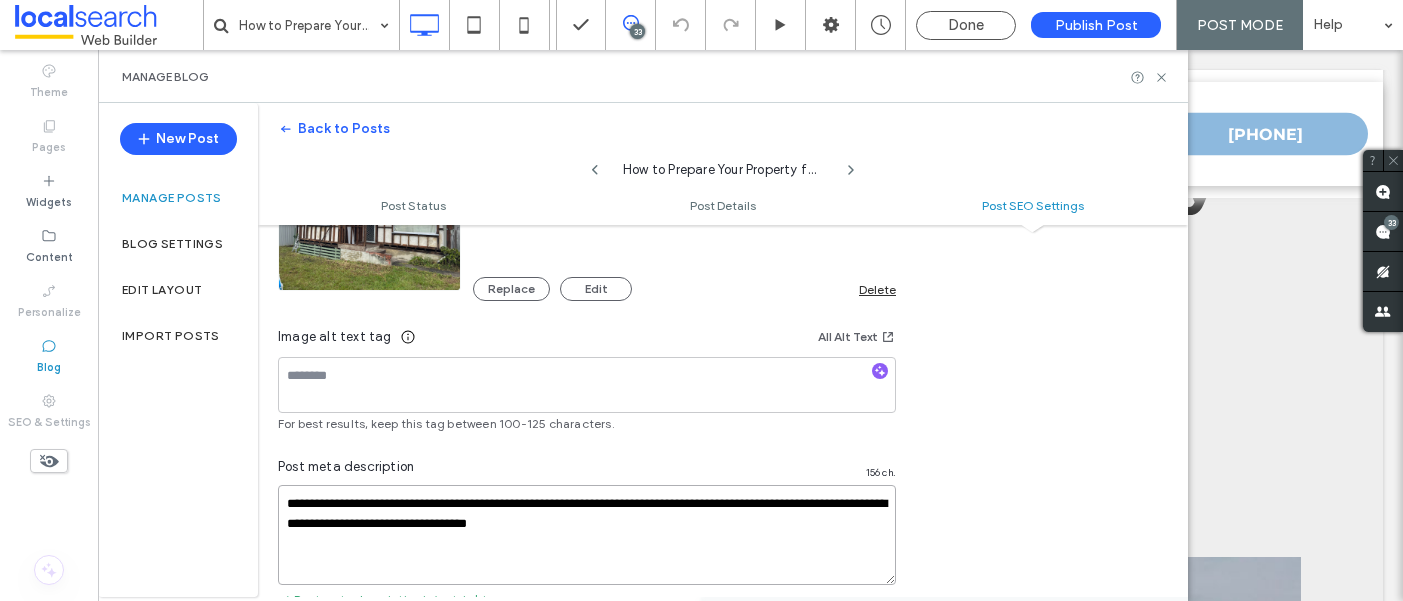 type on "**********" 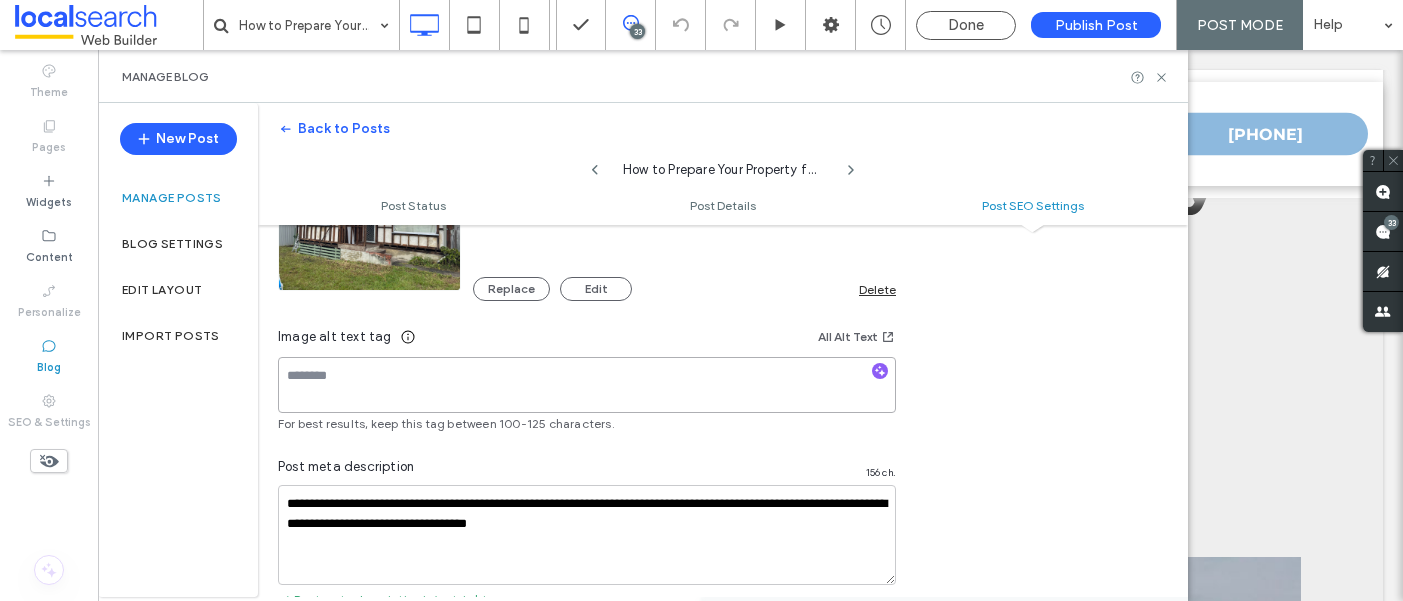 click at bounding box center (587, 385) 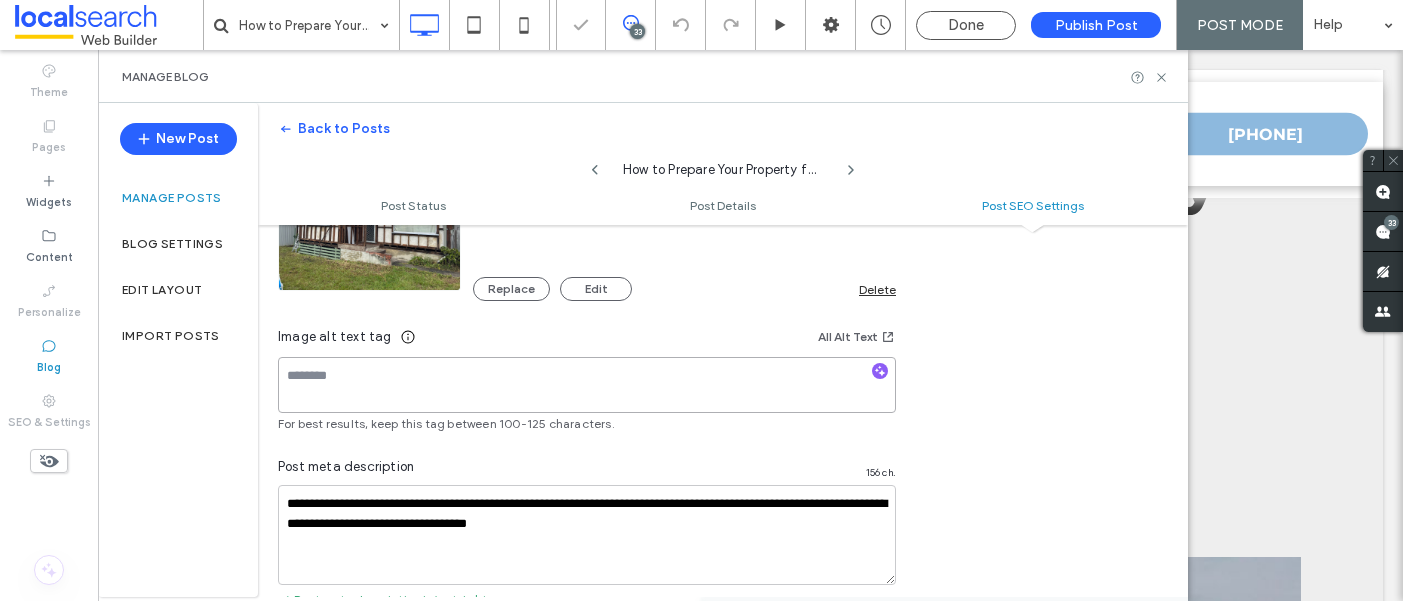 paste on "**********" 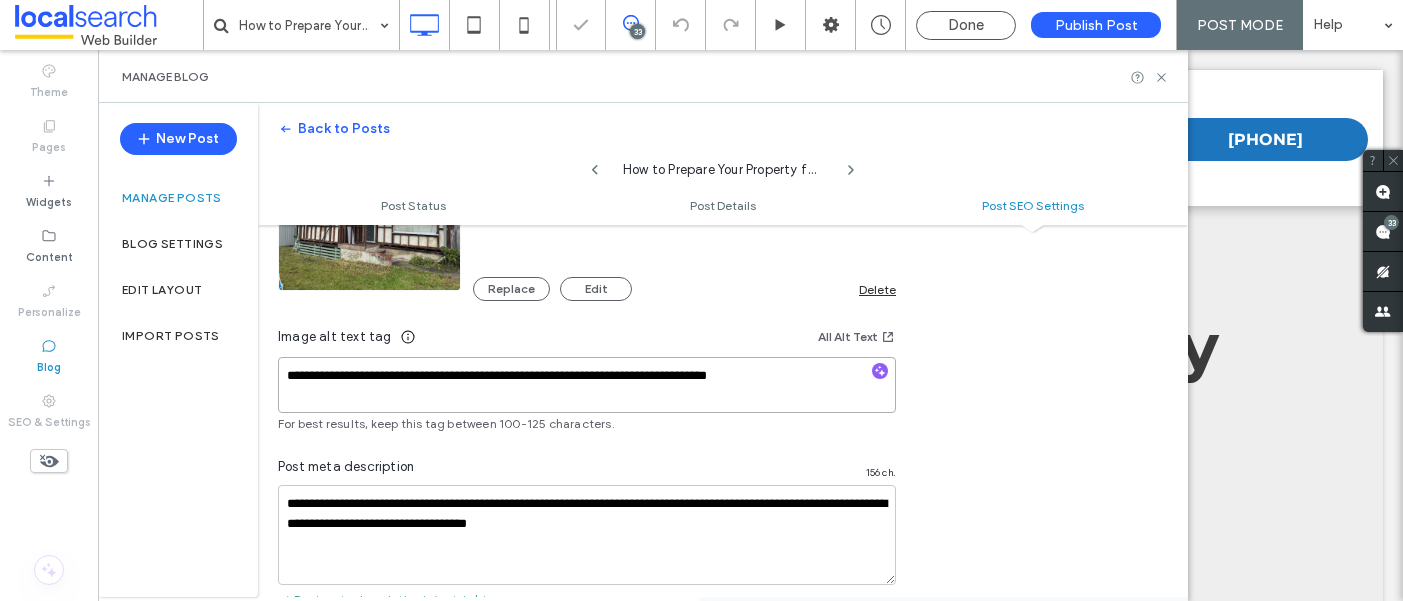 scroll, scrollTop: 0, scrollLeft: 0, axis: both 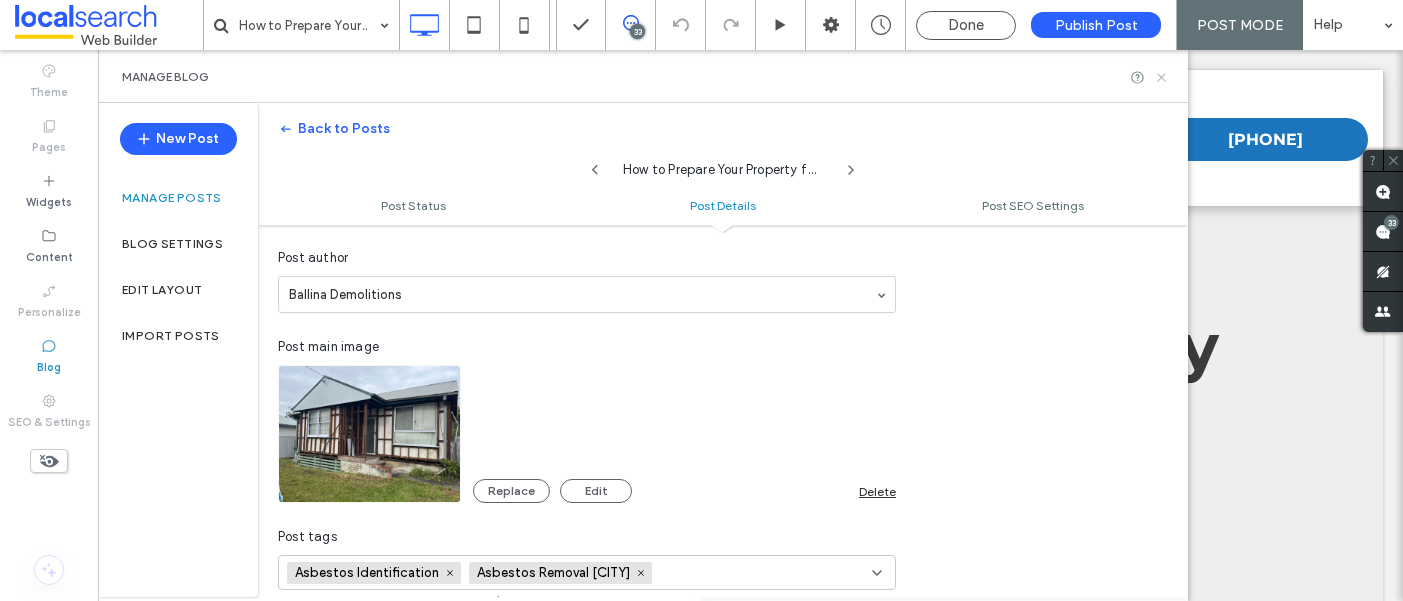type on "**********" 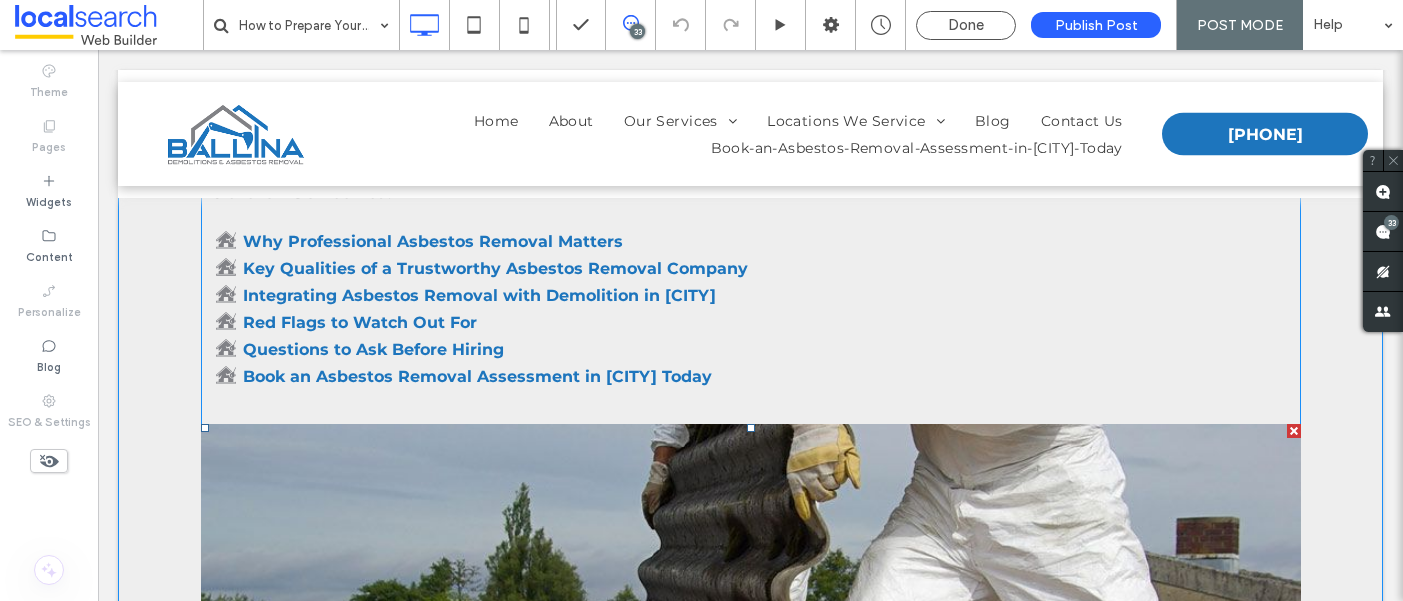 scroll, scrollTop: 249, scrollLeft: 0, axis: vertical 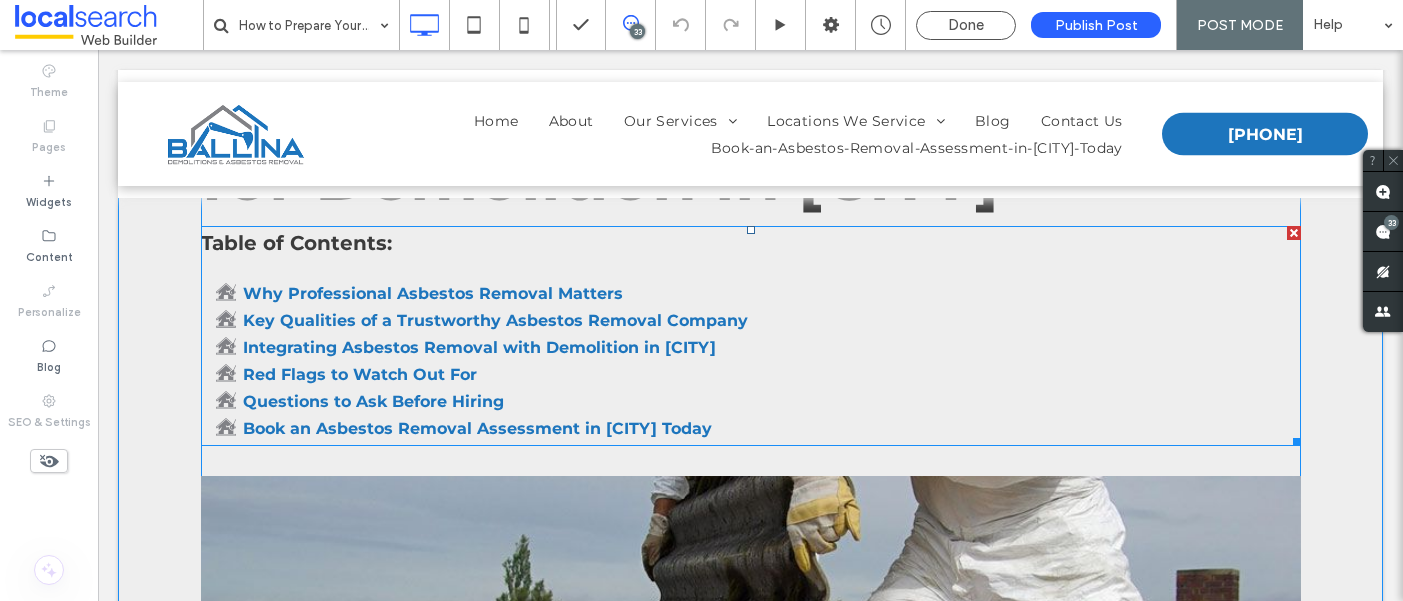click on "﻿Red Flags to Watch Out For" at bounding box center [772, 376] 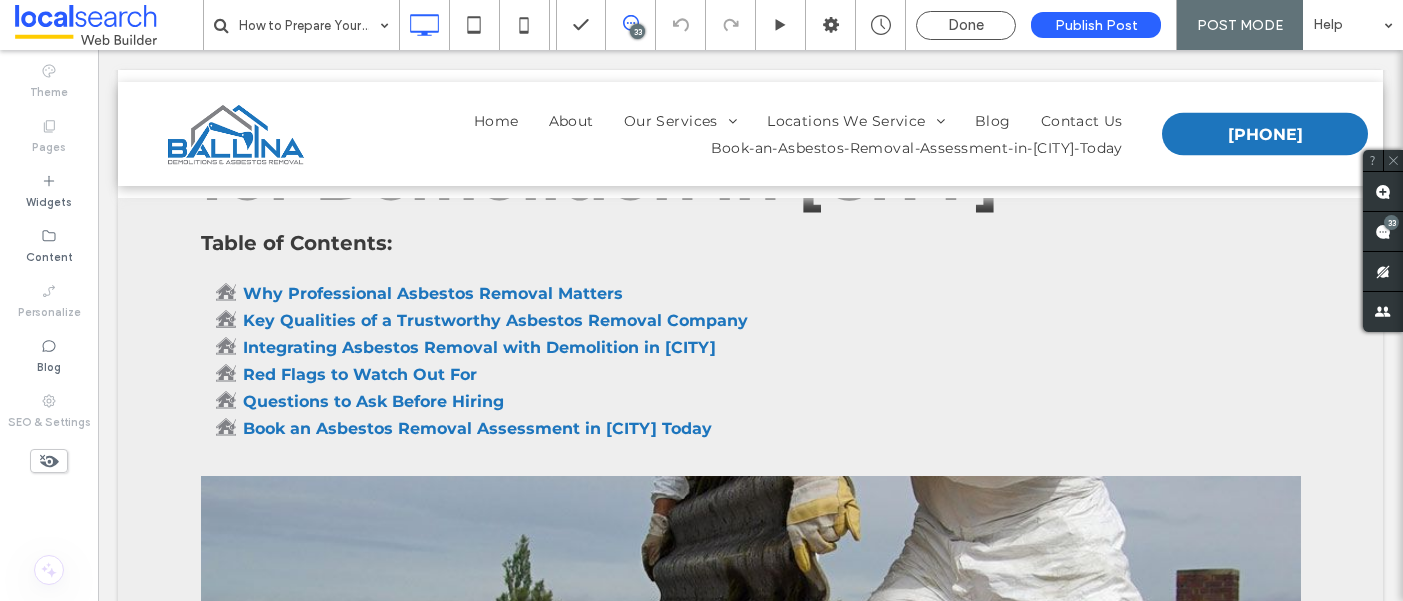 click on "﻿Red Flags to Watch Out For" at bounding box center [772, 376] 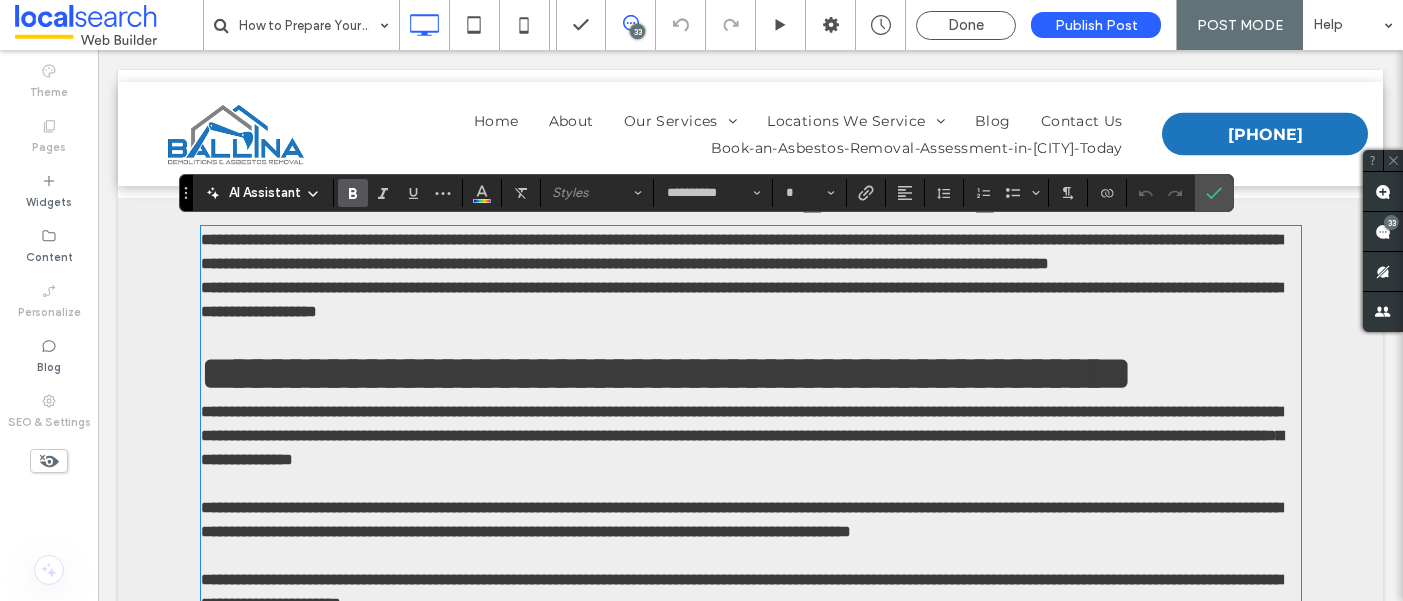 type on "**" 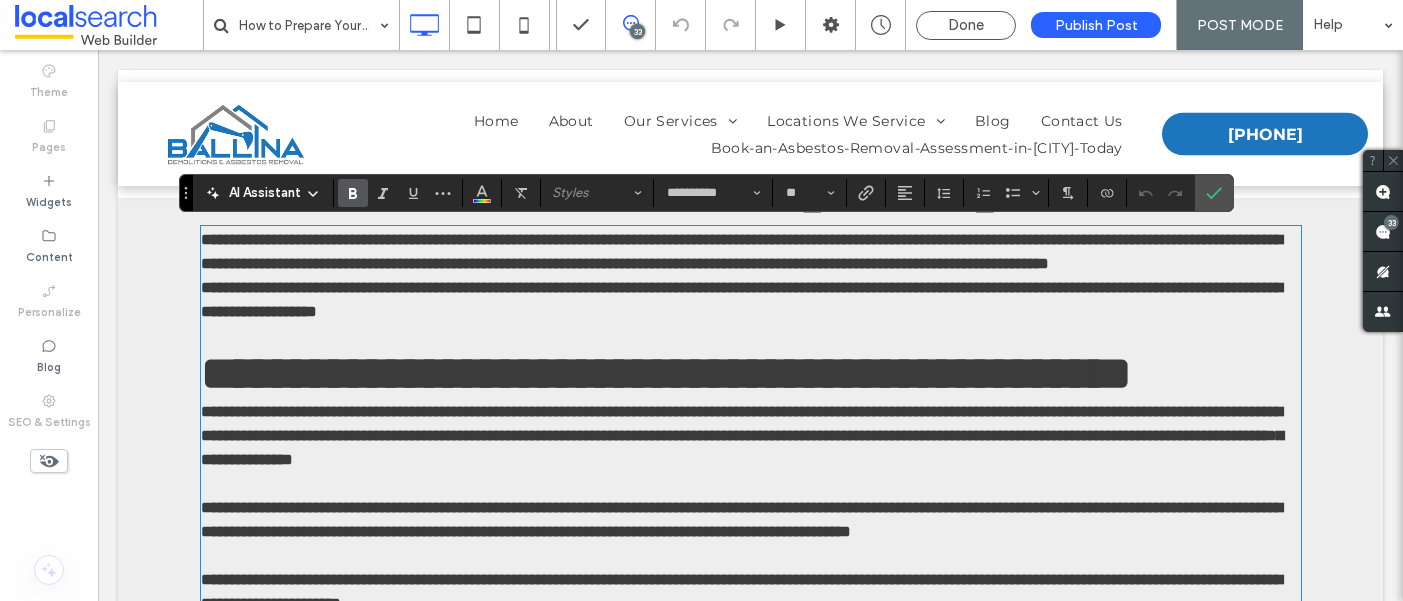 scroll, scrollTop: 0, scrollLeft: 0, axis: both 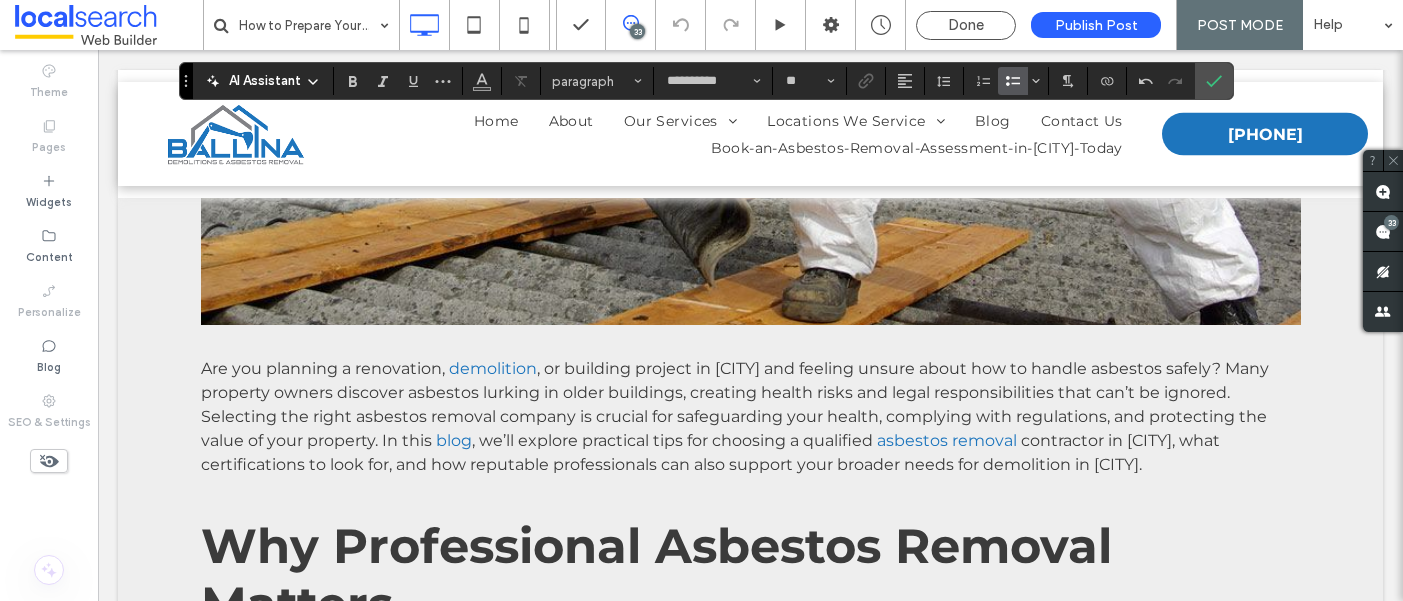 click at bounding box center (751, 75) 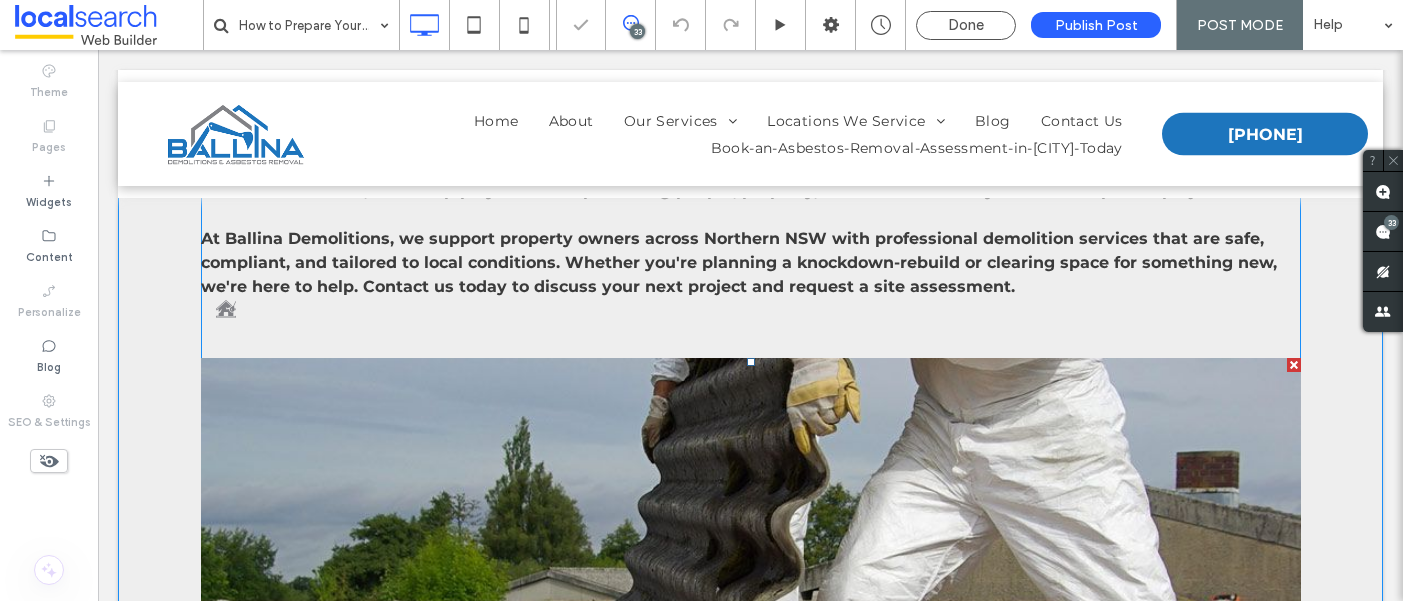 click at bounding box center [1294, 365] 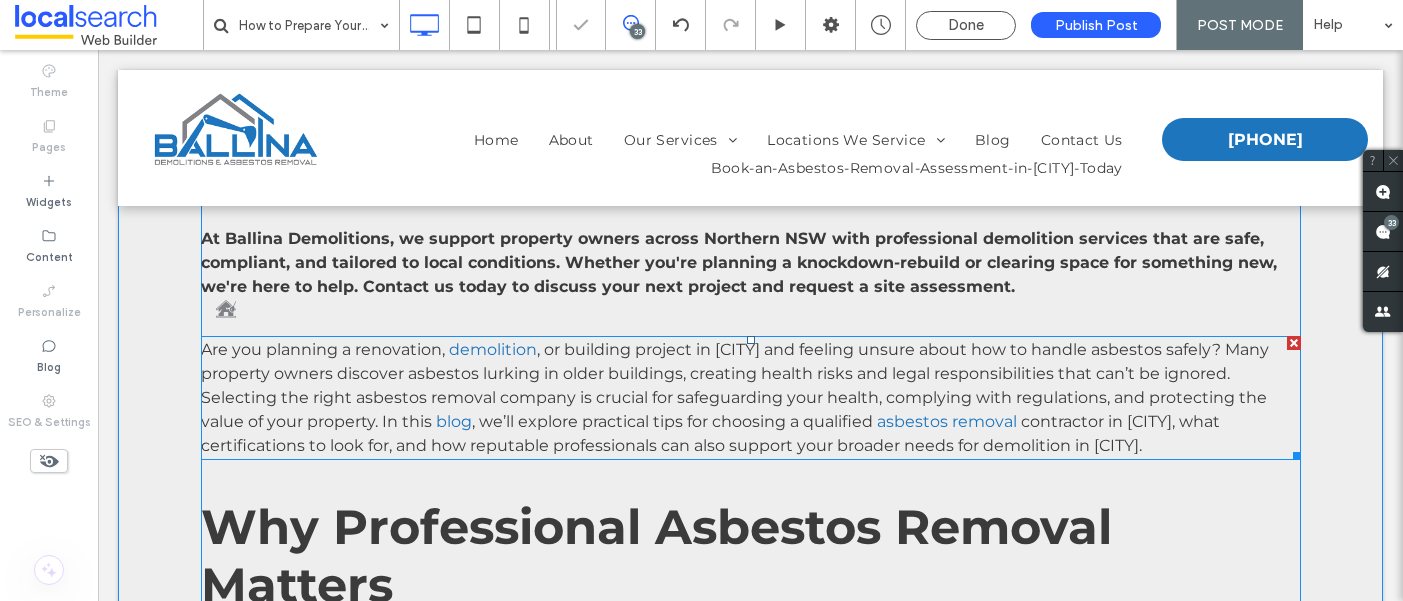 click at bounding box center (1294, 343) 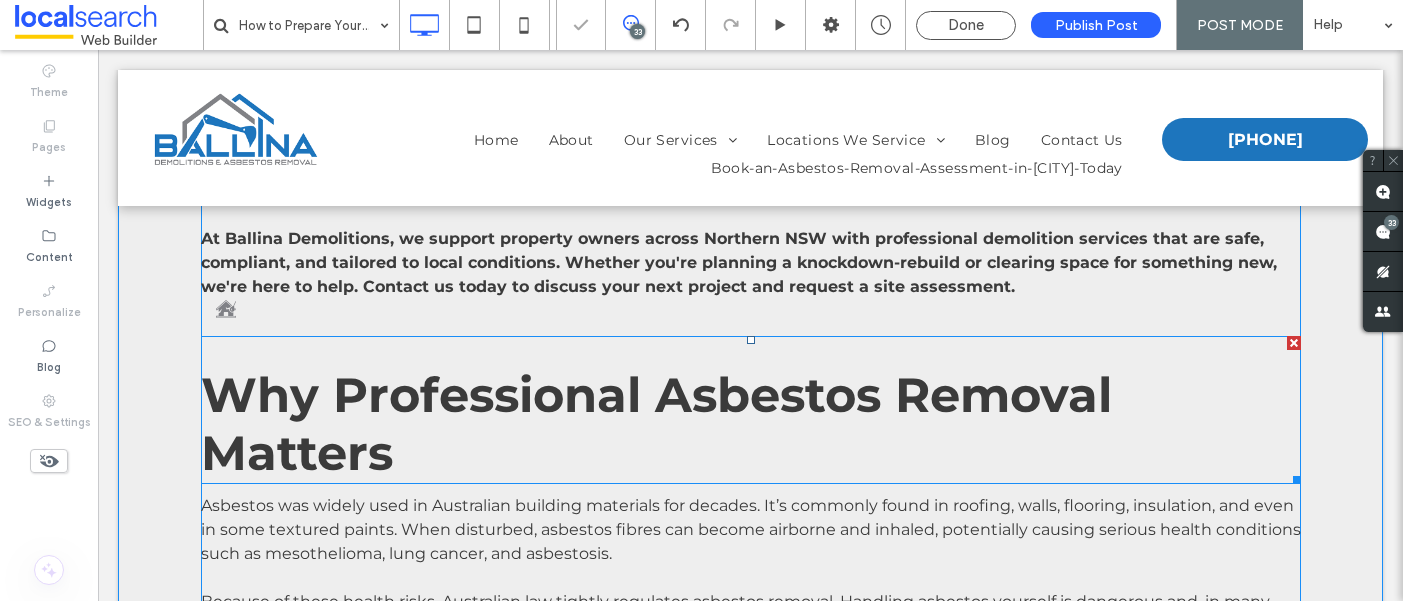 click at bounding box center (1294, 343) 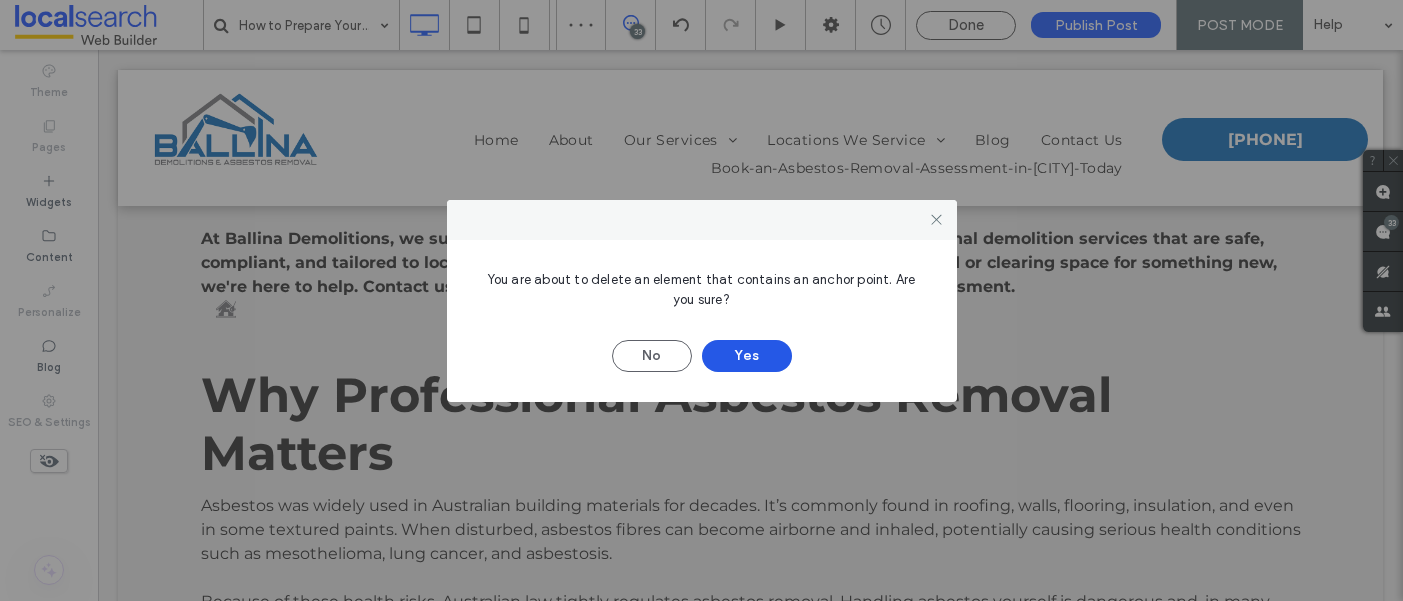 click on "Yes" at bounding box center [747, 356] 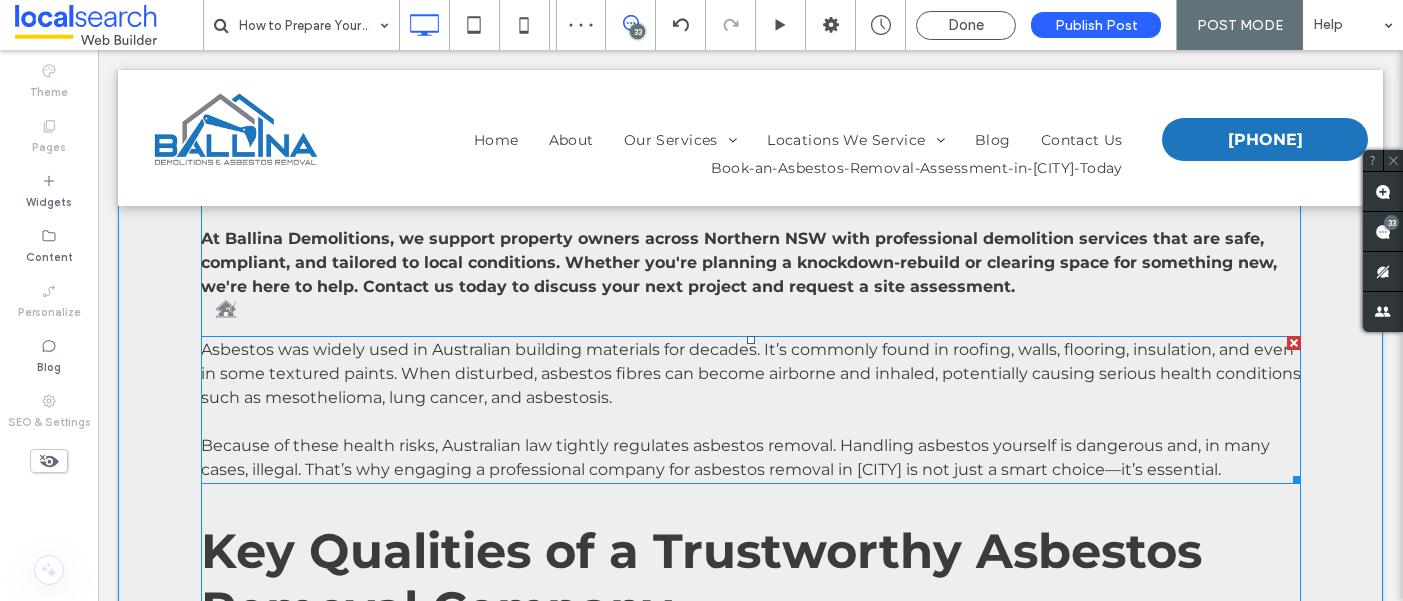 click at bounding box center (1294, 343) 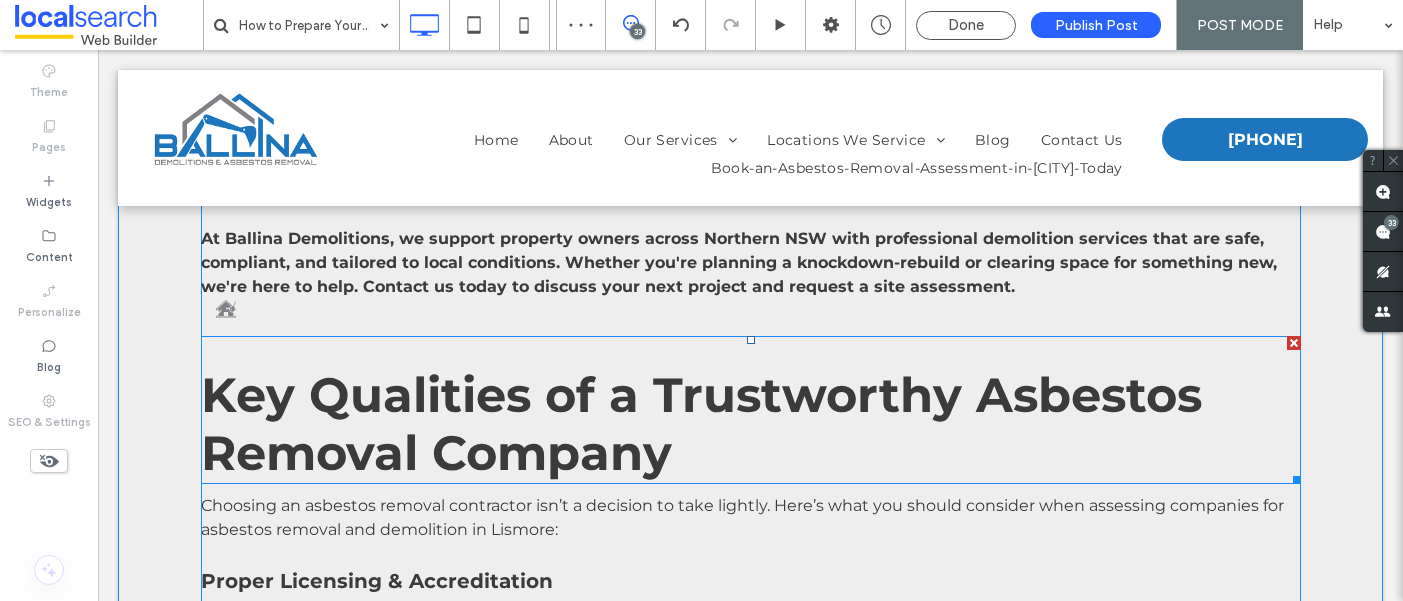 click at bounding box center [1294, 343] 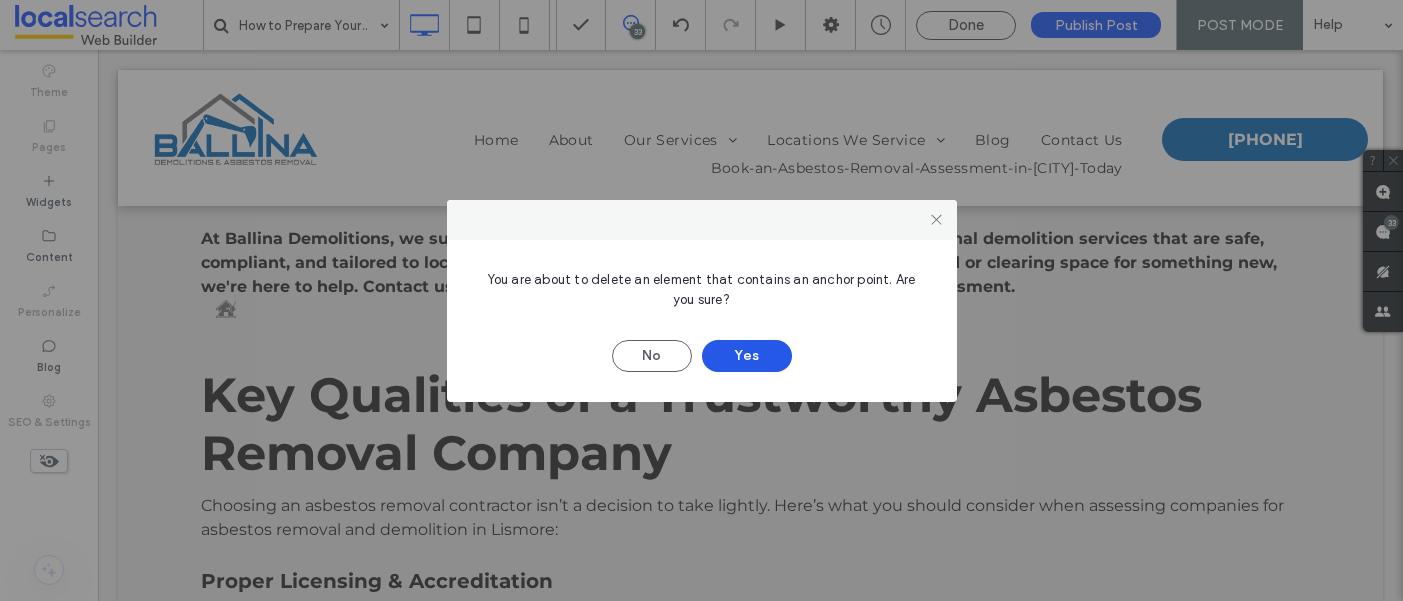 click on "Yes" at bounding box center [747, 356] 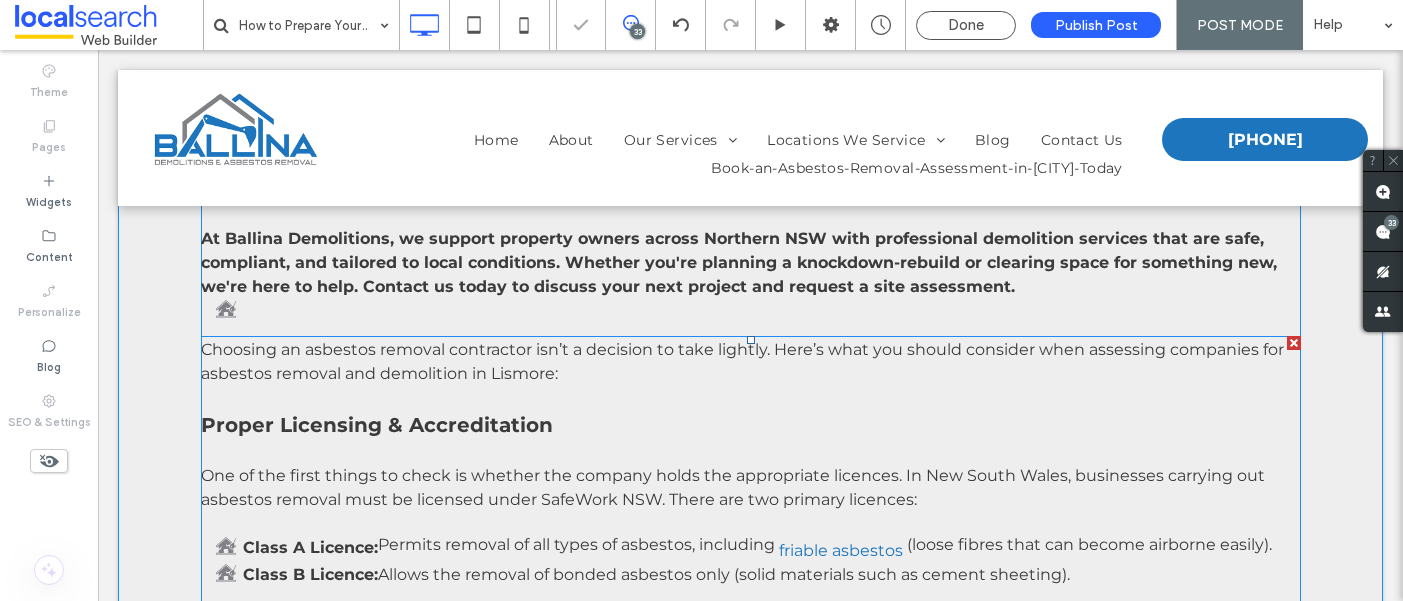 click at bounding box center (1294, 343) 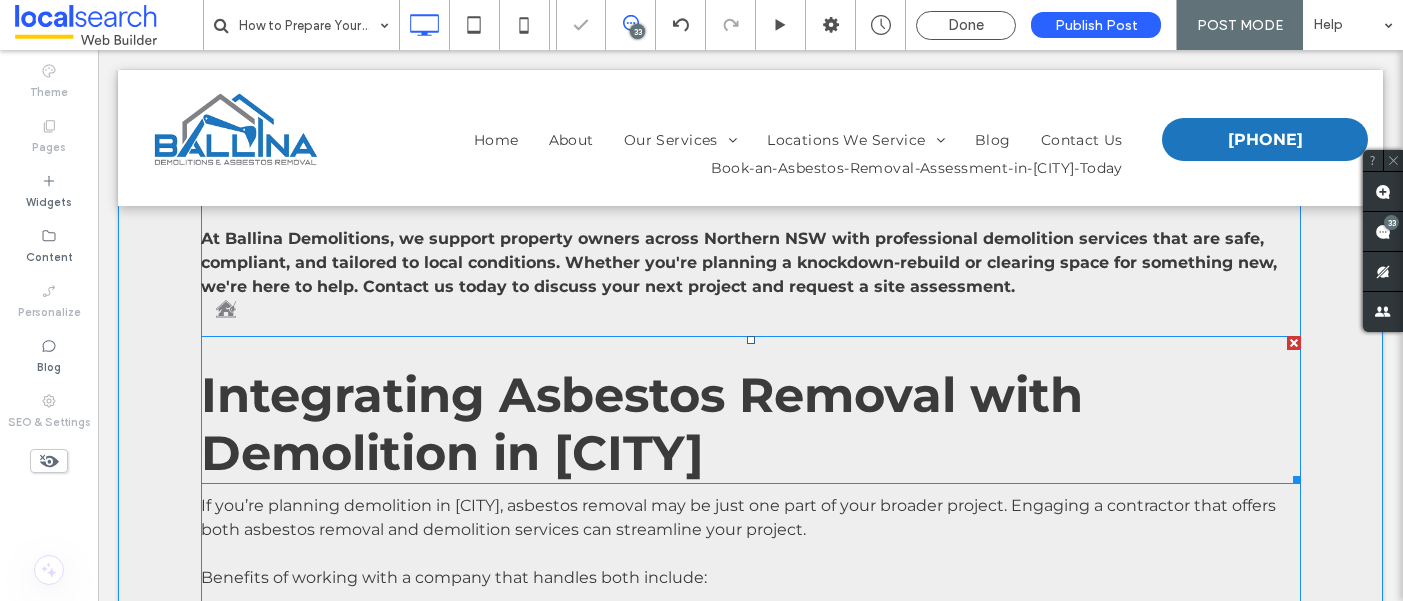click at bounding box center [1294, 343] 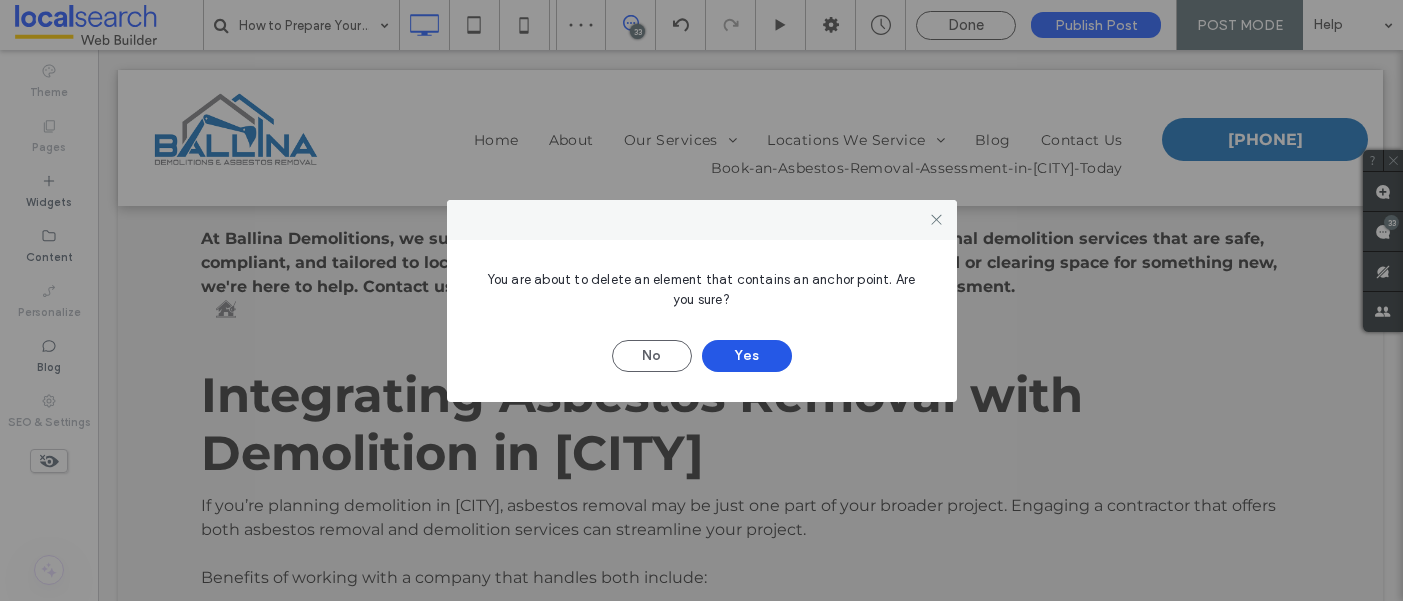 click on "Yes" at bounding box center (747, 356) 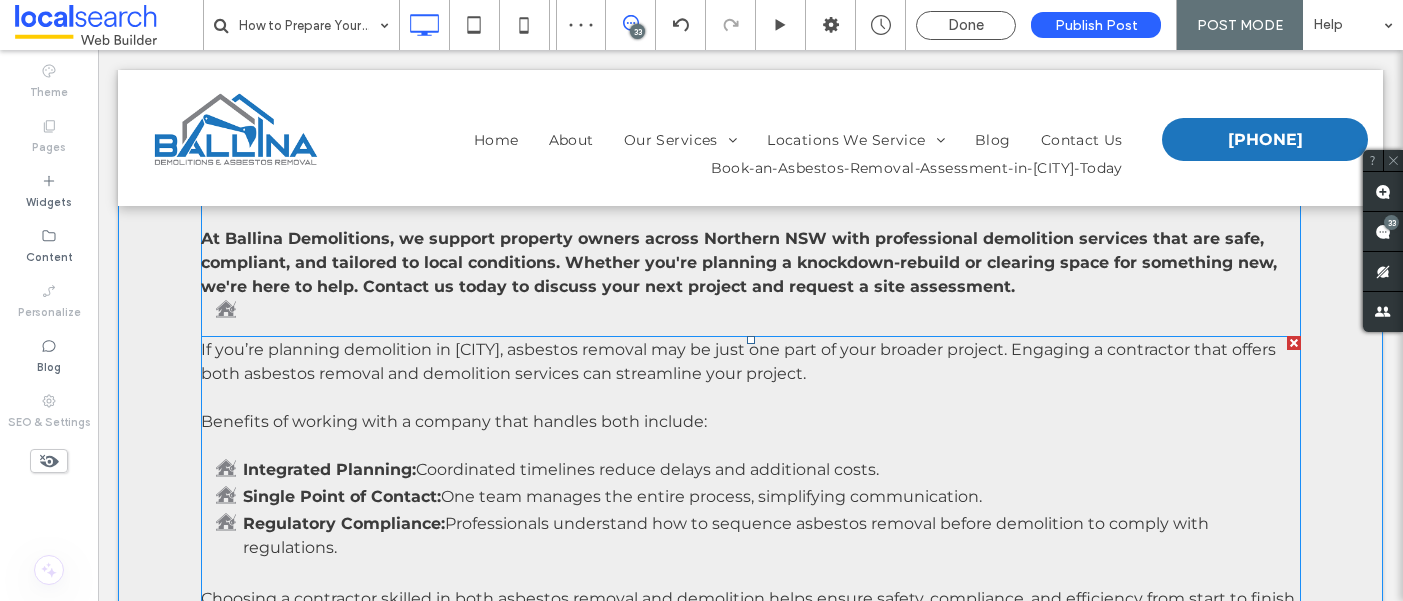 click at bounding box center [1294, 343] 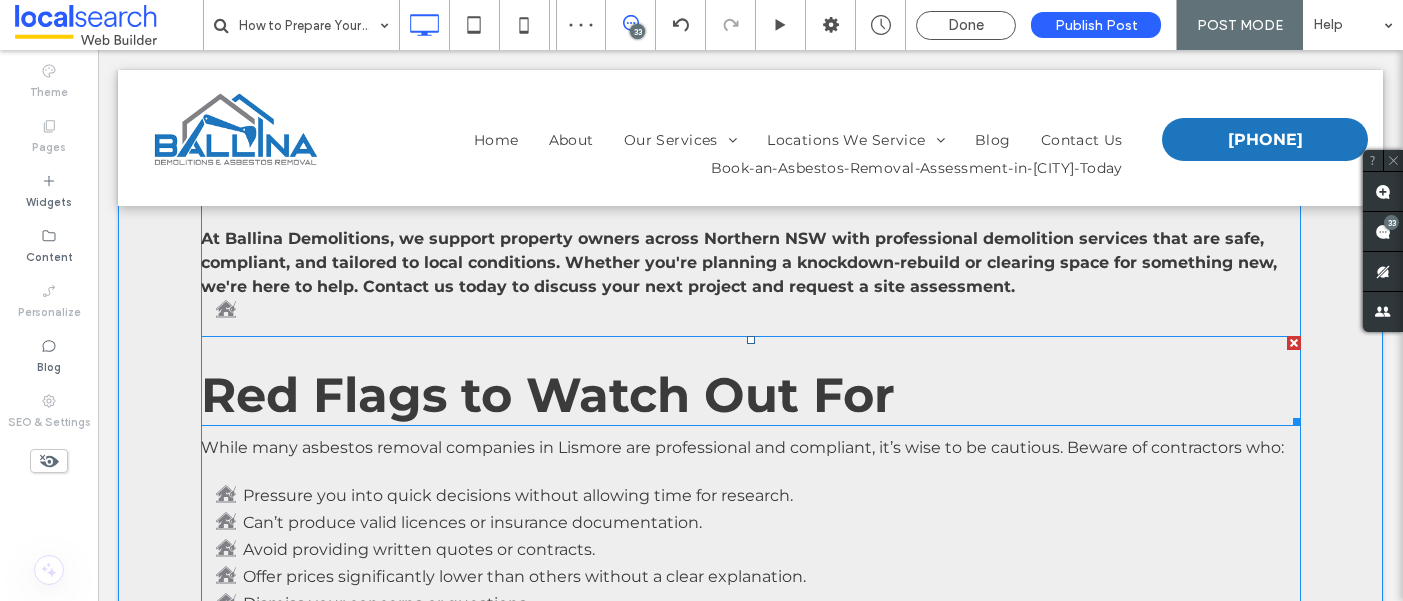click at bounding box center (1294, 343) 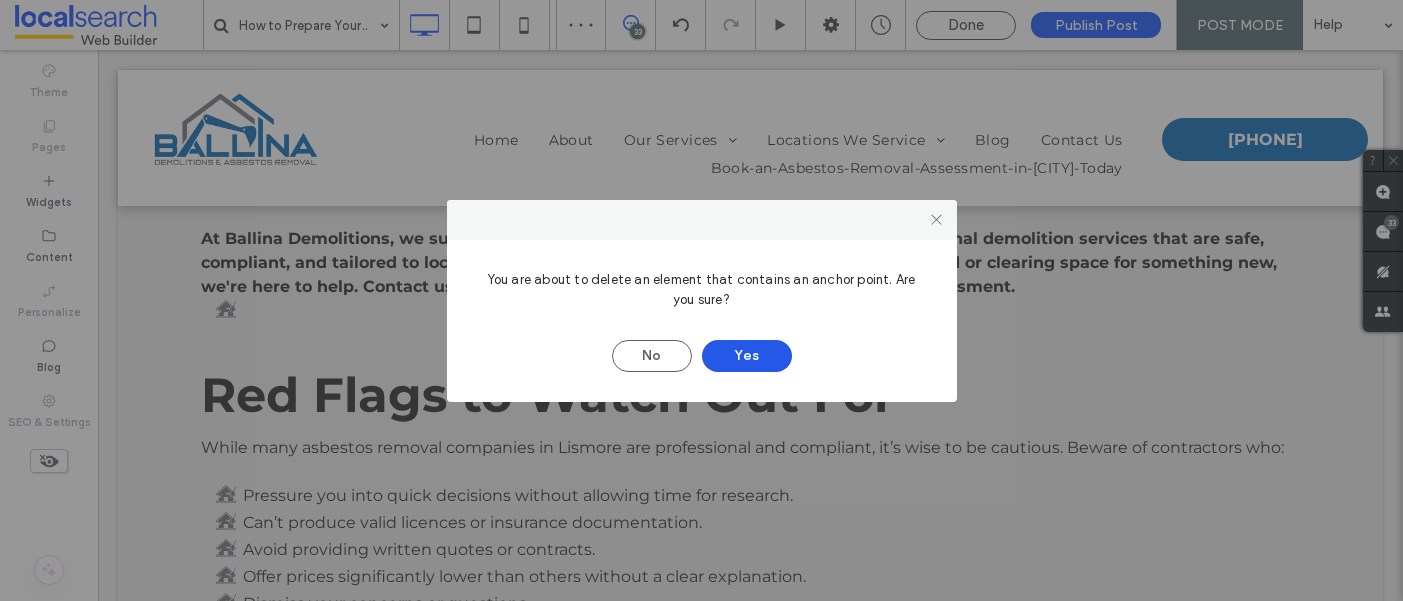 click on "Yes" at bounding box center [747, 356] 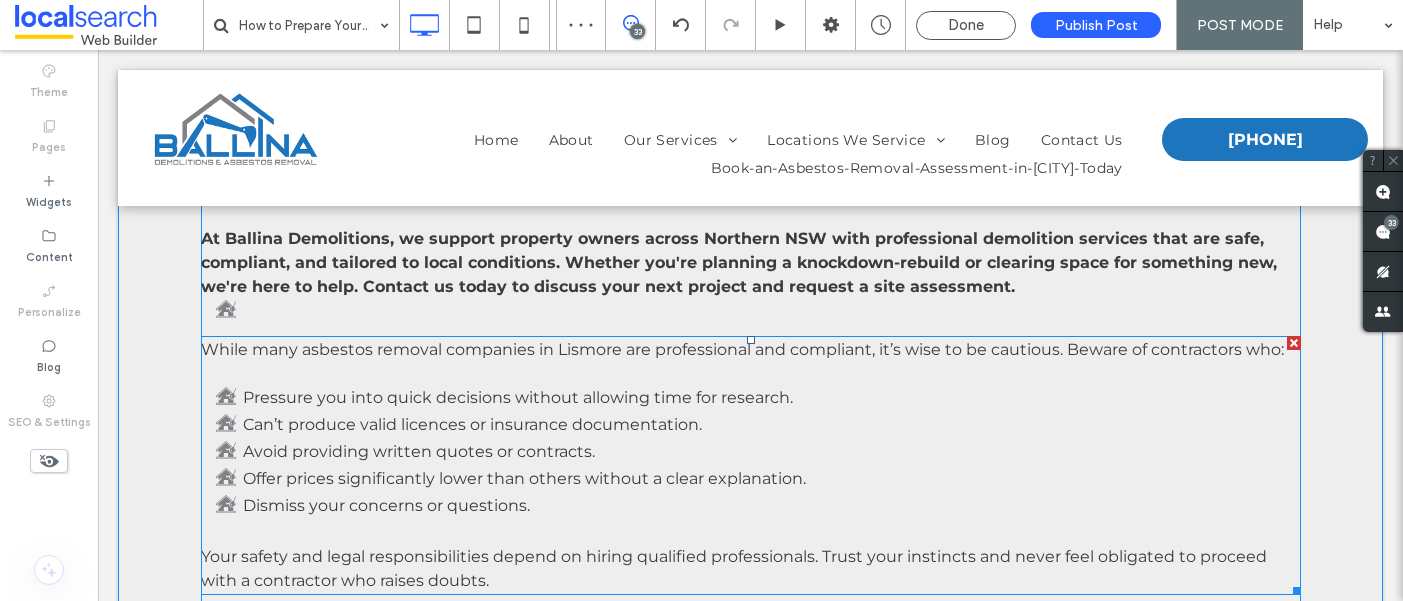 click at bounding box center [1294, 343] 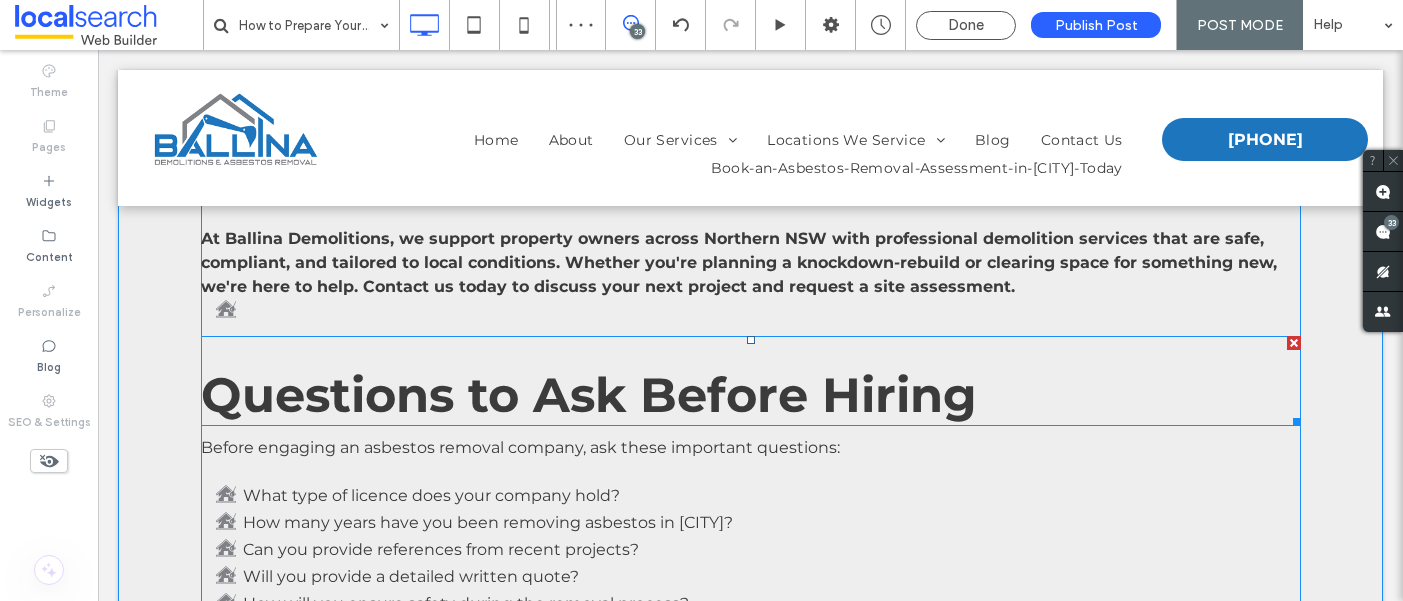 click at bounding box center [1294, 343] 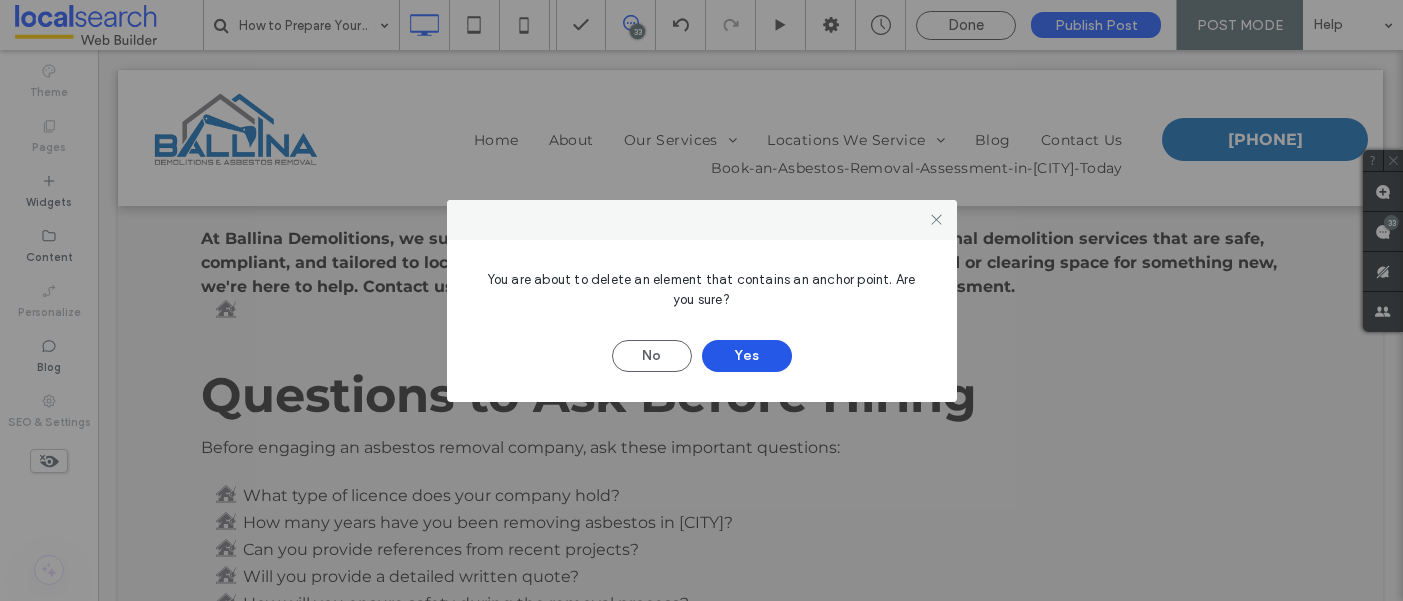 click on "Yes" at bounding box center (747, 356) 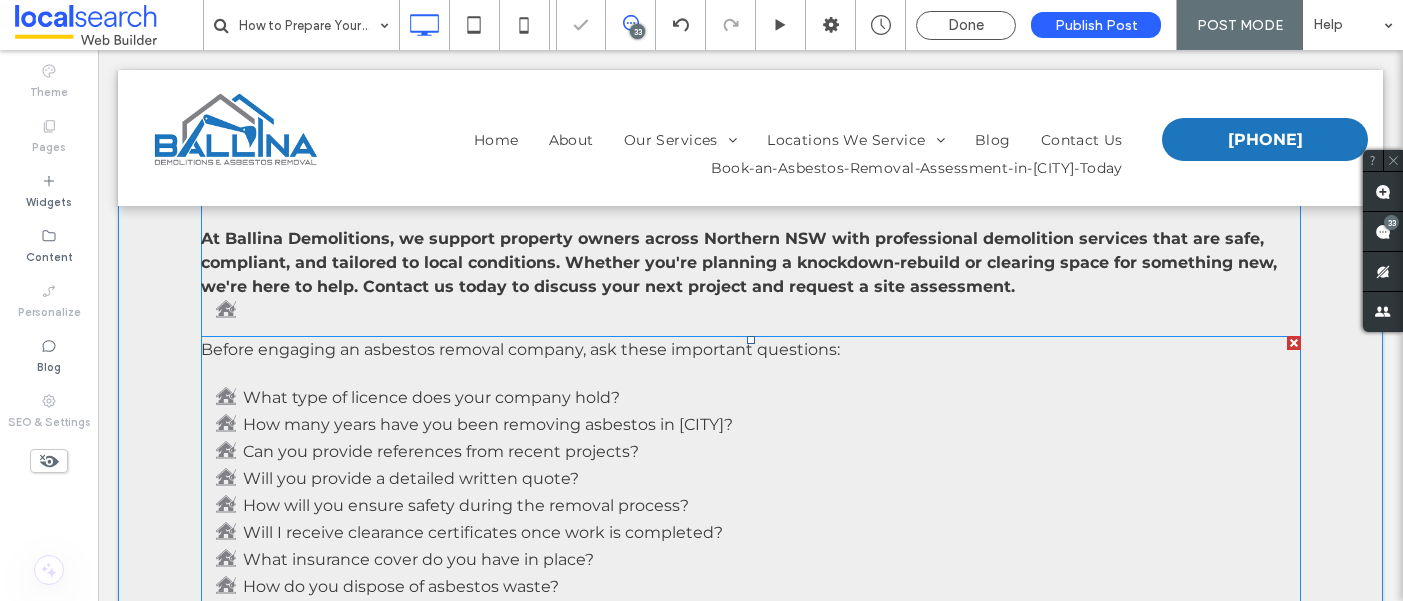 click at bounding box center [1294, 343] 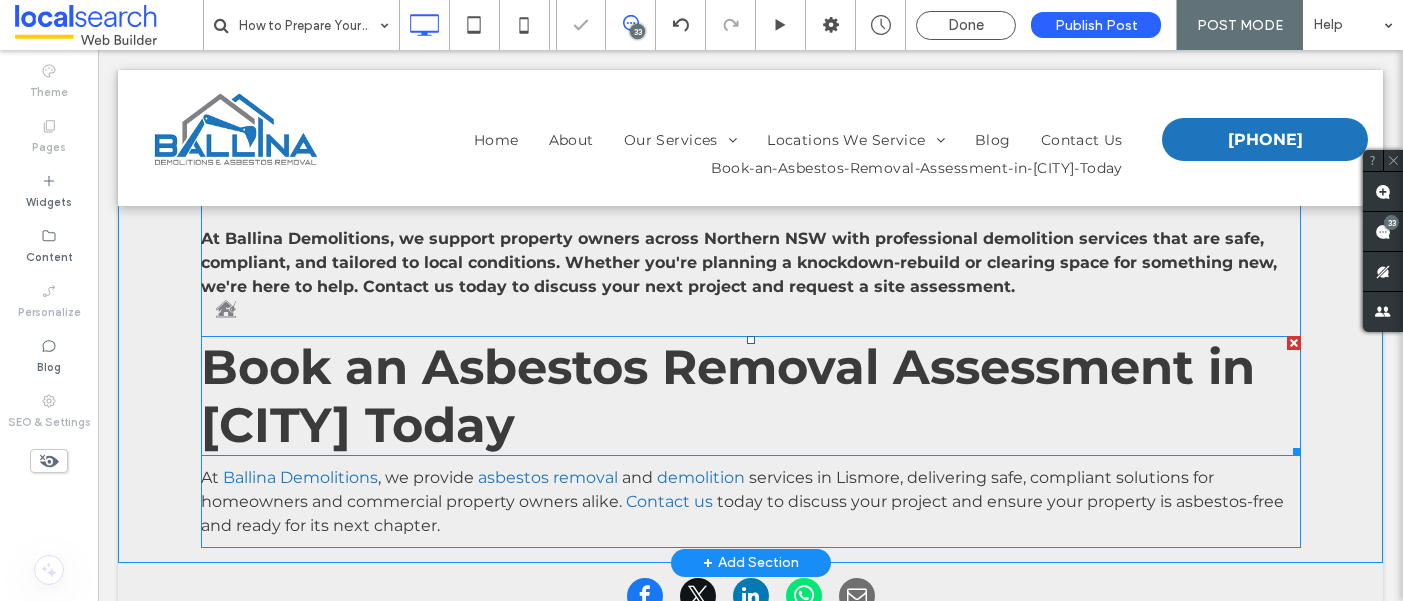 click at bounding box center [1294, 343] 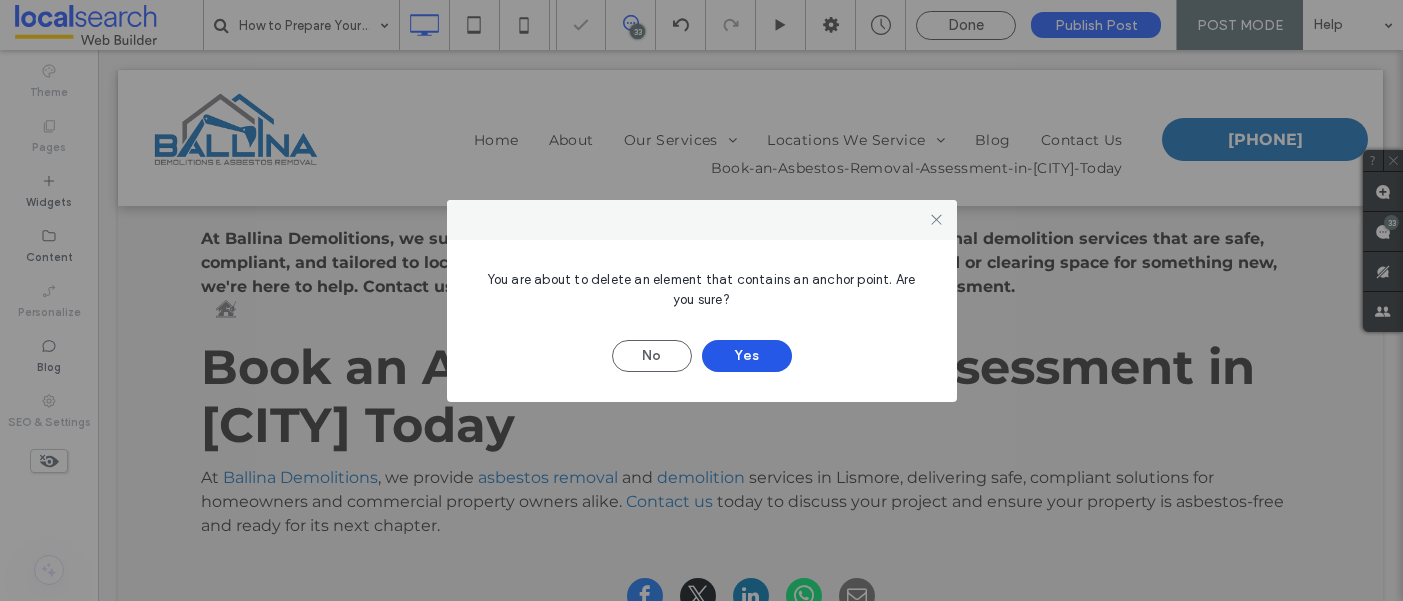 click on "Yes" at bounding box center (747, 356) 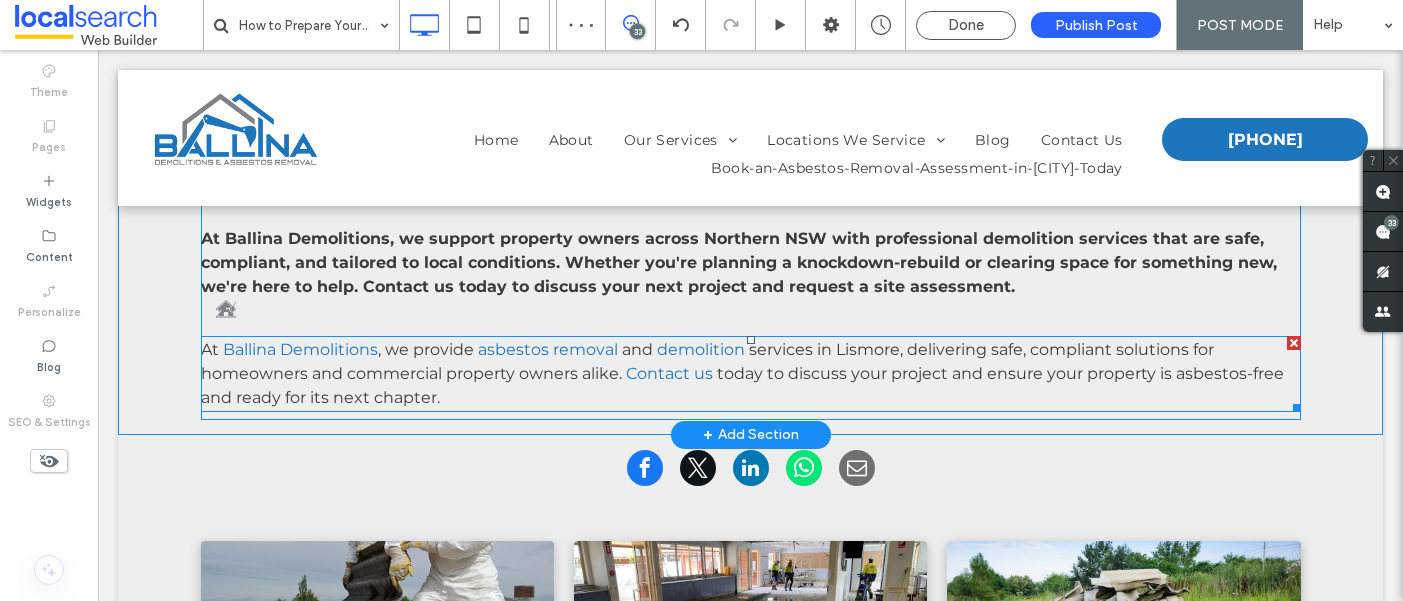 click at bounding box center (1294, 343) 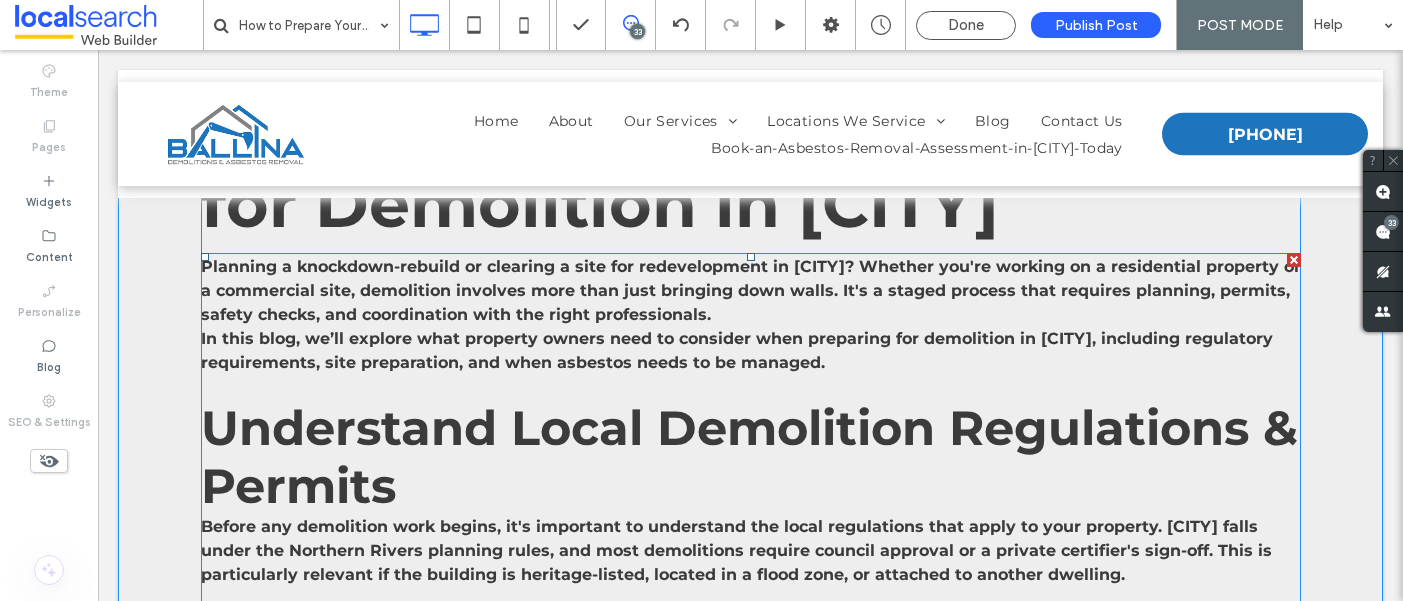 scroll, scrollTop: 241, scrollLeft: 0, axis: vertical 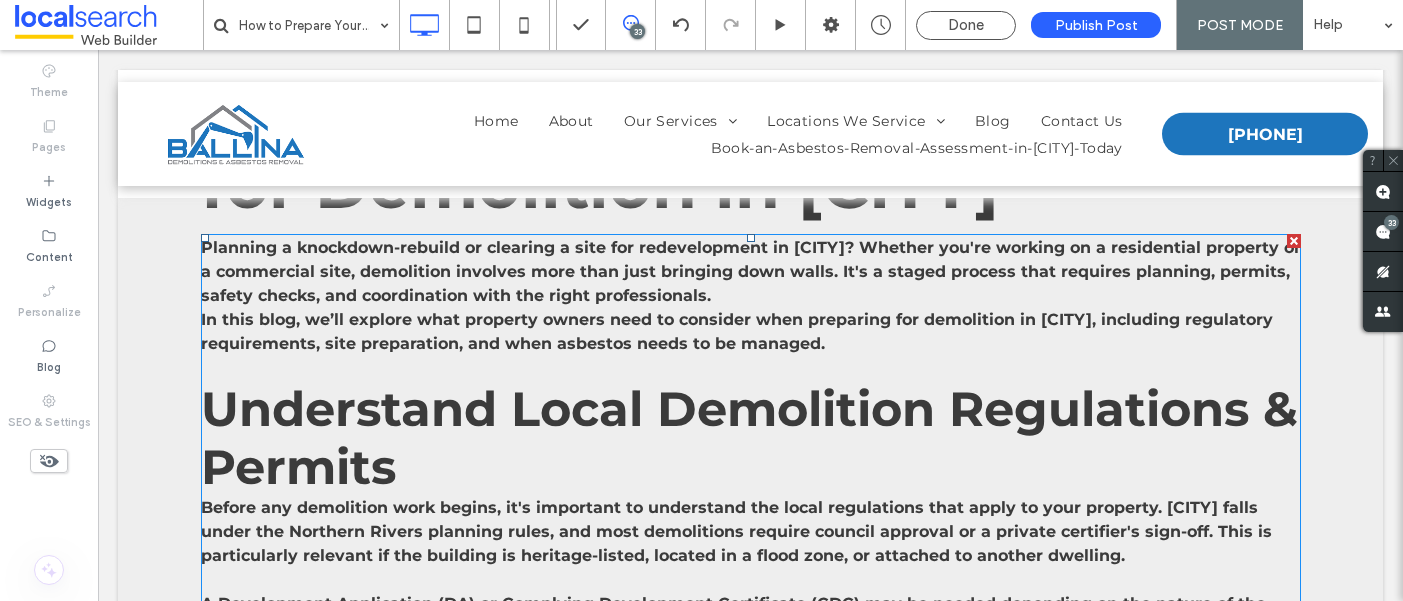 click on "Planning a knockdown-rebuild or clearing a site for redevelopment in Lismore? Whether you're working on a residential property or a commercial site, demolition involves more than just bringing down walls. It's a staged process that requires planning, permits, safety checks, and coordination with the right professionals." at bounding box center (751, 271) 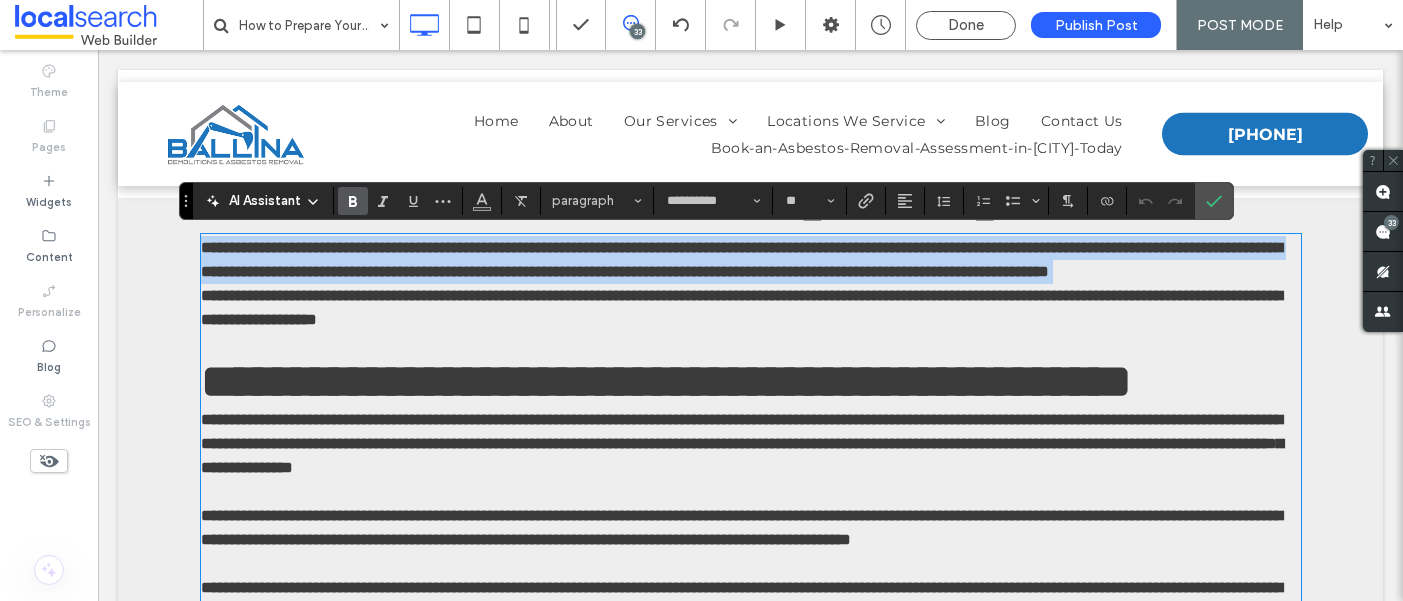 click on "**********" at bounding box center (741, 259) 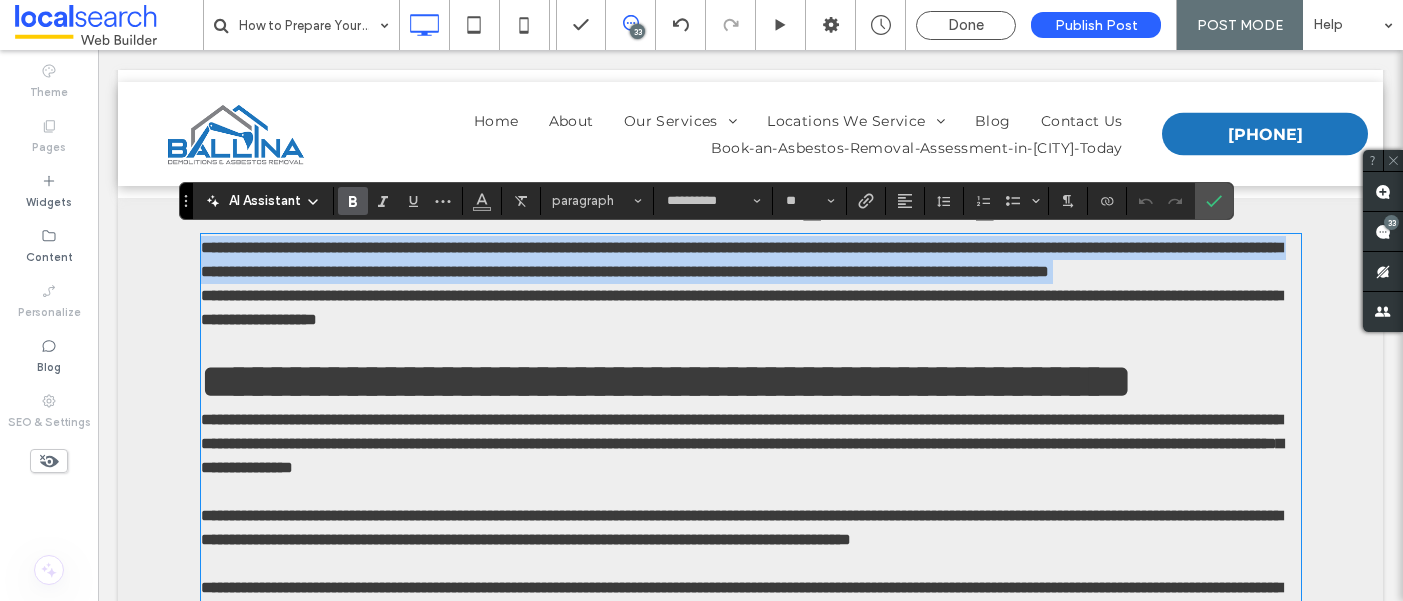 click on "**********" at bounding box center (751, 260) 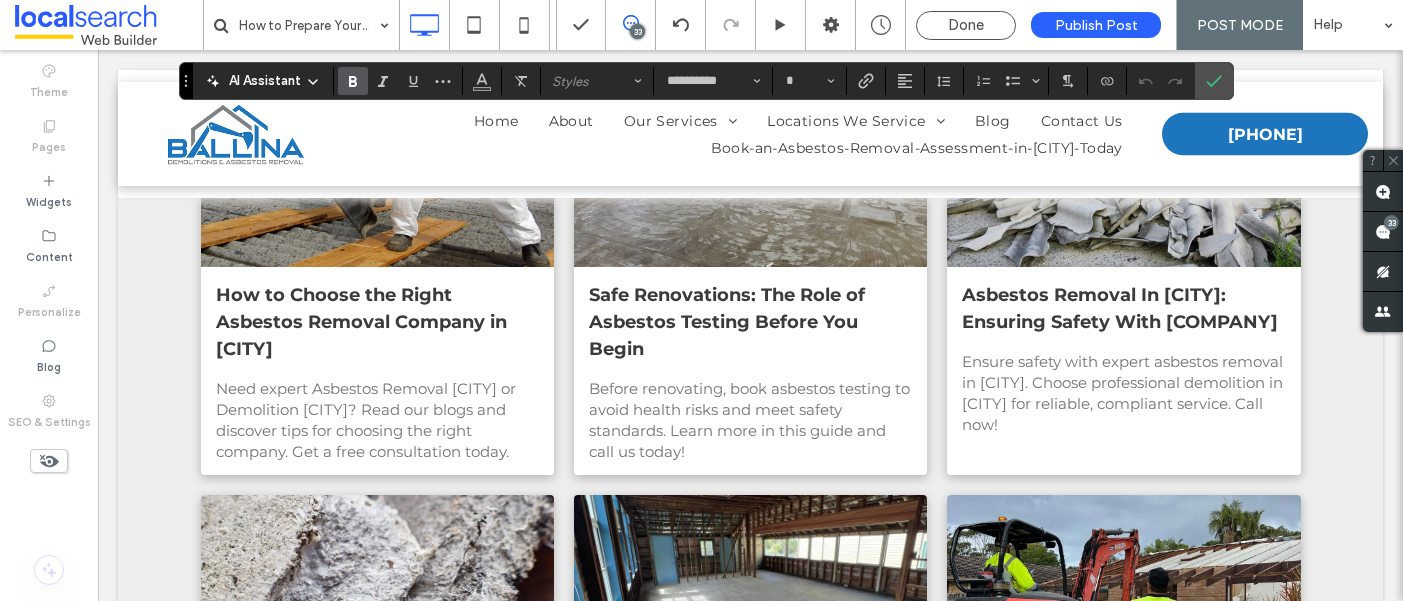 scroll, scrollTop: 3066, scrollLeft: 0, axis: vertical 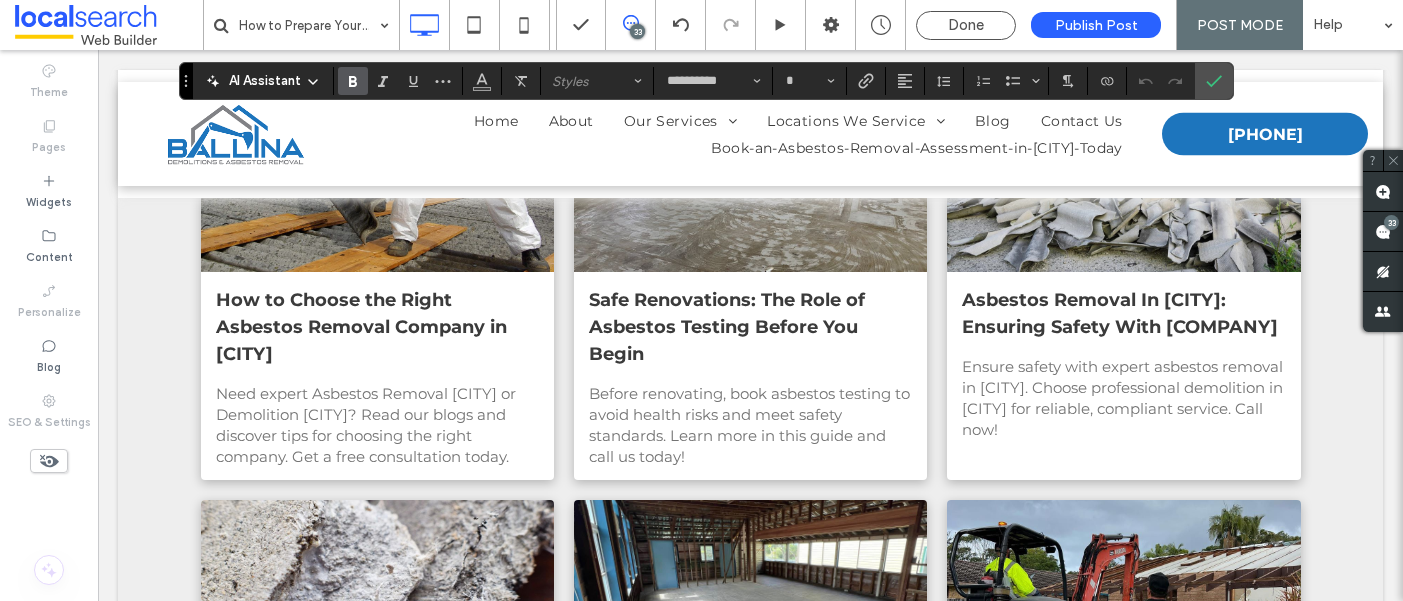 drag, startPoint x: 201, startPoint y: 245, endPoint x: 1030, endPoint y: 449, distance: 853.7312 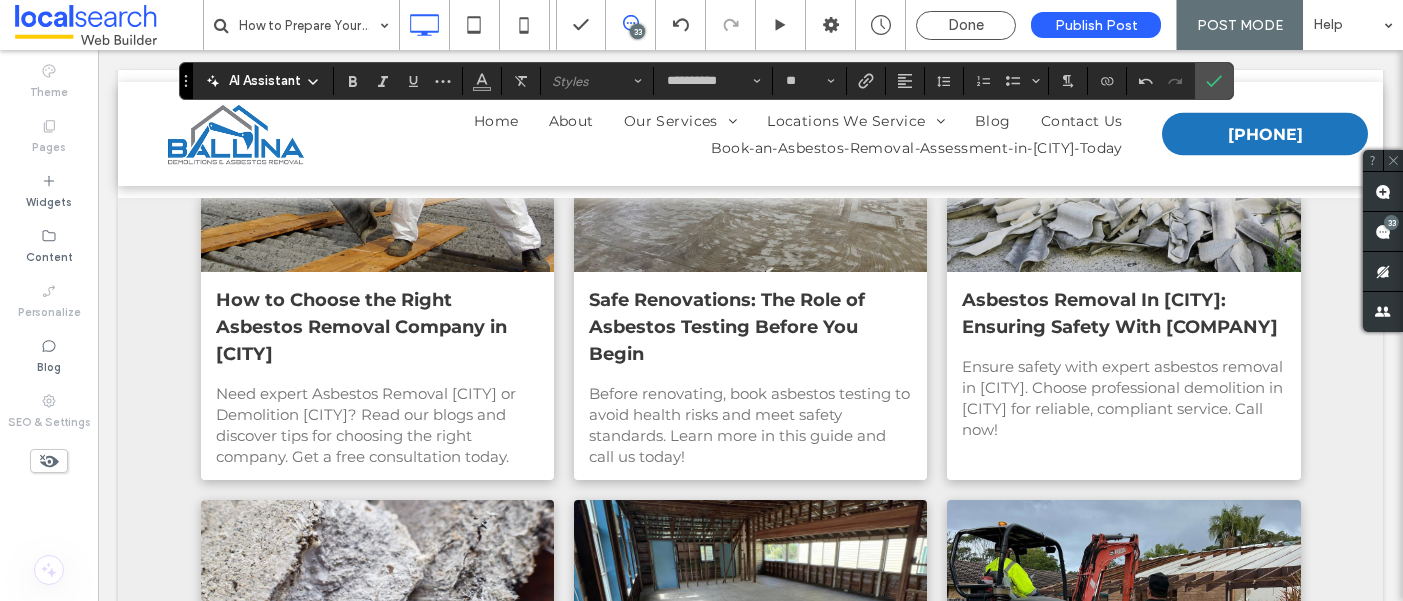 click at bounding box center (772, -63) 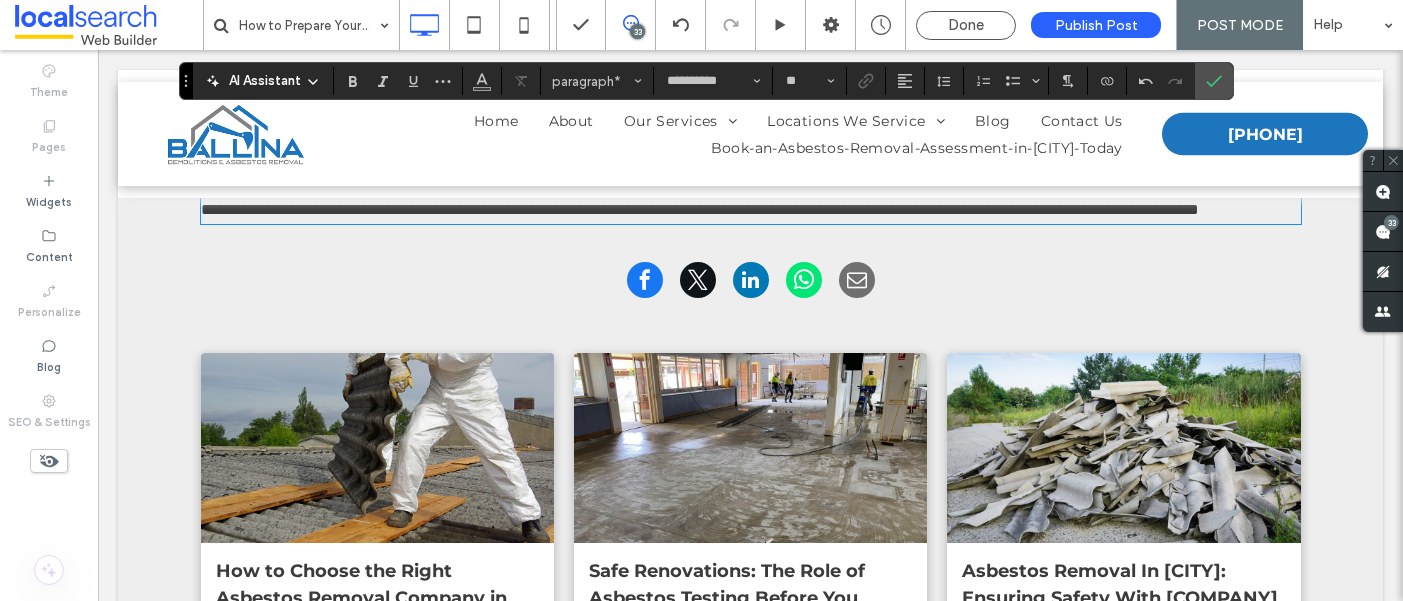 scroll, scrollTop: 2761, scrollLeft: 0, axis: vertical 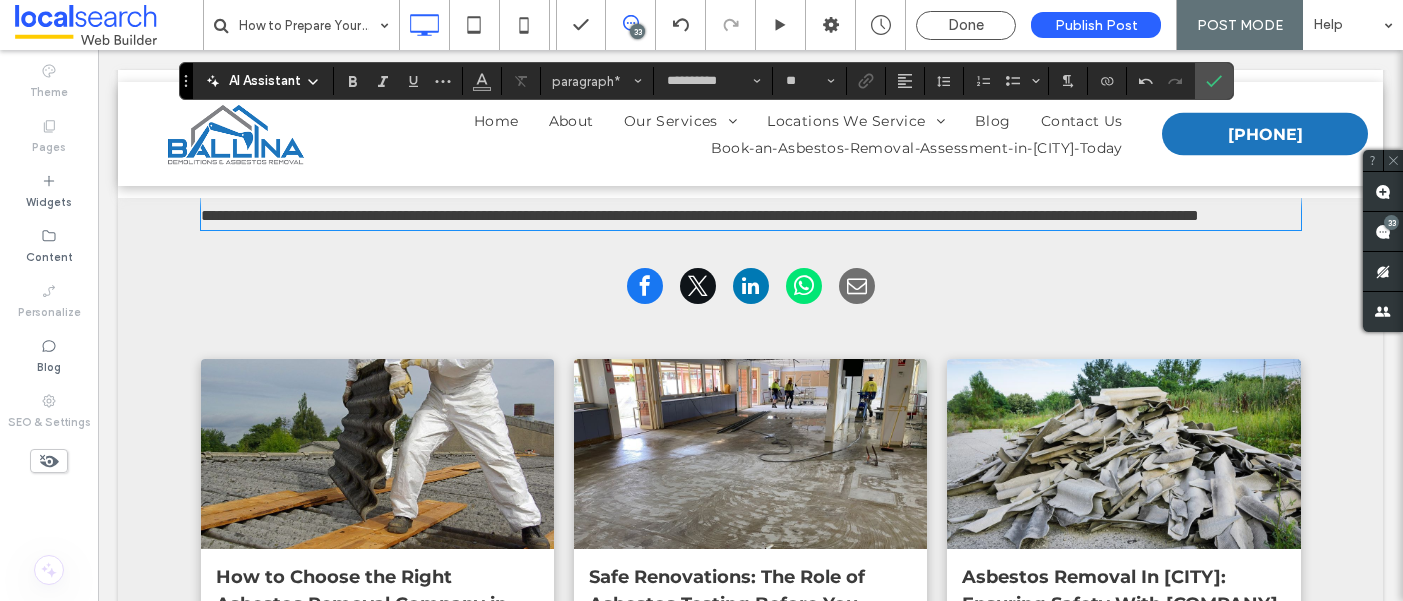 click on "**********" at bounding box center [590, 57] 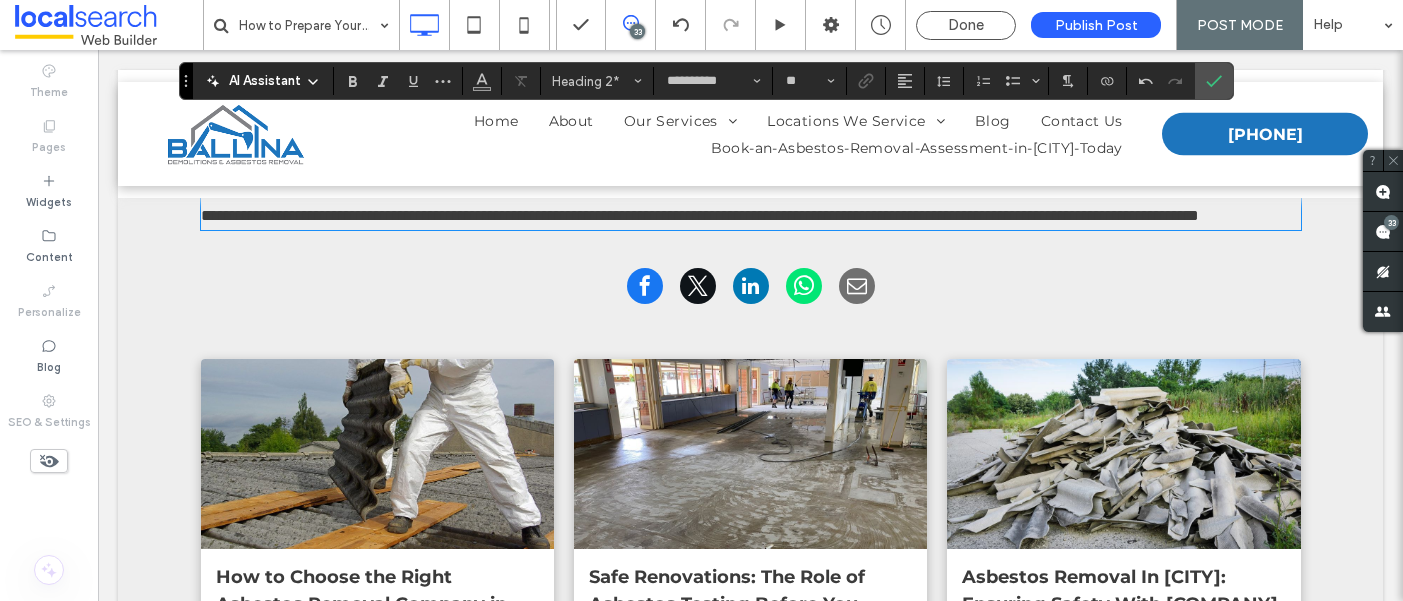 click on "**********" at bounding box center [590, 57] 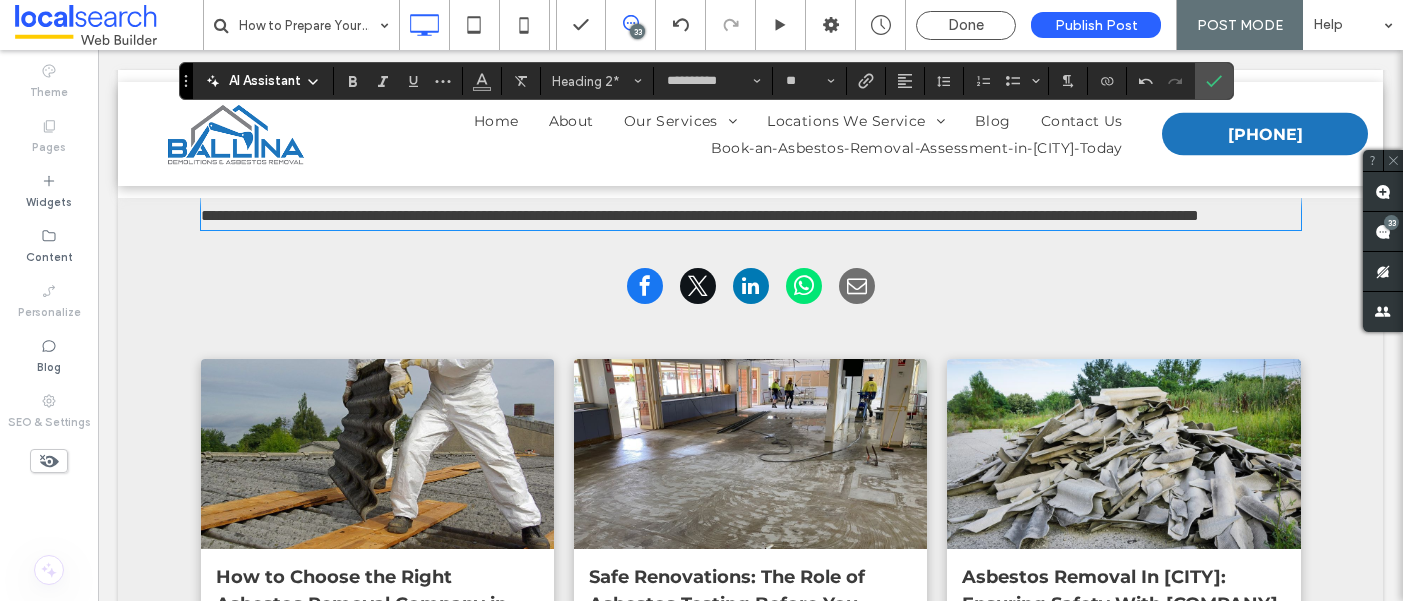 click on "**********" at bounding box center [590, 57] 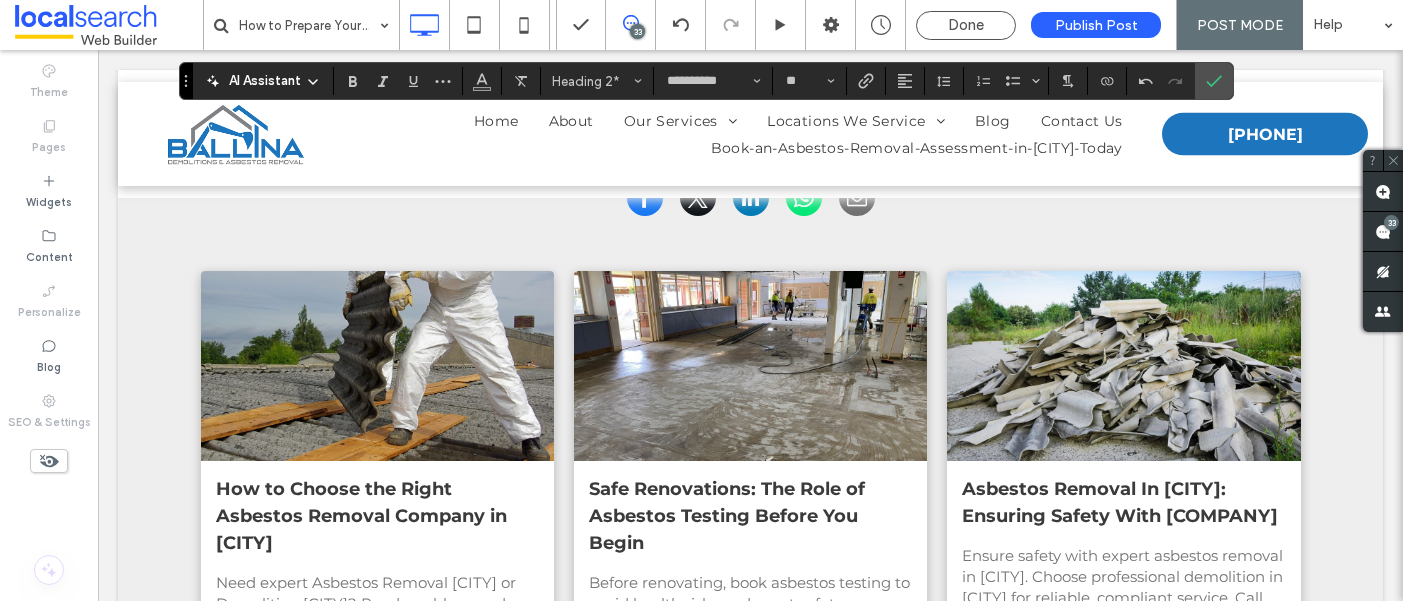 scroll, scrollTop: 2836, scrollLeft: 0, axis: vertical 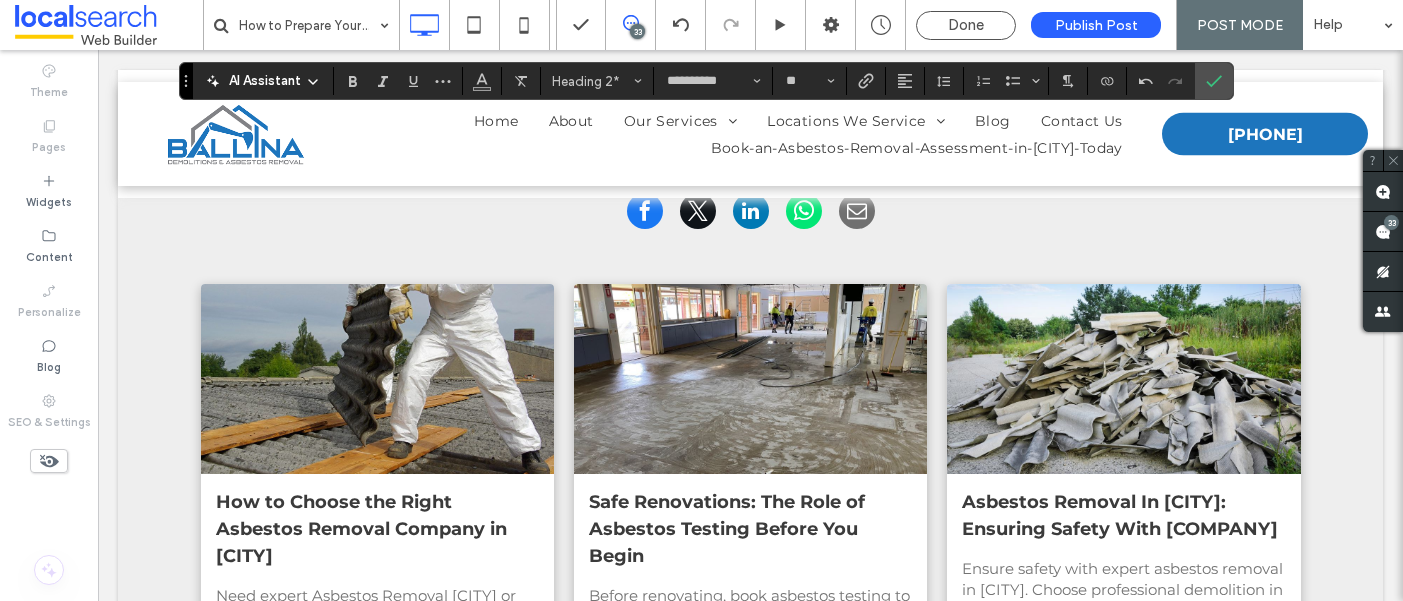 click on "**********" at bounding box center [590, -18] 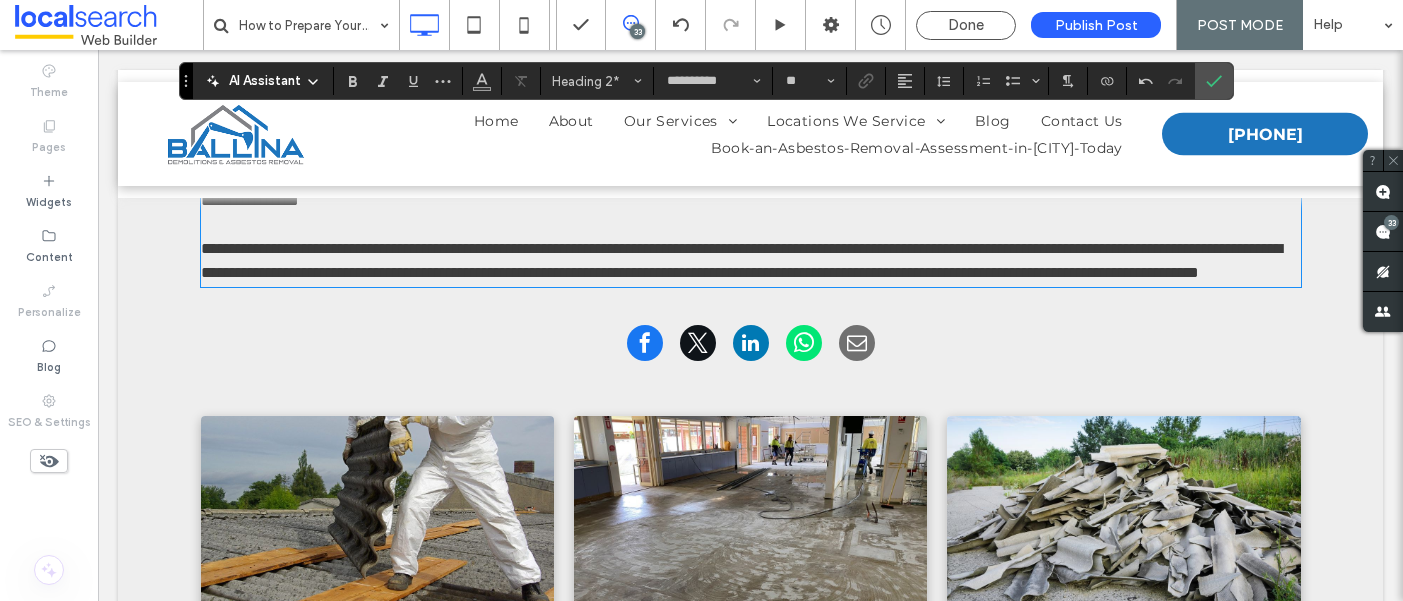scroll, scrollTop: 2706, scrollLeft: 0, axis: vertical 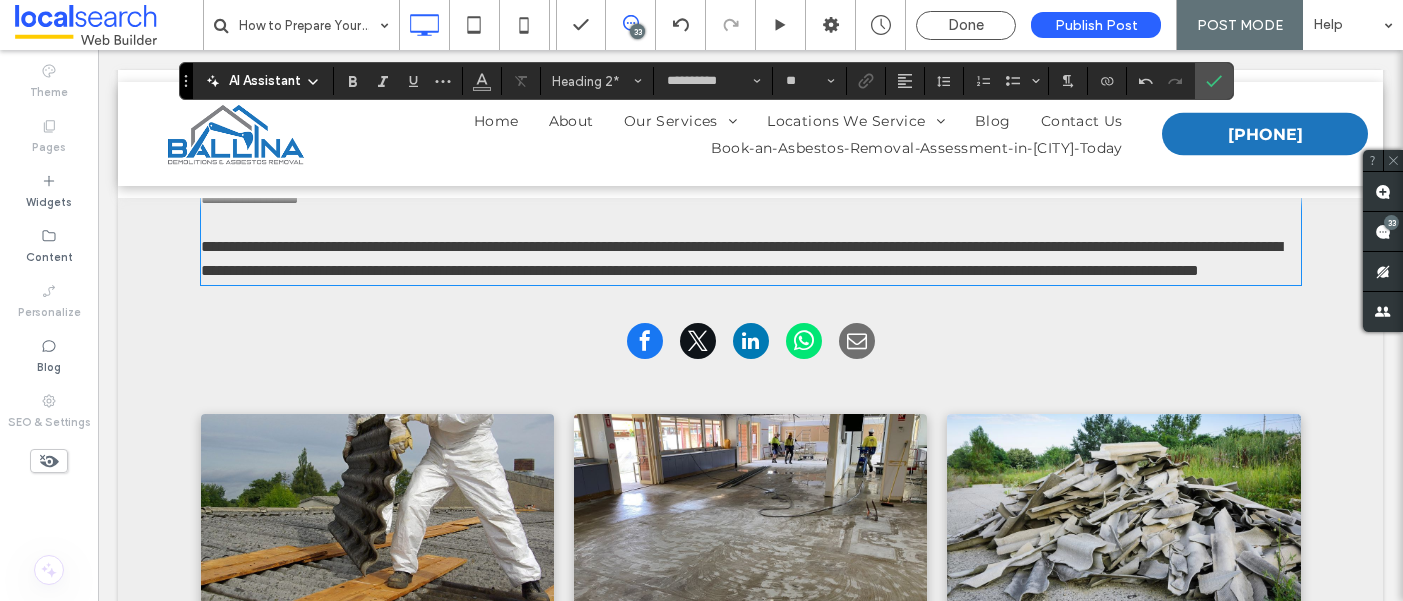 click on "**********" at bounding box center (590, 112) 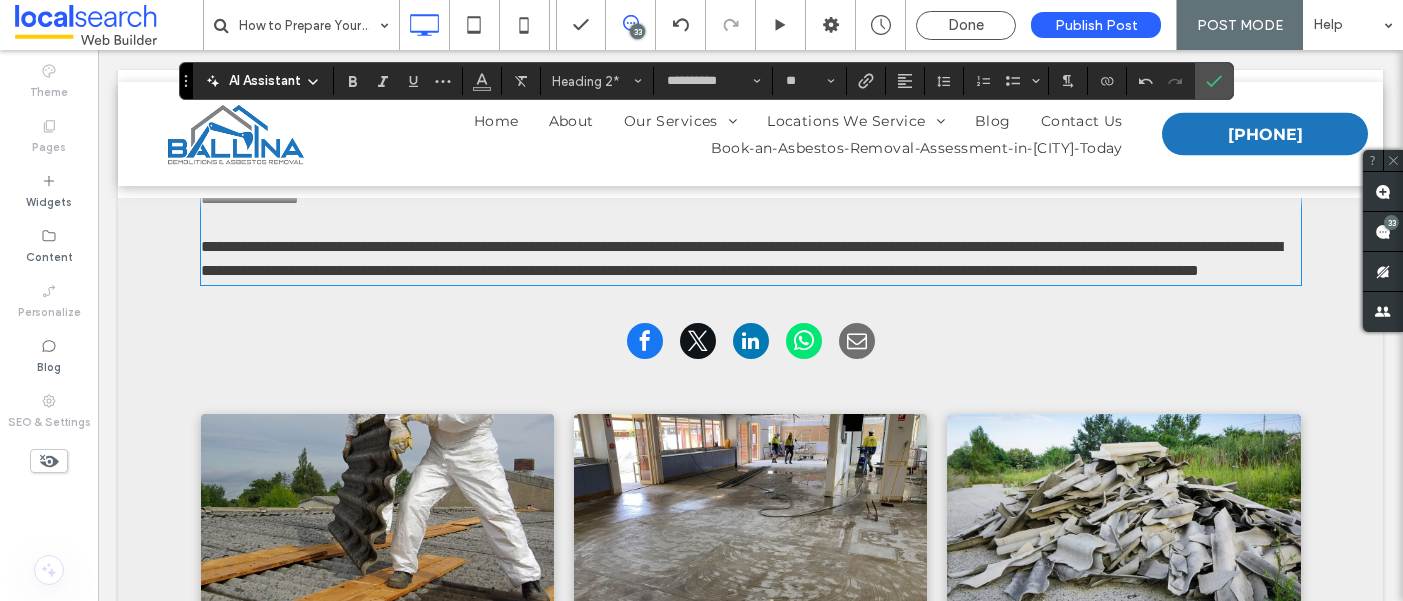 click on "**********" at bounding box center [590, 112] 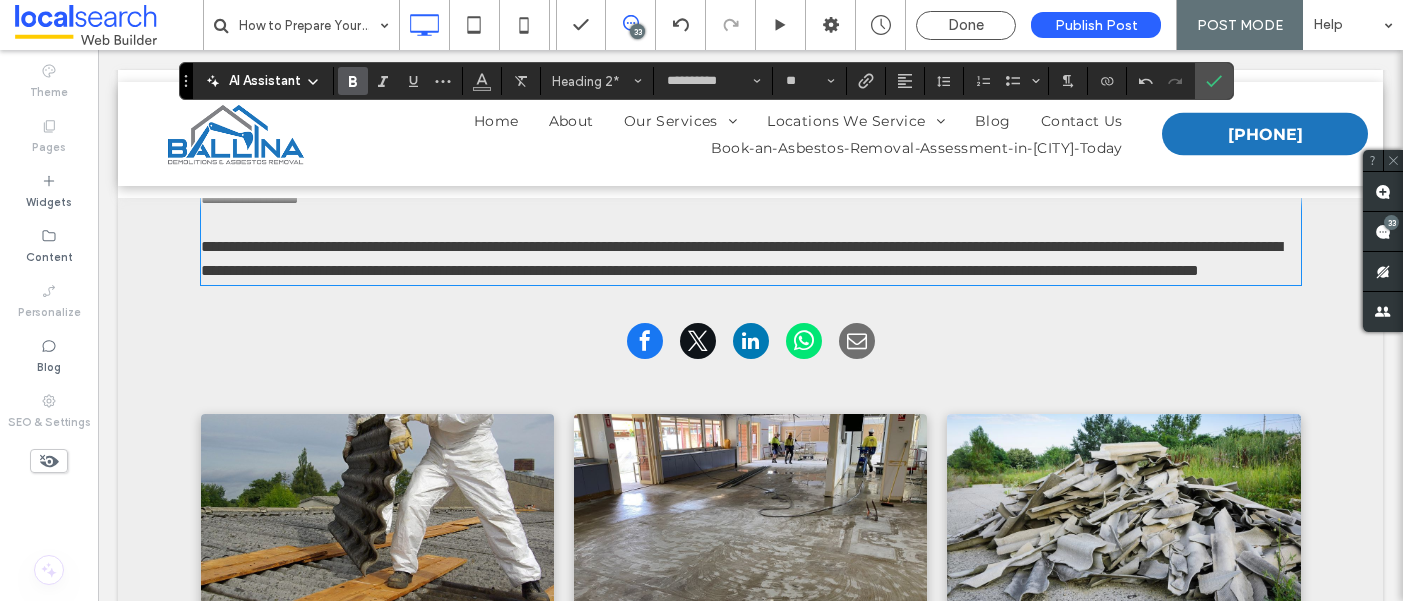 drag, startPoint x: 351, startPoint y: 81, endPoint x: 256, endPoint y: 55, distance: 98.49365 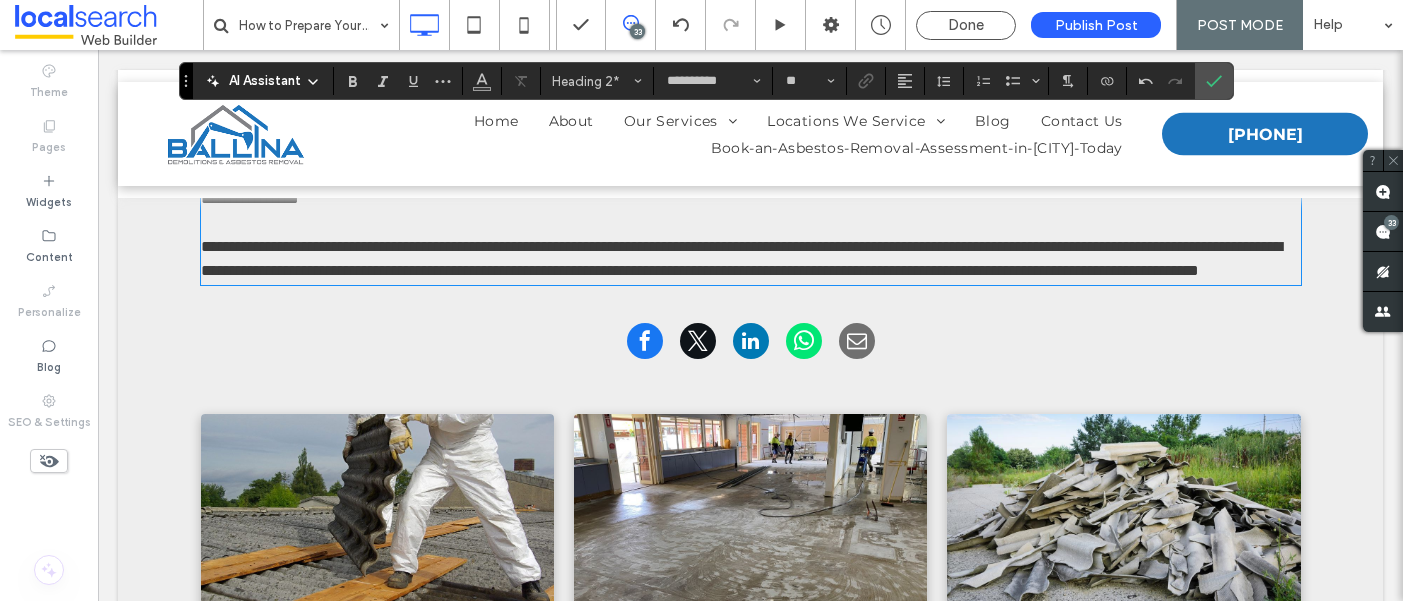 click on "**********" at bounding box center (638, -84) 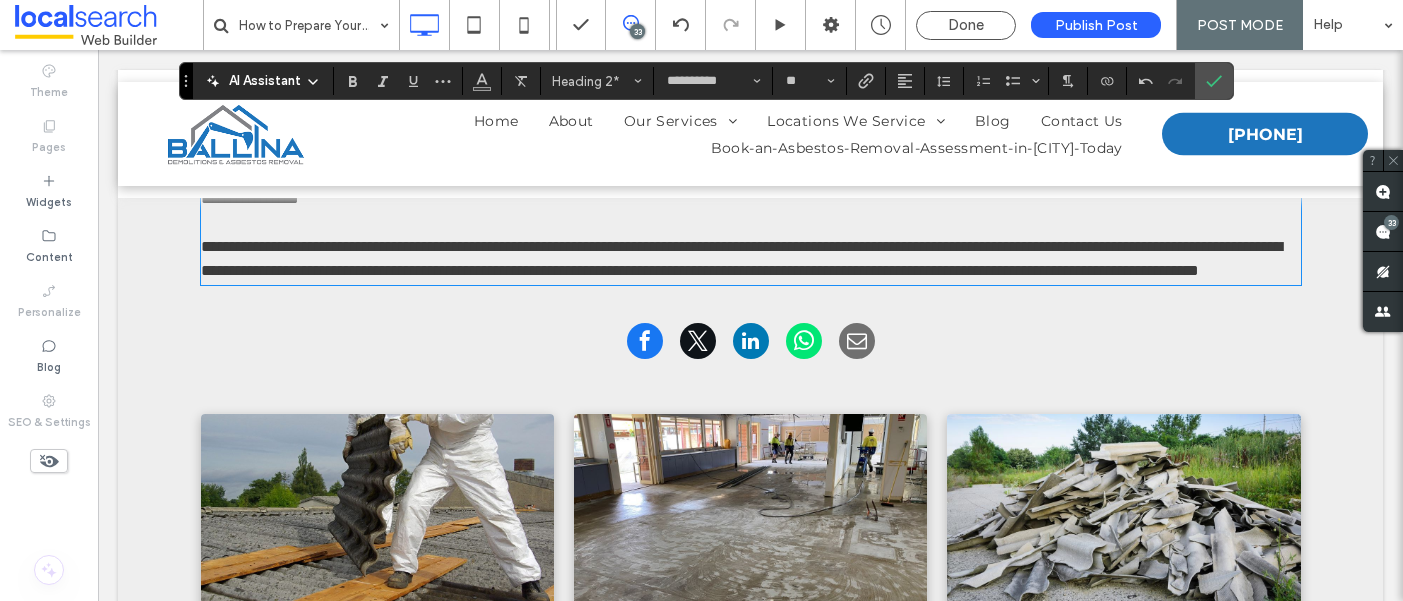click on "**********" at bounding box center [638, -84] 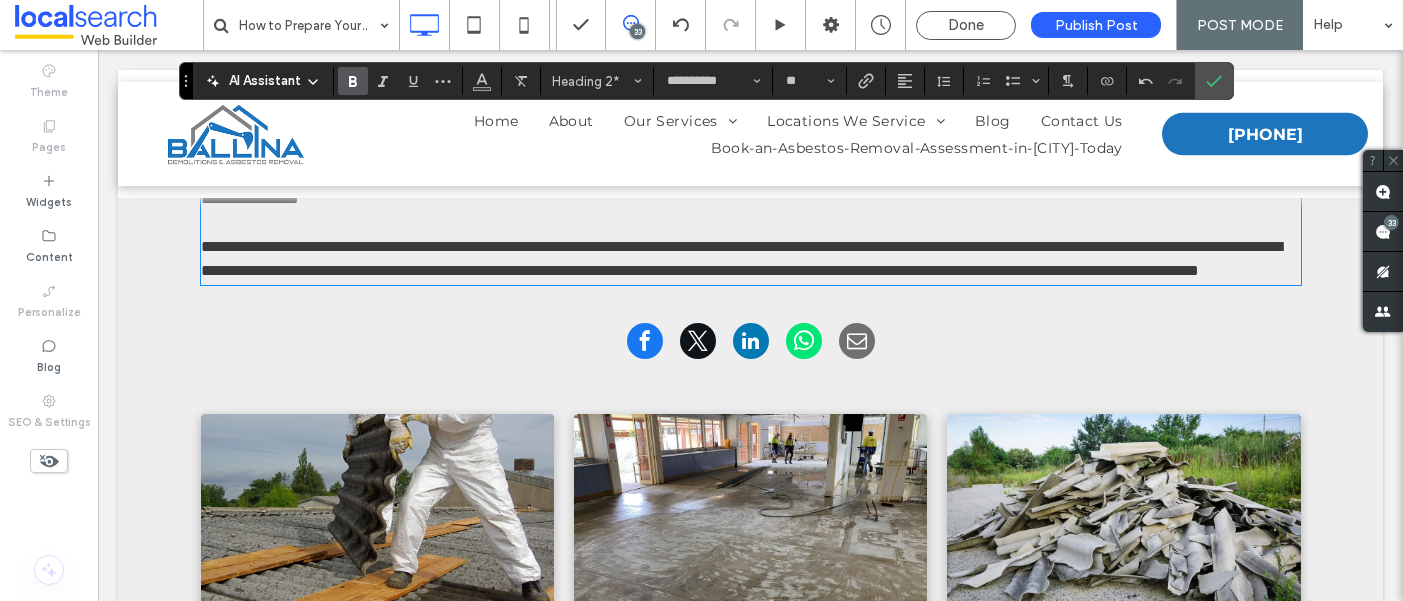 drag, startPoint x: 357, startPoint y: 89, endPoint x: 256, endPoint y: 147, distance: 116.46888 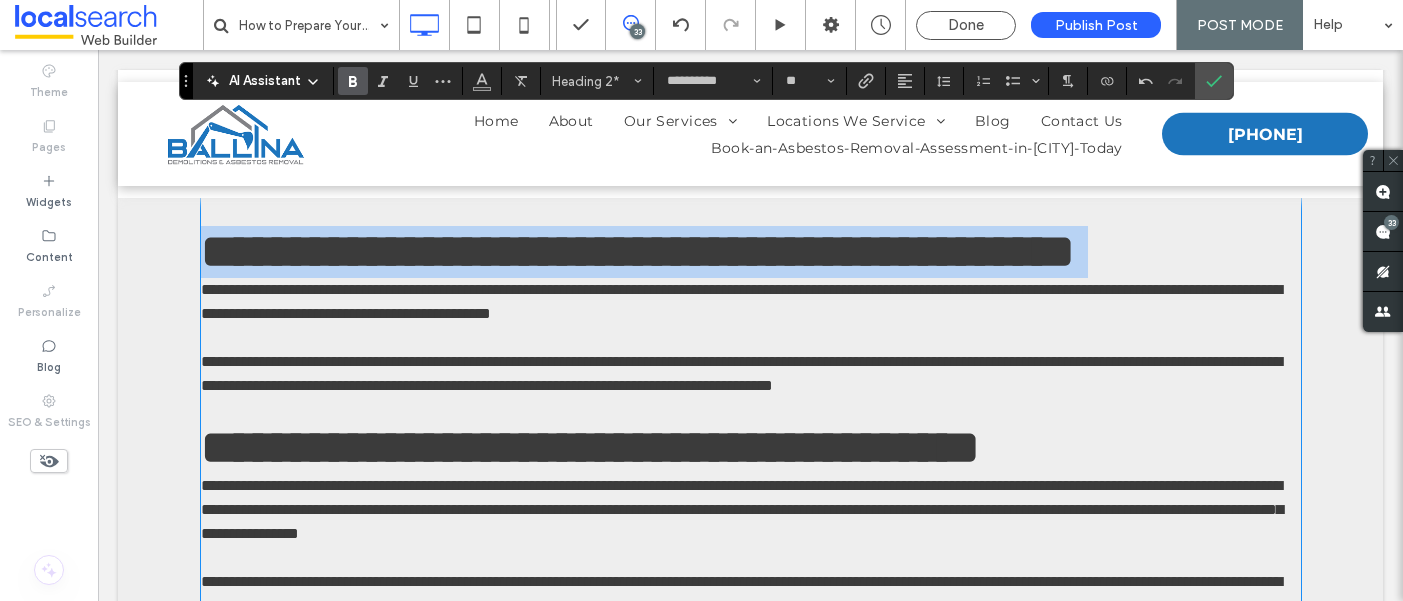scroll, scrollTop: 2351, scrollLeft: 0, axis: vertical 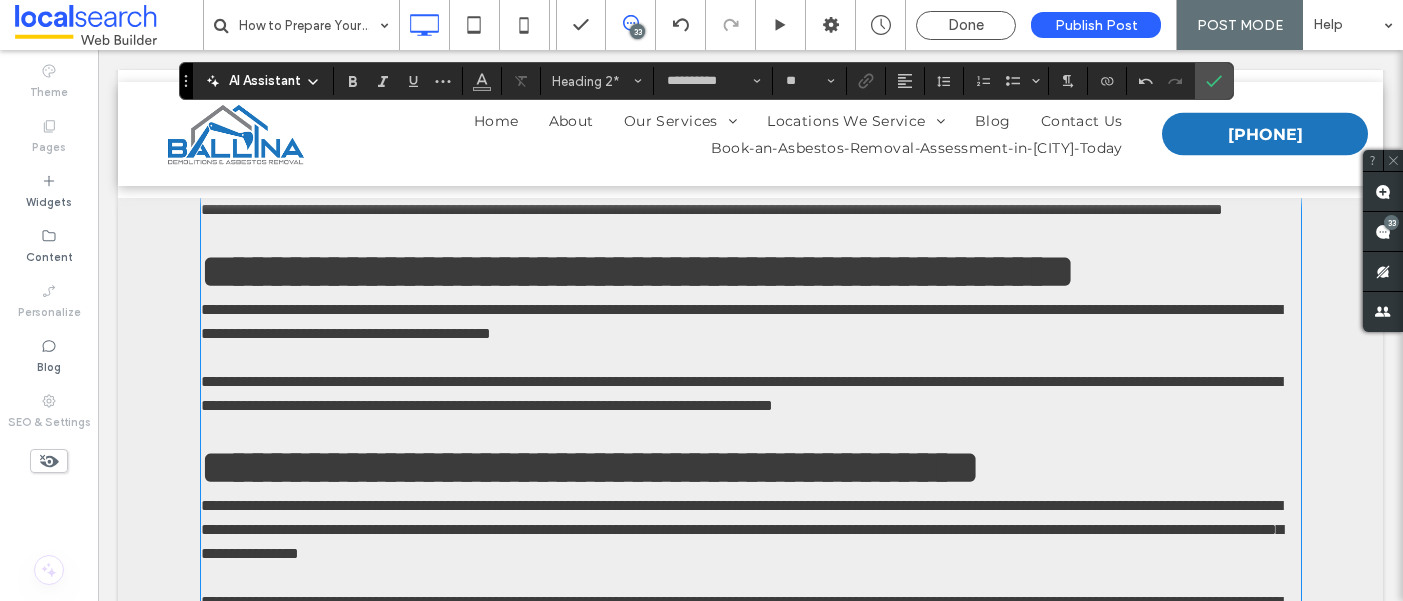 click on "**********" at bounding box center (552, 51) 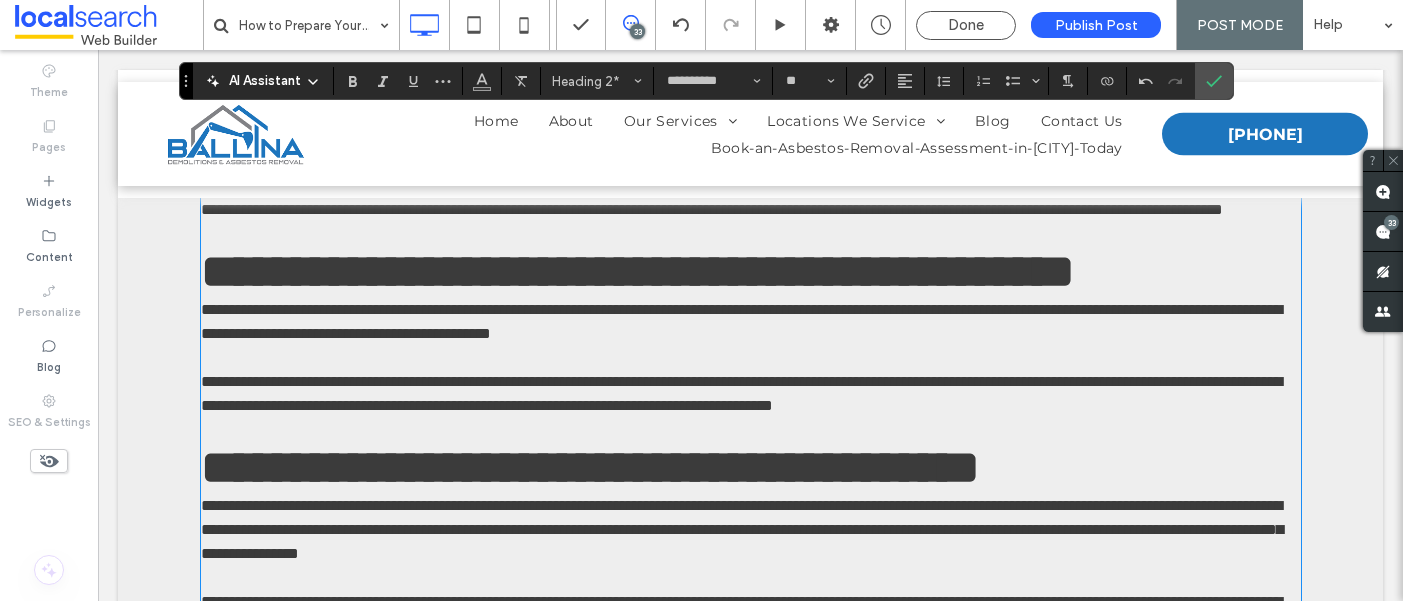 click on "**********" at bounding box center (552, 51) 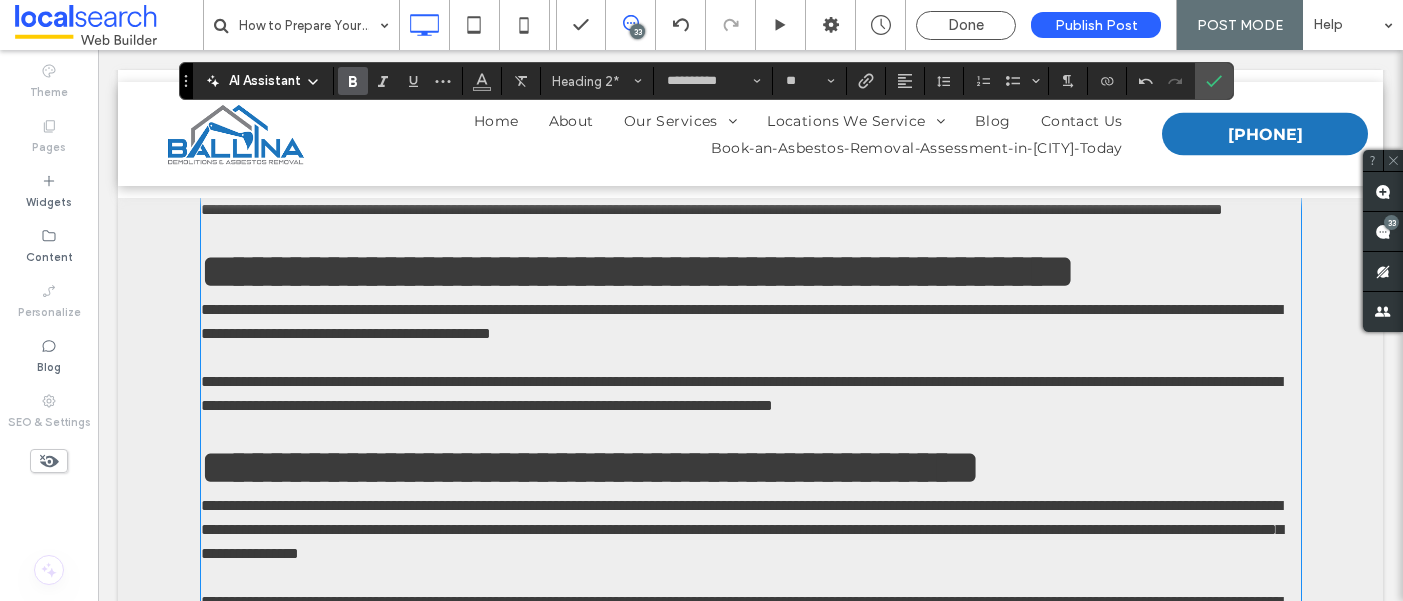 click 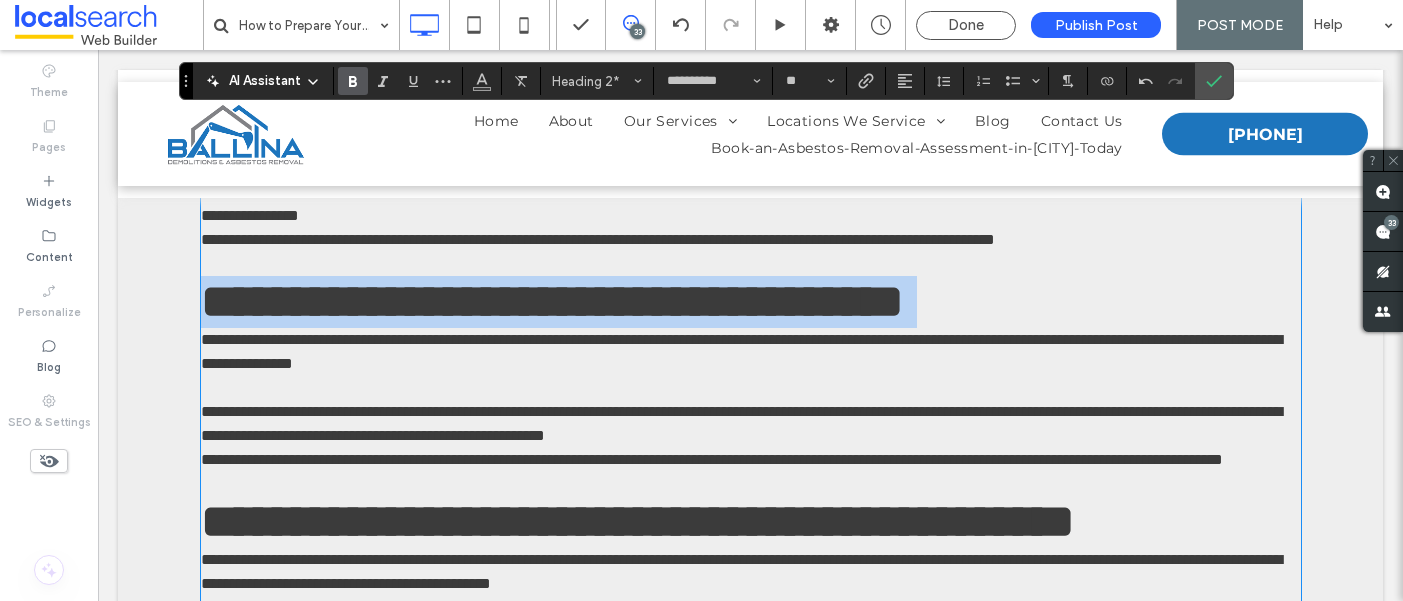 scroll, scrollTop: 2099, scrollLeft: 0, axis: vertical 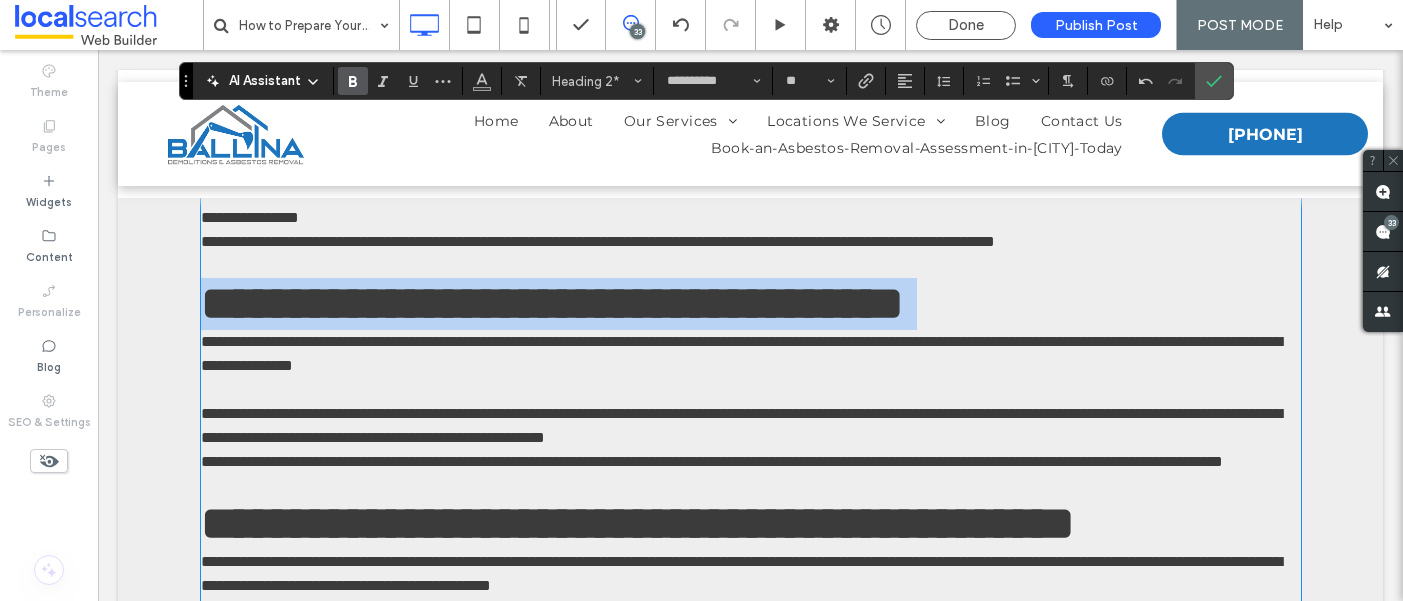 click on "**********" at bounding box center [533, 83] 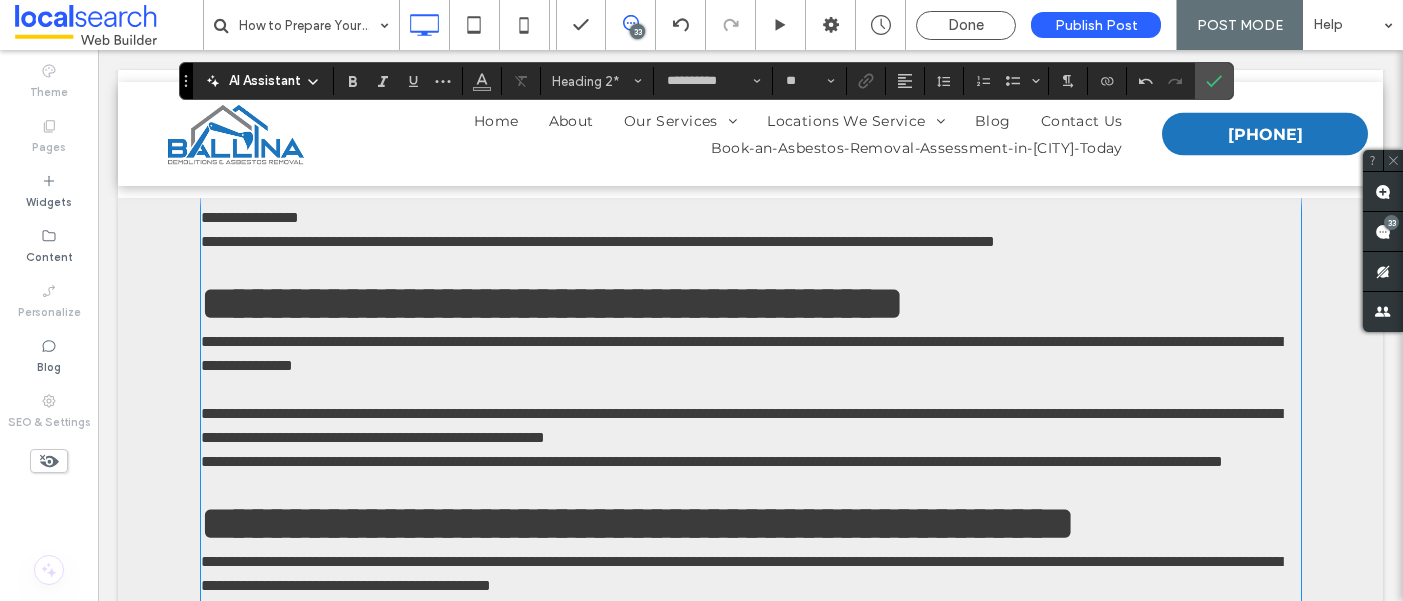 click on "**********" at bounding box center [533, 83] 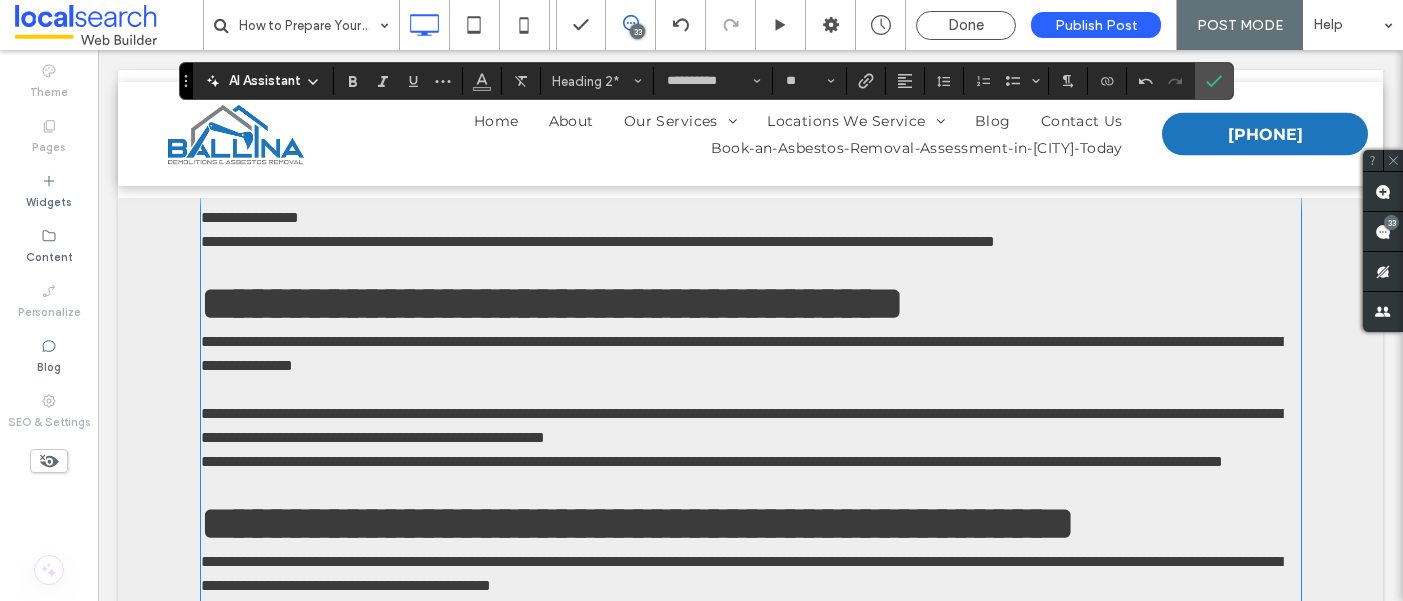 click on "**********" at bounding box center (533, 83) 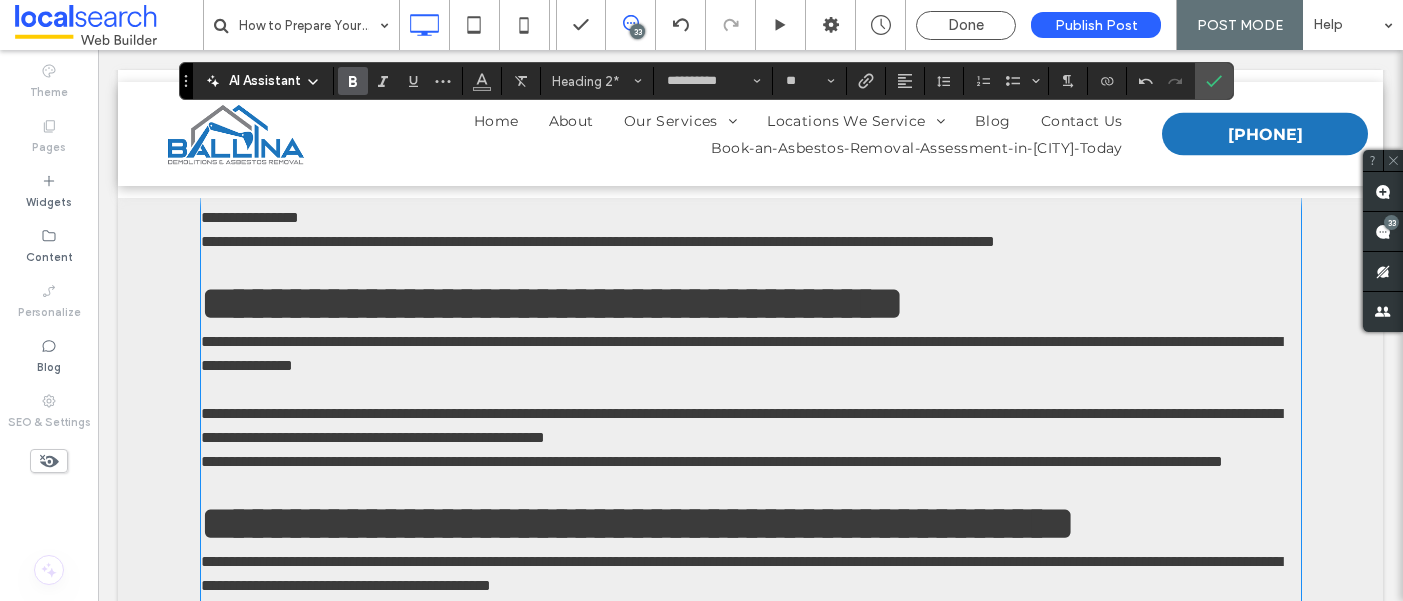 drag, startPoint x: 351, startPoint y: 76, endPoint x: 256, endPoint y: 112, distance: 101.59232 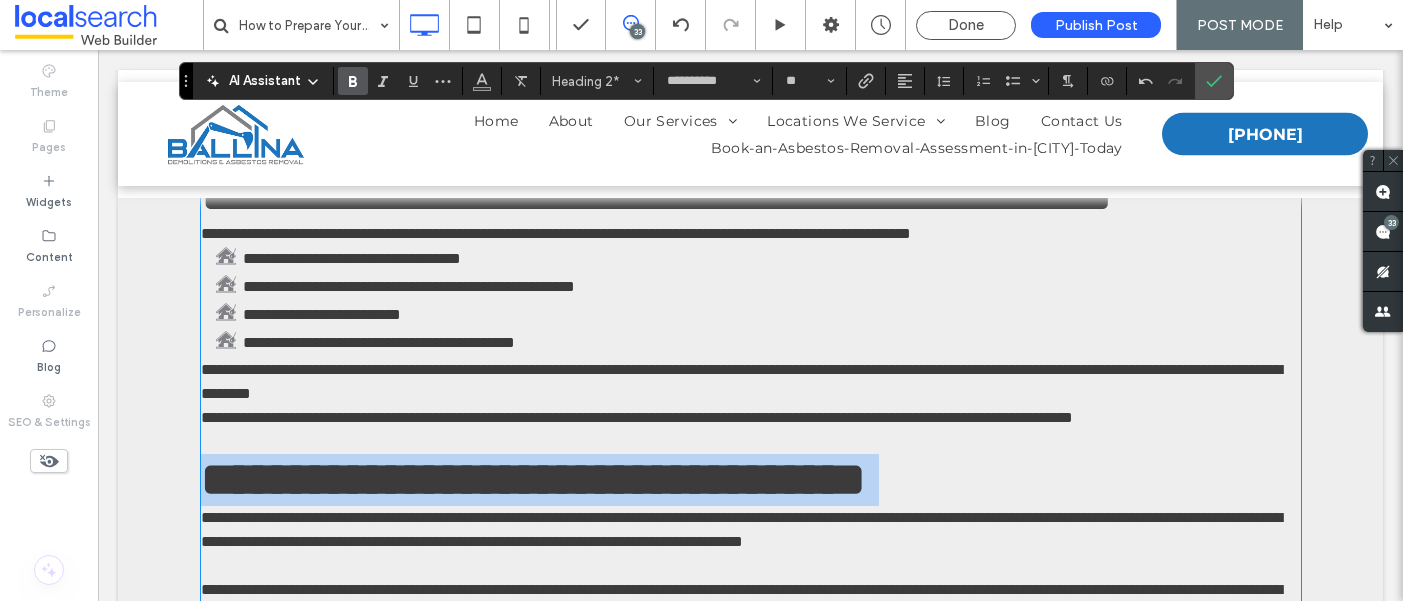 scroll, scrollTop: 1688, scrollLeft: 0, axis: vertical 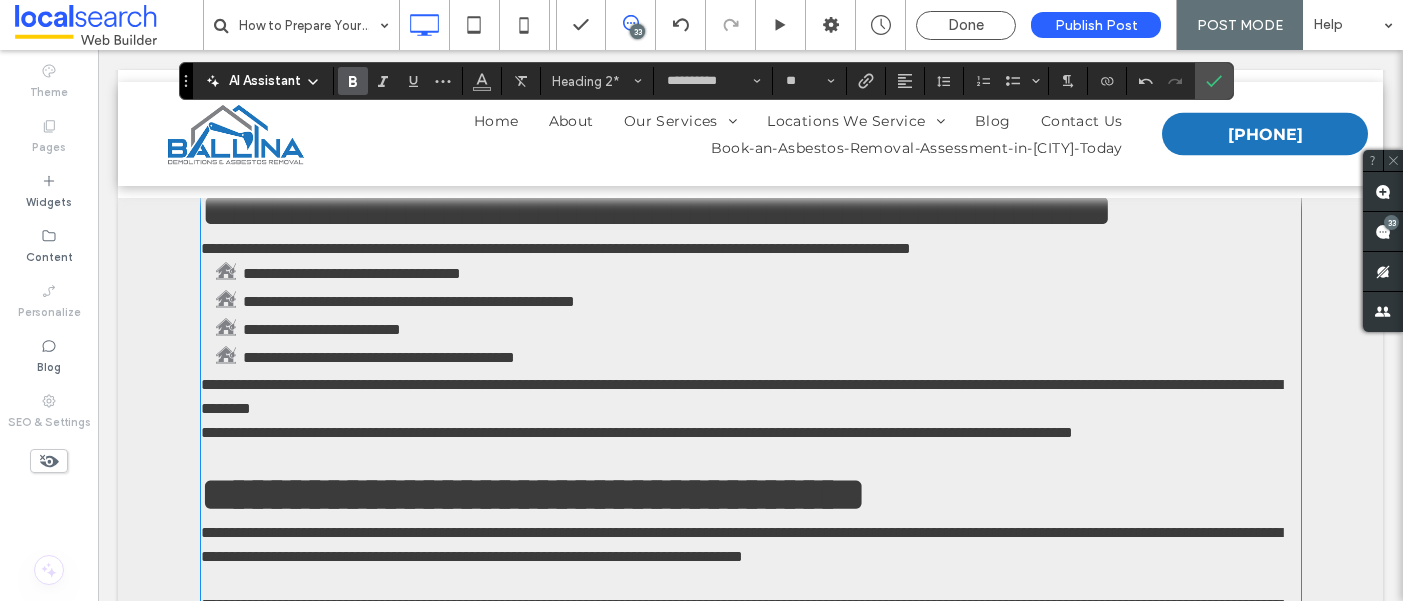 click on "**********" at bounding box center (657, 210) 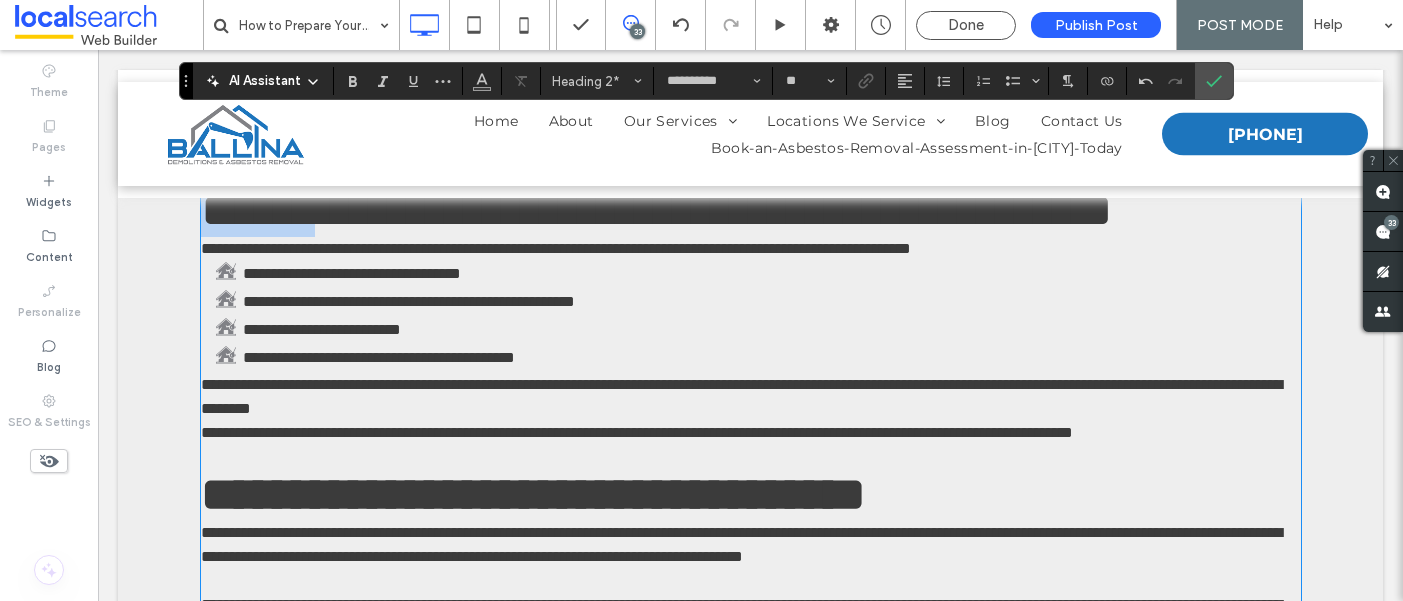 click on "**********" at bounding box center [657, 210] 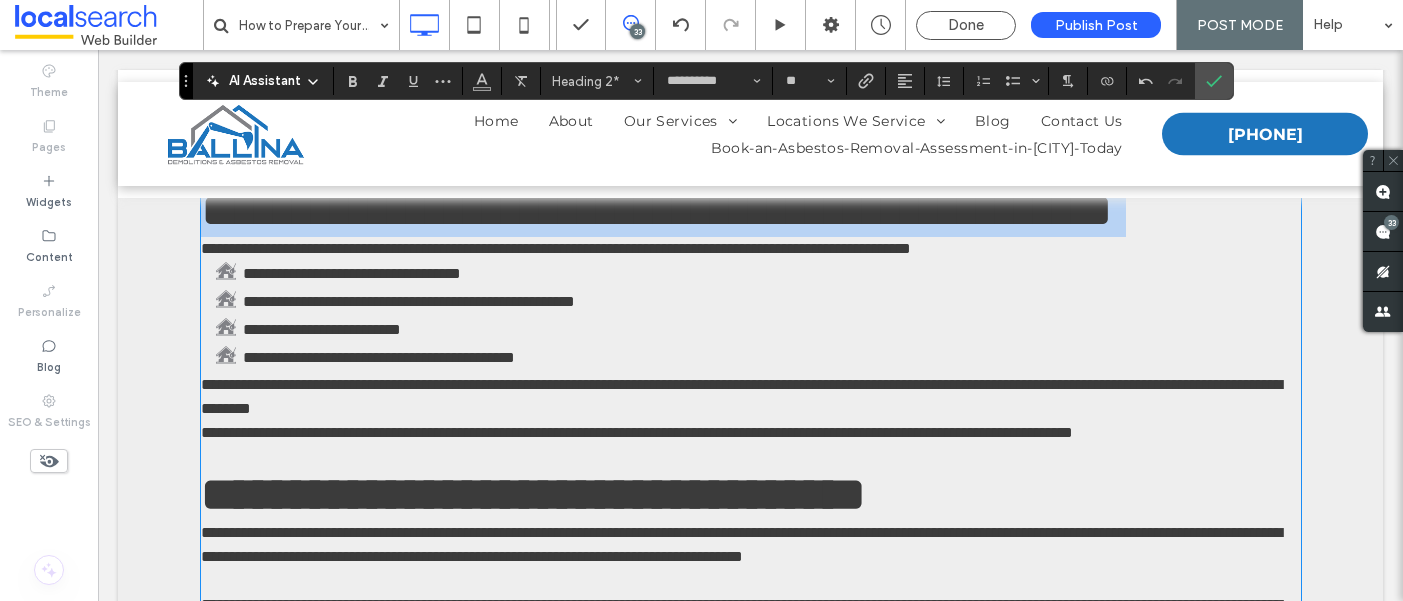 click on "**********" at bounding box center (657, 210) 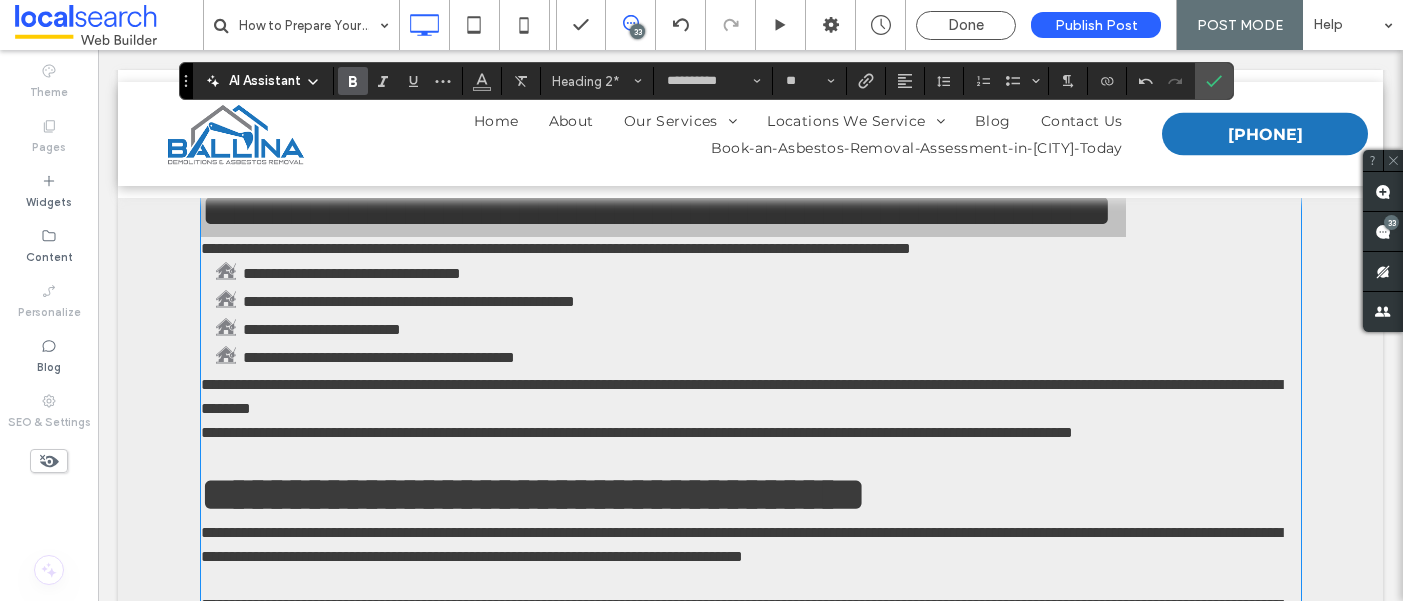click at bounding box center (353, 81) 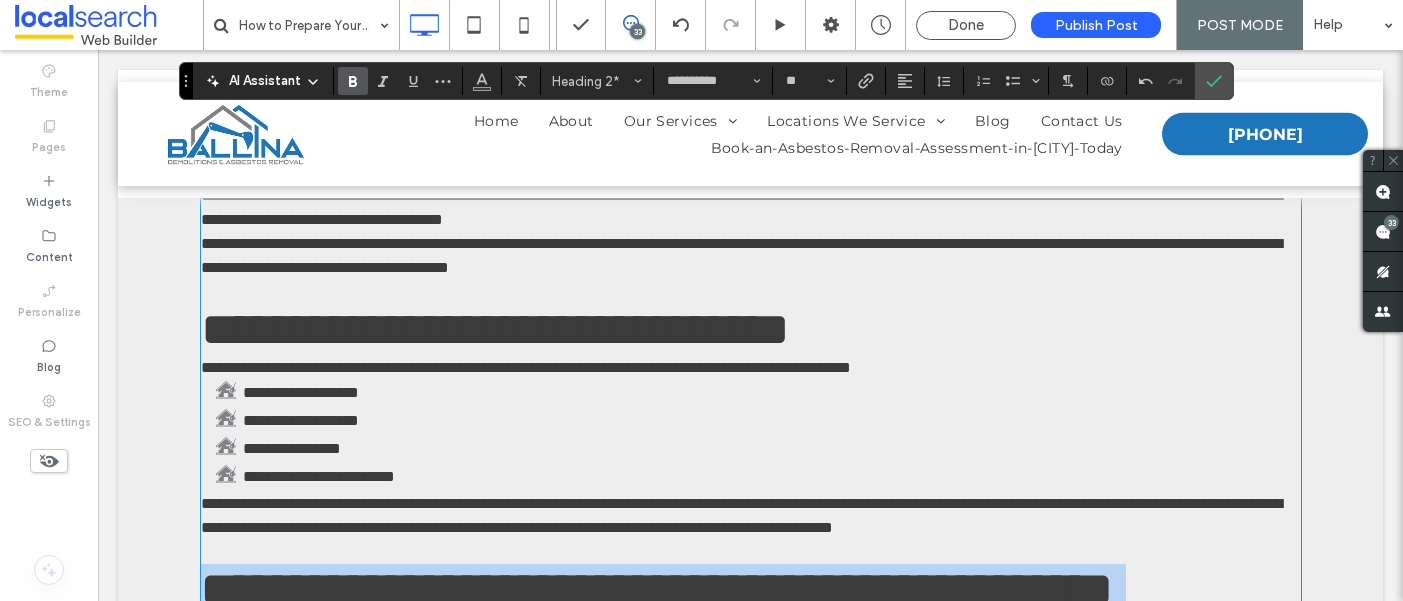 scroll, scrollTop: 1302, scrollLeft: 0, axis: vertical 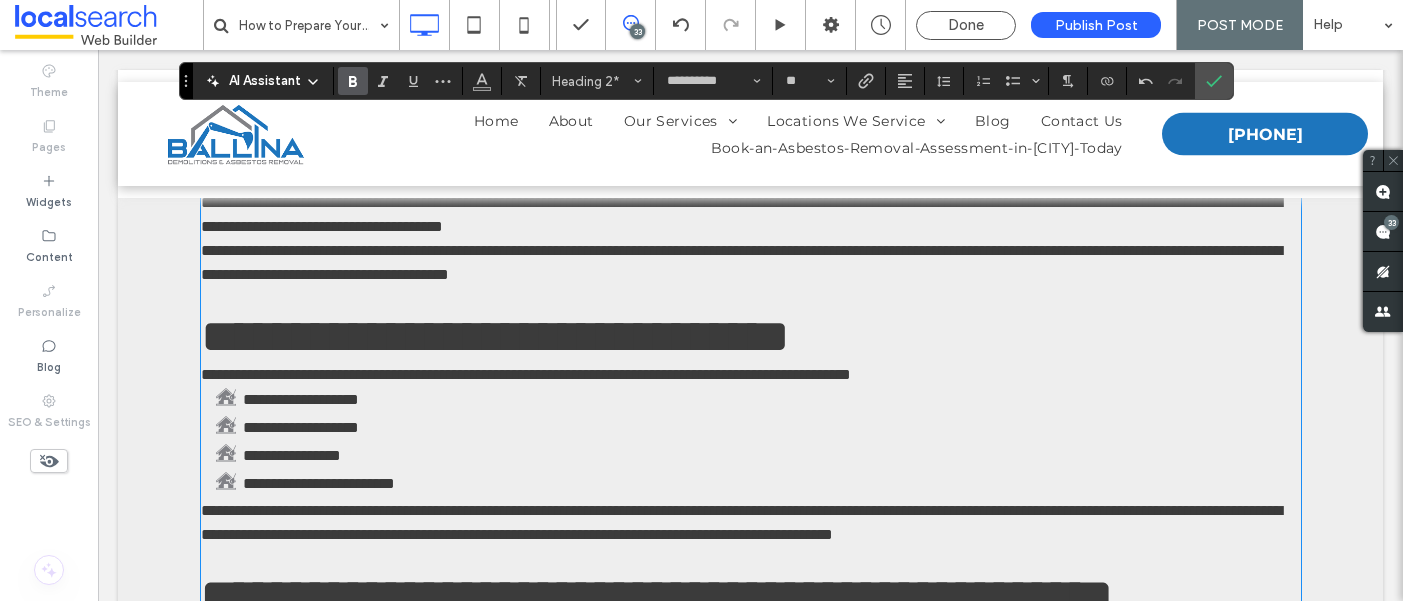 click on "**********" at bounding box center [495, 336] 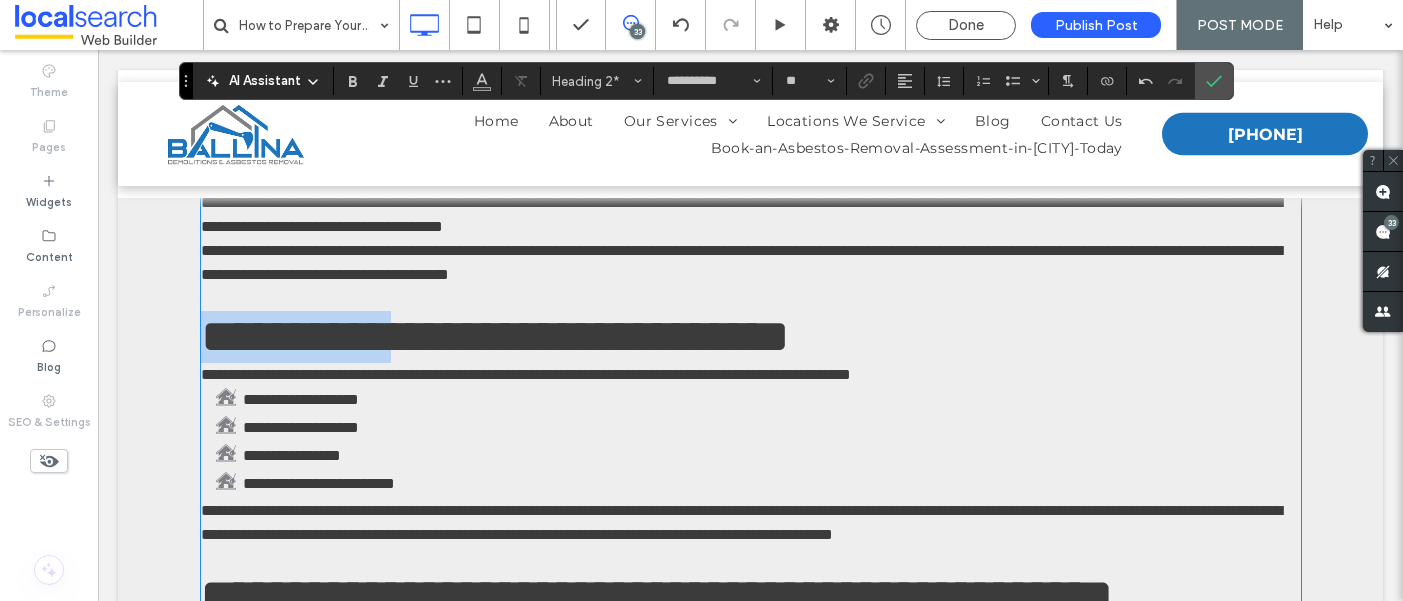 click on "**********" at bounding box center [495, 336] 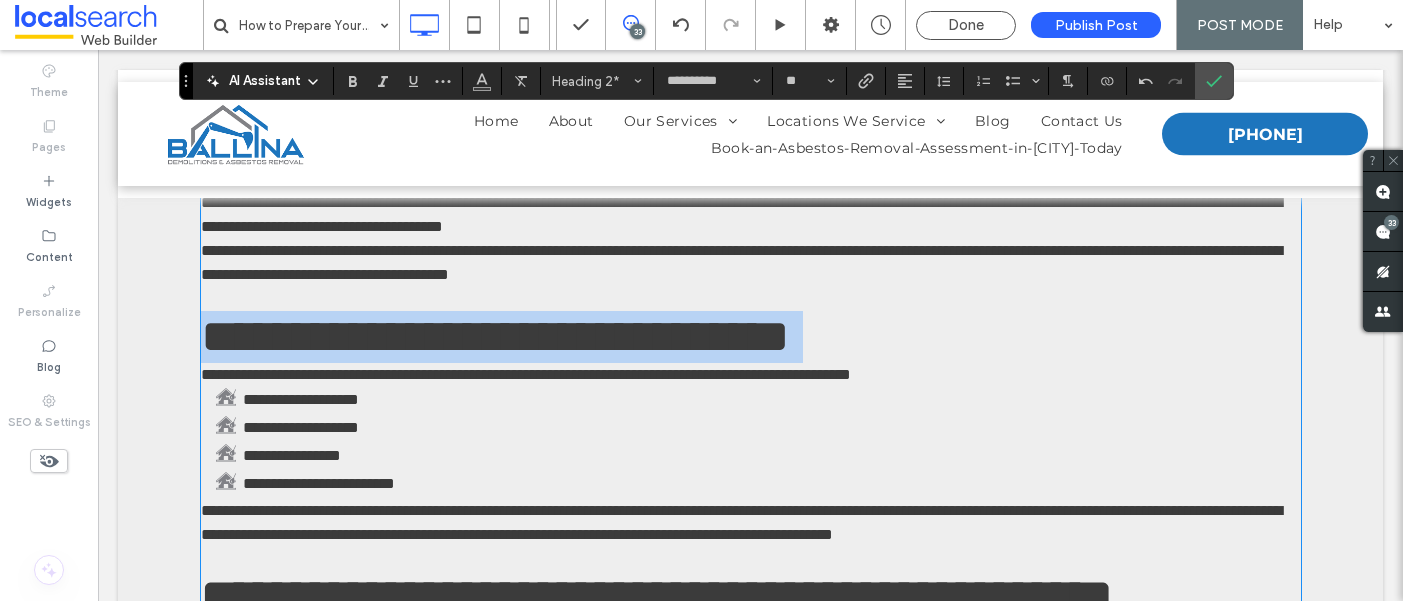 click on "**********" at bounding box center (495, 336) 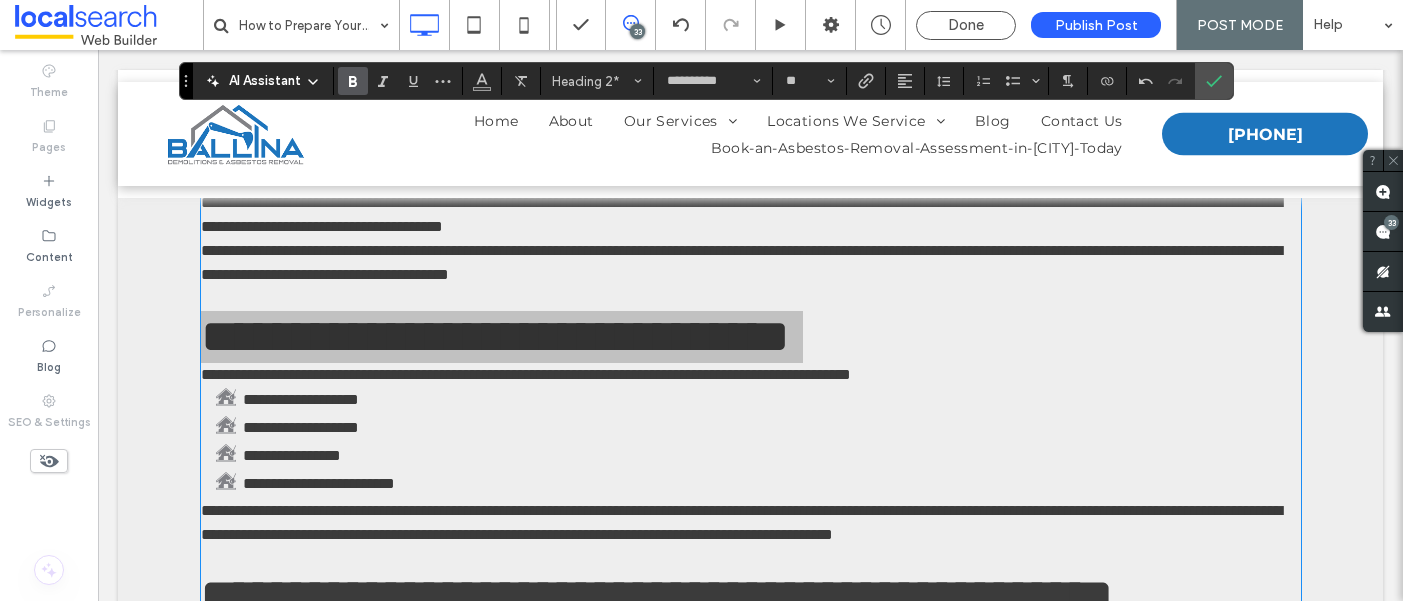 click 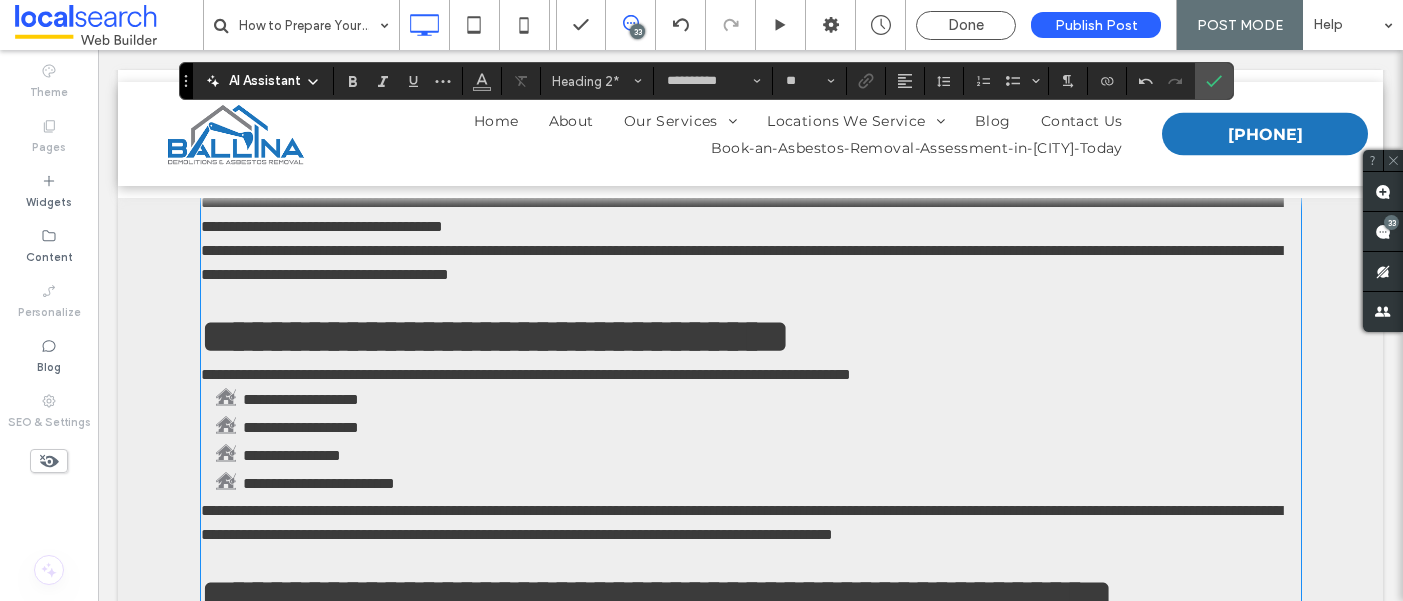 click on "**********" at bounding box center [467, 92] 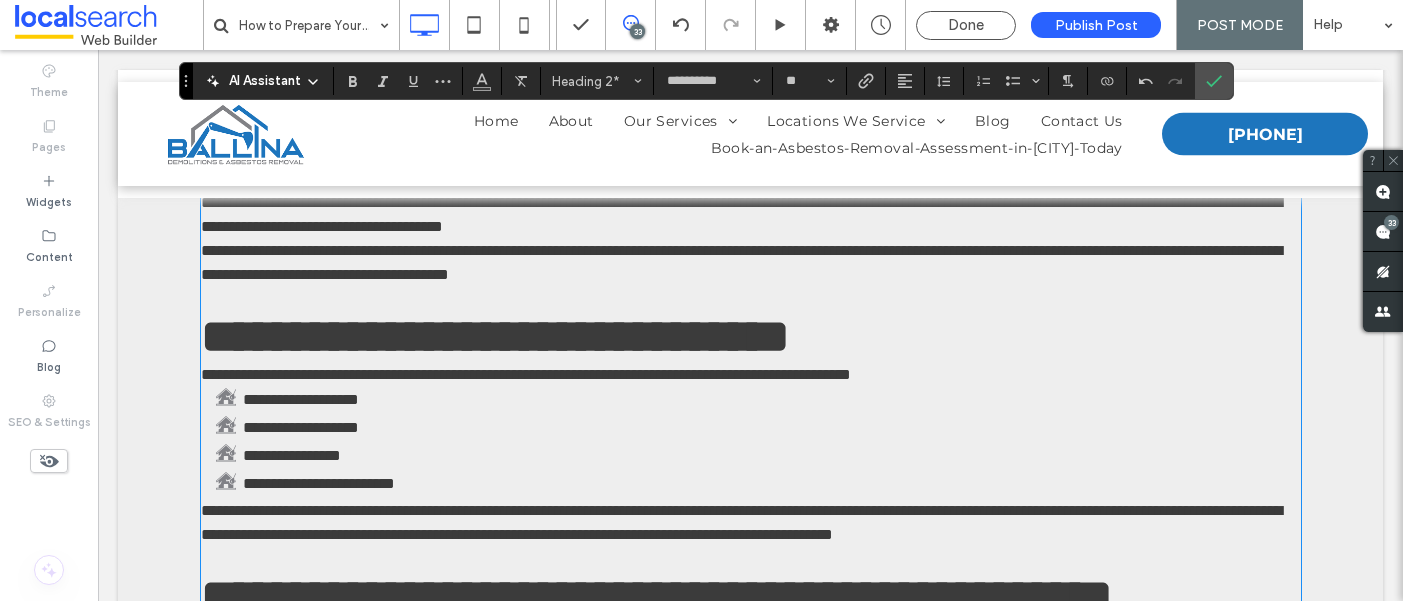click on "**********" at bounding box center [467, 92] 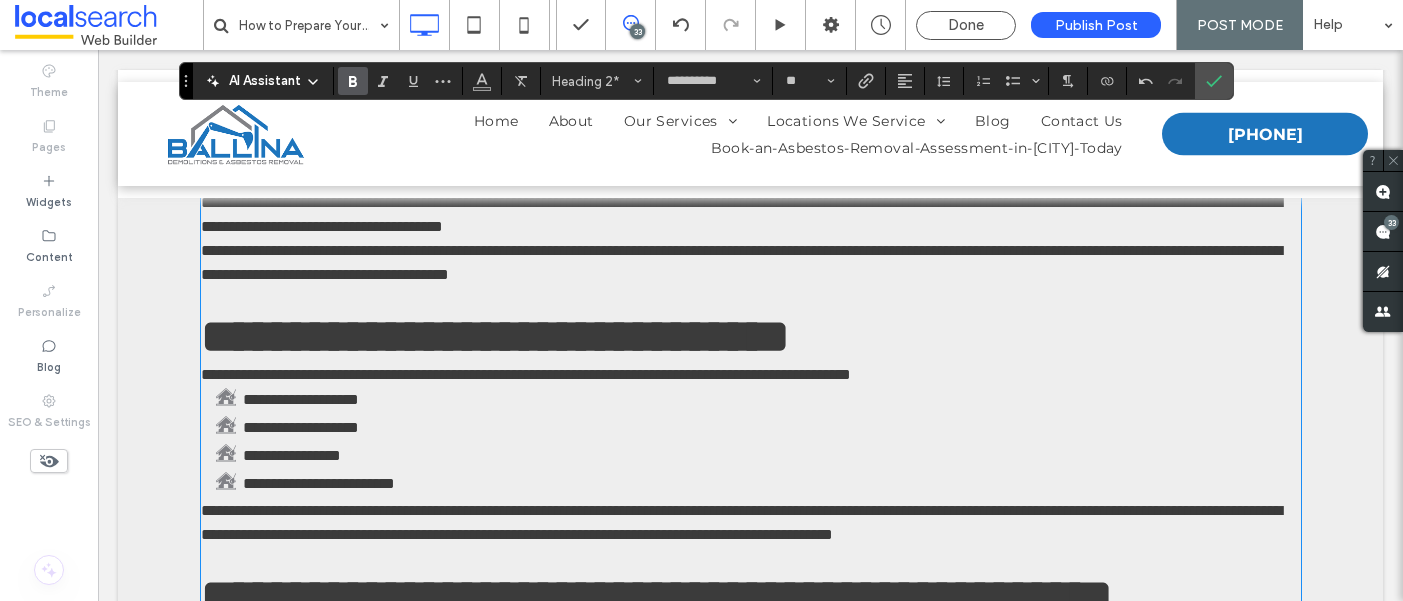 click at bounding box center (353, 81) 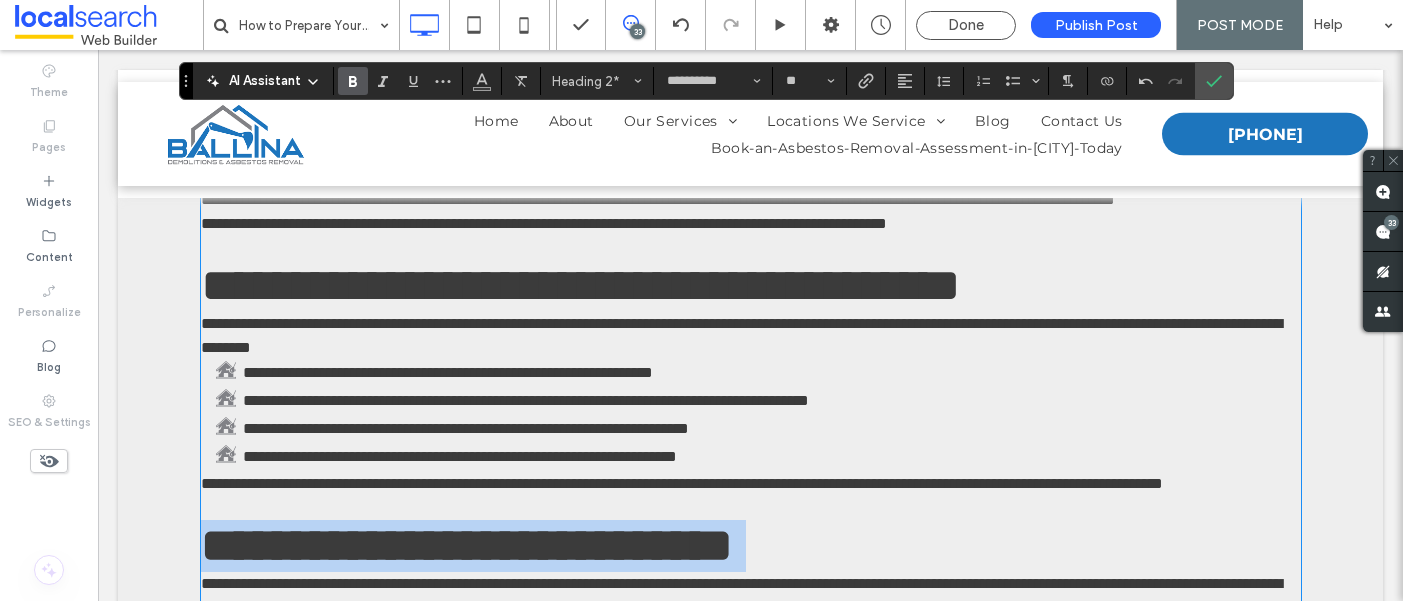 scroll, scrollTop: 844, scrollLeft: 0, axis: vertical 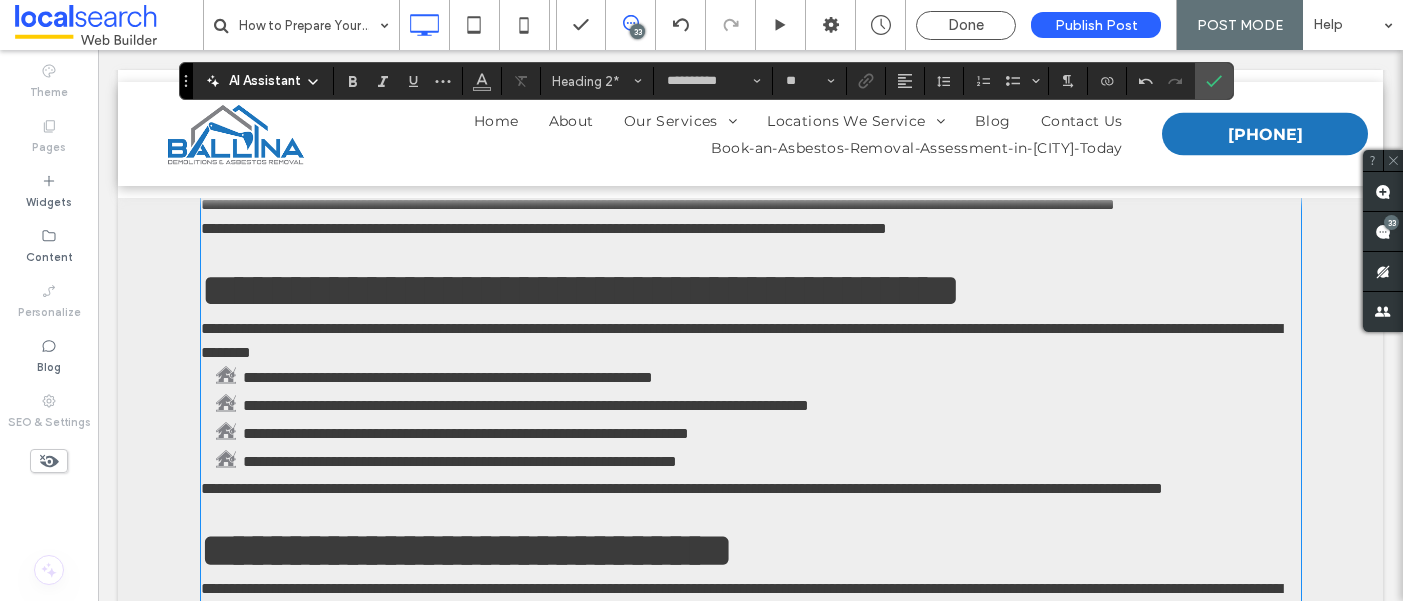 click on "**********" at bounding box center (581, 290) 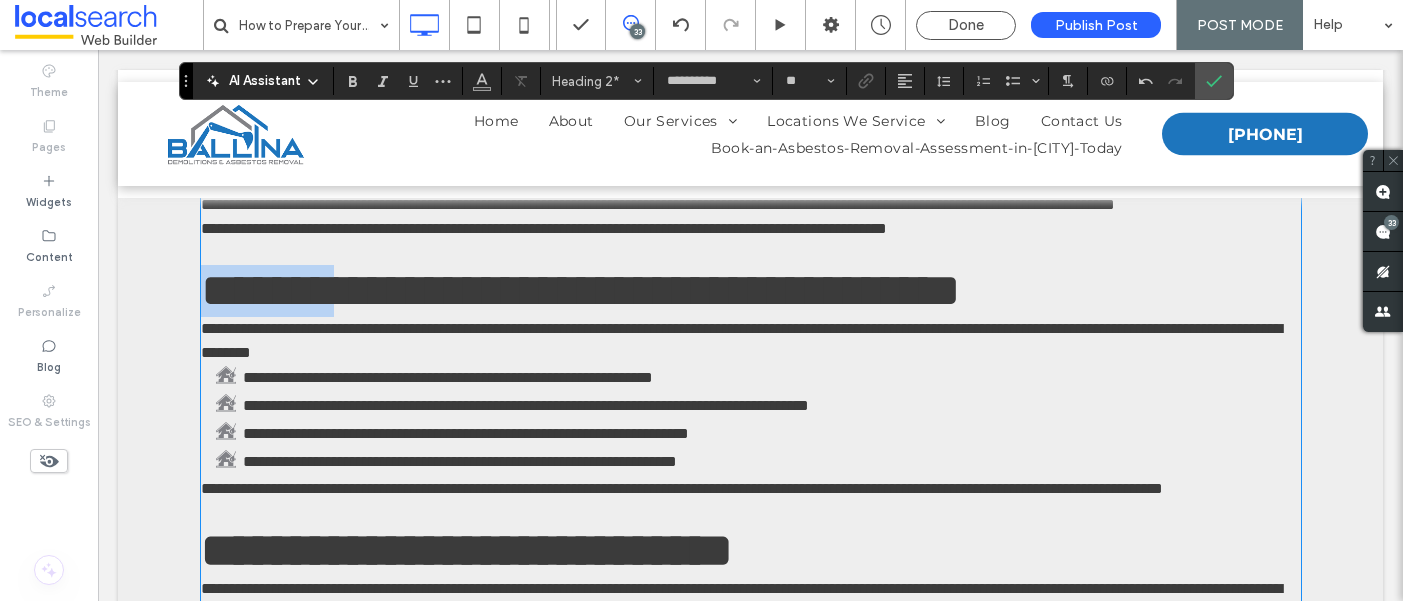 click on "**********" at bounding box center (581, 290) 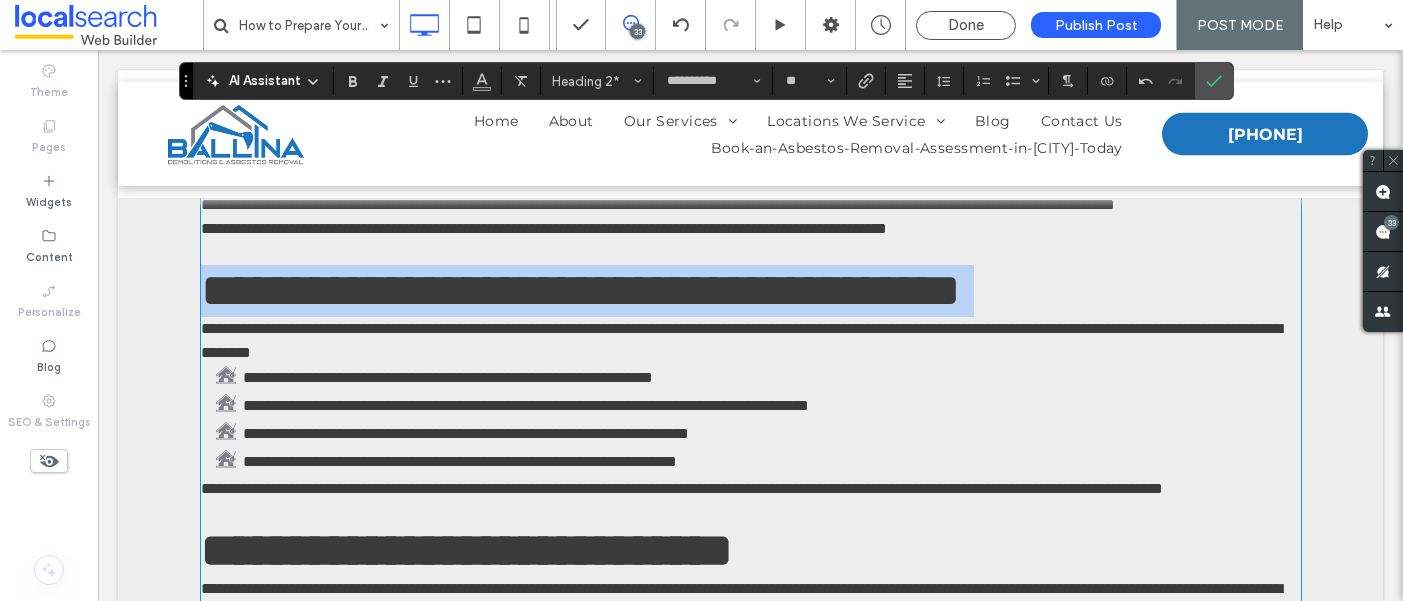 click on "**********" at bounding box center (581, 290) 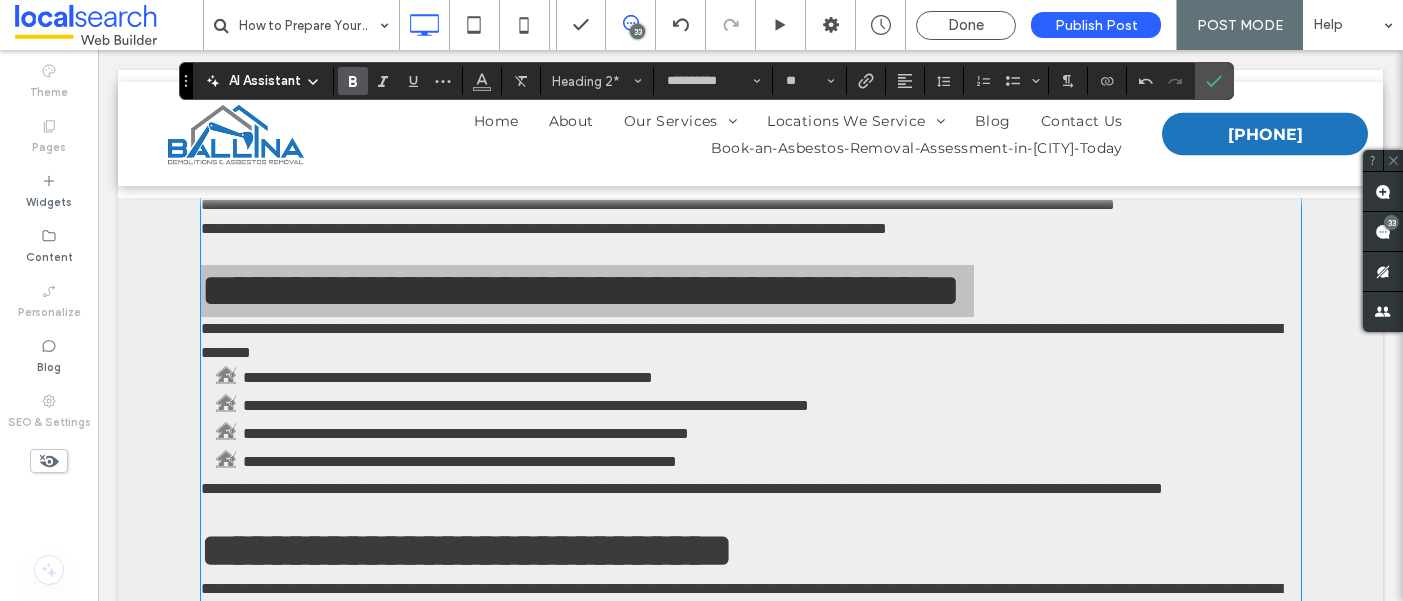click 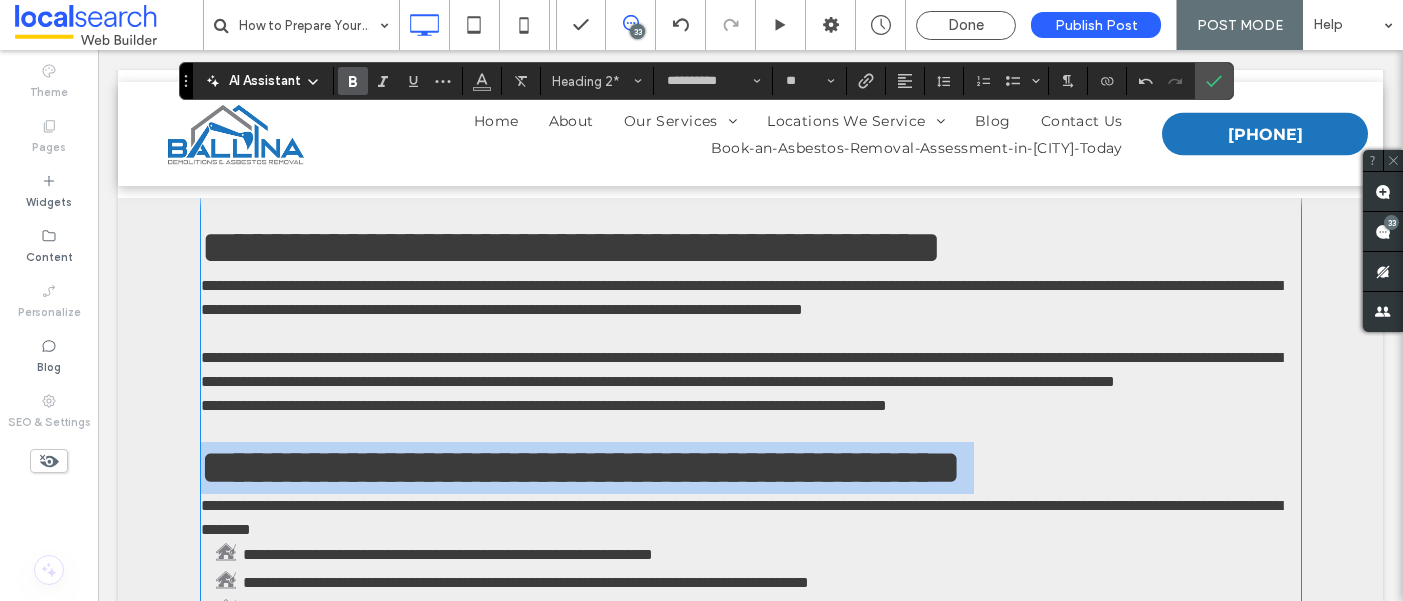 scroll, scrollTop: 661, scrollLeft: 0, axis: vertical 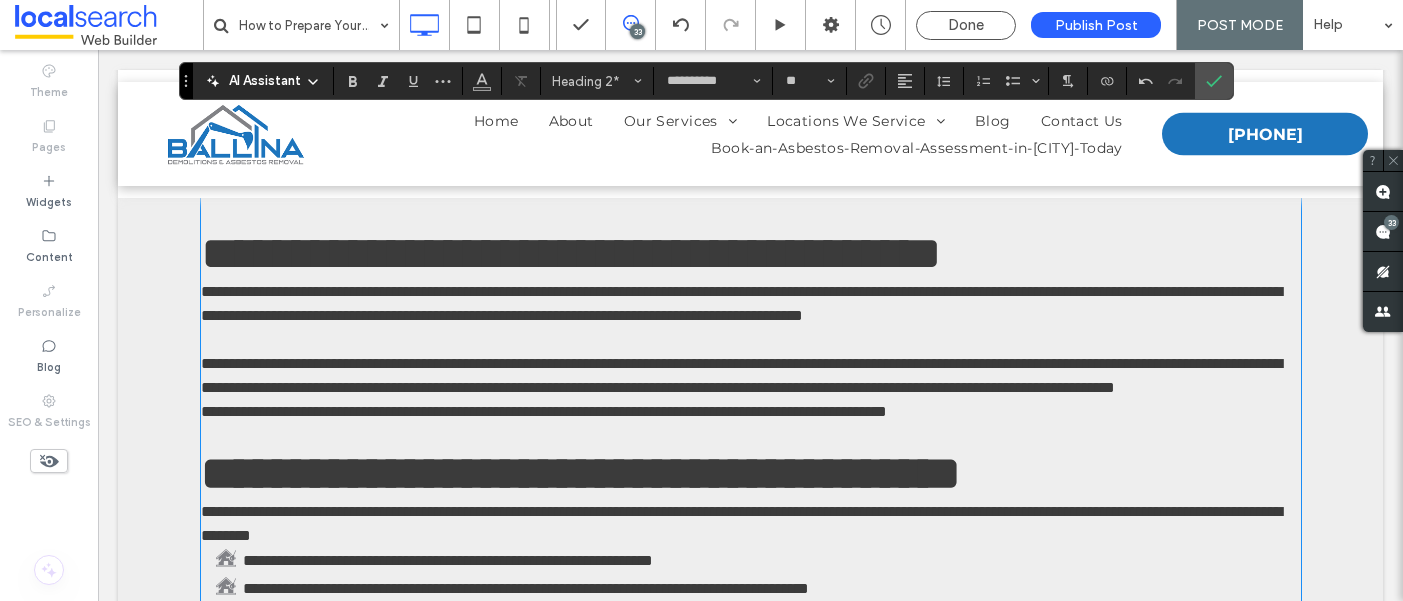 click on "**********" at bounding box center (571, 253) 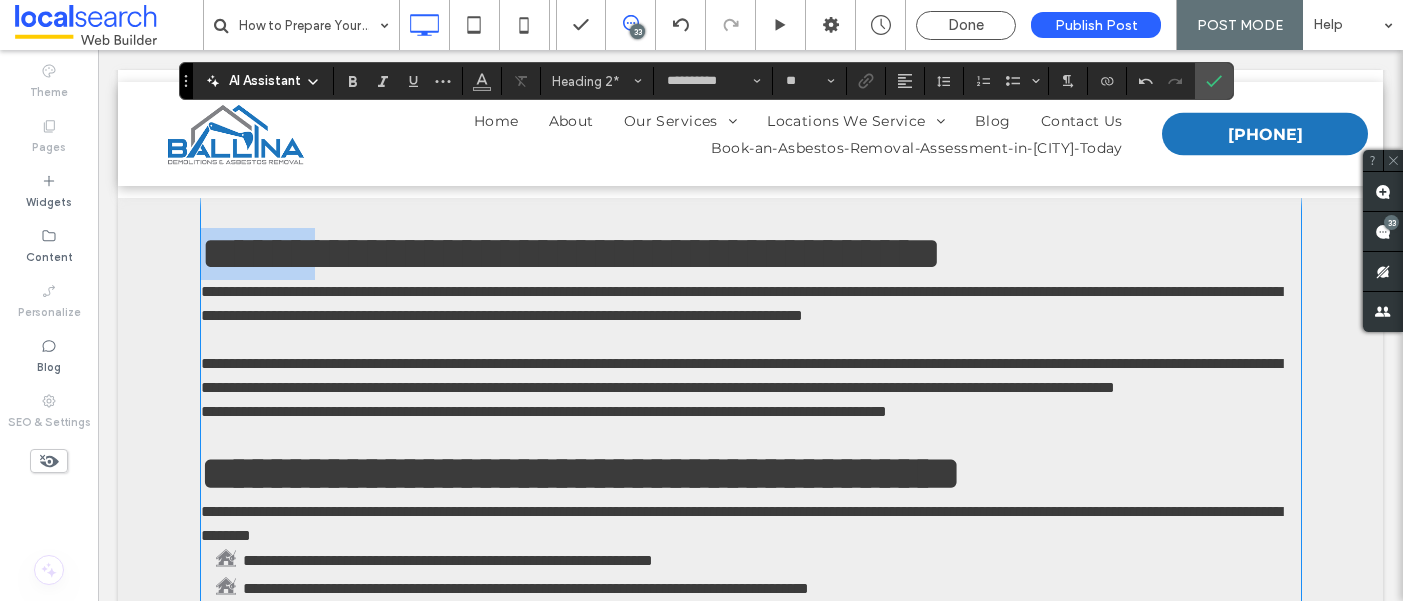 click on "**********" at bounding box center (571, 253) 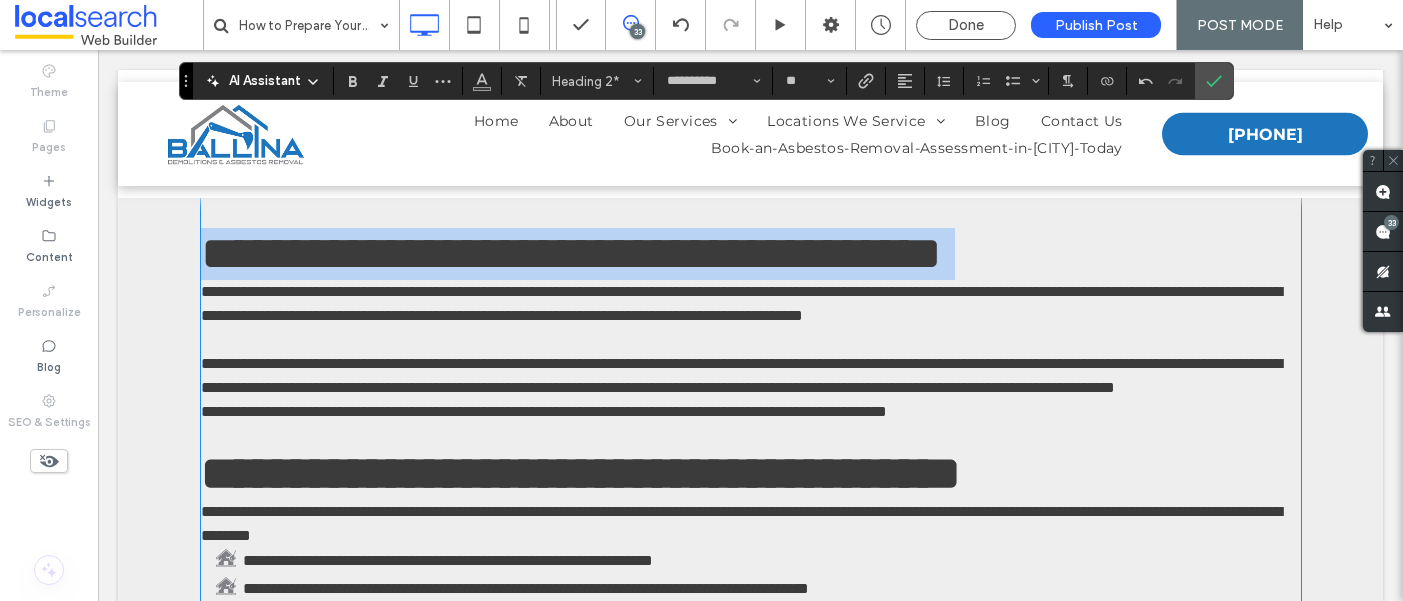click on "**********" at bounding box center [571, 253] 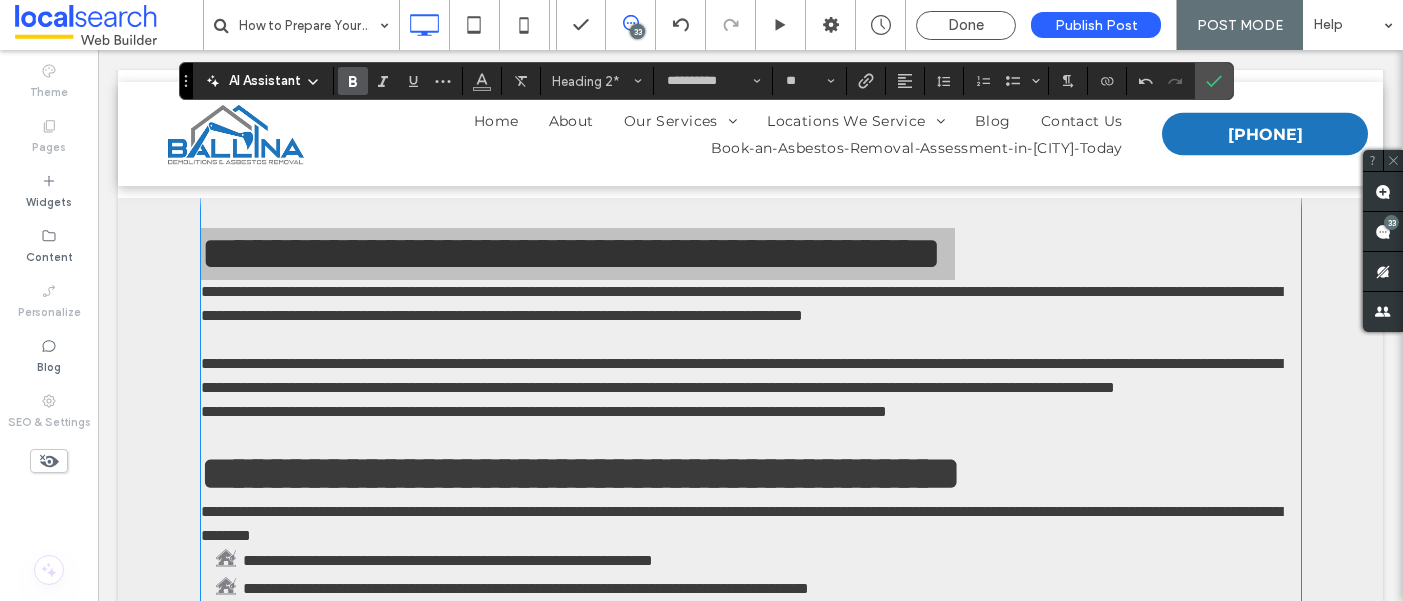 click at bounding box center (353, 81) 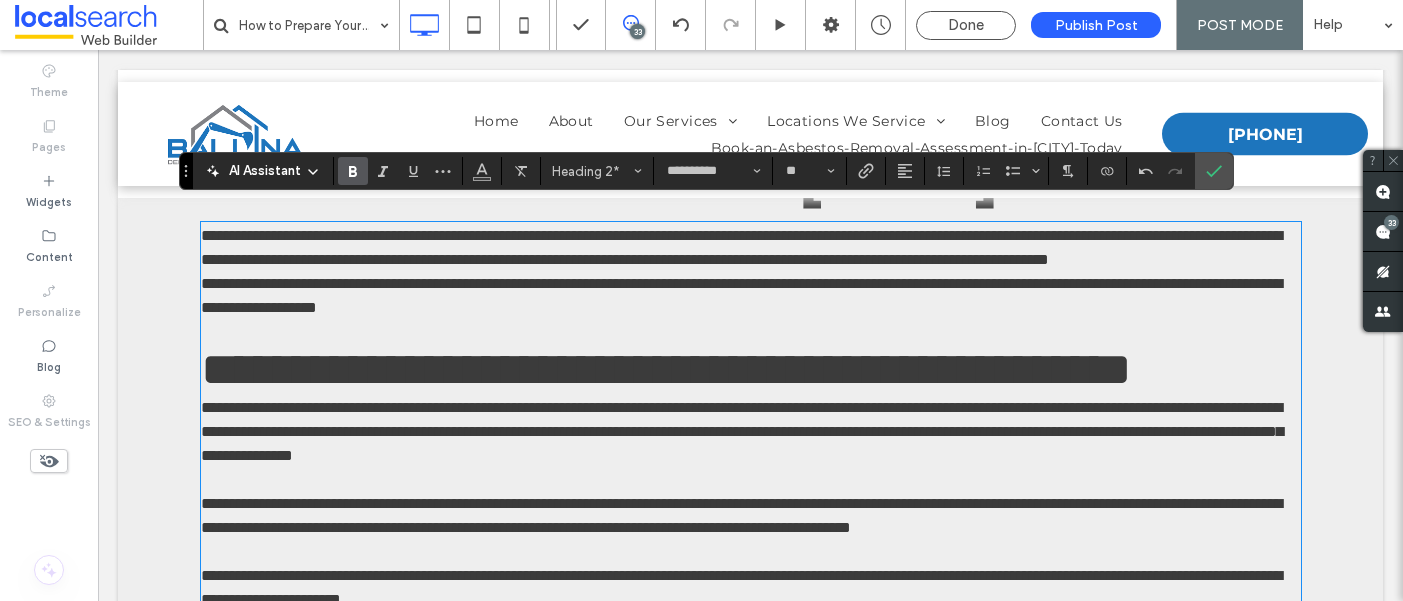 scroll, scrollTop: 249, scrollLeft: 0, axis: vertical 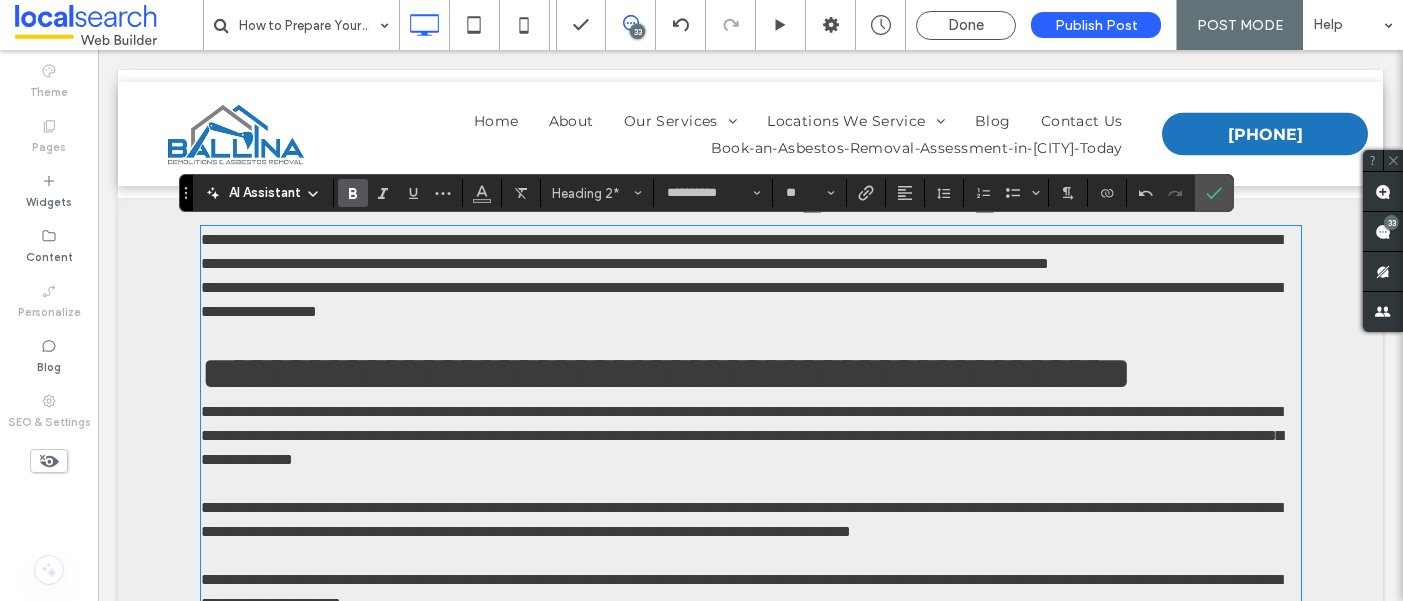click on "**********" at bounding box center [666, 373] 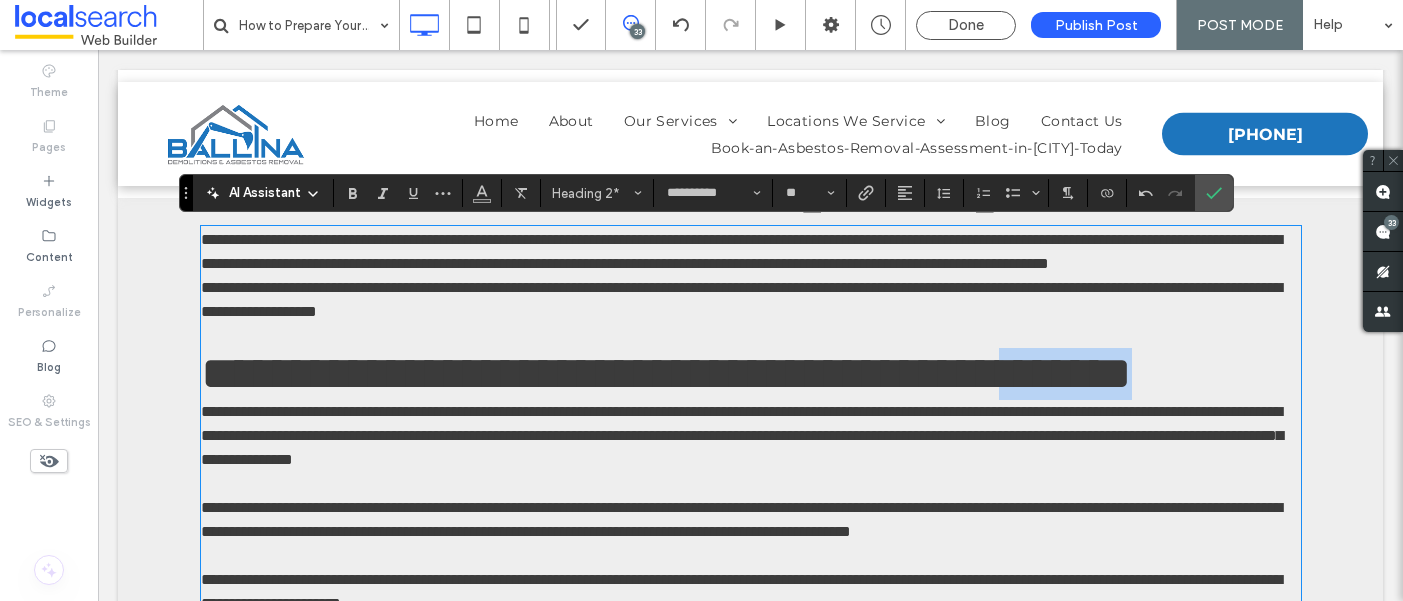 click on "**********" at bounding box center [666, 373] 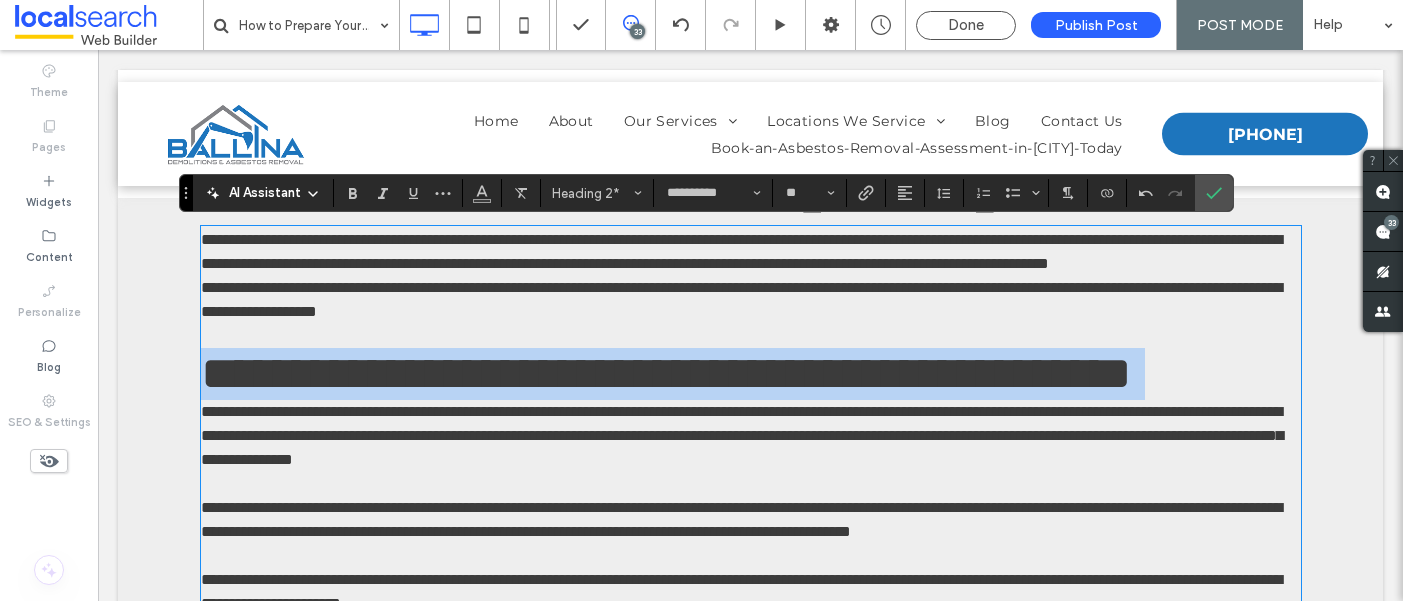 click on "**********" at bounding box center [666, 373] 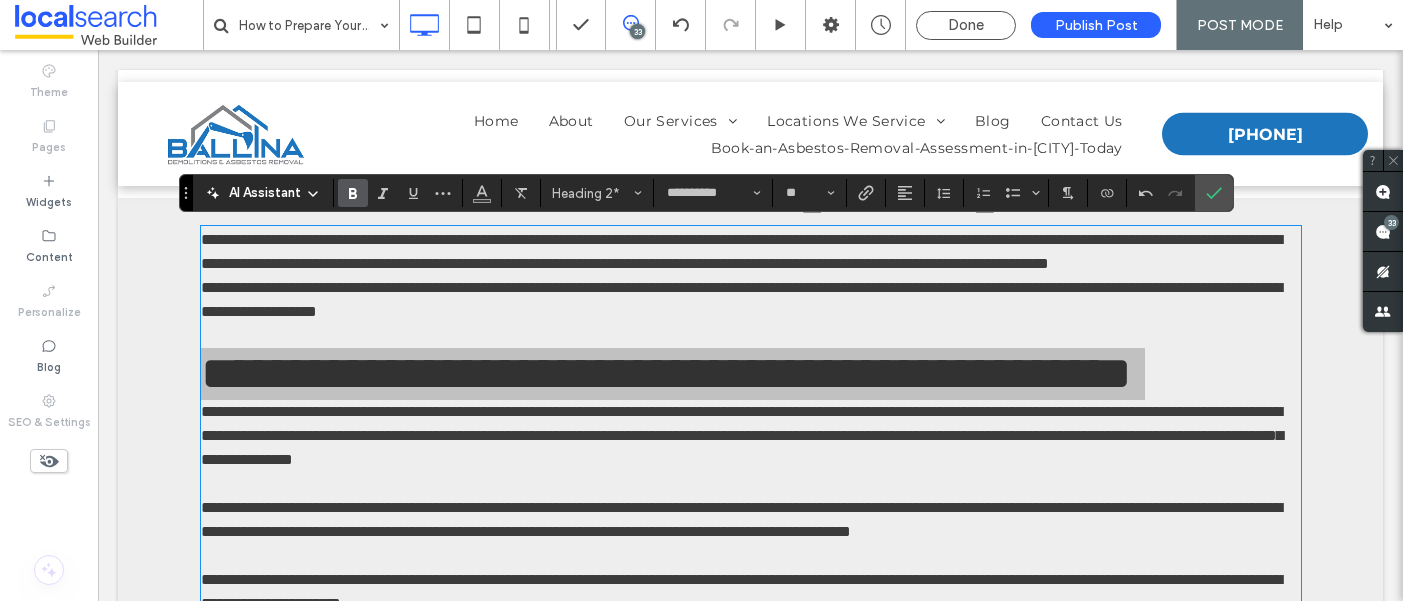 click 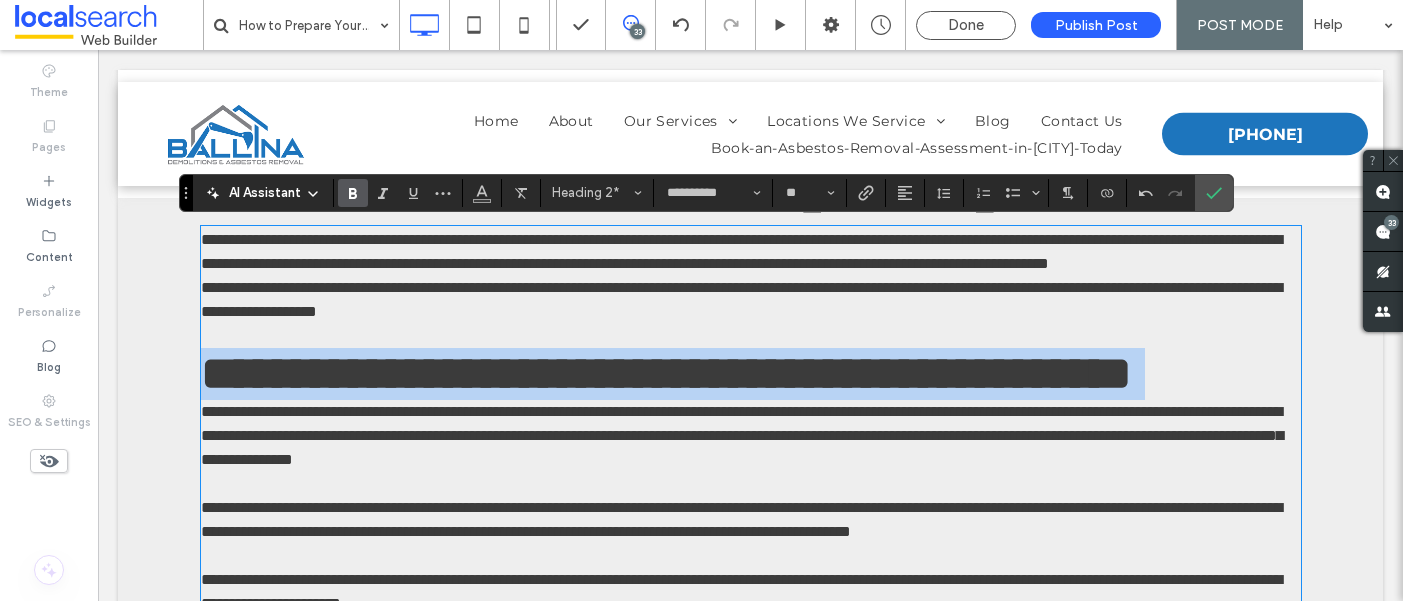 type on "**" 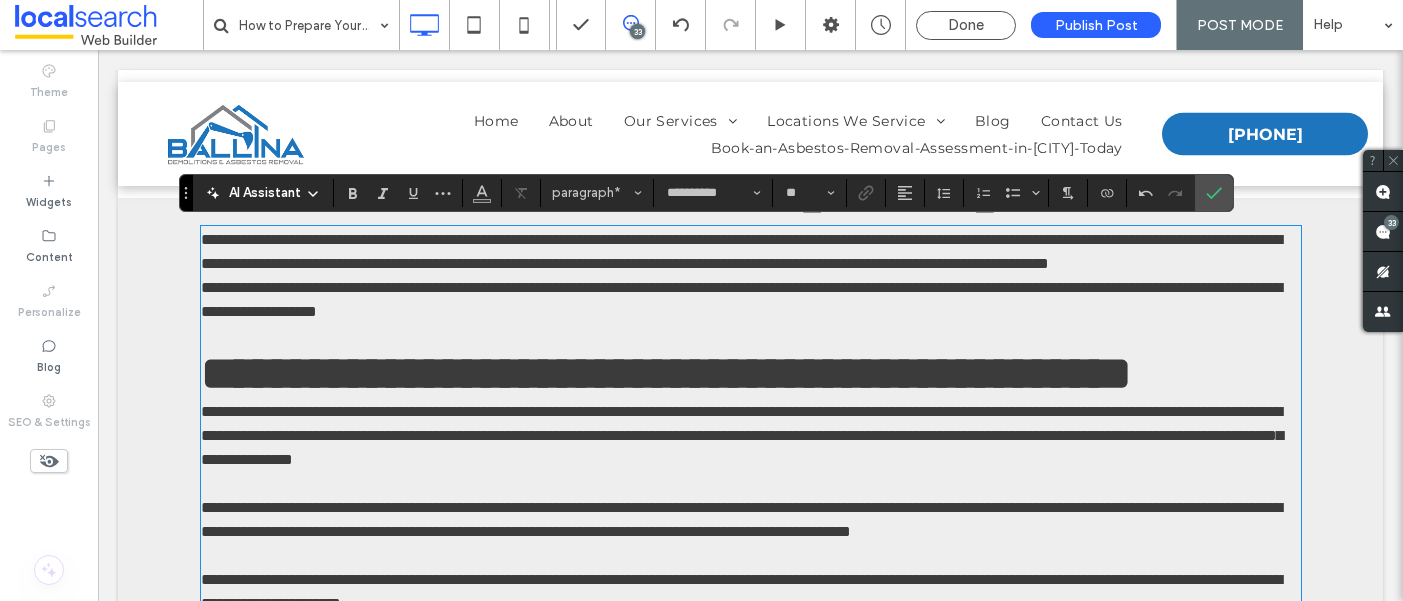 click on "**********" at bounding box center [751, 252] 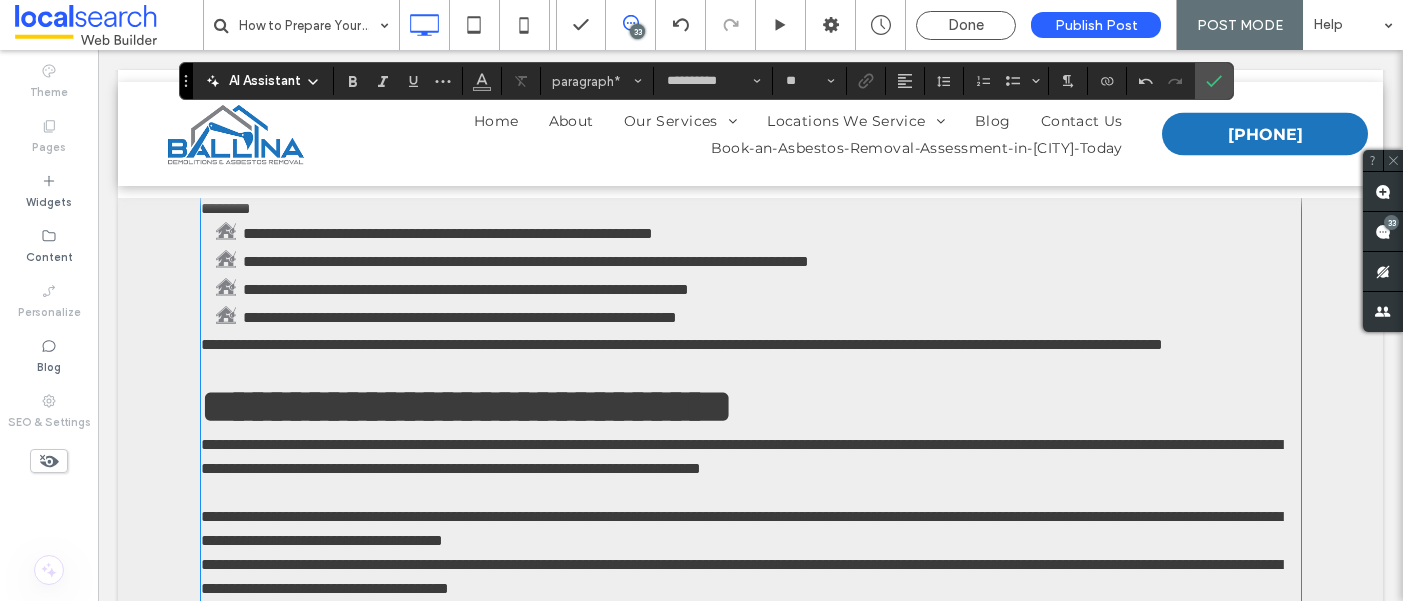 scroll, scrollTop: 1014, scrollLeft: 0, axis: vertical 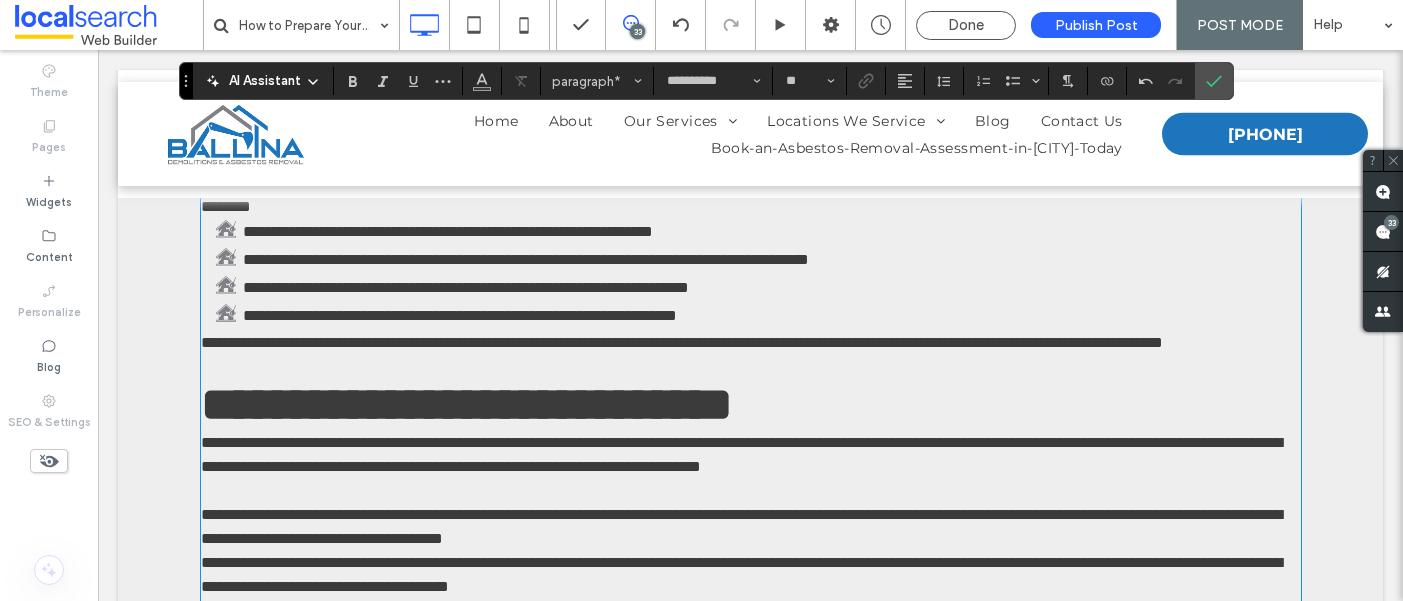 click on "**********" at bounding box center (751, 195) 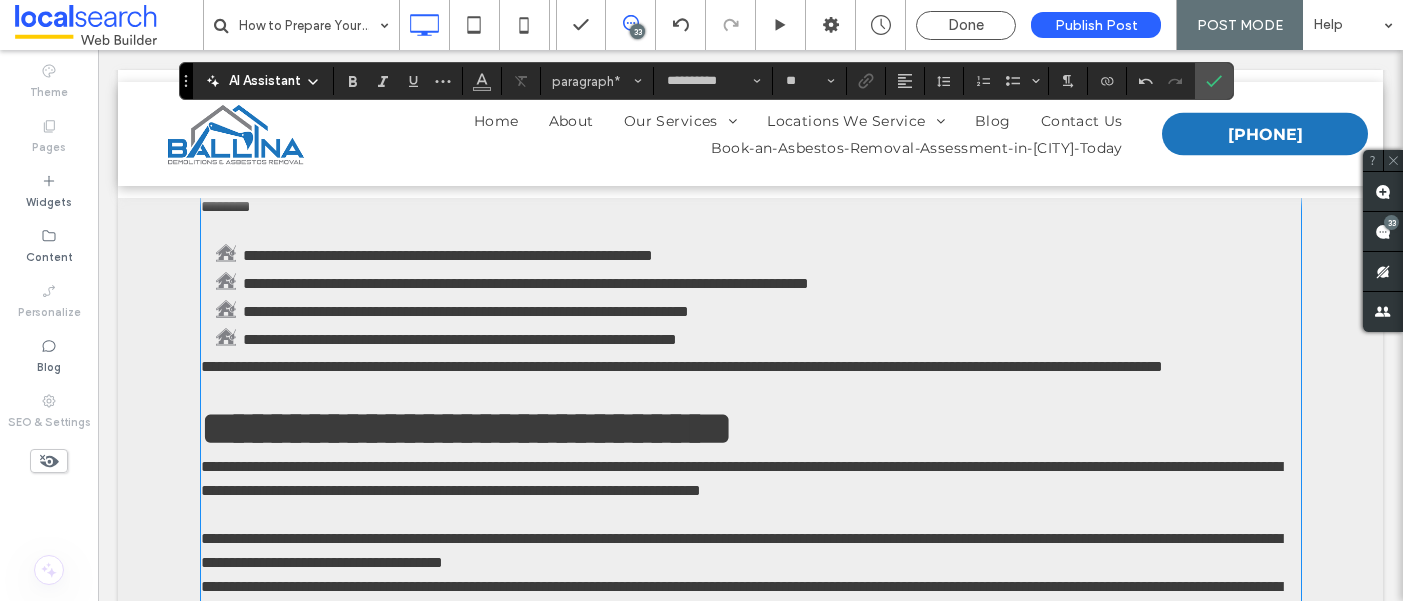 click on "**********" at bounding box center (682, 366) 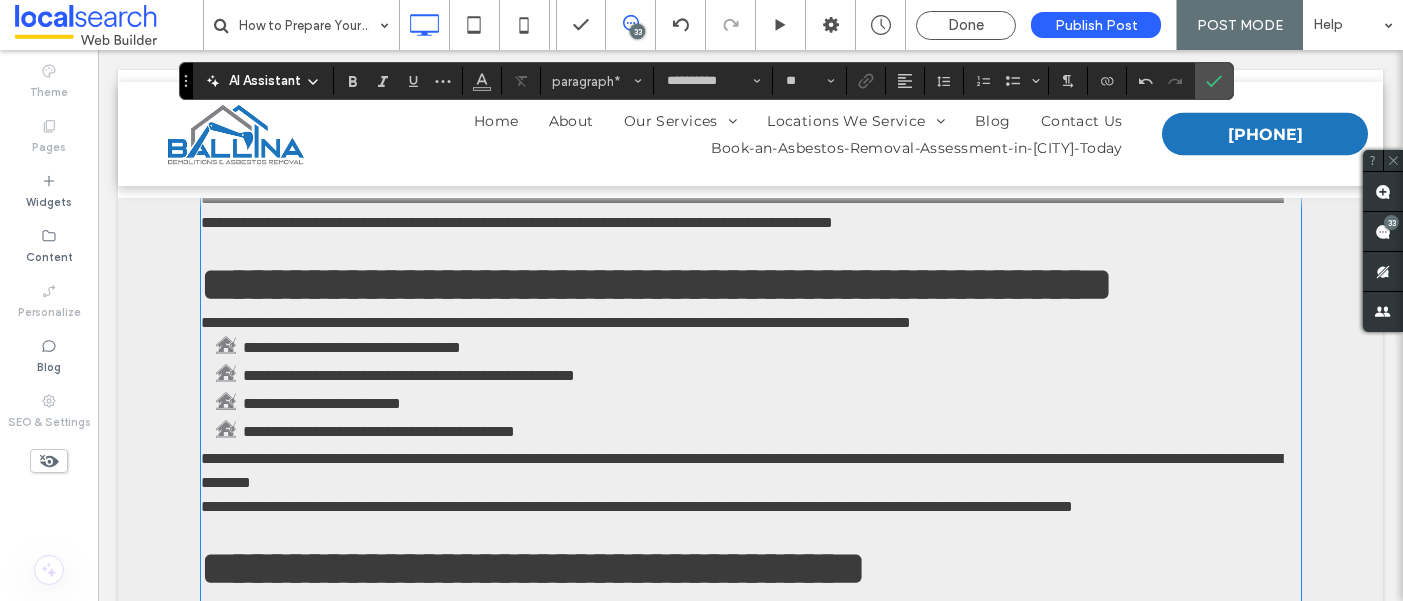 scroll, scrollTop: 1687, scrollLeft: 0, axis: vertical 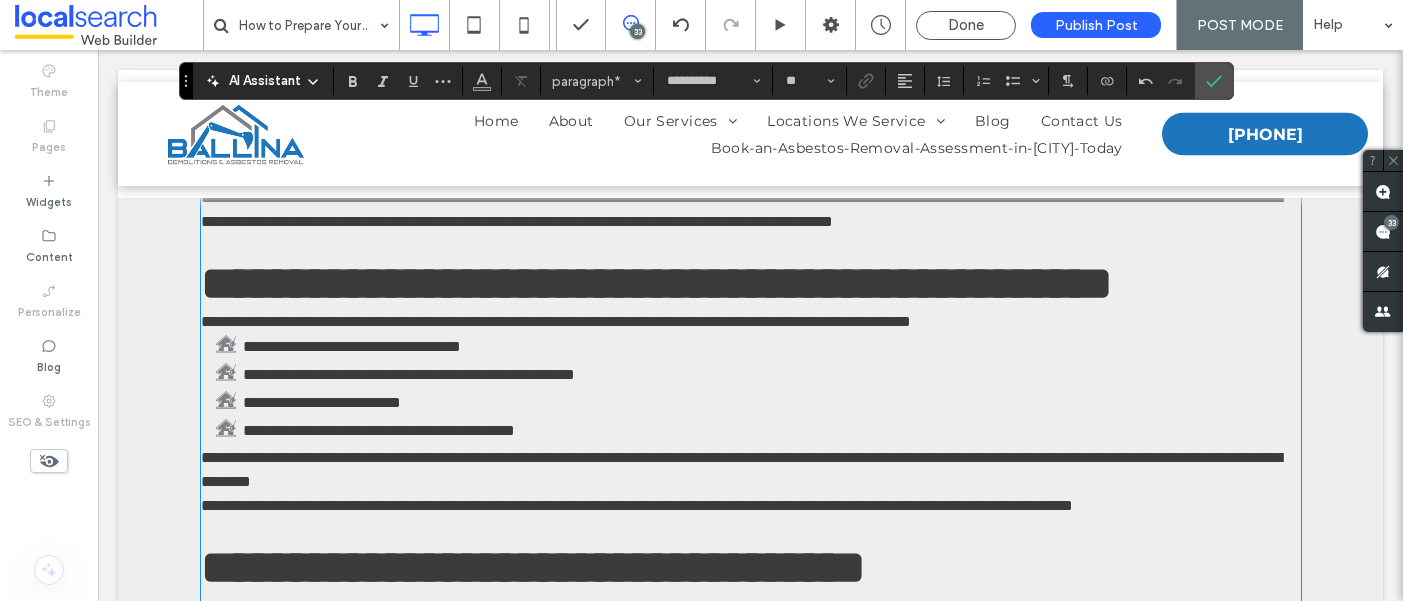 click on "**********" at bounding box center [751, 62] 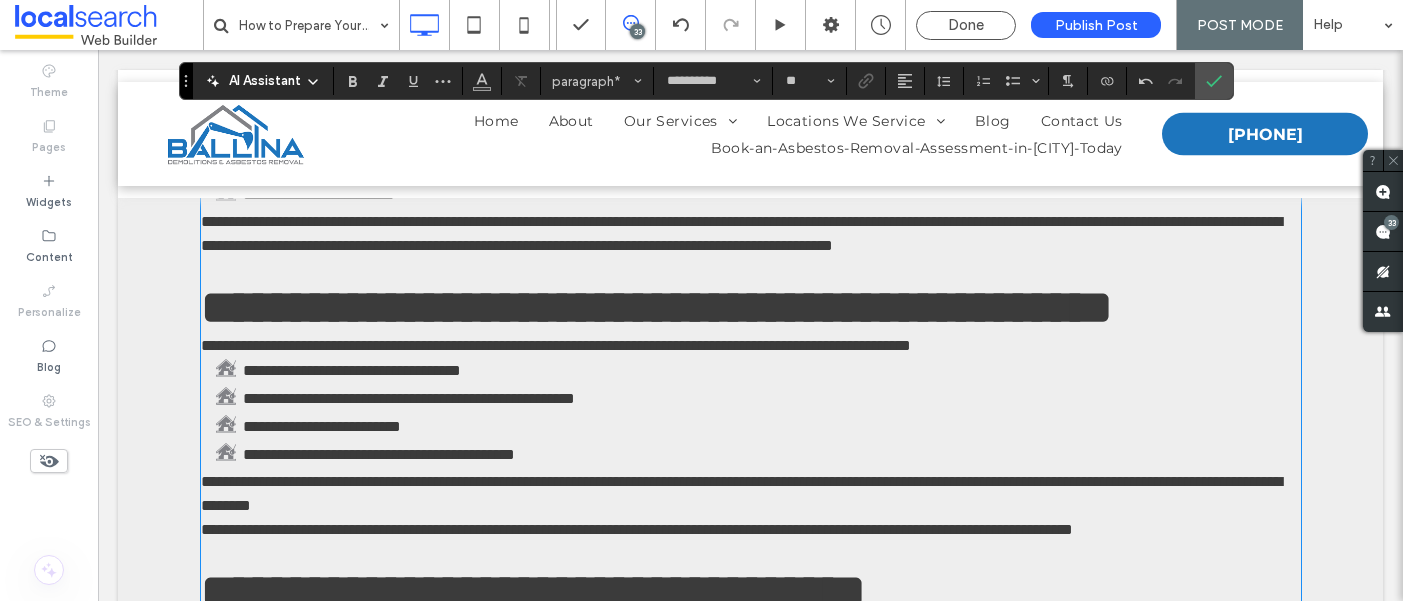 click on "**********" at bounding box center (741, 233) 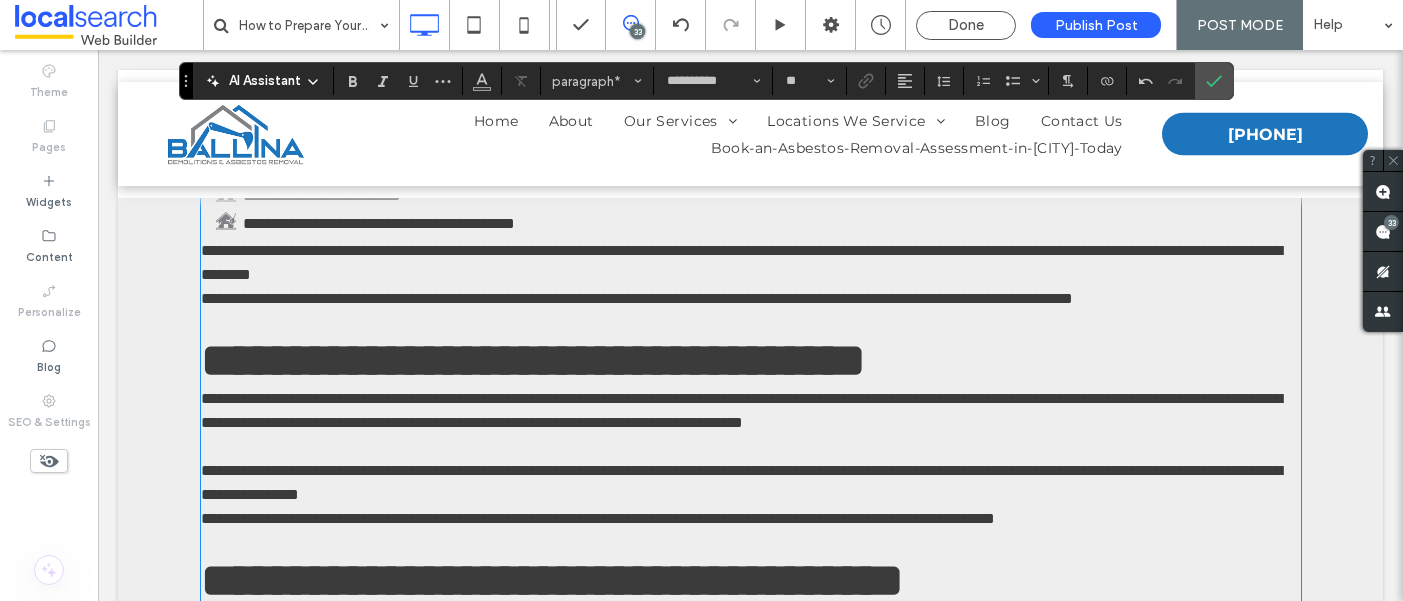 scroll, scrollTop: 1945, scrollLeft: 0, axis: vertical 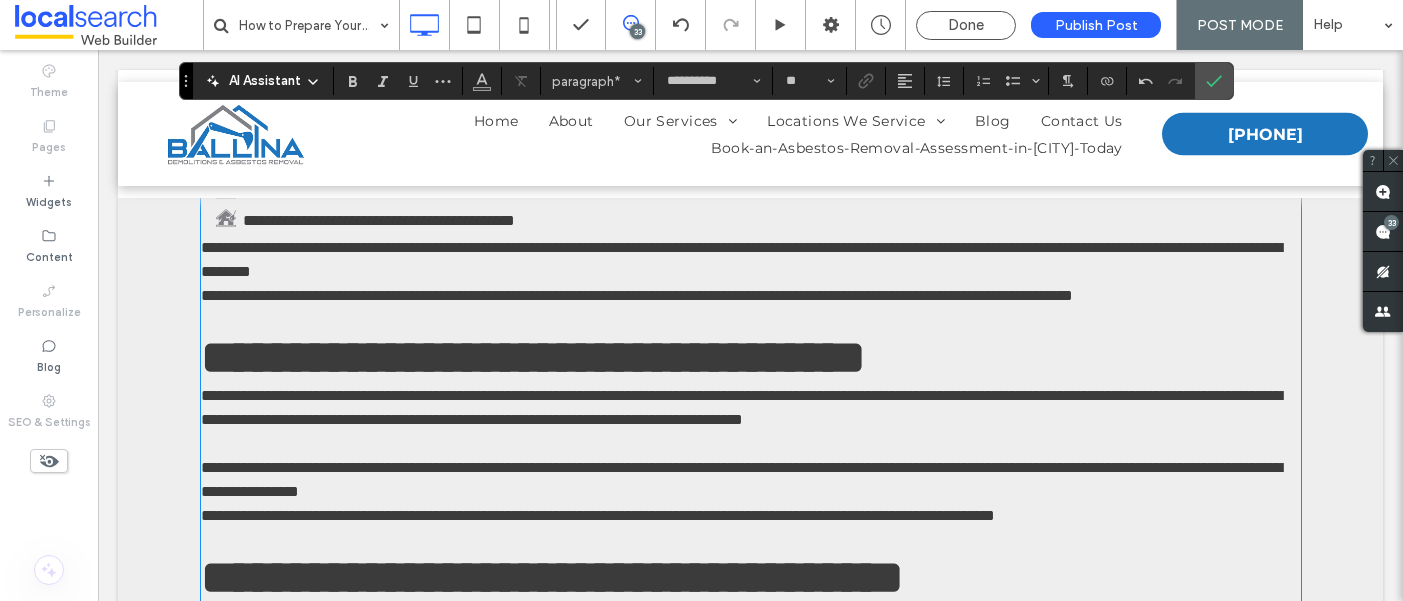 click on "**********" at bounding box center (751, 112) 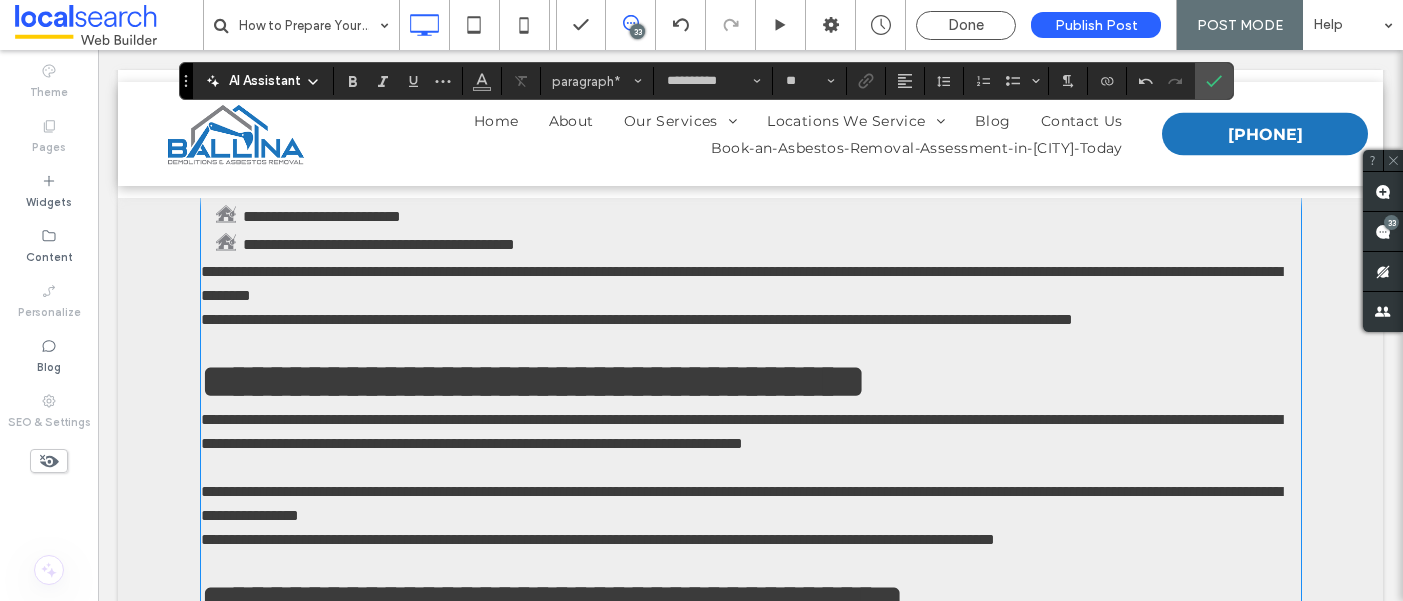 click on "**********" at bounding box center (741, 283) 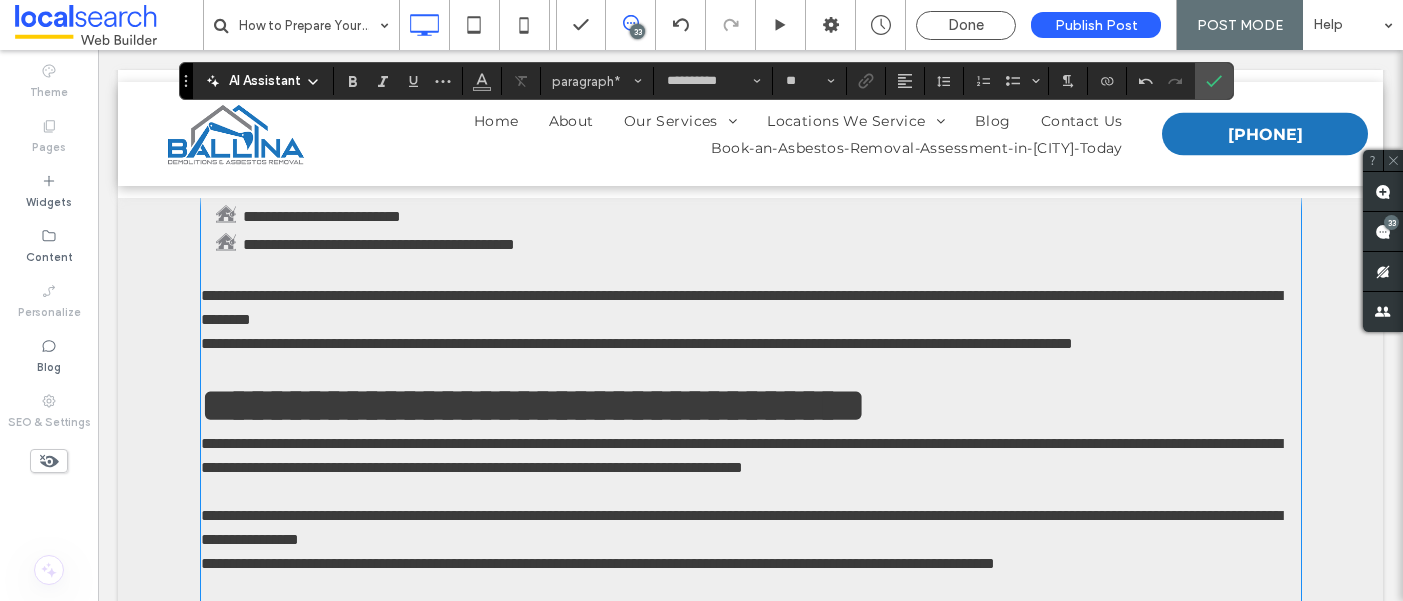 scroll, scrollTop: 2089, scrollLeft: 0, axis: vertical 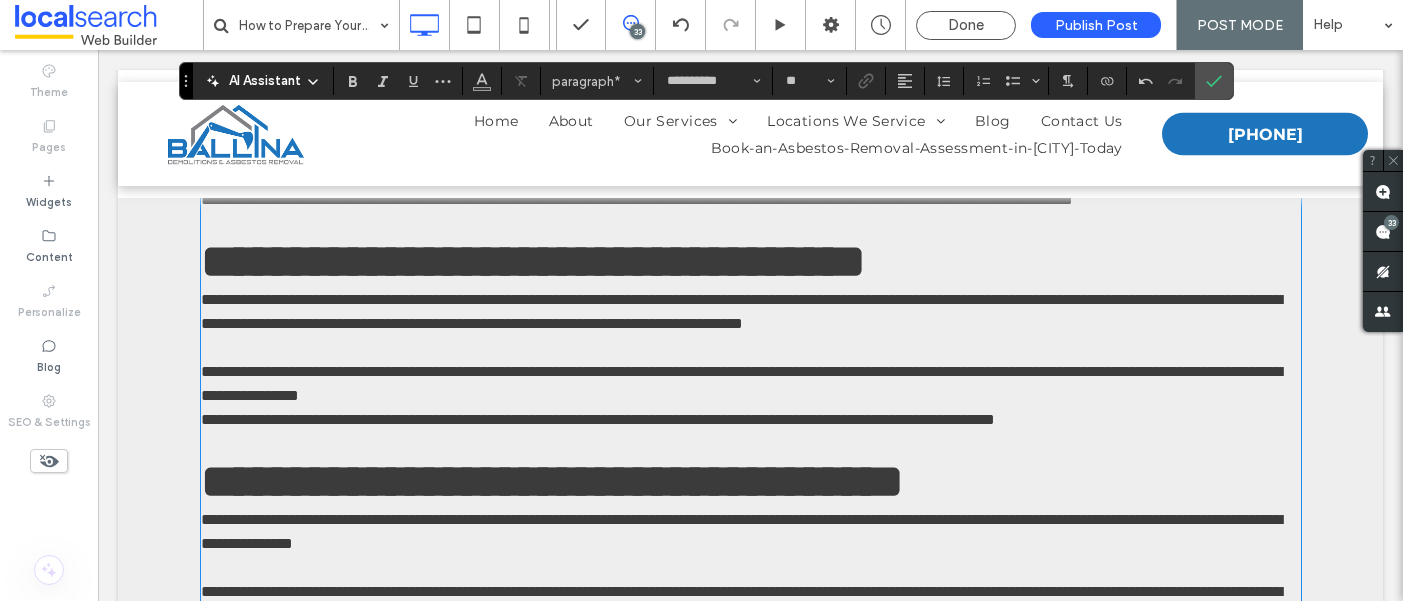 click on "**********" at bounding box center [751, 164] 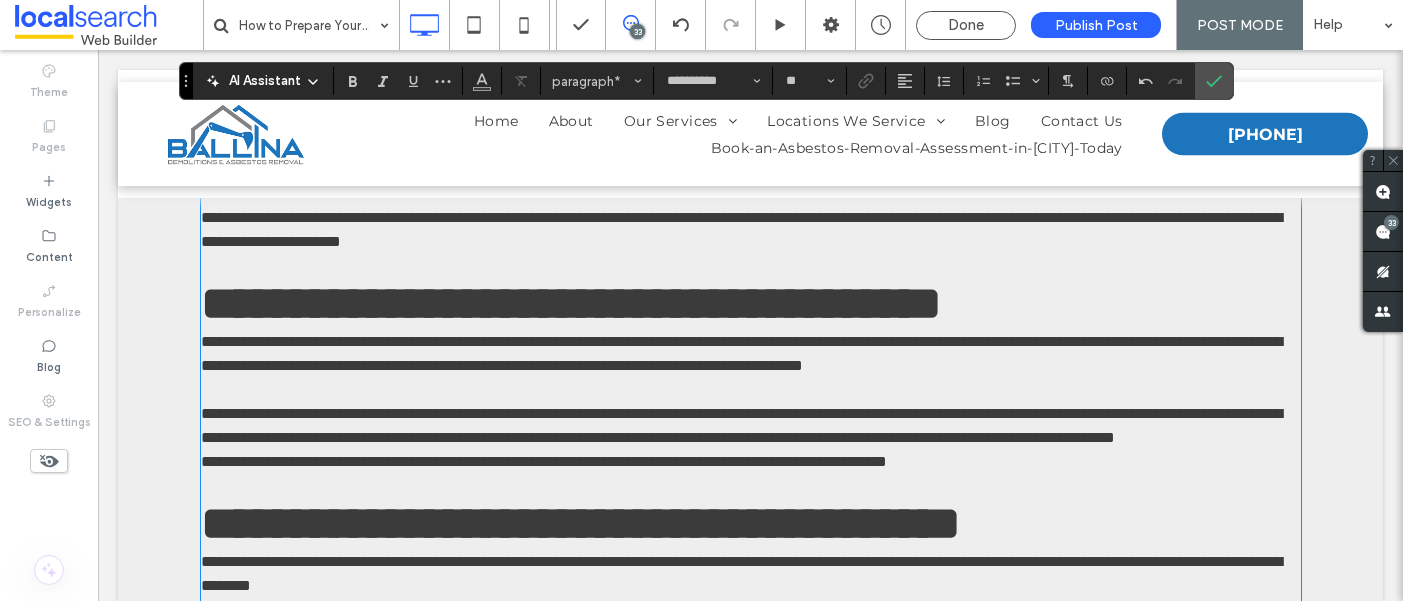 scroll, scrollTop: 0, scrollLeft: 0, axis: both 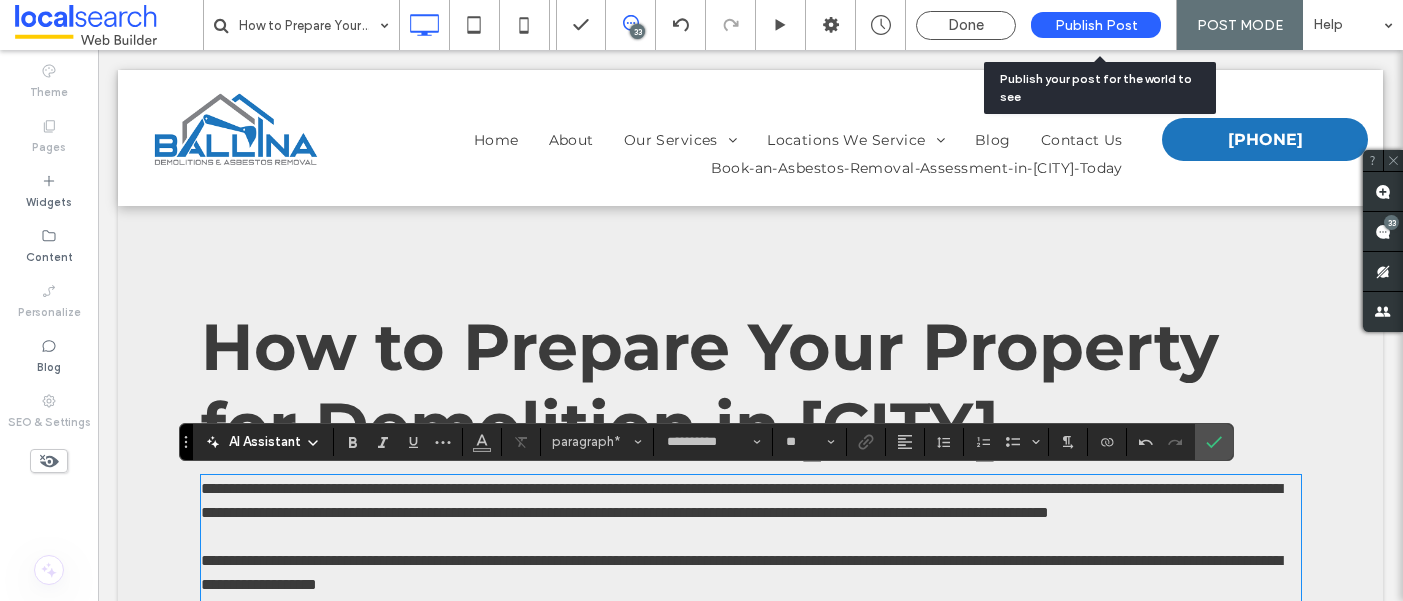click on "Publish Post" at bounding box center (1096, 25) 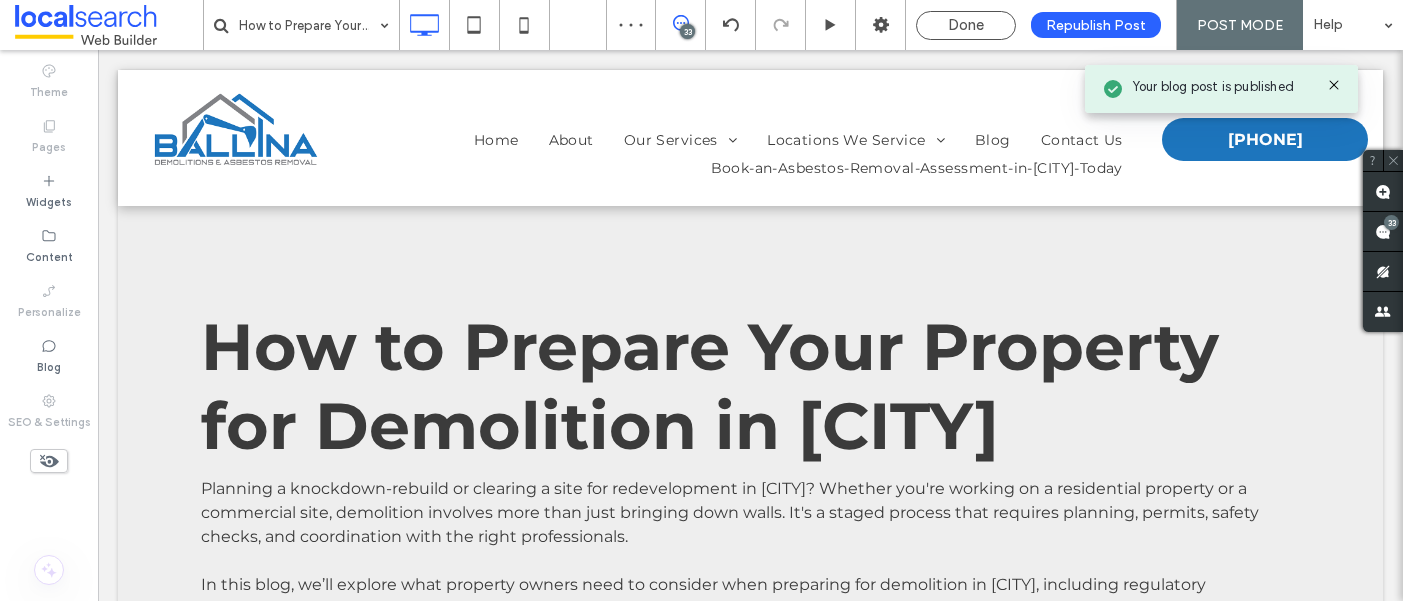 scroll, scrollTop: 0, scrollLeft: 0, axis: both 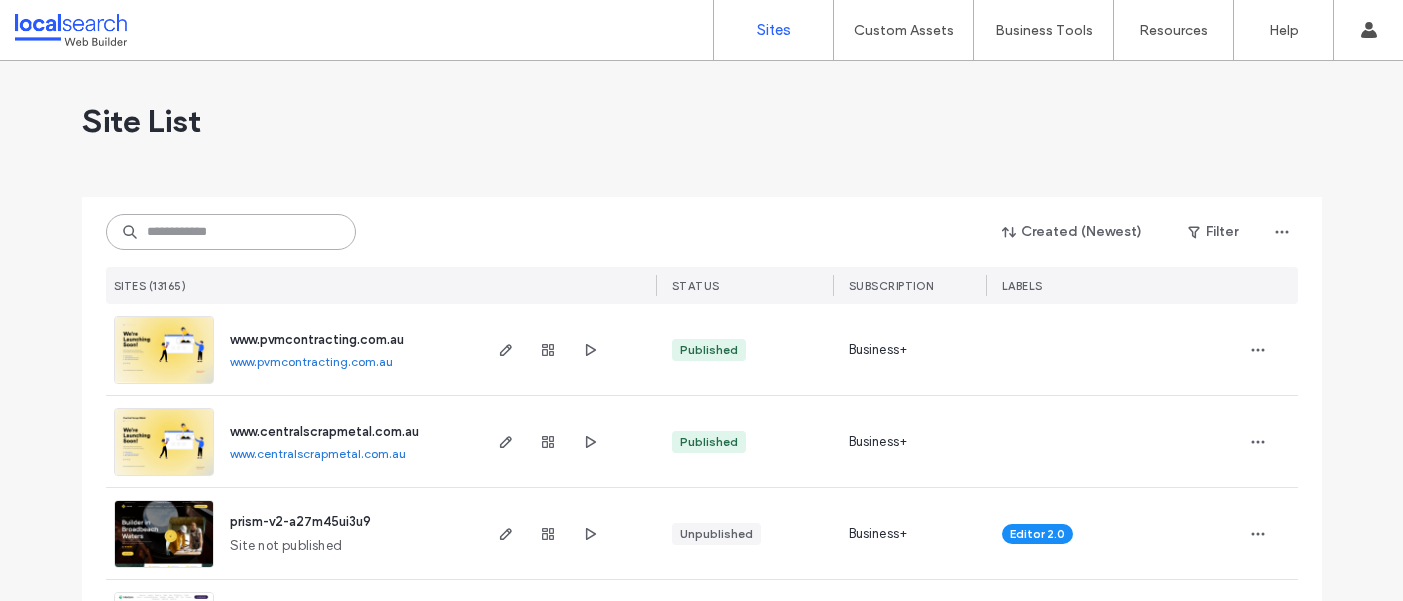 click at bounding box center (231, 232) 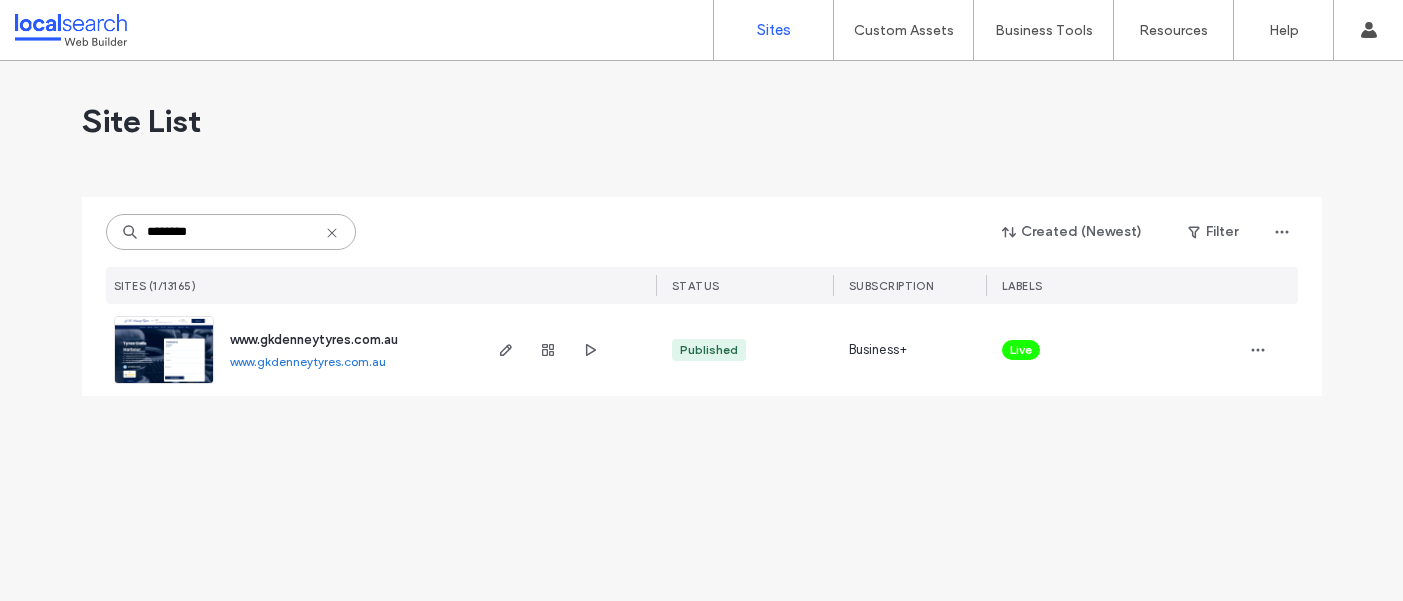 type on "********" 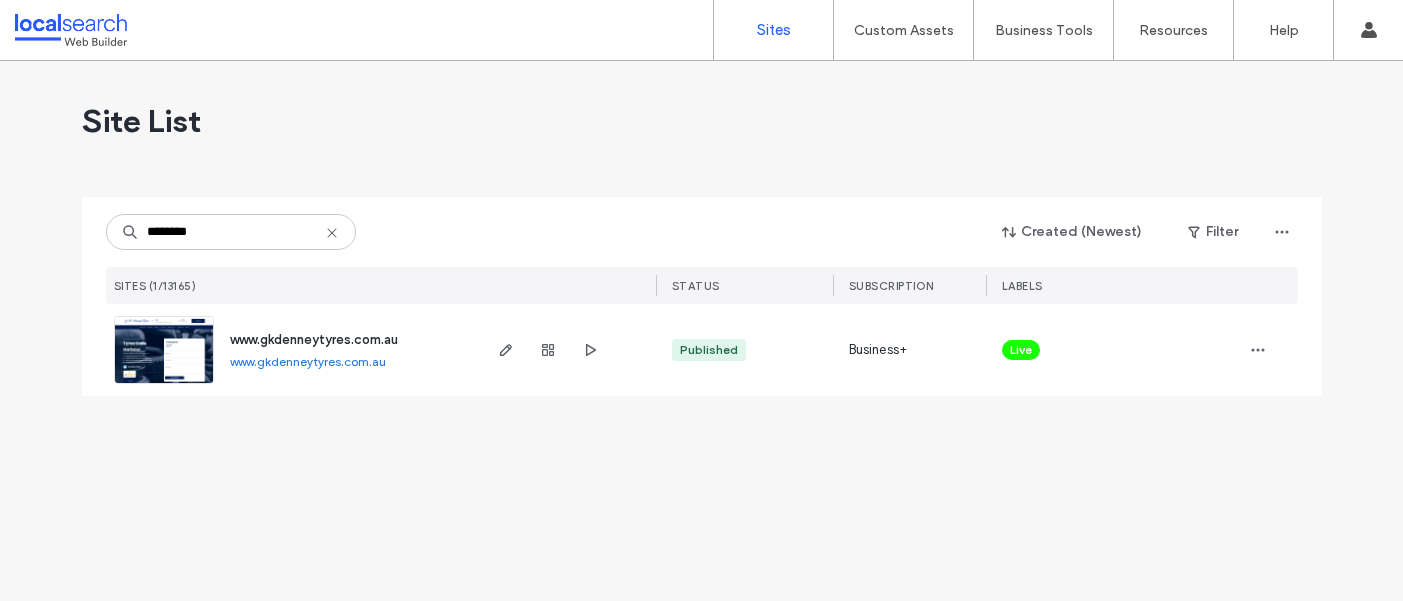 click on "www.gkdenneytyres.com.au" at bounding box center [314, 339] 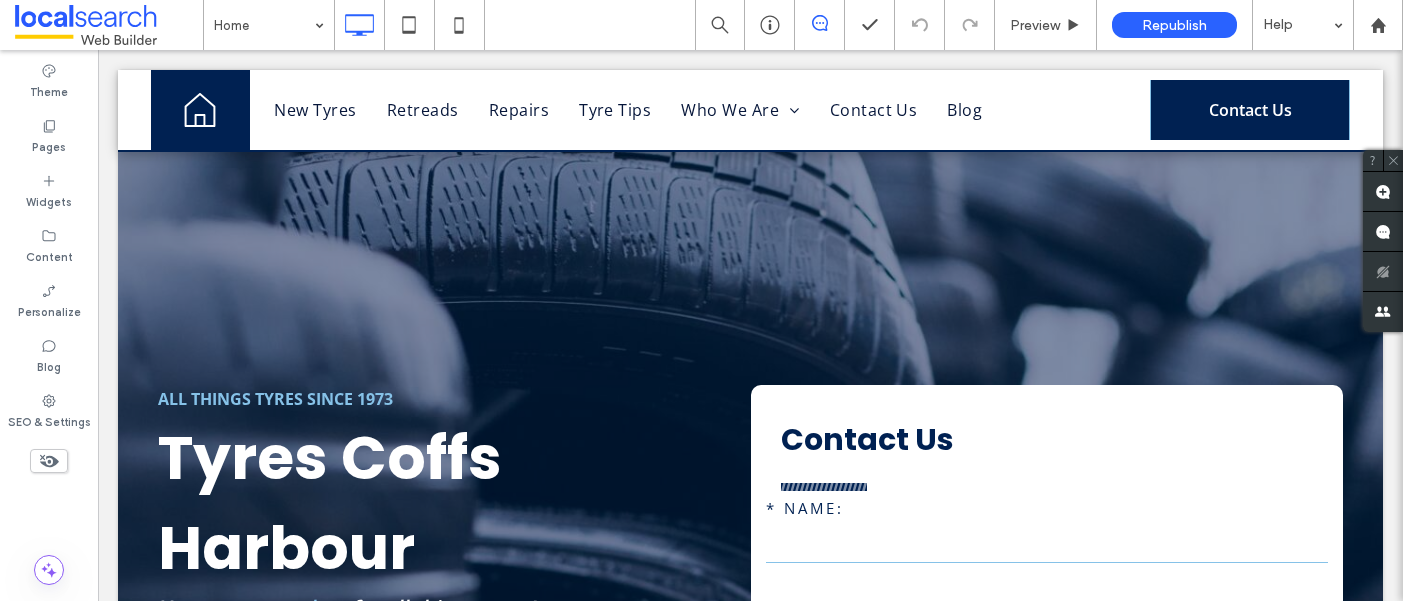 scroll, scrollTop: 340, scrollLeft: 0, axis: vertical 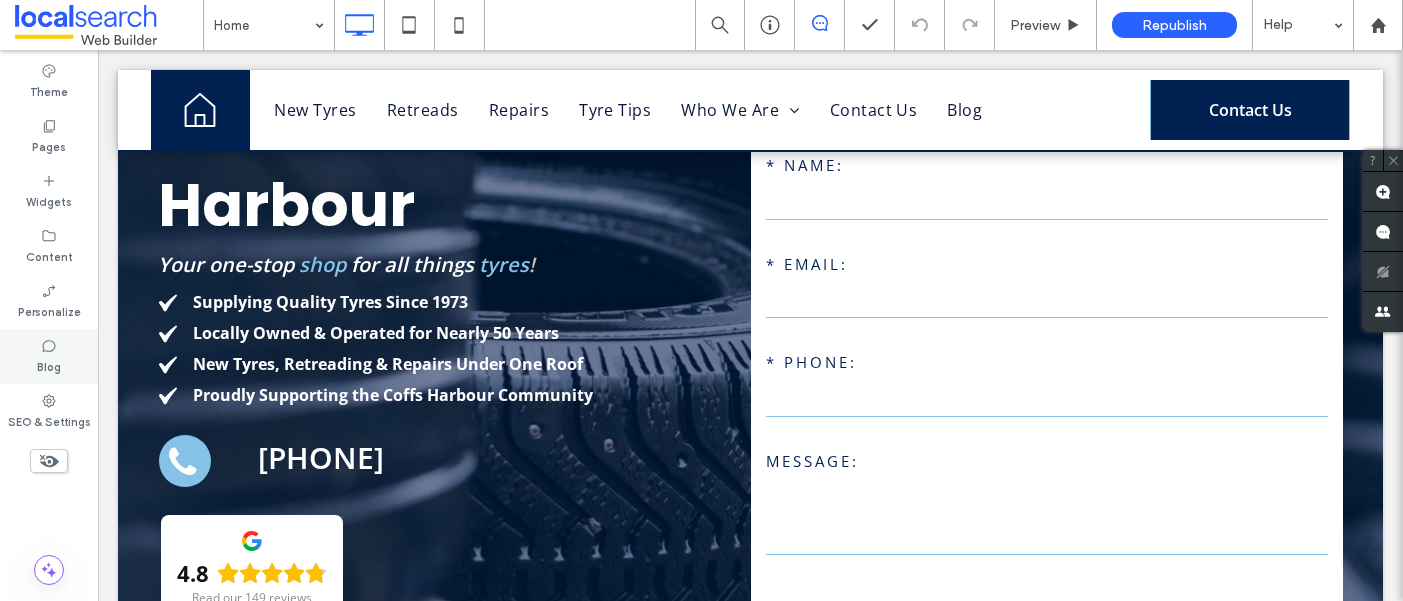 click on "Blog" at bounding box center (49, 365) 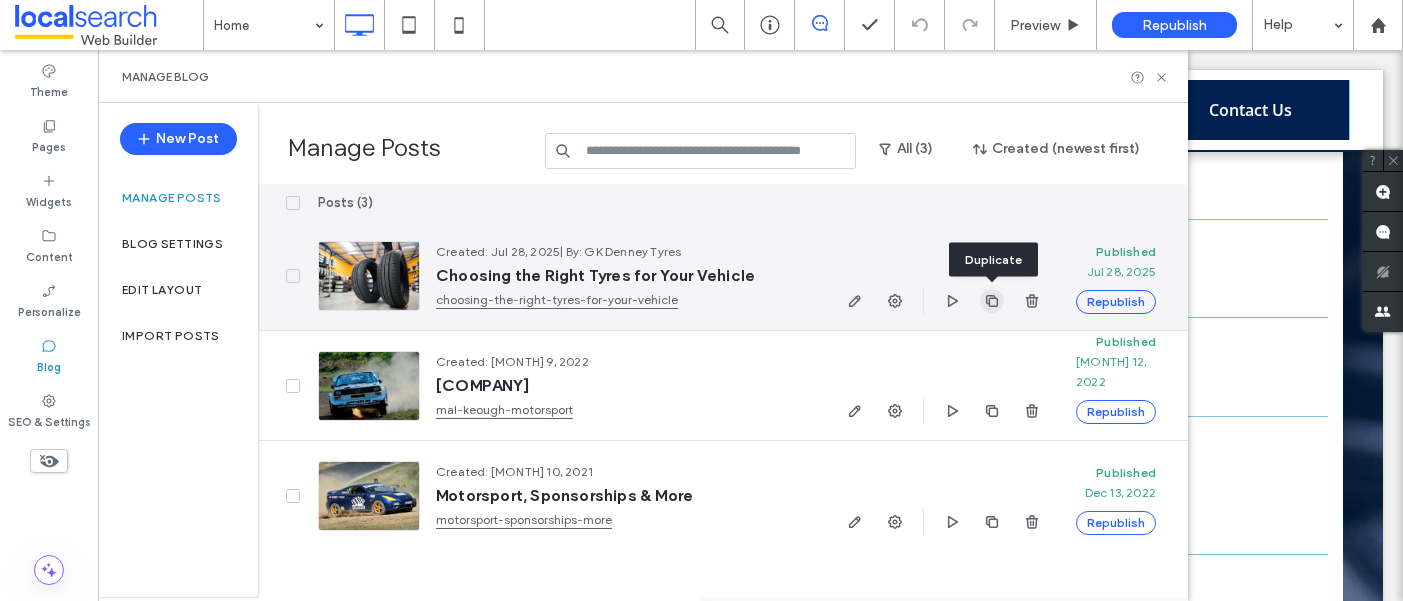click 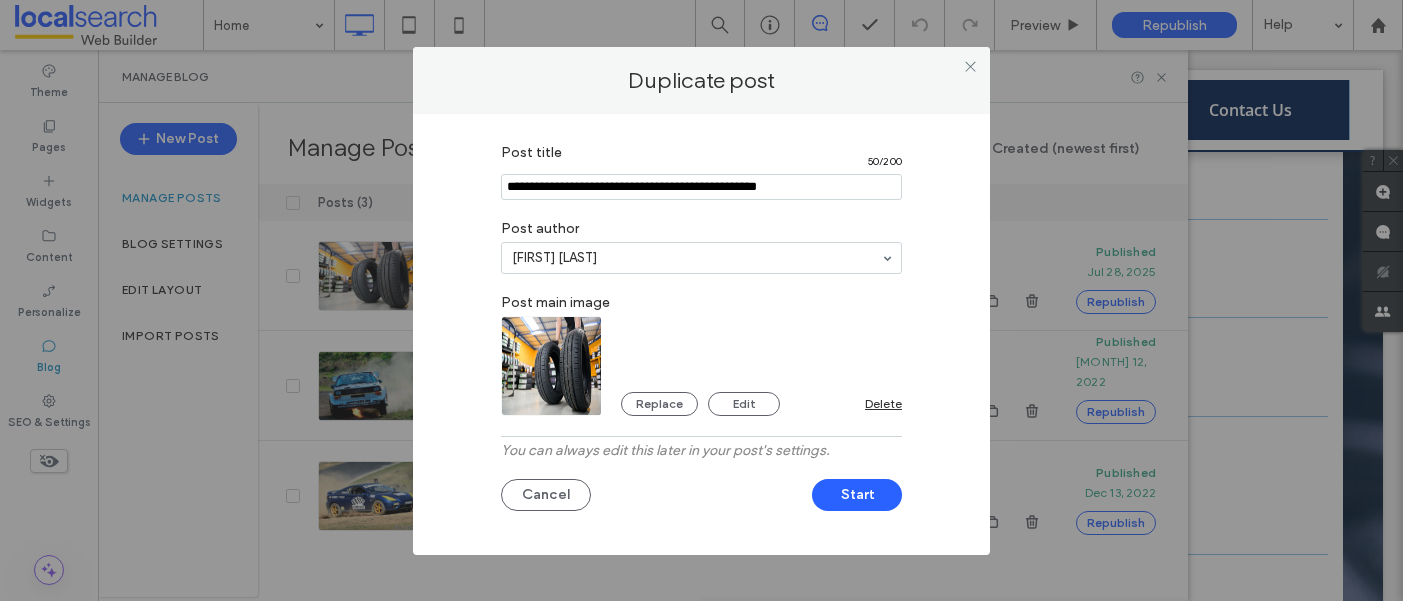 click at bounding box center [701, 187] 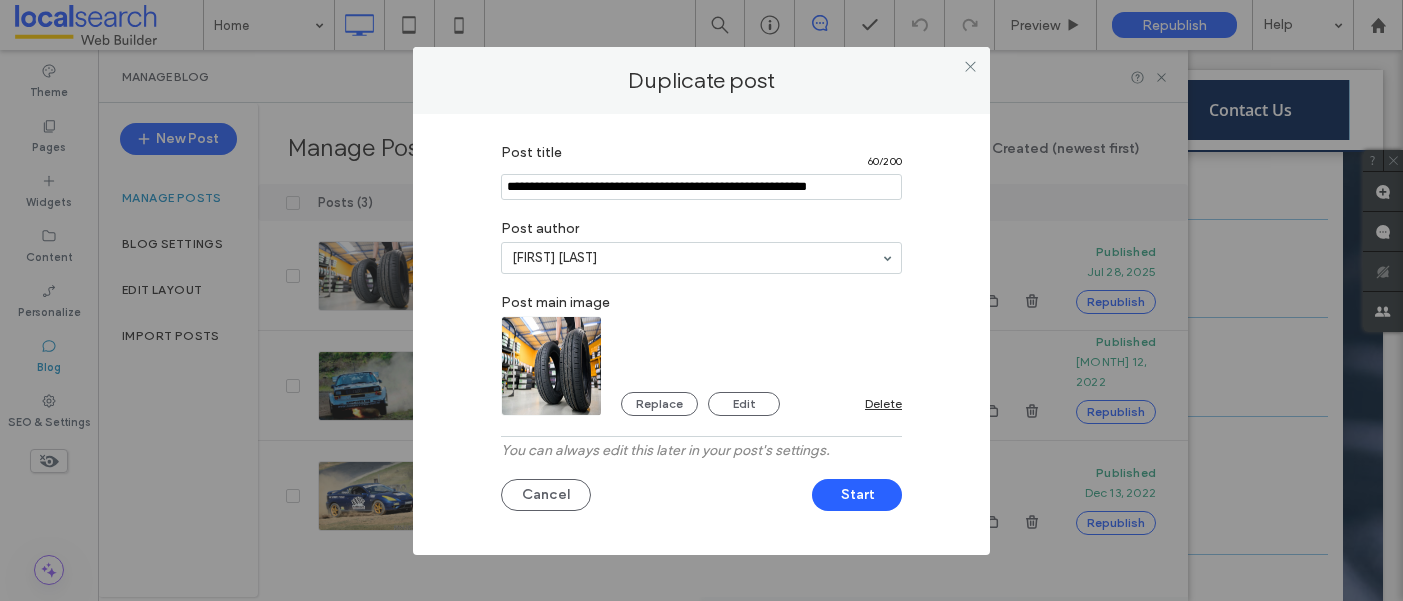 type on "**********" 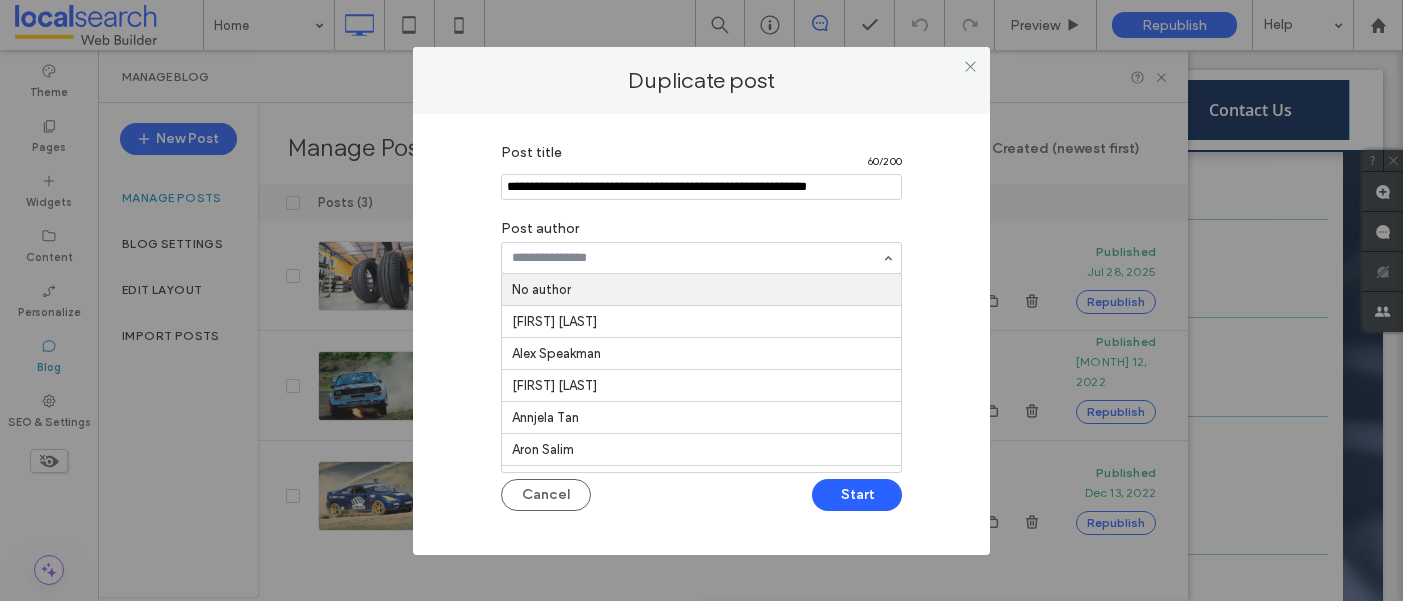 paste on "**********" 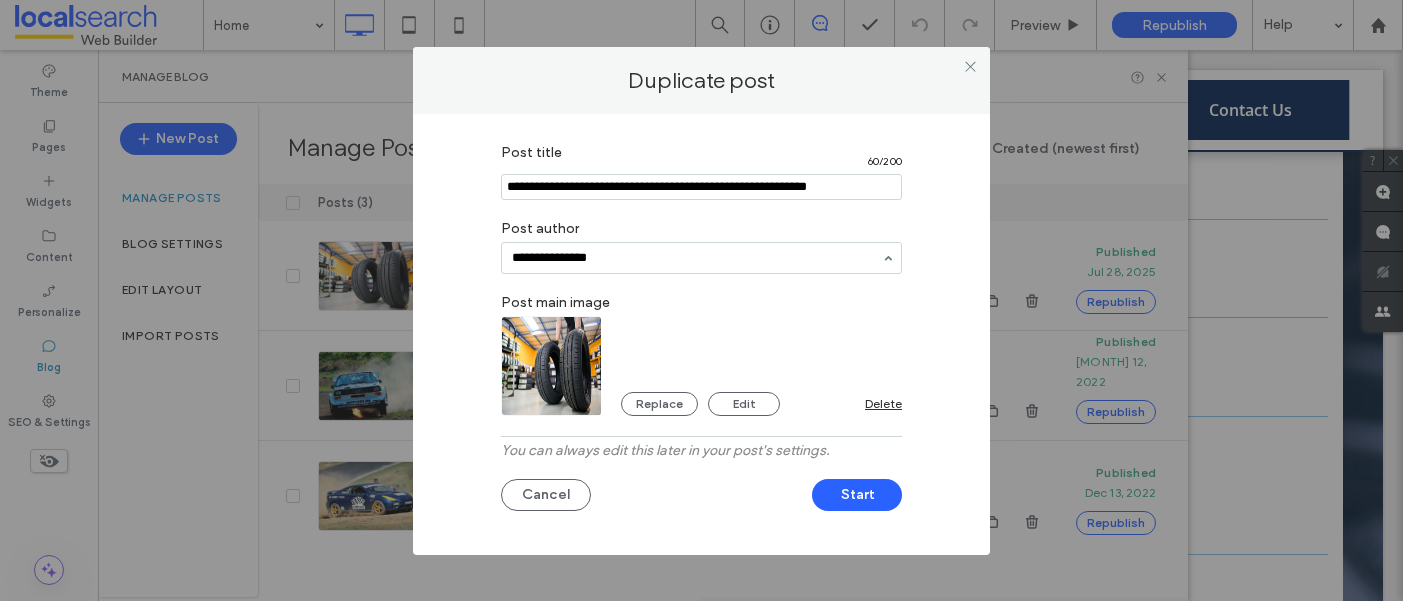 type on "**********" 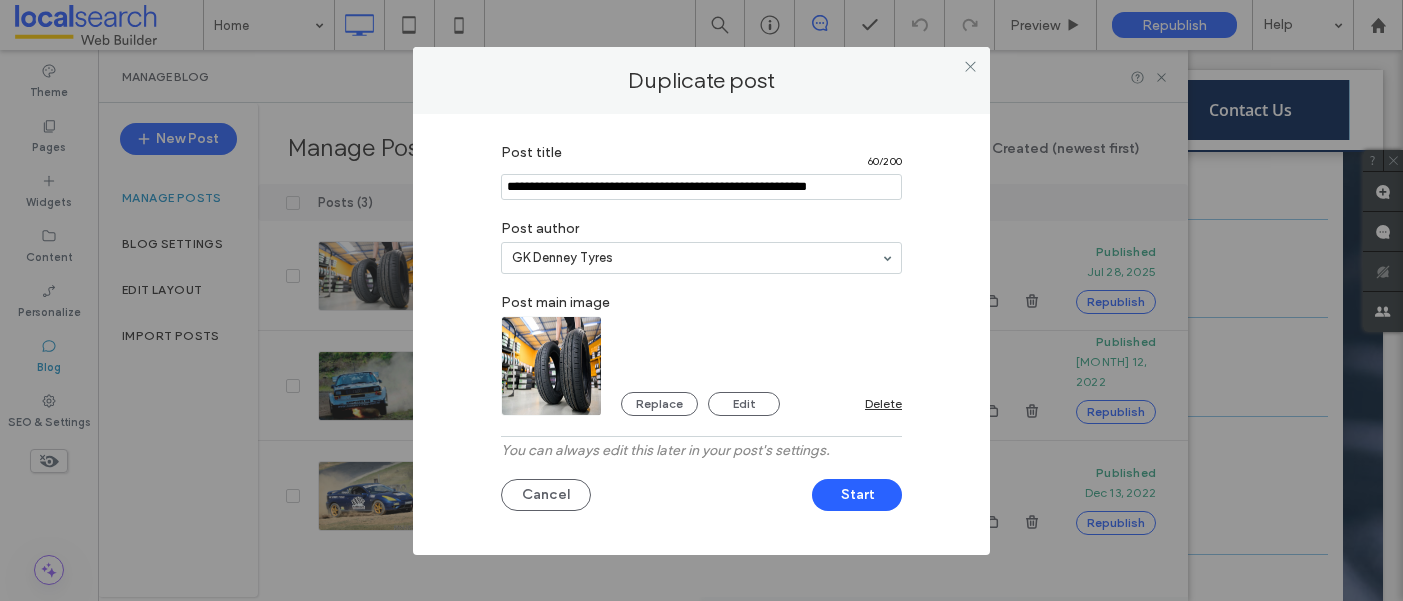 click on "Post title 60 / 200 Post author GK Denney Tyres Post main image Replace Edit Delete You can always edit this later in your post's settings. Cancel Start" at bounding box center [701, 329] 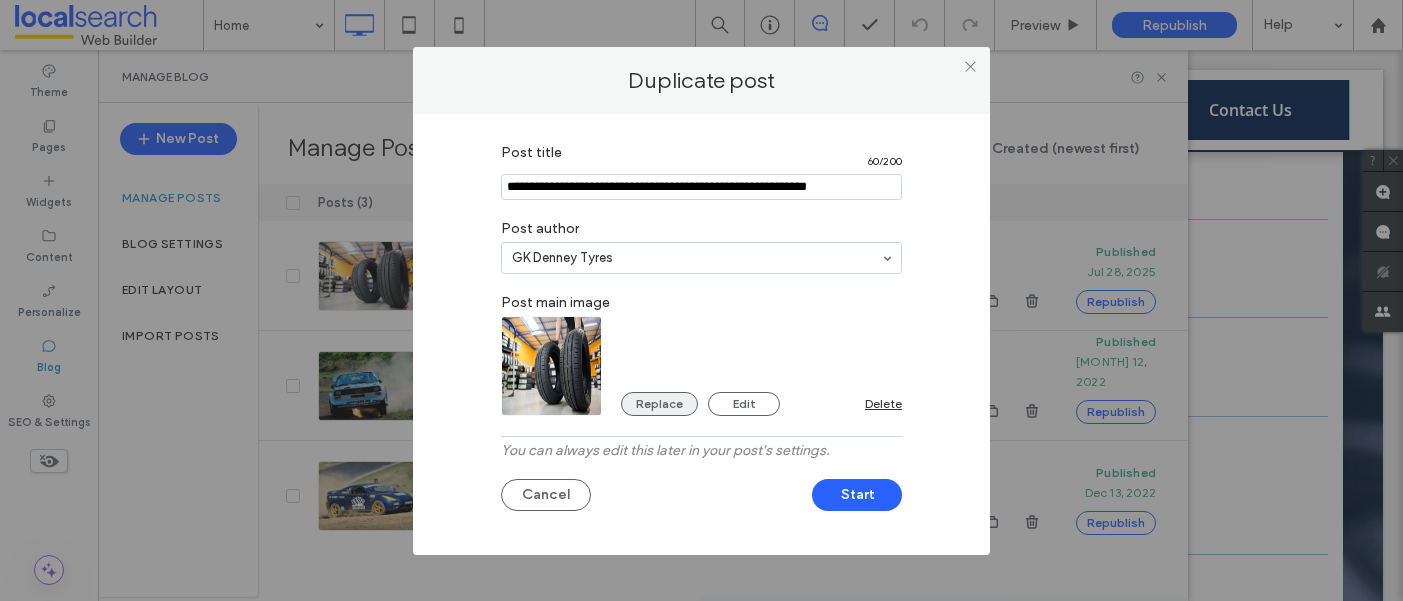 click on "Replace" at bounding box center [659, 404] 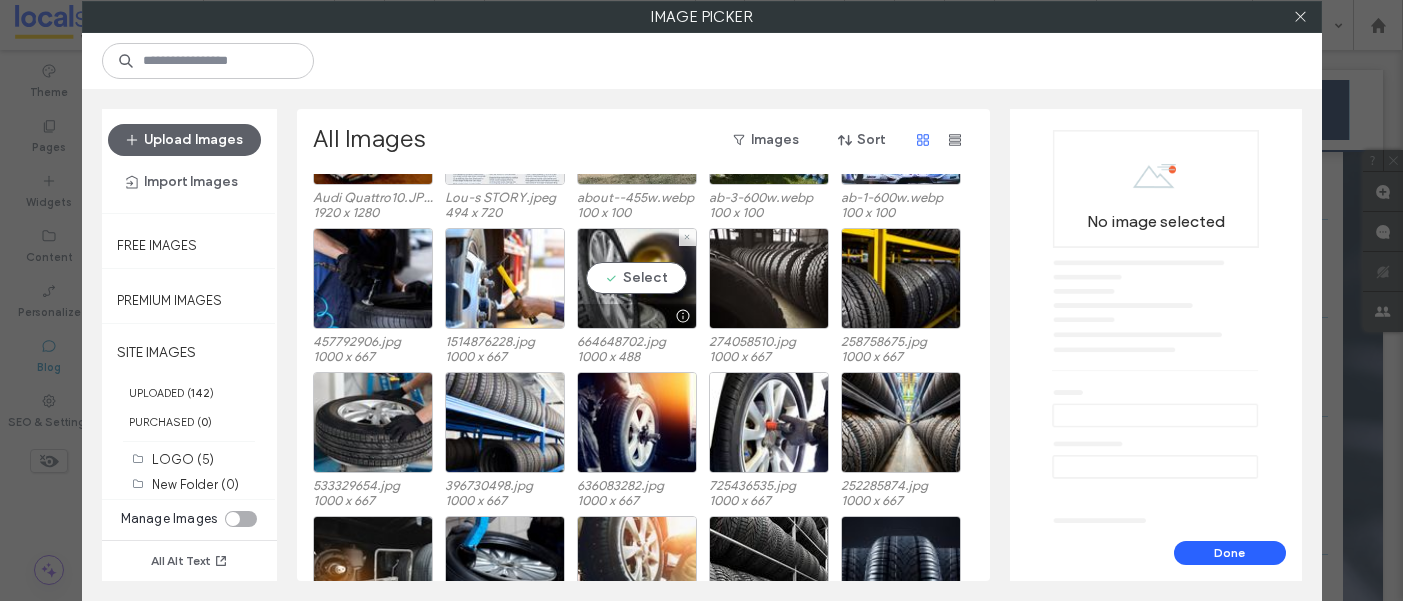 scroll, scrollTop: 569, scrollLeft: 0, axis: vertical 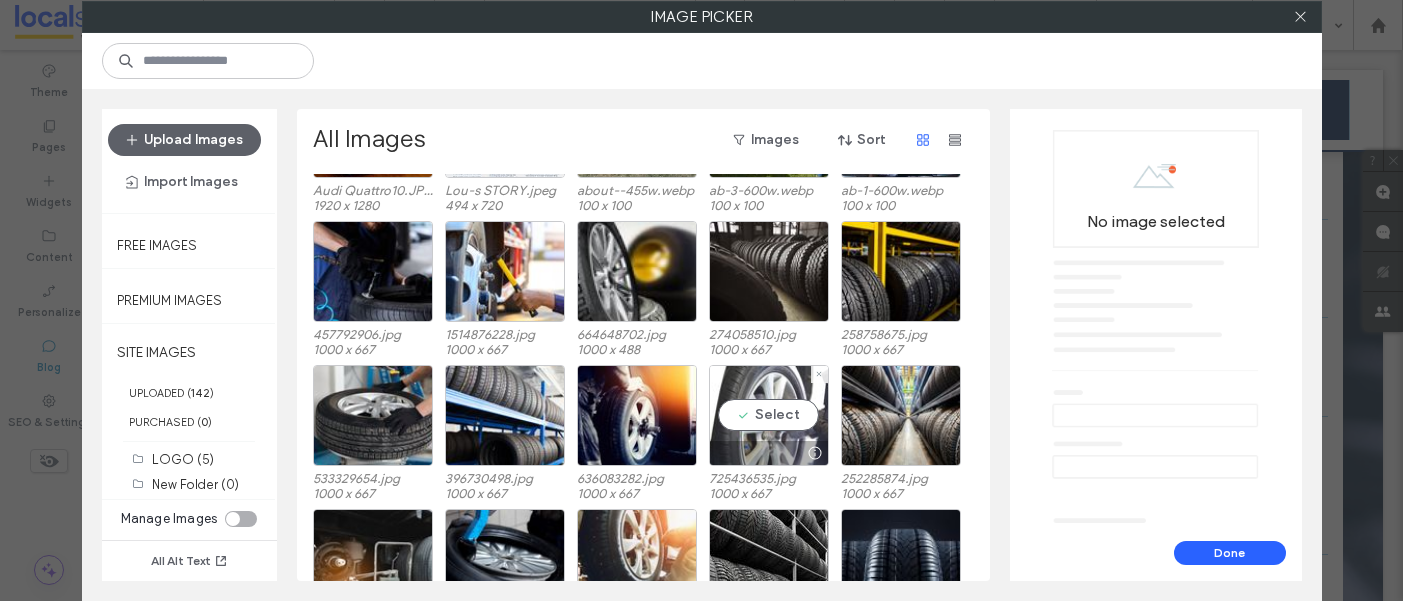click on "Select" at bounding box center [769, 415] 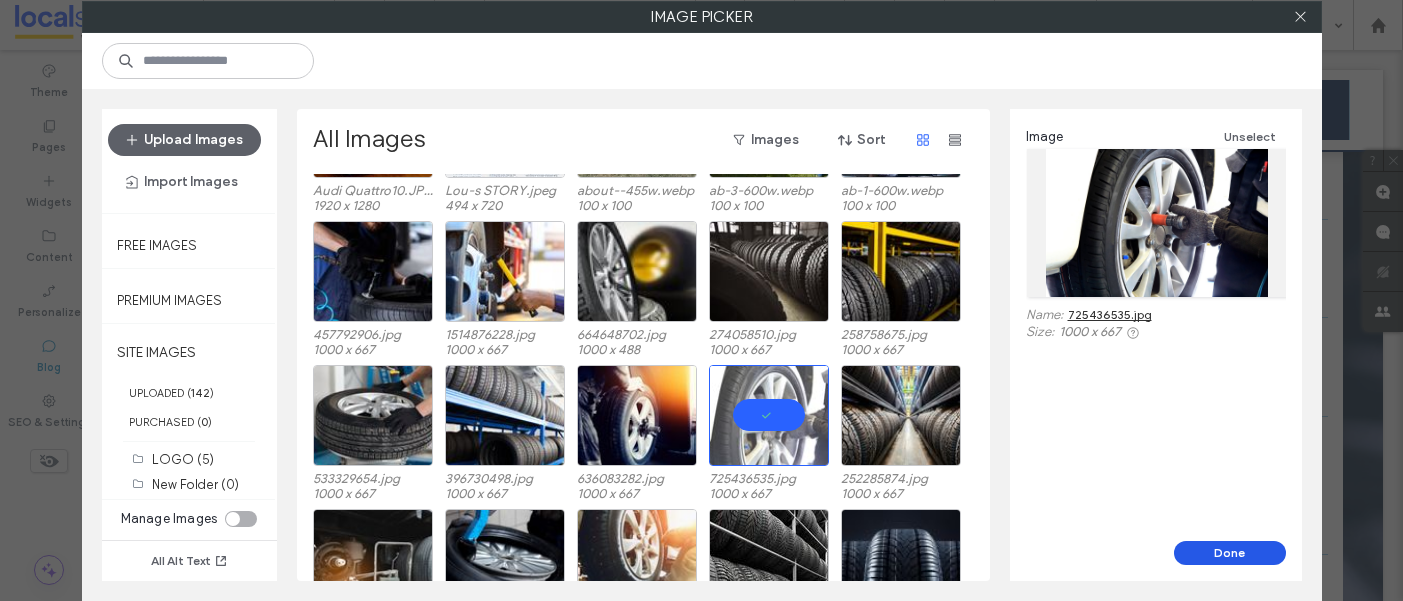 click on "Done" at bounding box center [1230, 553] 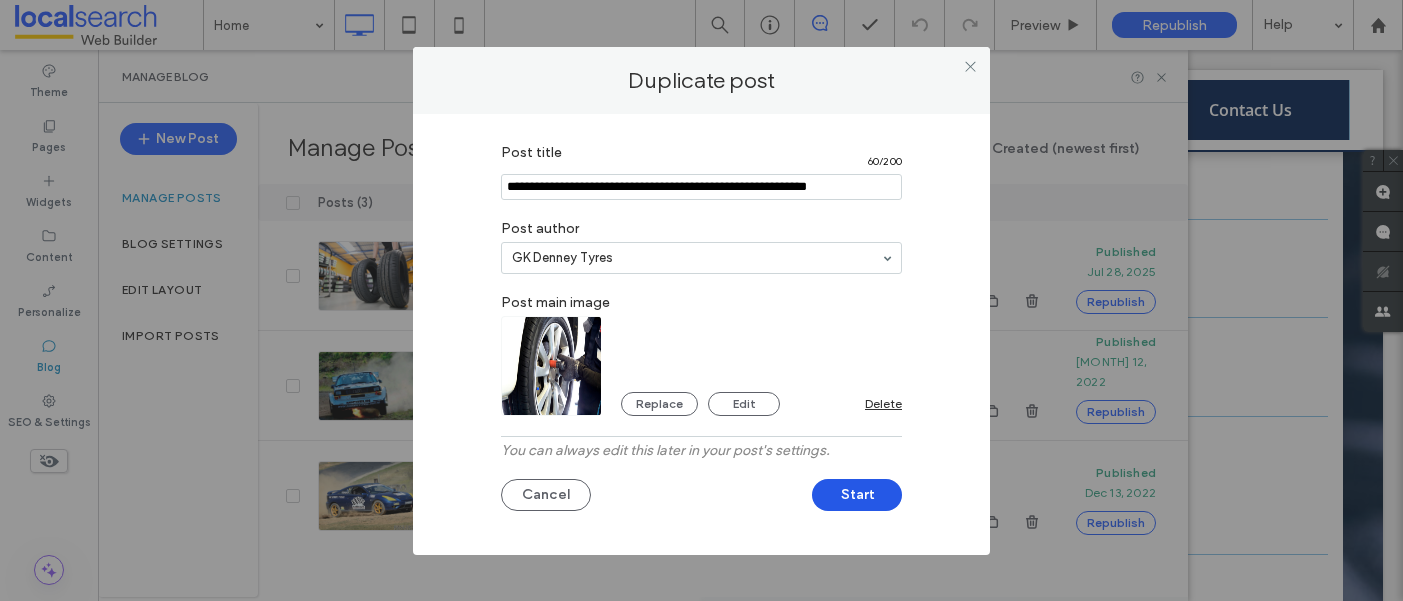 click on "Start" at bounding box center [857, 495] 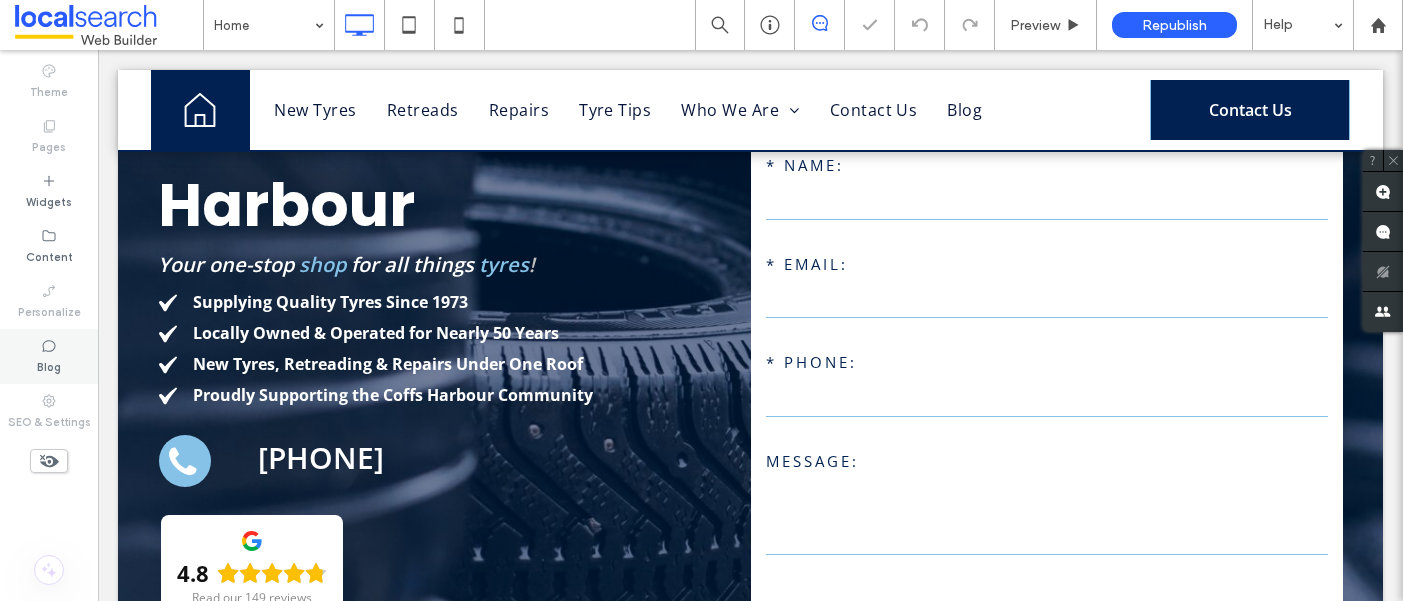 click on "Blog" at bounding box center (49, 356) 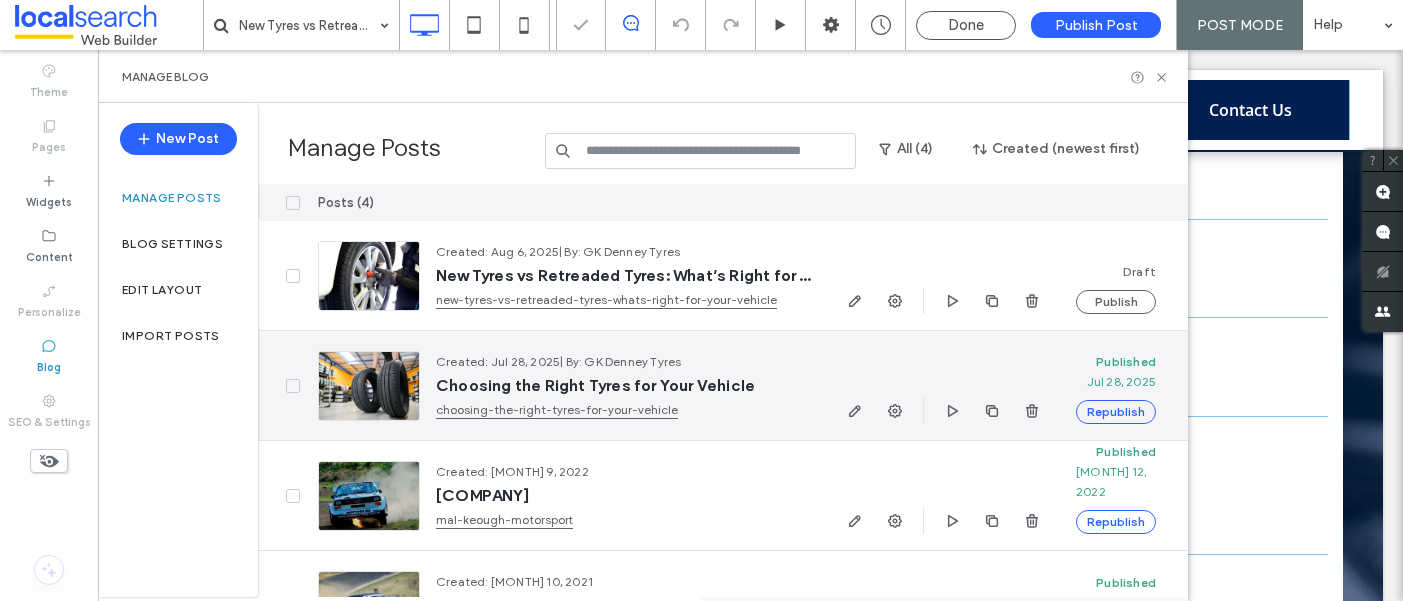 scroll, scrollTop: 64, scrollLeft: 0, axis: vertical 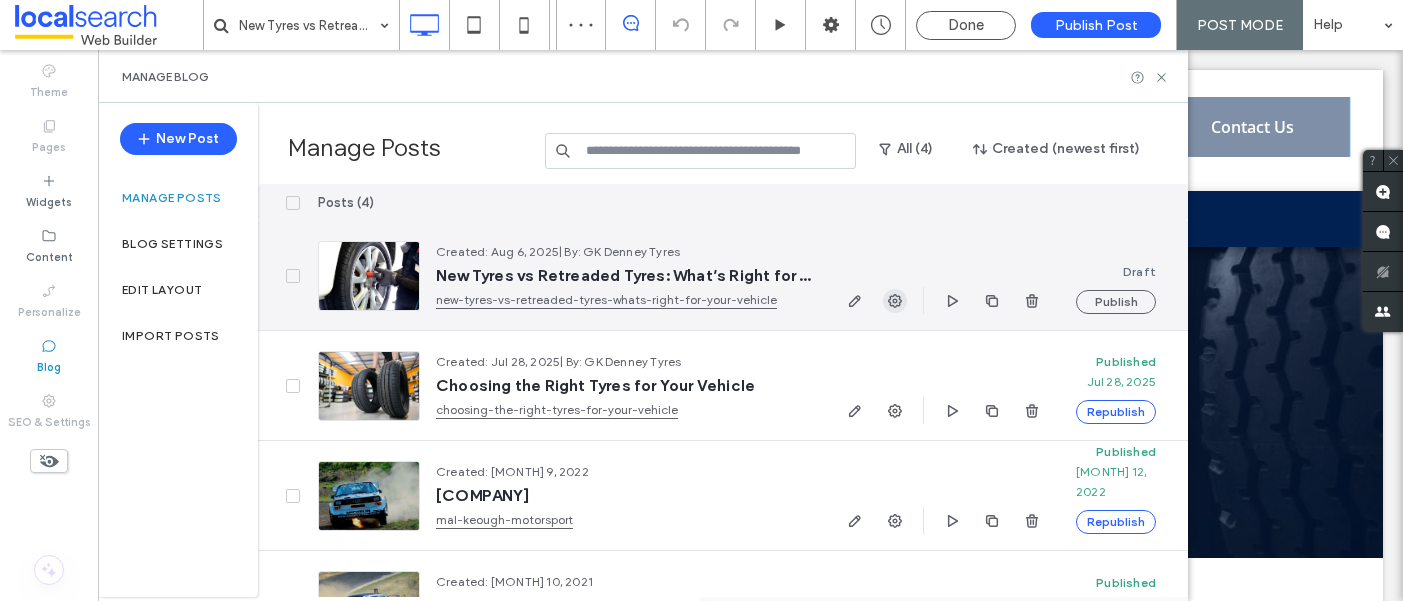 click 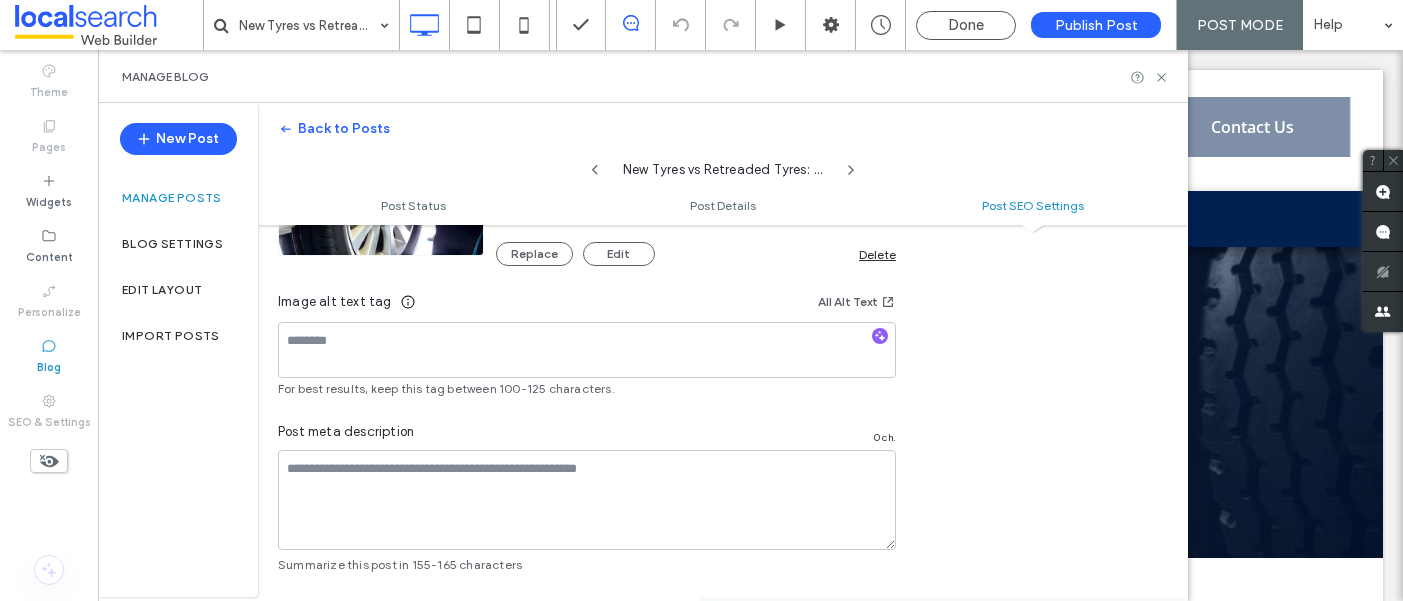 scroll, scrollTop: 1285, scrollLeft: 0, axis: vertical 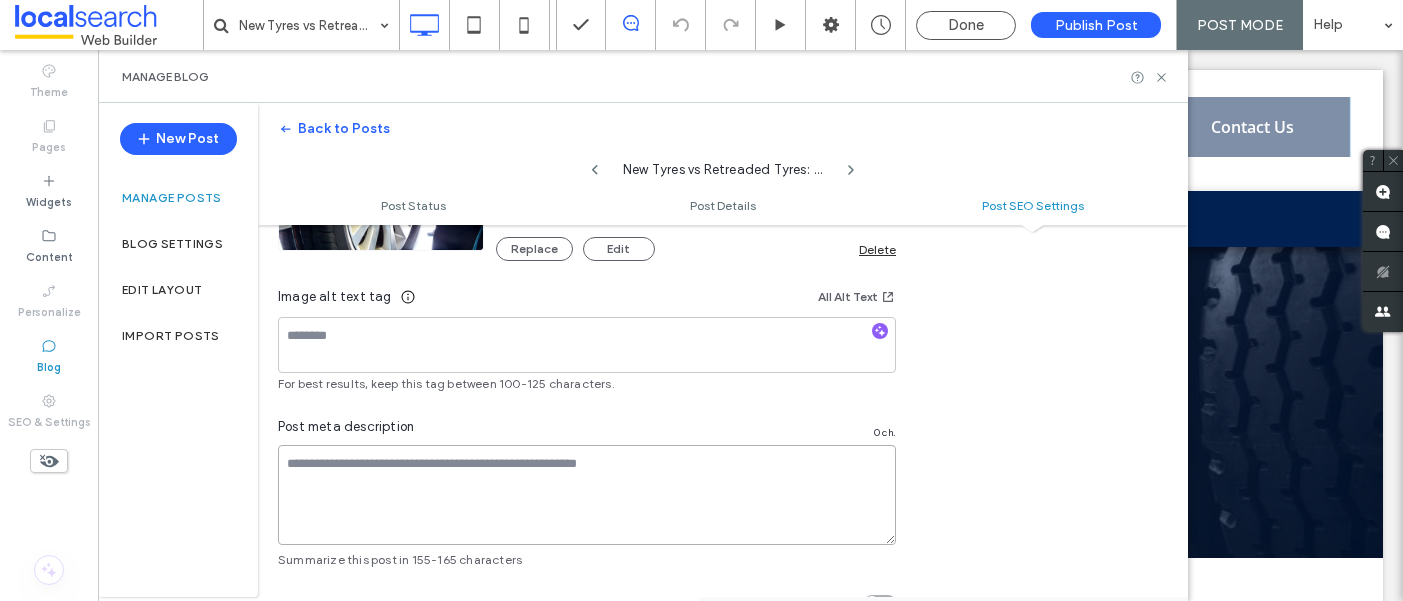 click at bounding box center [587, 495] 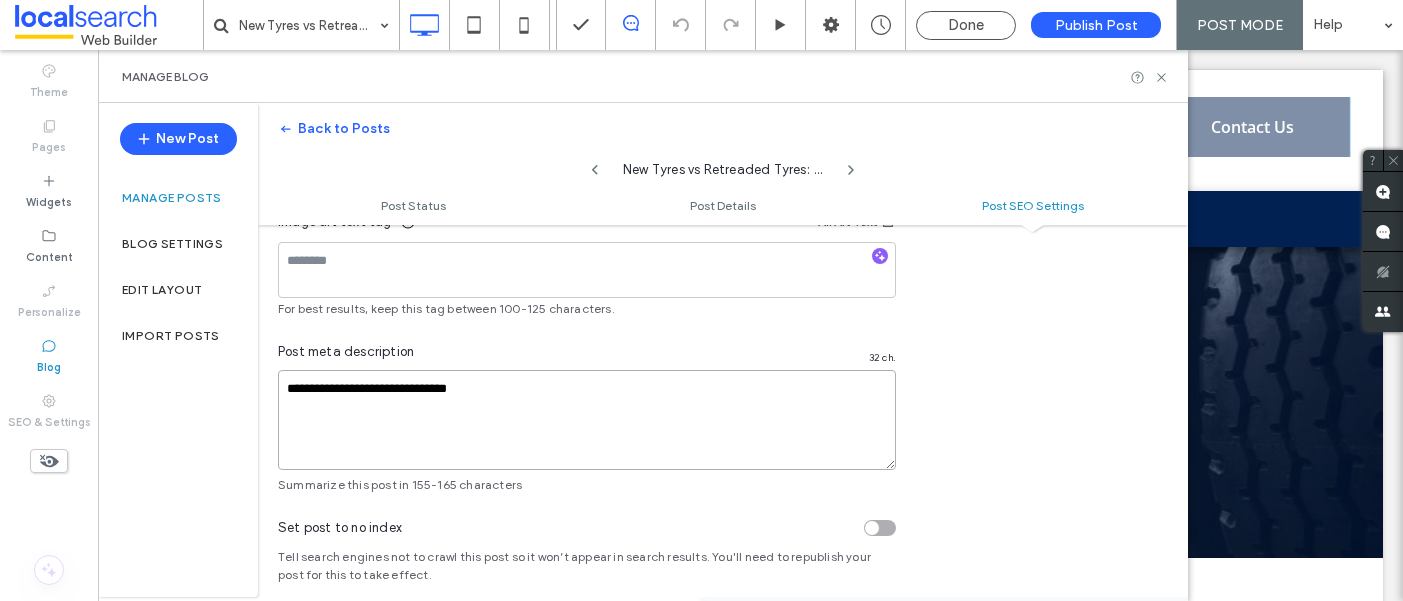 scroll, scrollTop: 1313, scrollLeft: 0, axis: vertical 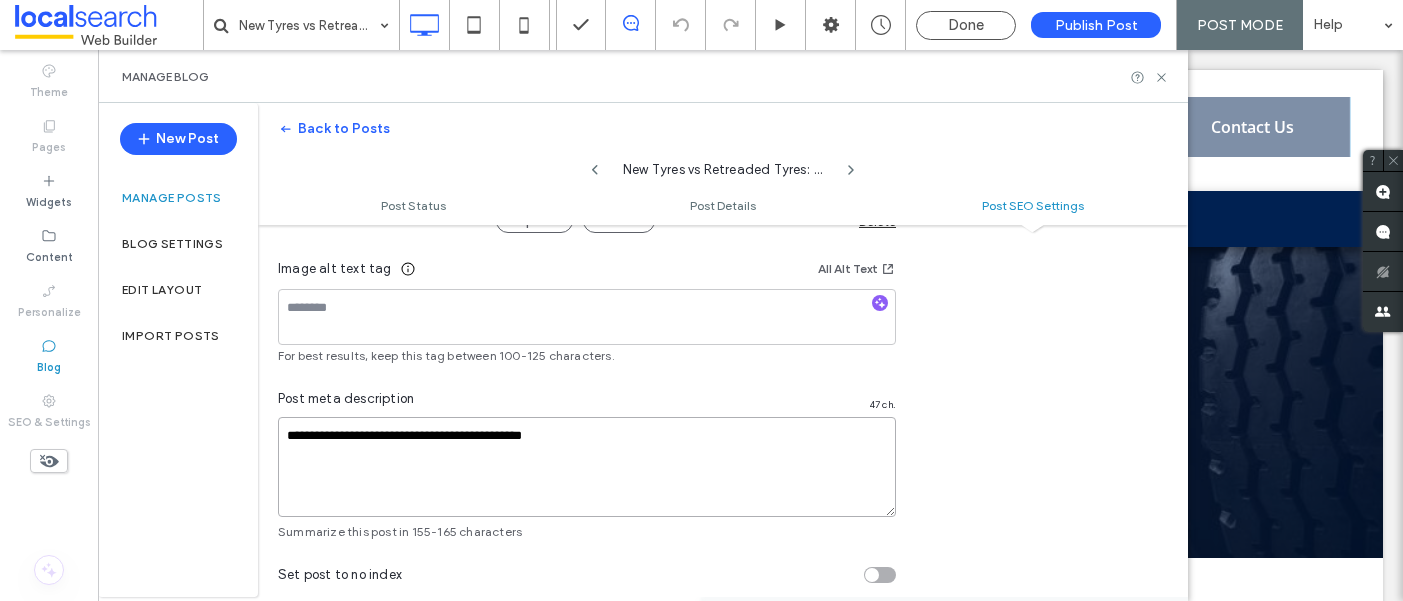 click on "**********" at bounding box center (587, 467) 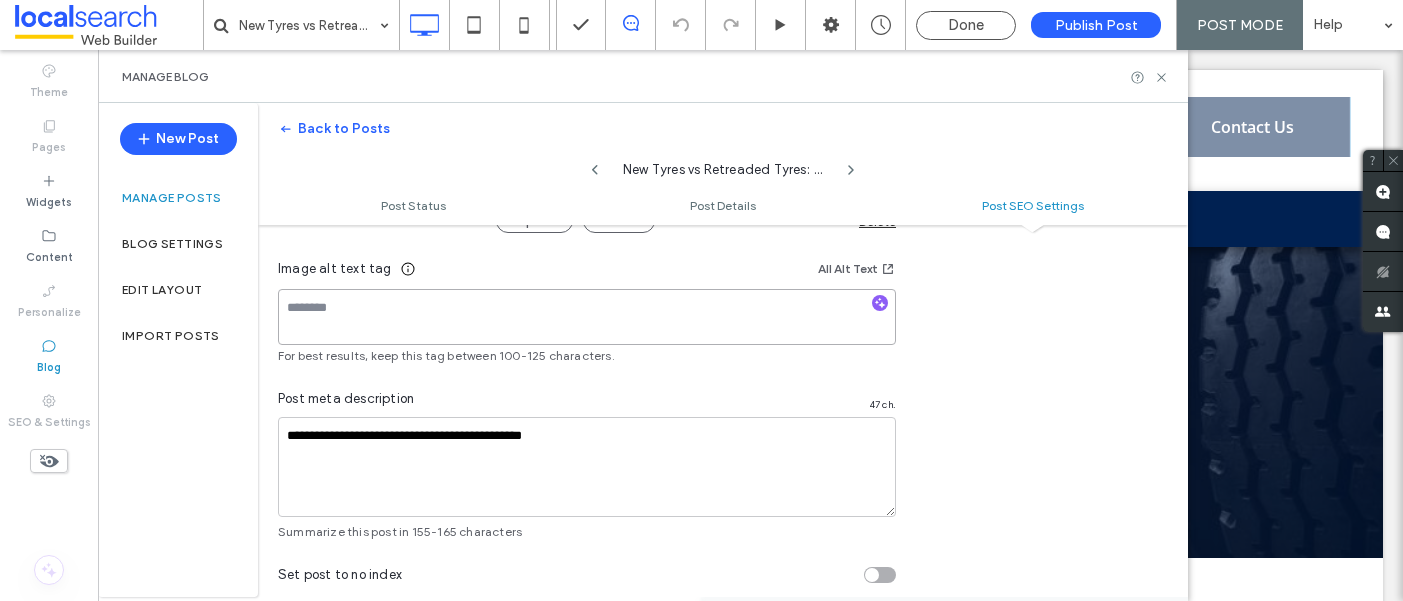 click at bounding box center [587, 317] 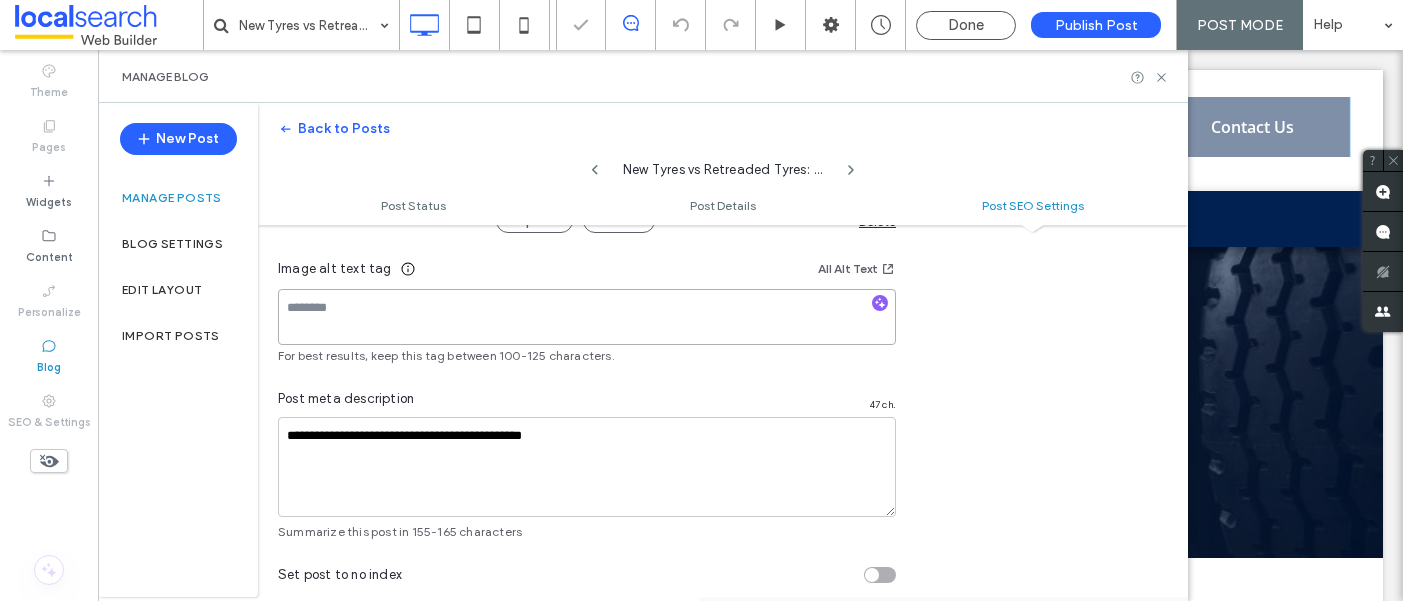 paste on "**********" 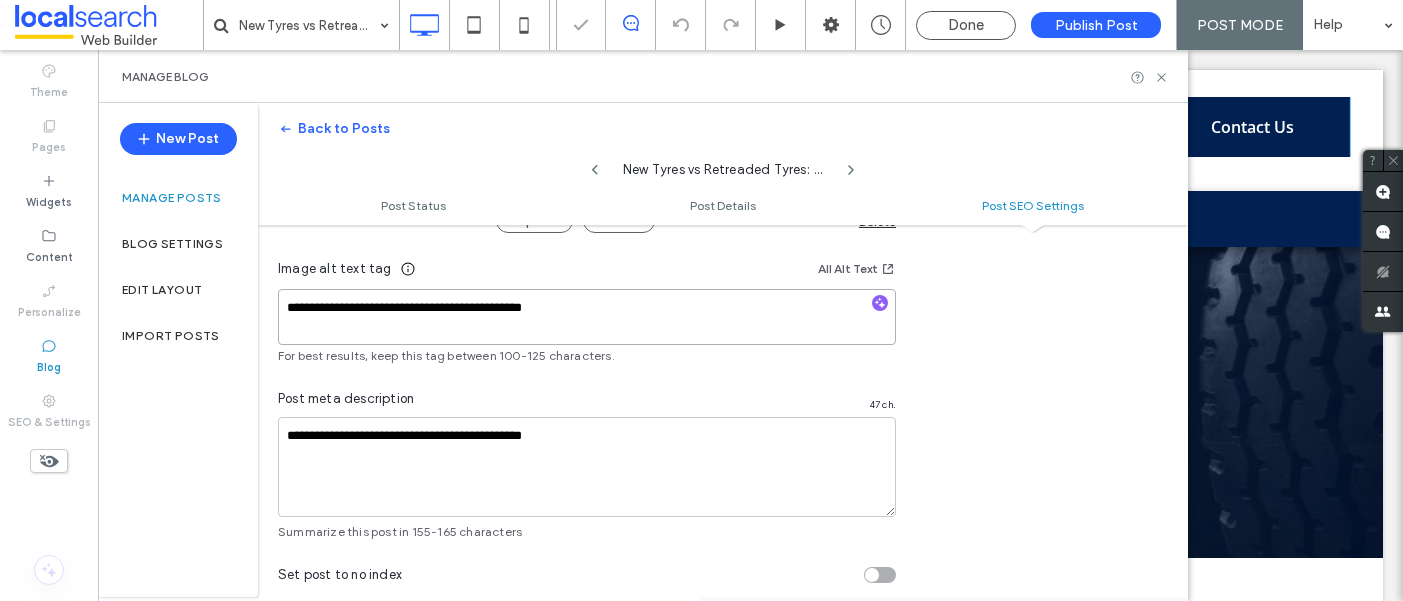 scroll, scrollTop: 0, scrollLeft: 0, axis: both 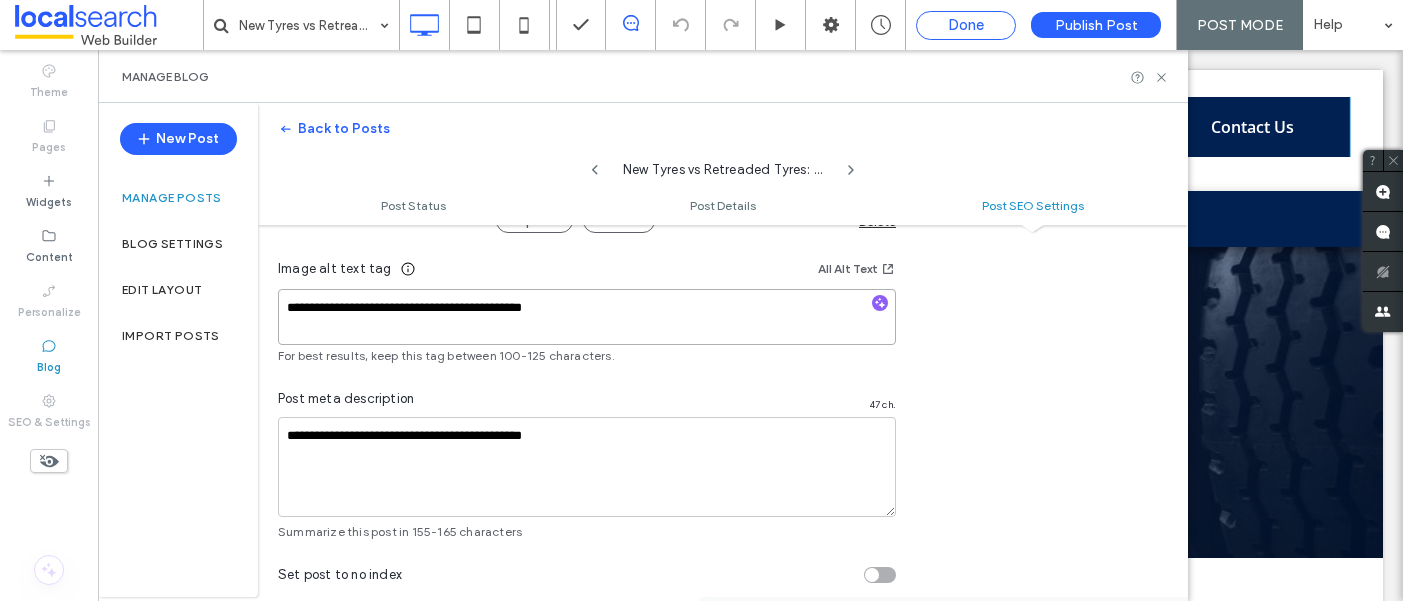 type on "**********" 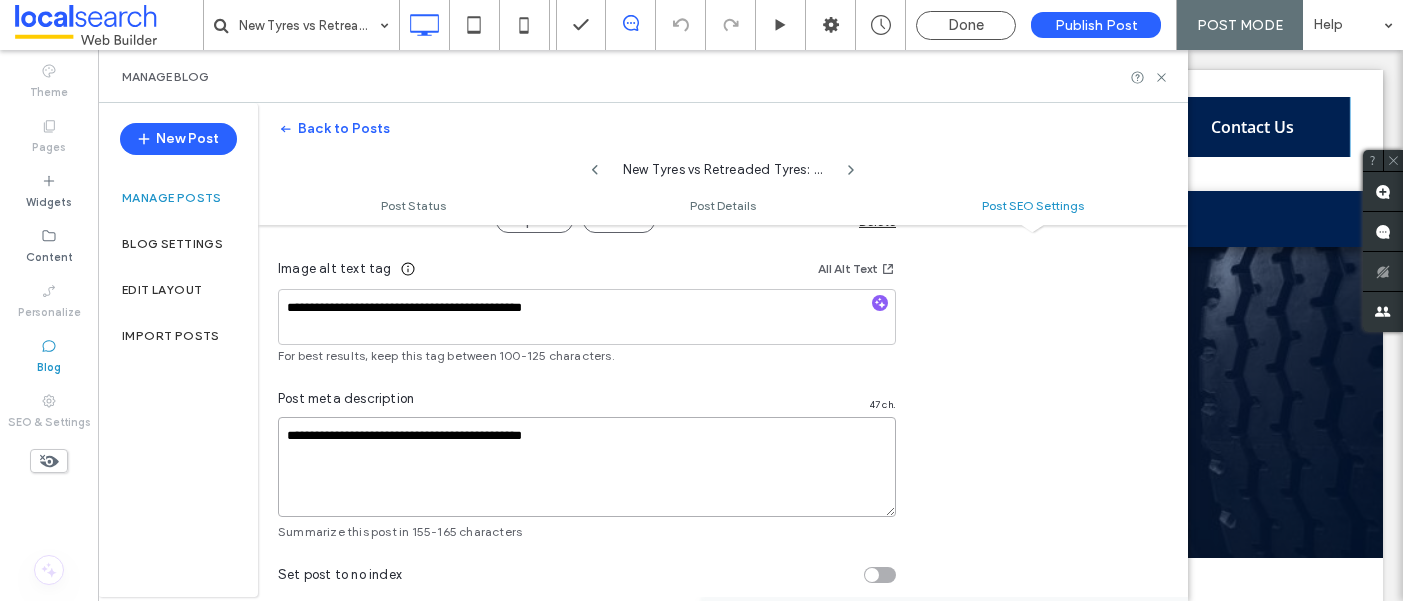 click on "**********" at bounding box center (587, 467) 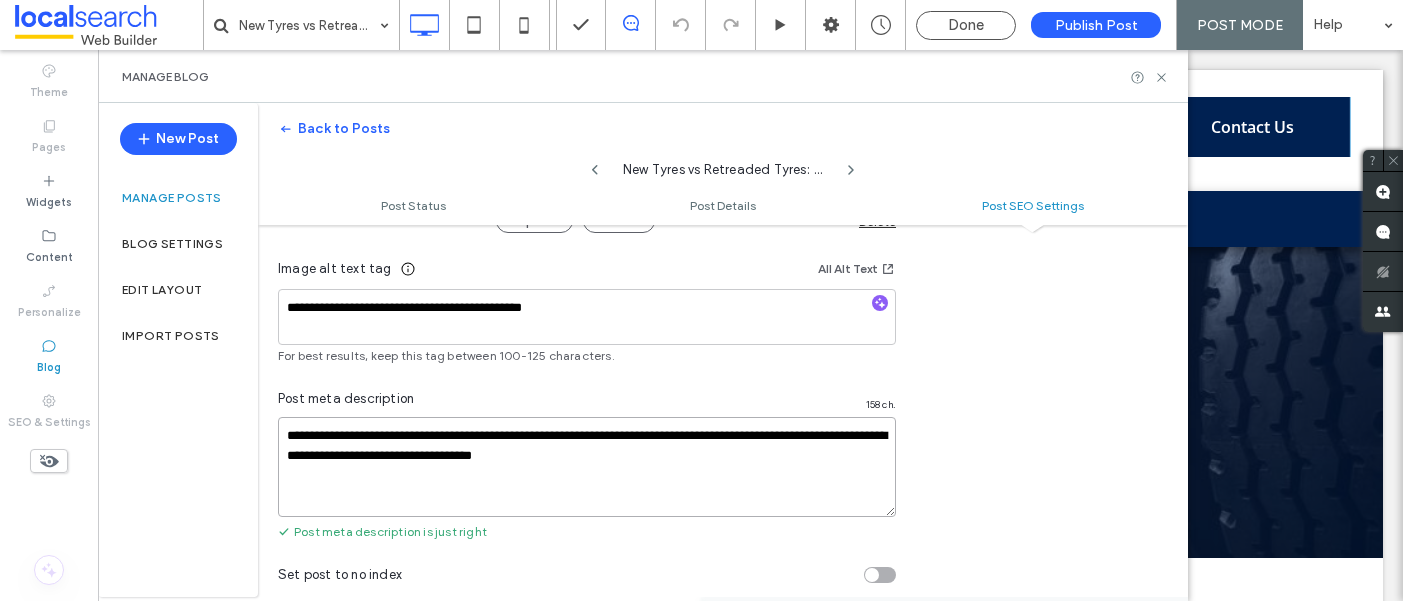 scroll, scrollTop: 0, scrollLeft: 0, axis: both 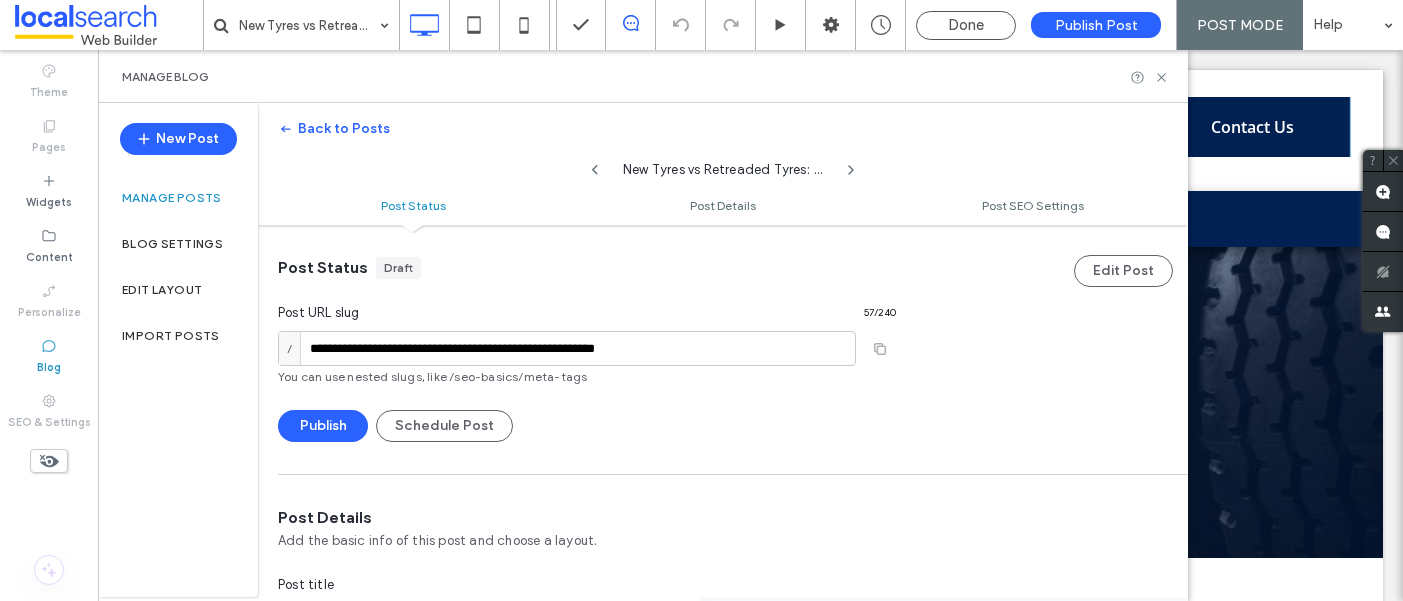 type on "**********" 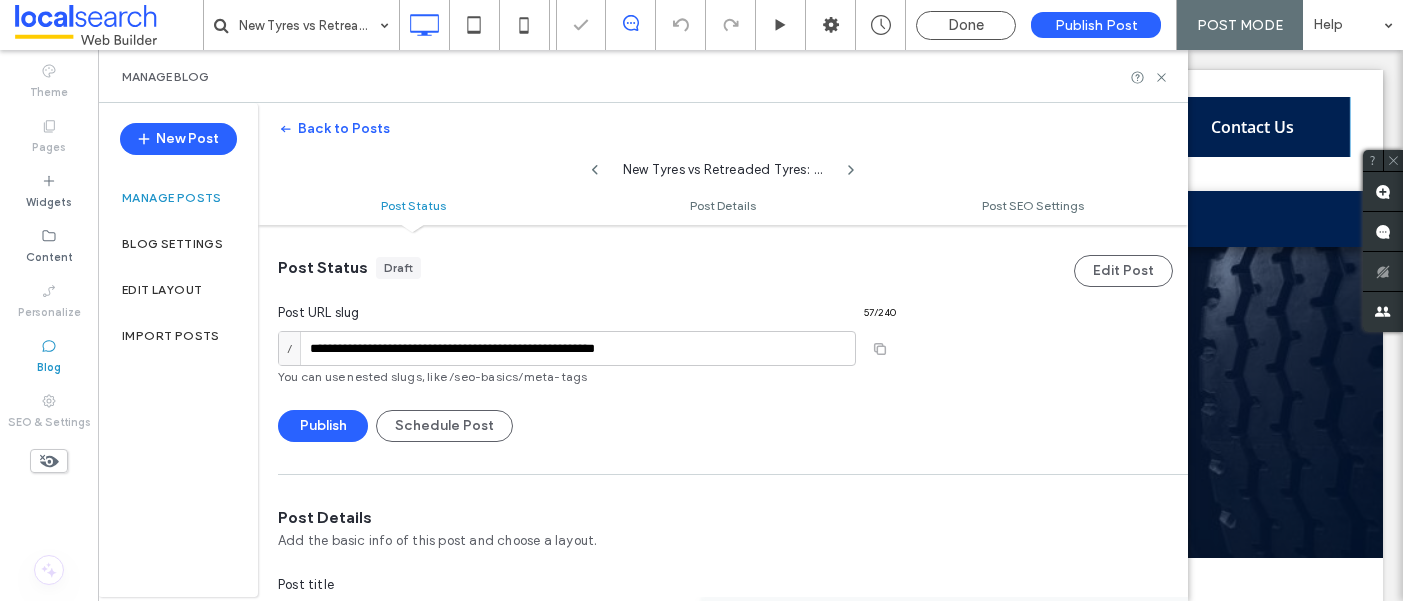 click on "Manage Blog" at bounding box center (643, 76) 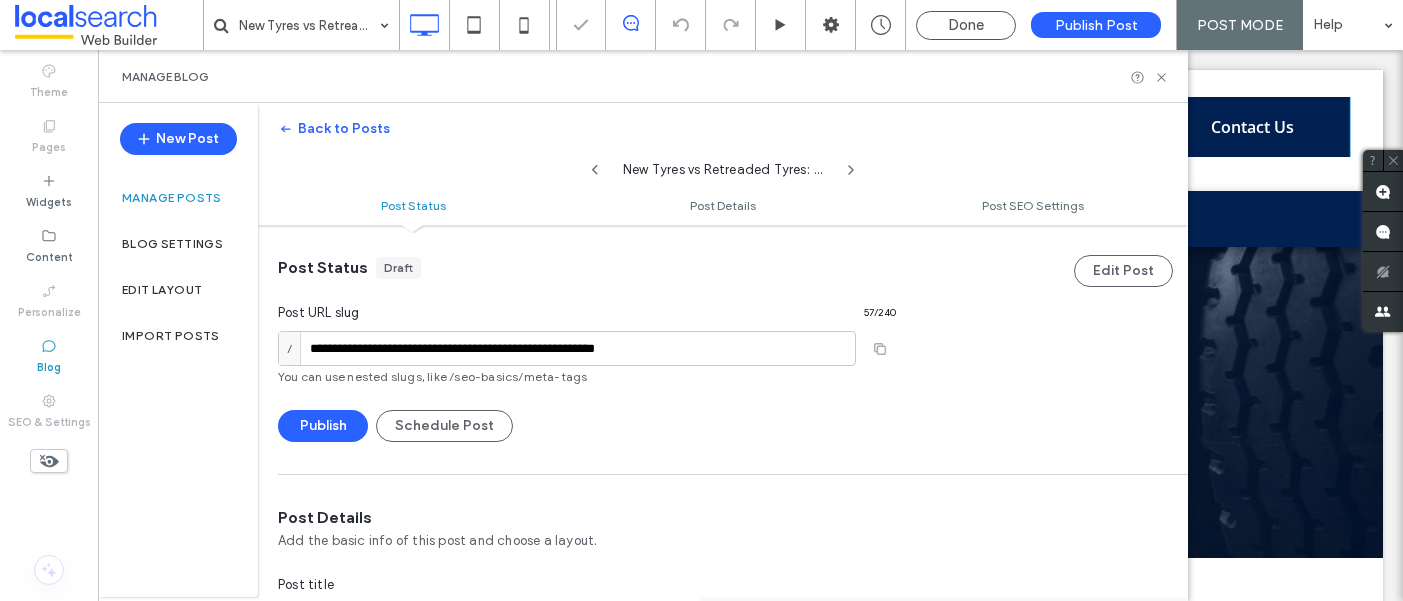 click on "**********" at bounding box center (701, 300) 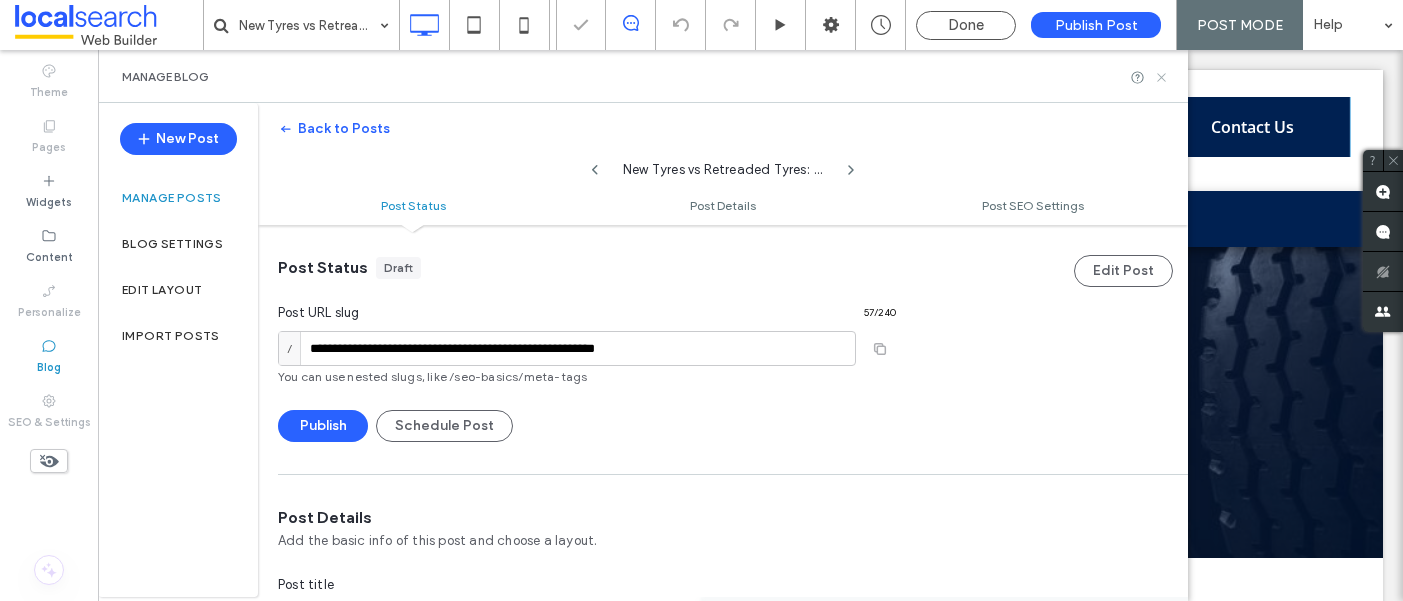 click 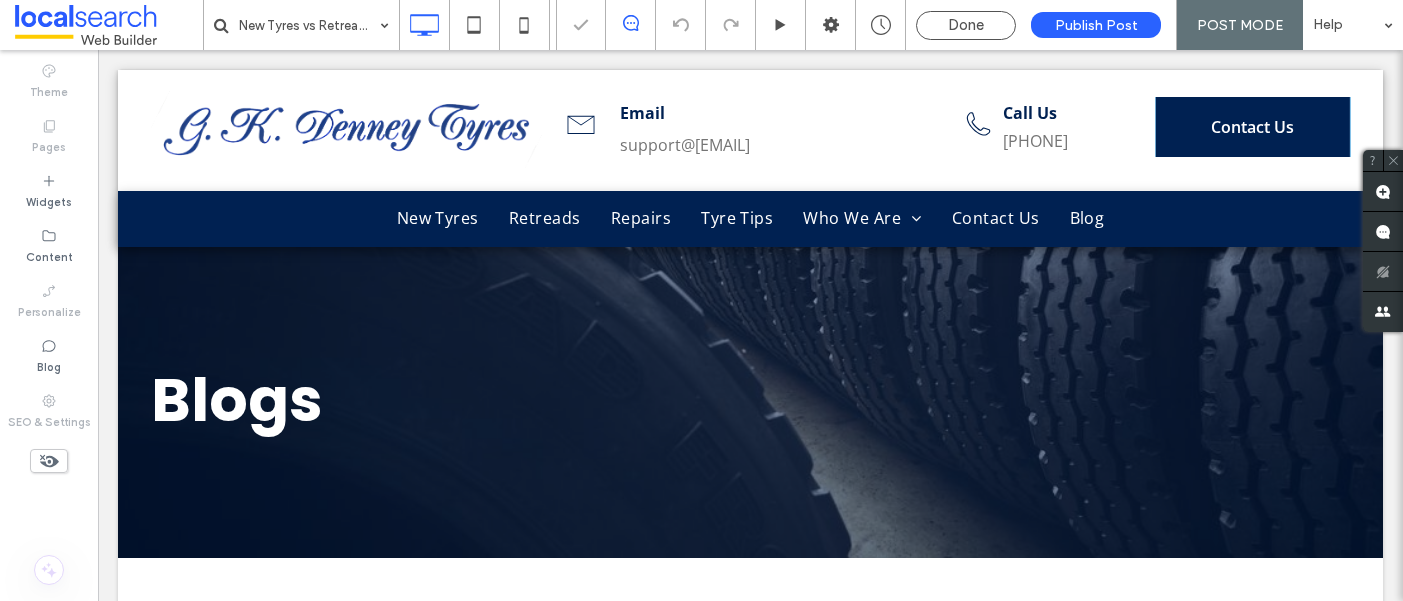 scroll, scrollTop: 147, scrollLeft: 0, axis: vertical 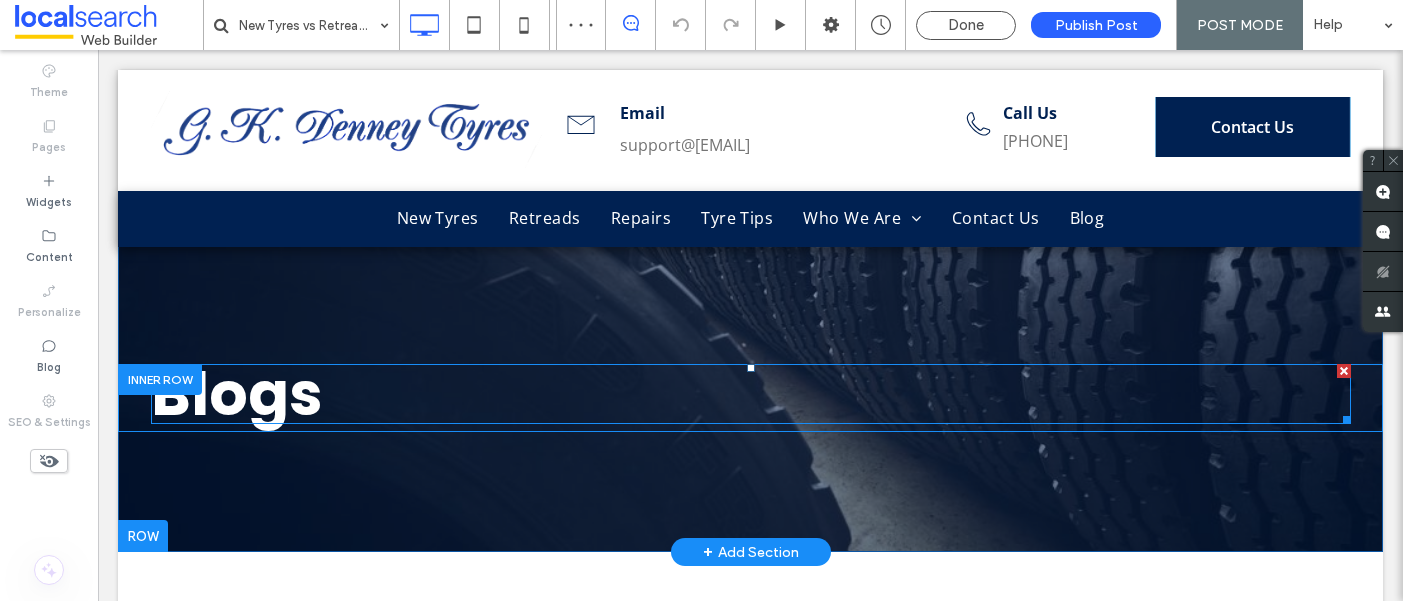 click on "Blogs" at bounding box center [237, 394] 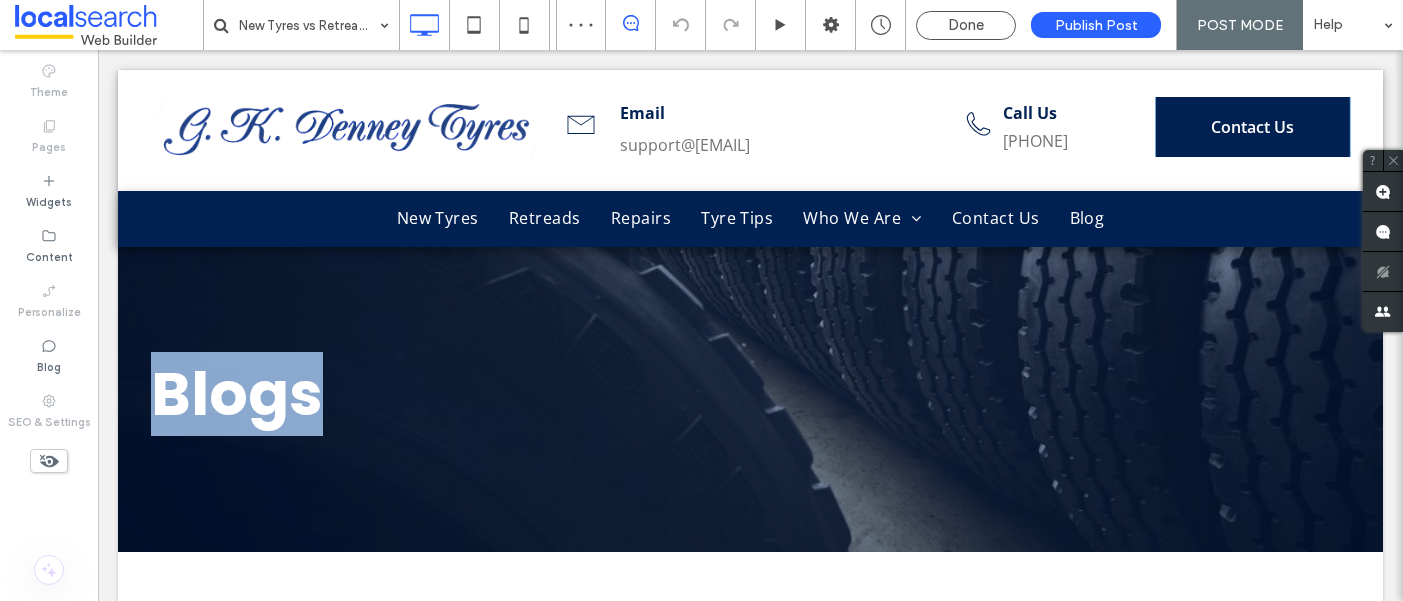 click on "Blogs" at bounding box center [237, 394] 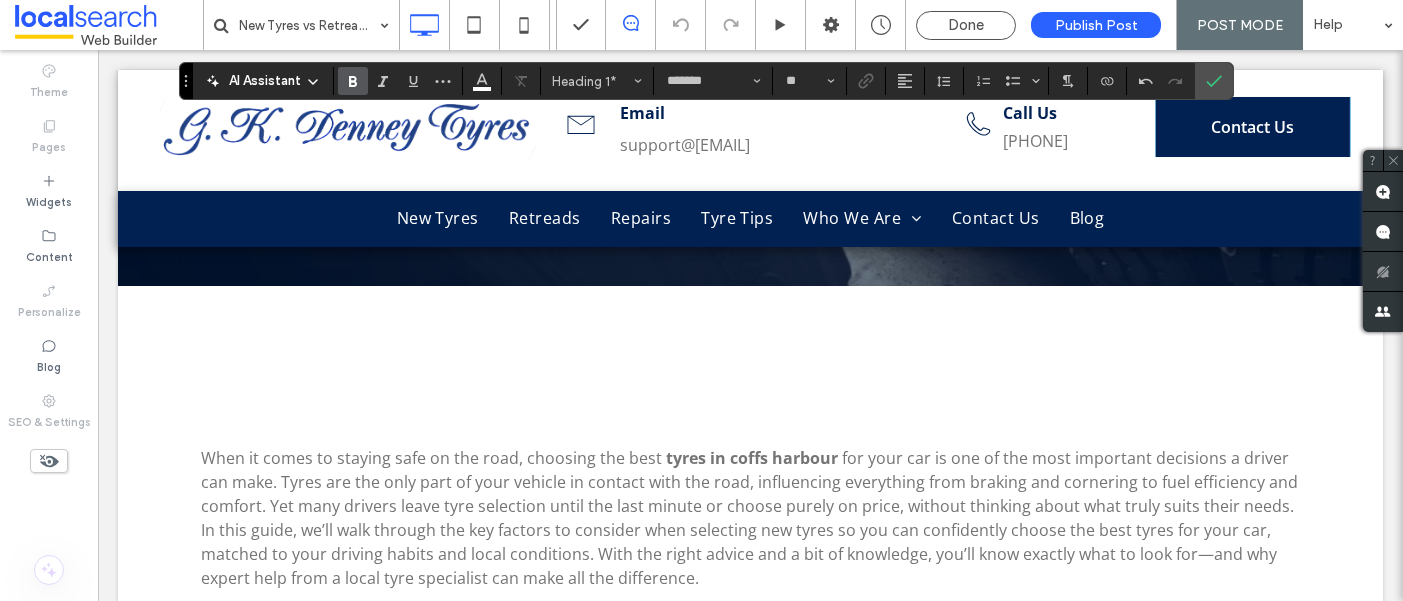 scroll, scrollTop: 283, scrollLeft: 0, axis: vertical 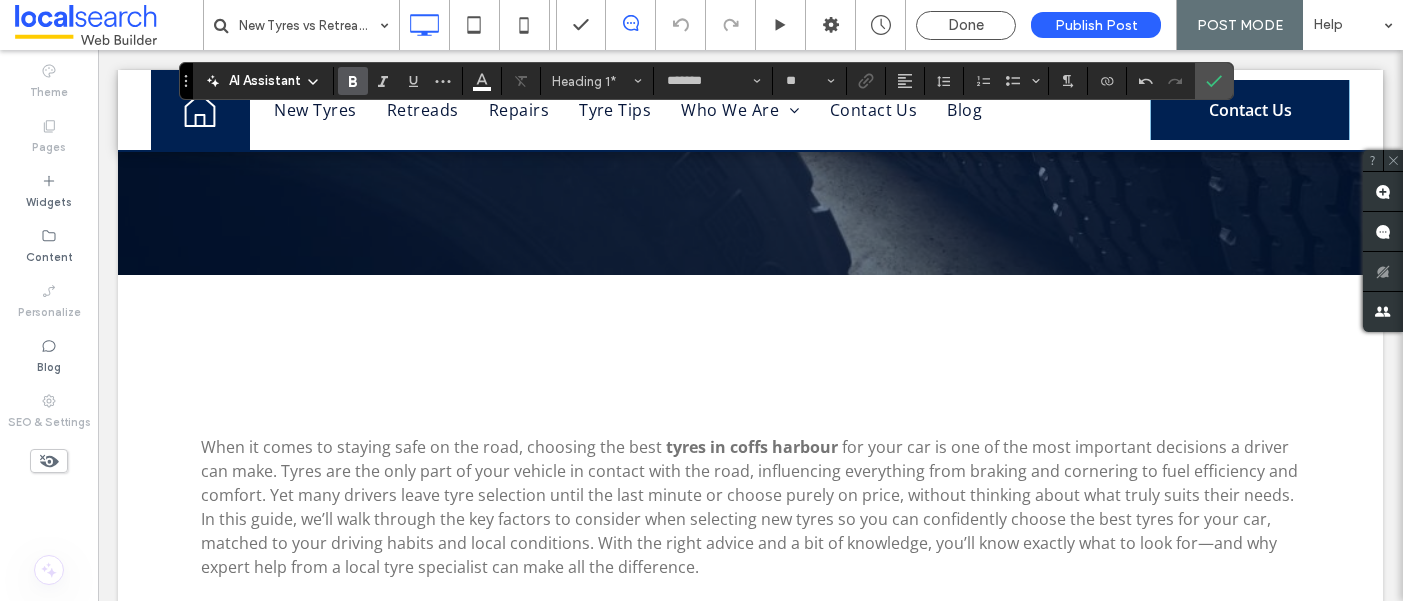 click on "When it comes to staying safe on the road, choosing the best
tyres in coffs harbour   for your car is one of the most important decisions a driver can make. Tyres are the only part of your vehicle in contact with the road, influencing everything from braking and cornering to fuel efficiency and comfort. Yet many drivers leave tyre selection until the last minute or choose purely on price, without thinking about what truly suits their needs. In this guide, we’ll walk through the key factors to consider when selecting new tyres so you can confidently choose the best tyres for your car, matched to your driving habits and local conditions. With the right advice and a bit of knowledge, you’ll know exactly what to look for—and why expert help from a local tyre specialist can make all the difference.     Understanding Your Driving Habits for the Perfect Tyre Match
No two drivers are alike. The right tyre for one vehicle may be completely wrong for another simply because of how it’s driven." at bounding box center (751, 2037) 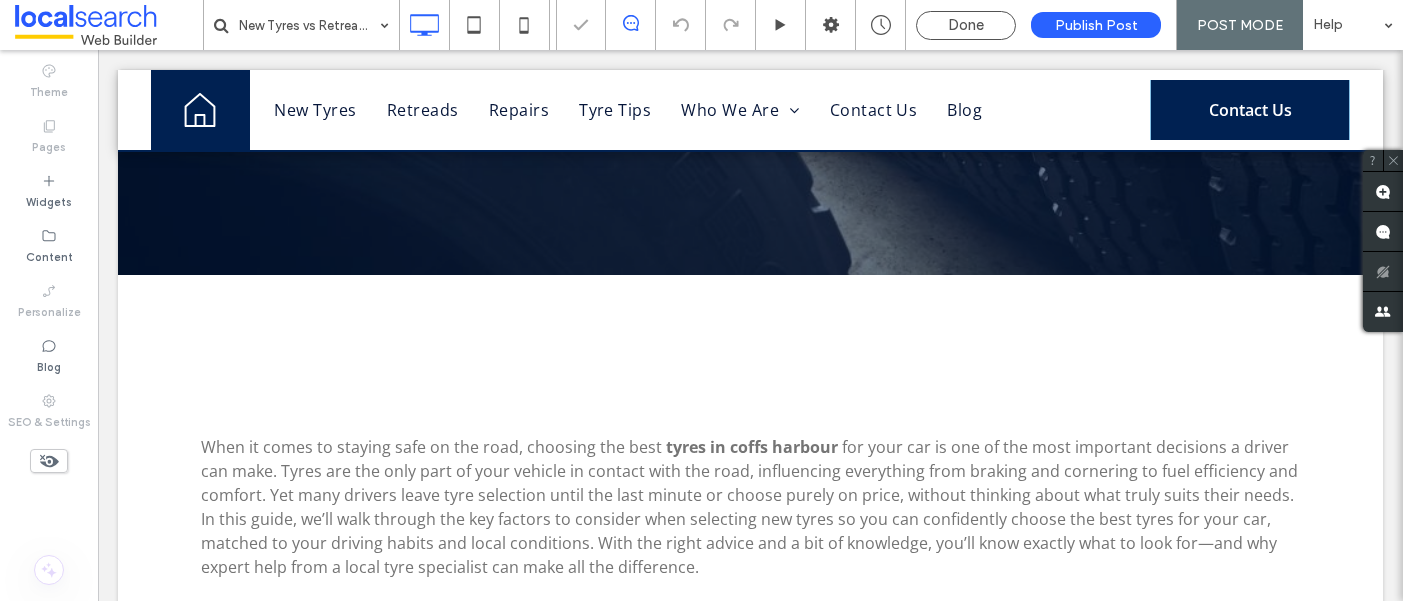click on "When it comes to staying safe on the road, choosing the best
tyres in coffs harbour   for your car is one of the most important decisions a driver can make. Tyres are the only part of your vehicle in contact with the road, influencing everything from braking and cornering to fuel efficiency and comfort. Yet many drivers leave tyre selection until the last minute or choose purely on price, without thinking about what truly suits their needs. In this guide, we’ll walk through the key factors to consider when selecting new tyres so you can confidently choose the best tyres for your car, matched to your driving habits and local conditions. With the right advice and a bit of knowledge, you’ll know exactly what to look for—and why expert help from a local tyre specialist can make all the difference.     Understanding Your Driving Habits for the Perfect Tyre Match
No two drivers are alike. The right tyre for one vehicle may be completely wrong for another simply because of how it’s driven." at bounding box center (751, 2037) 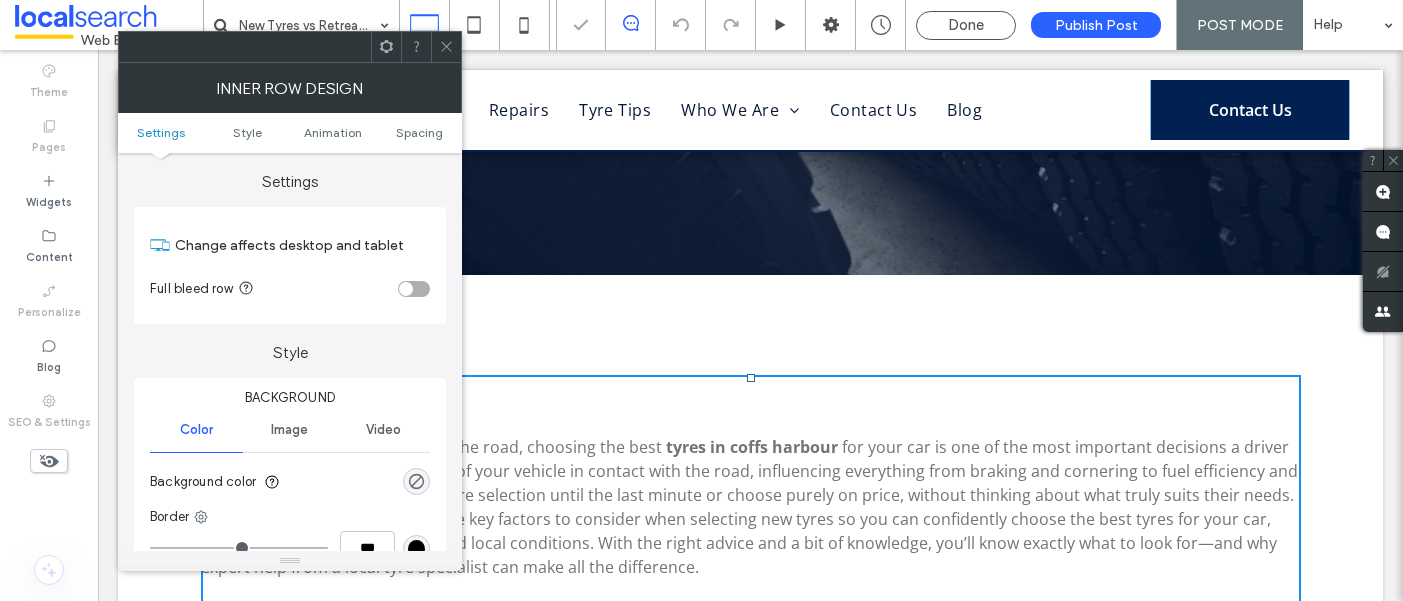 click on "When it comes to staying safe on the road, choosing the best
tyres in coffs harbour   for your car is one of the most important decisions a driver can make. Tyres are the only part of your vehicle in contact with the road, influencing everything from braking and cornering to fuel efficiency and comfort. Yet many drivers leave tyre selection until the last minute or choose purely on price, without thinking about what truly suits their needs. In this guide, we’ll walk through the key factors to consider when selecting new tyres so you can confidently choose the best tyres for your car, matched to your driving habits and local conditions. With the right advice and a bit of knowledge, you’ll know exactly what to look for—and why expert help from a local tyre specialist can make all the difference.     Understanding Your Driving Habits for the Perfect Tyre Match
Consider your usual trips:   Stop-start urban traffic? Long highway cruising? Unsealed or rural roads?
﻿" at bounding box center (750, 2037) 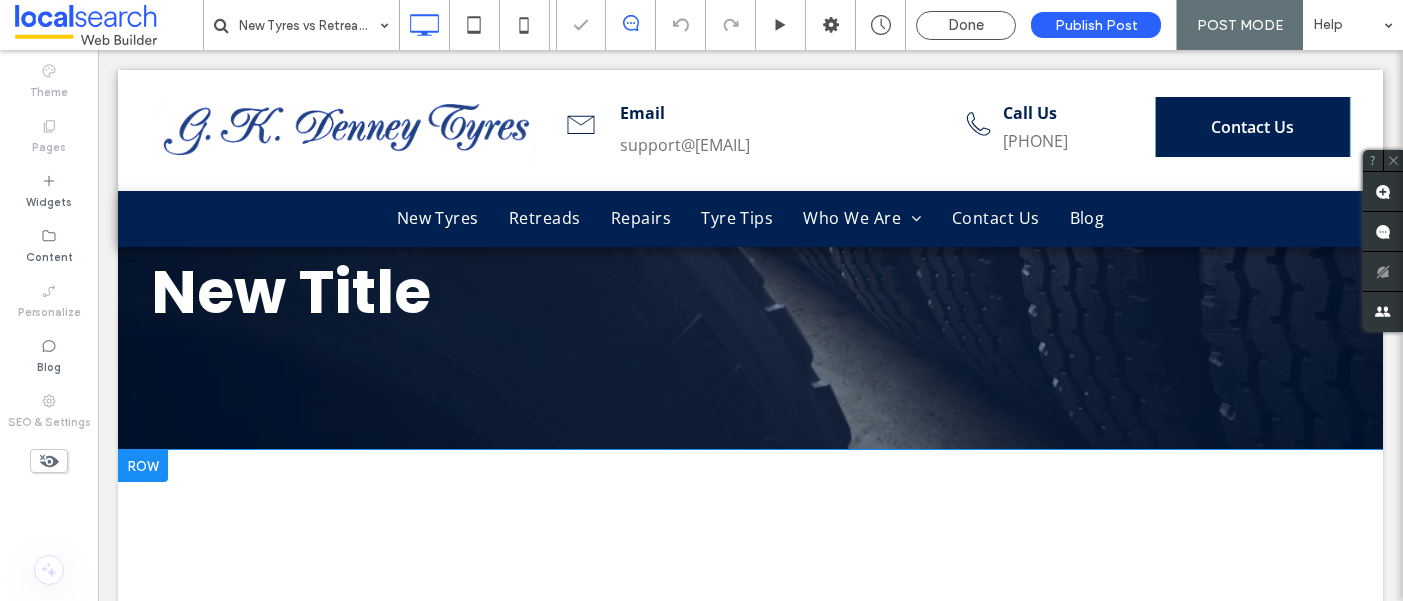 scroll, scrollTop: 124, scrollLeft: 0, axis: vertical 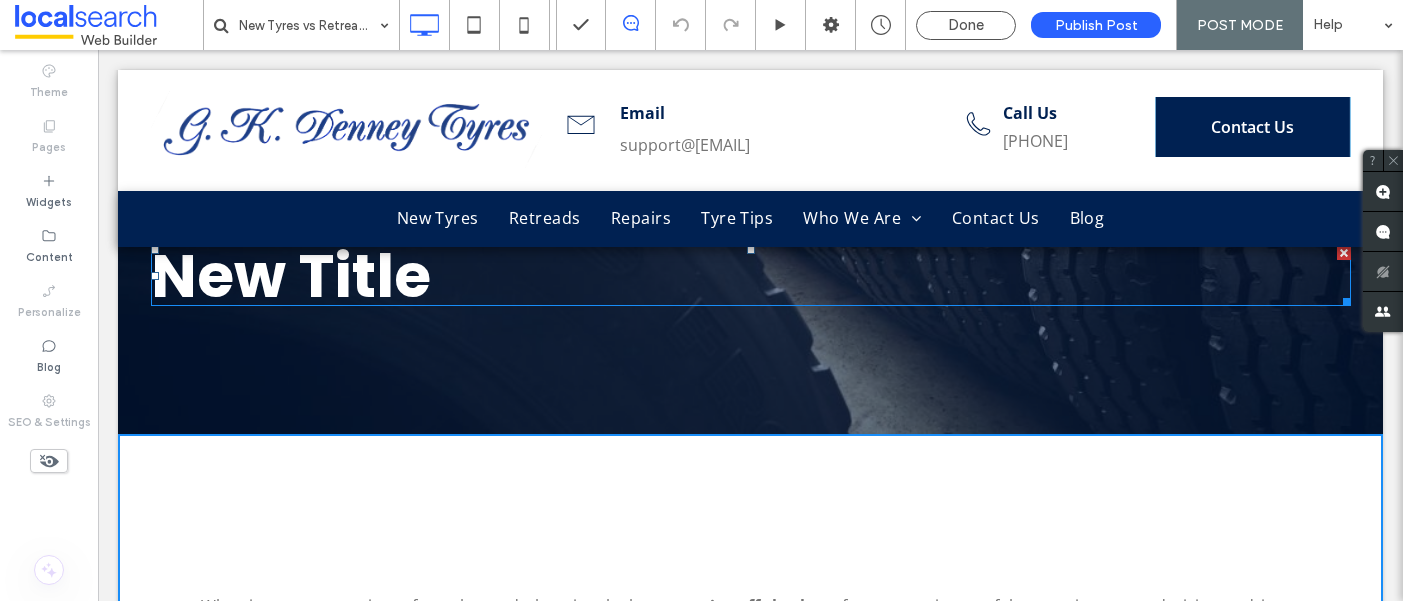click on "New Title" at bounding box center (751, 276) 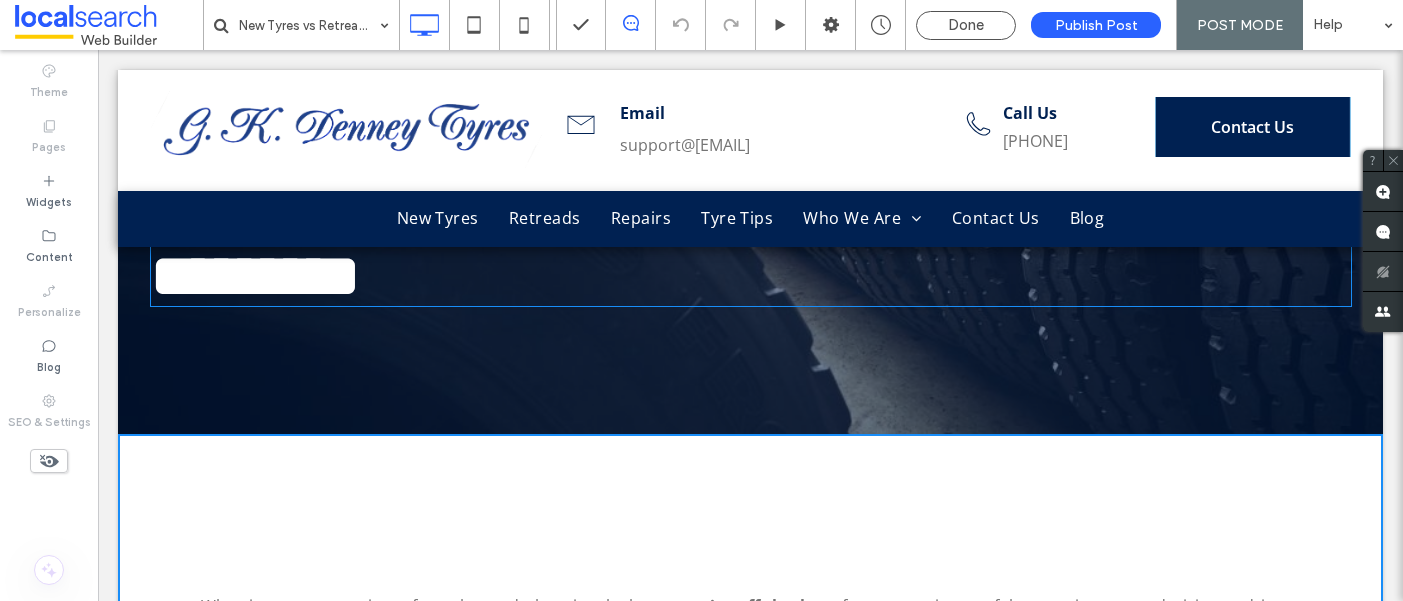 click on "*********" at bounding box center (255, 276) 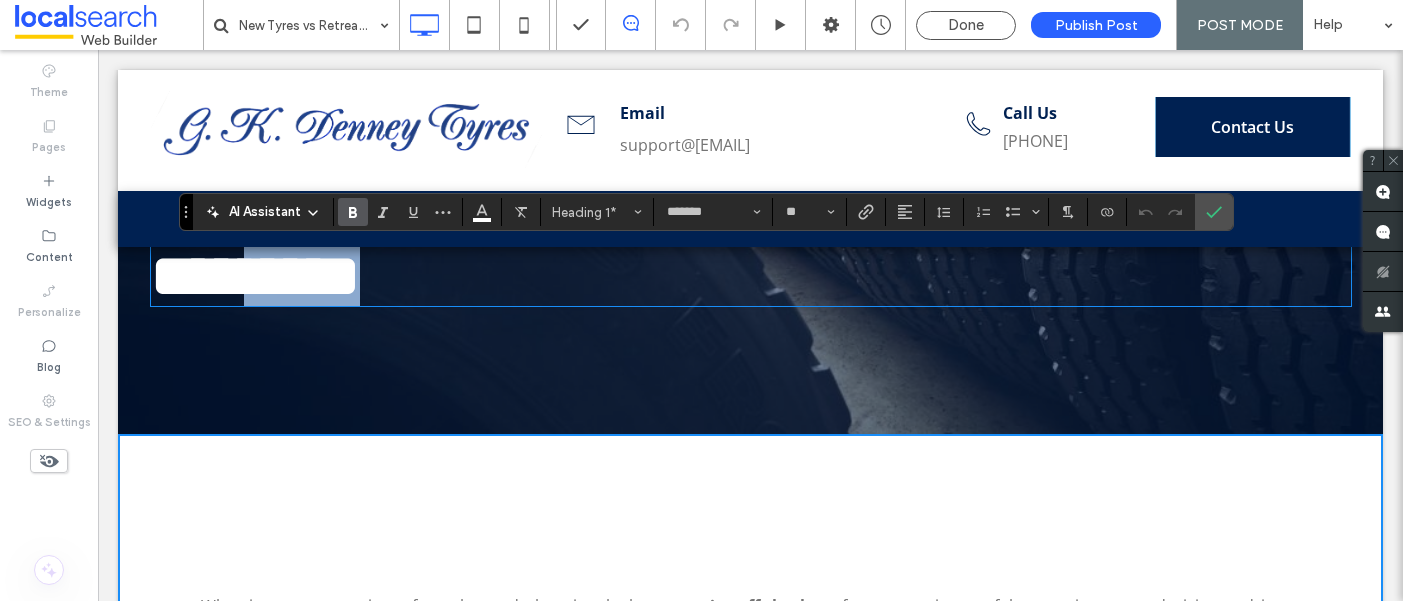 click on "*********" at bounding box center [255, 276] 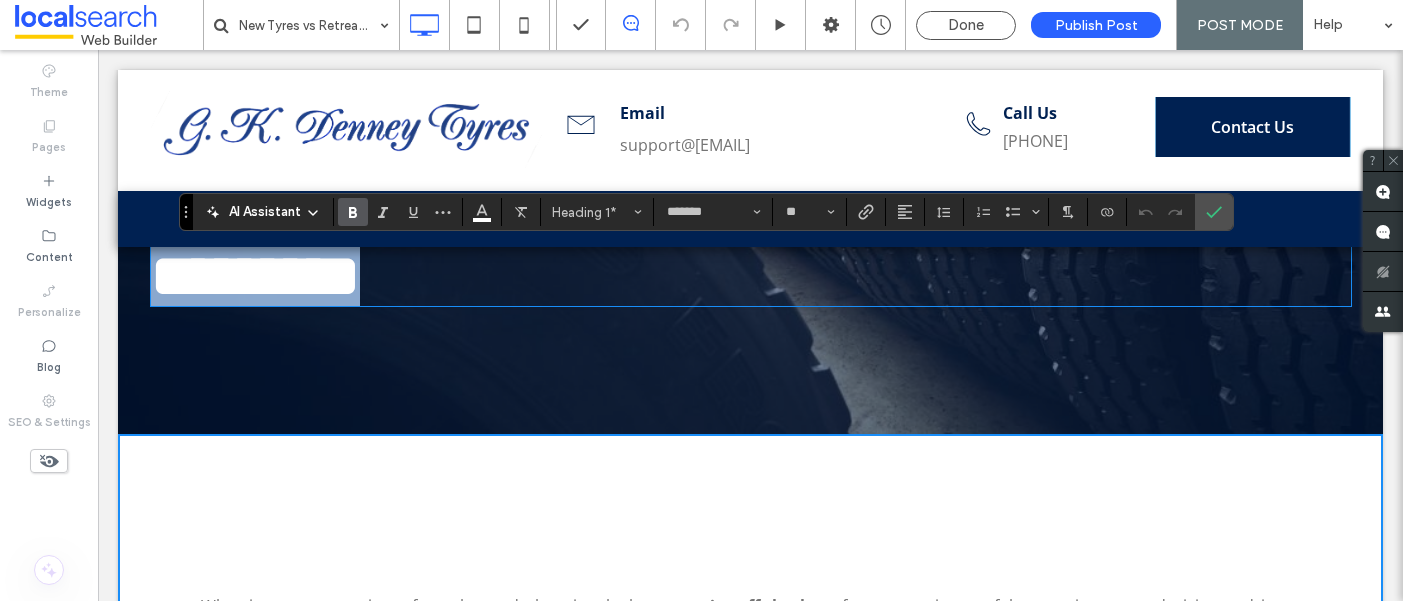 click on "*********" at bounding box center (255, 276) 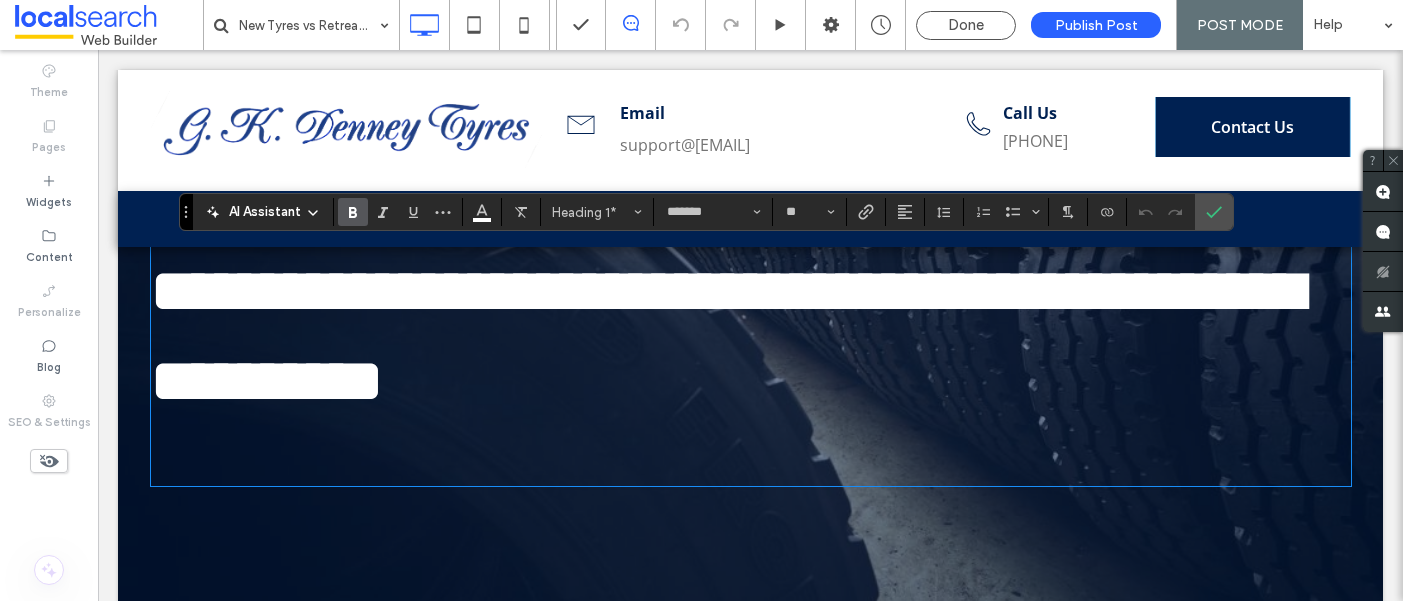 scroll, scrollTop: 0, scrollLeft: 0, axis: both 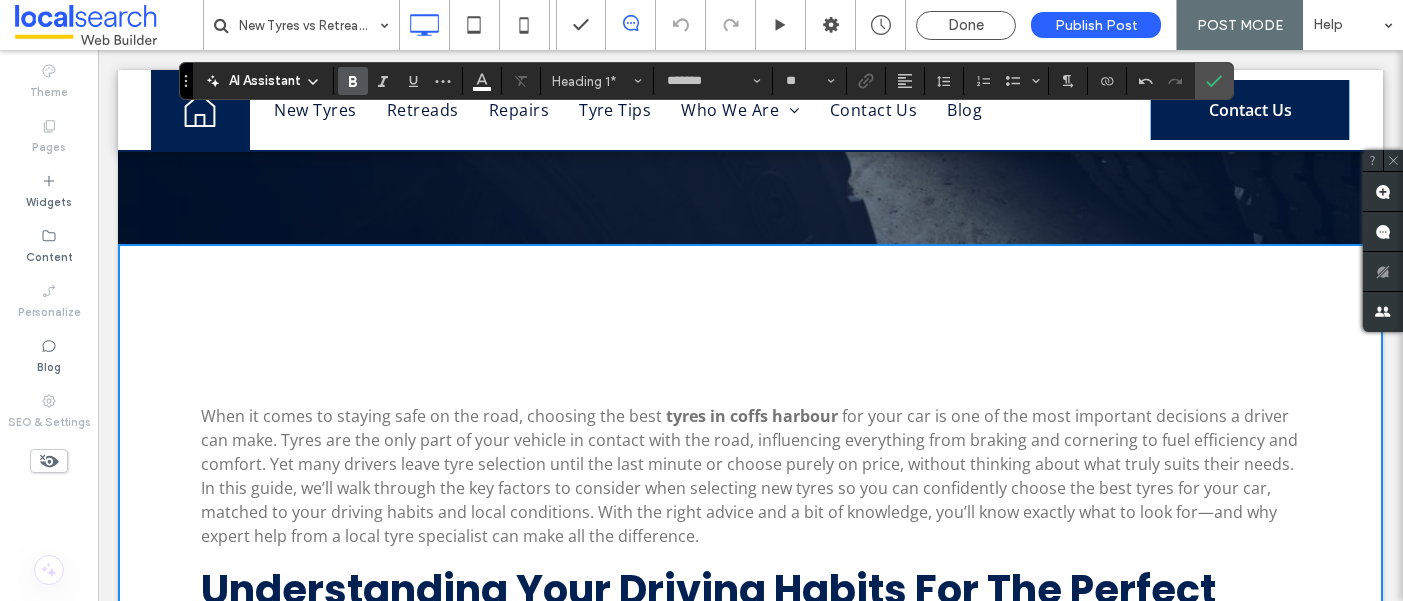 click on "for your car is one of the most important decisions a driver can make. Tyres are the only part of your vehicle in contact with the road, influencing everything from braking and cornering to fuel efficiency and comfort. Yet many drivers leave tyre selection until the last minute or choose purely on price, without thinking about what truly suits their needs. In this guide, we’ll walk through the key factors to consider when selecting new tyres so you can confidently choose the best tyres for your car, matched to your driving habits and local conditions. With the right advice and a bit of knowledge, you’ll know exactly what to look for—and why expert help from a local tyre specialist can make all the difference." at bounding box center [749, 476] 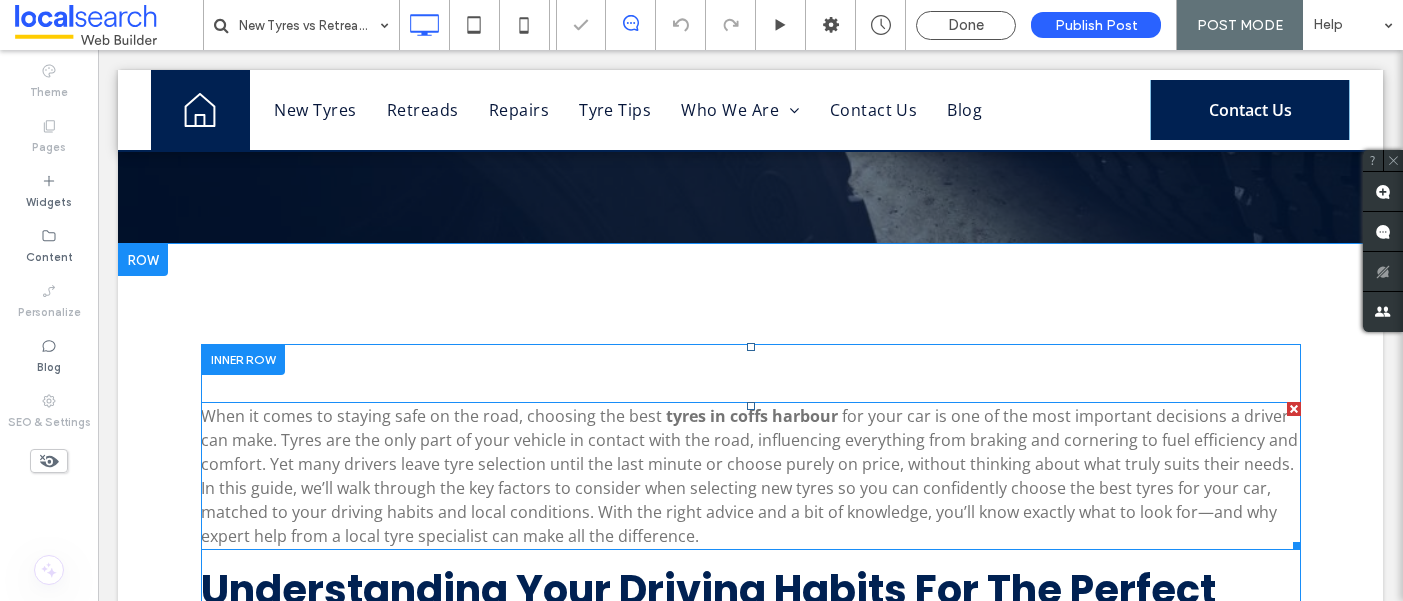 click on "for your car is one of the most important decisions a driver can make. Tyres are the only part of your vehicle in contact with the road, influencing everything from braking and cornering to fuel efficiency and comfort. Yet many drivers leave tyre selection until the last minute or choose purely on price, without thinking about what truly suits their needs. In this guide, we’ll walk through the key factors to consider when selecting new tyres so you can confidently choose the best tyres for your car, matched to your driving habits and local conditions. With the right advice and a bit of knowledge, you’ll know exactly what to look for—and why expert help from a local tyre specialist can make all the difference." at bounding box center [749, 476] 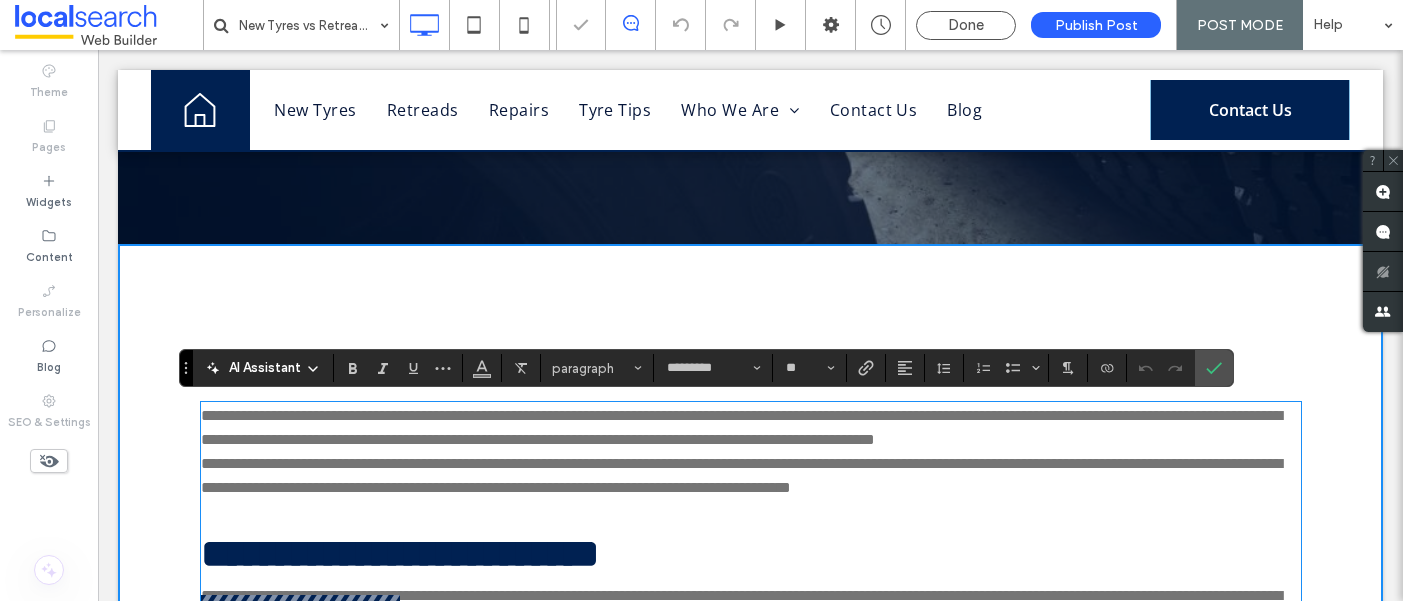 scroll, scrollTop: 0, scrollLeft: 0, axis: both 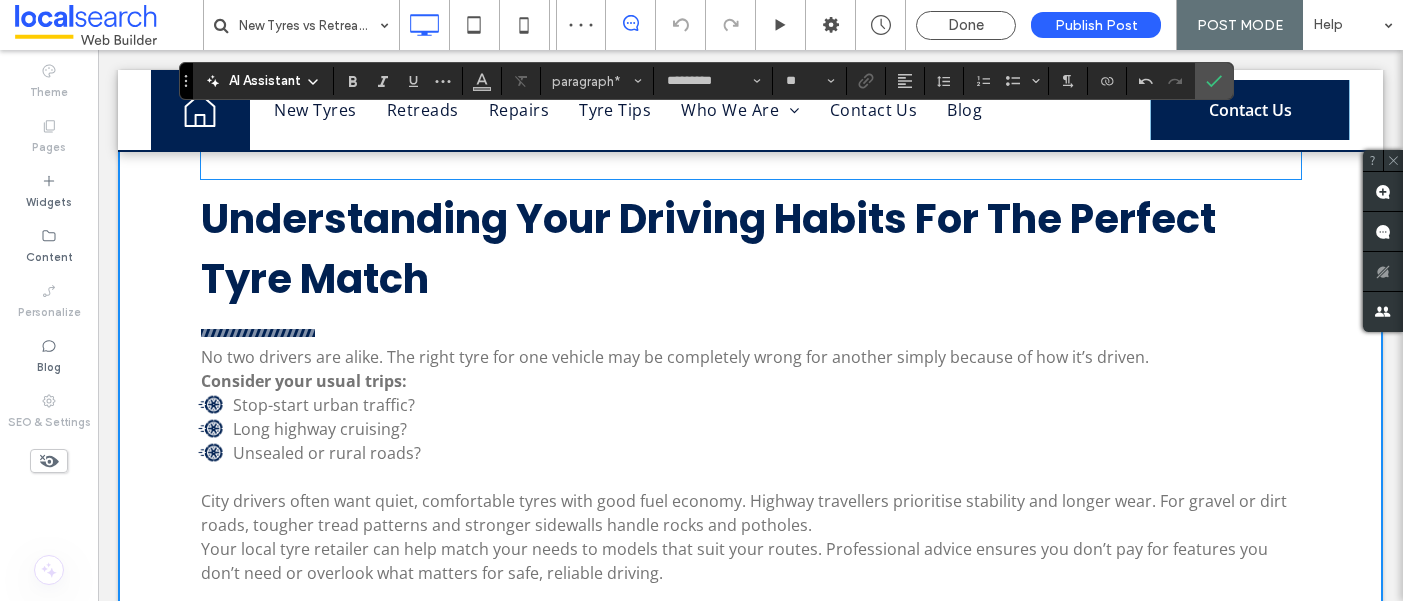 click on "Understanding Your Driving Habits for the Perfect Tyre Match" at bounding box center [751, 249] 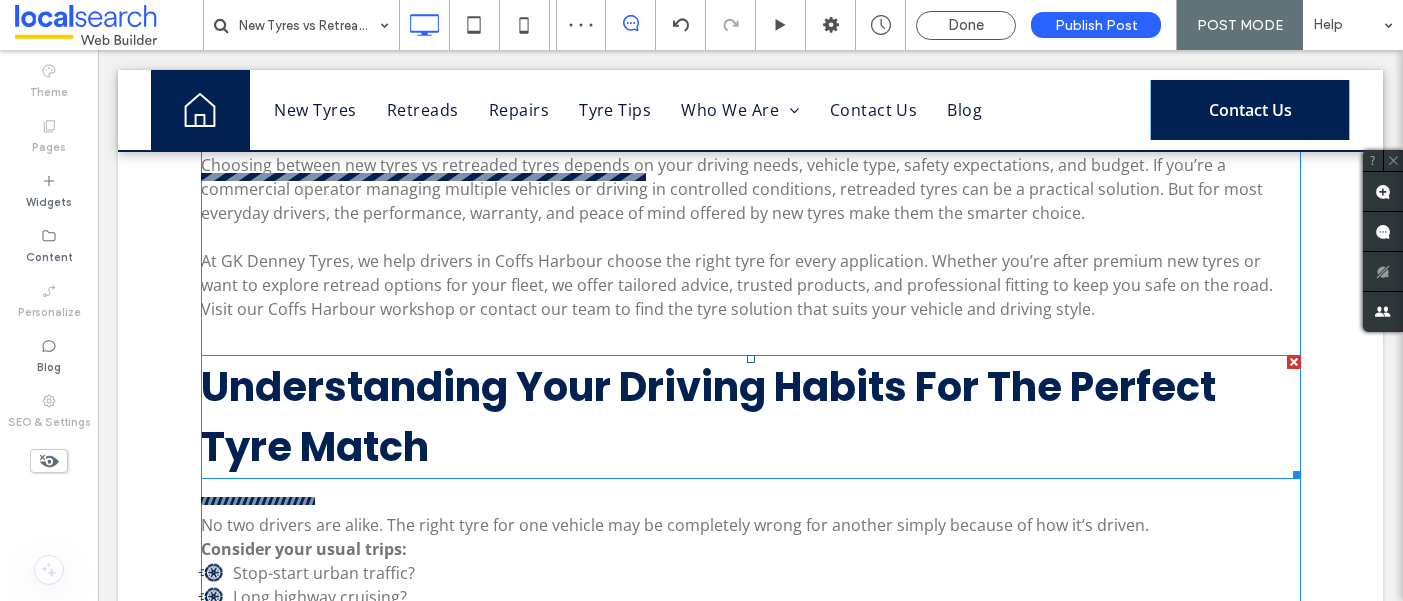 click at bounding box center [1294, 362] 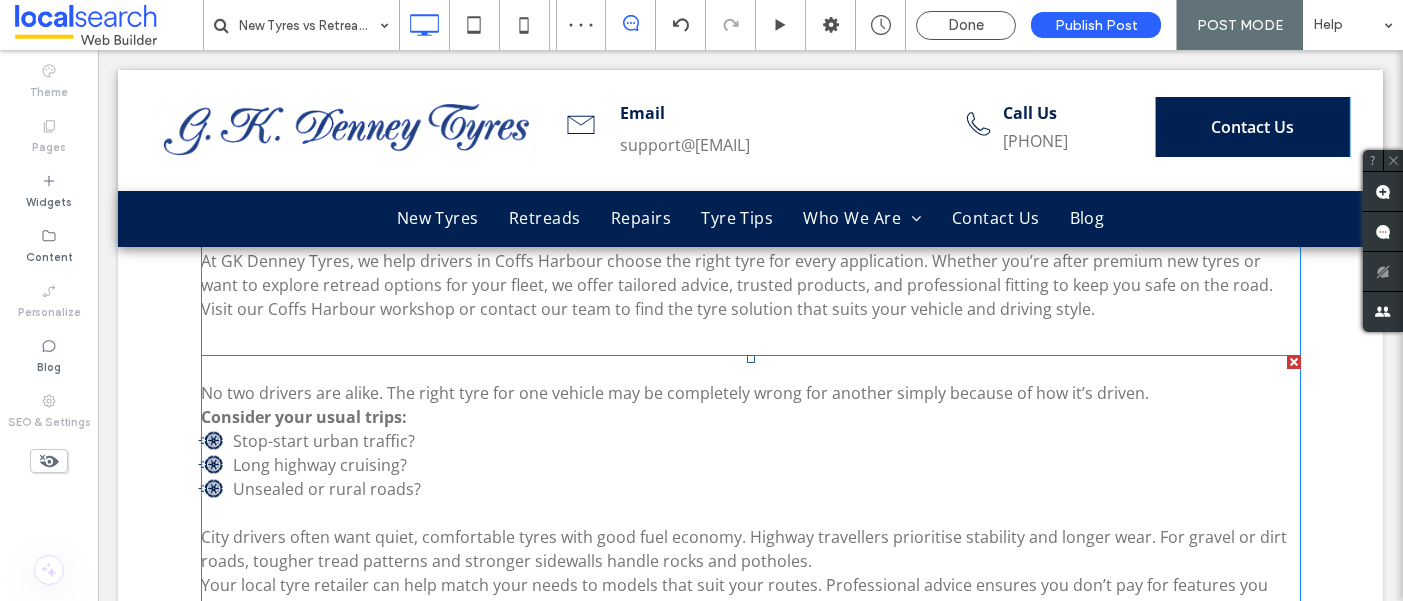 click at bounding box center (1294, 362) 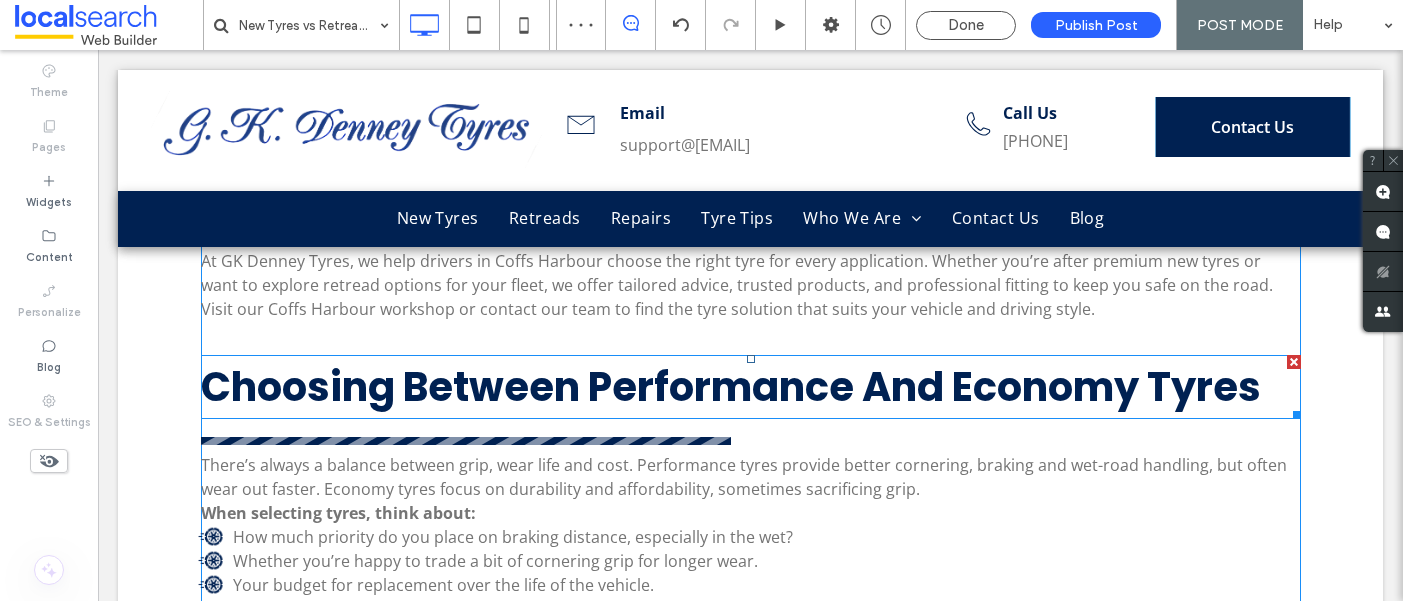 click at bounding box center [1294, 362] 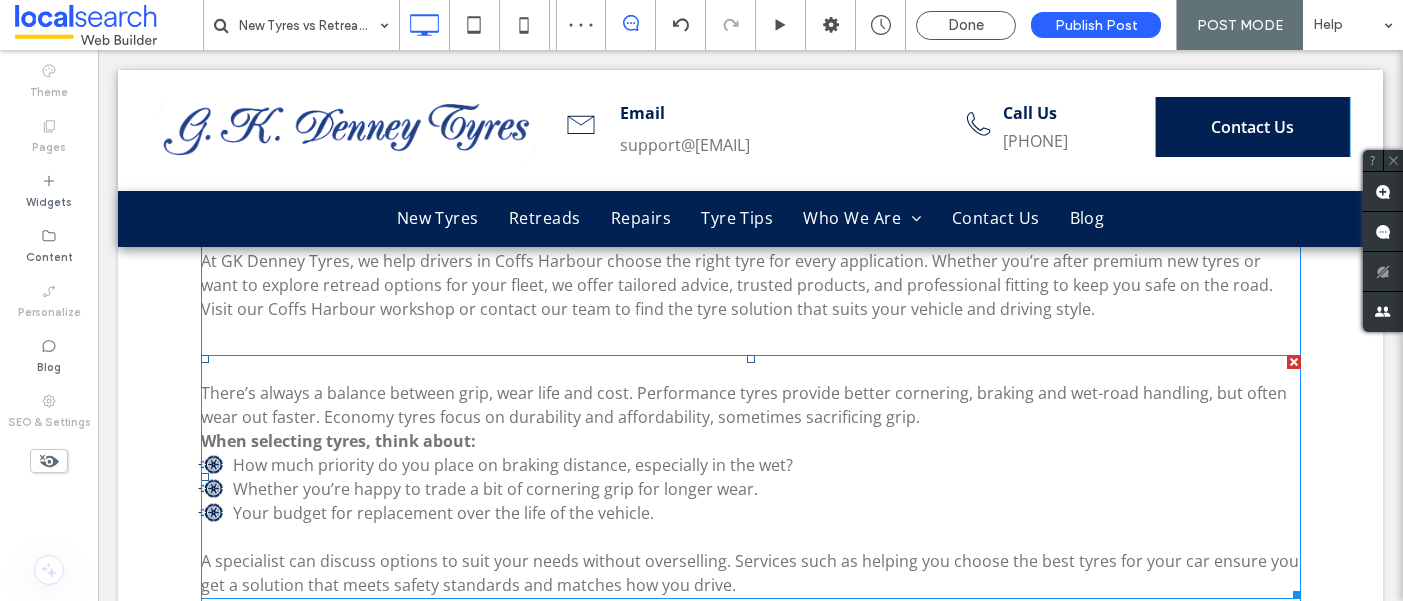 click at bounding box center [1294, 362] 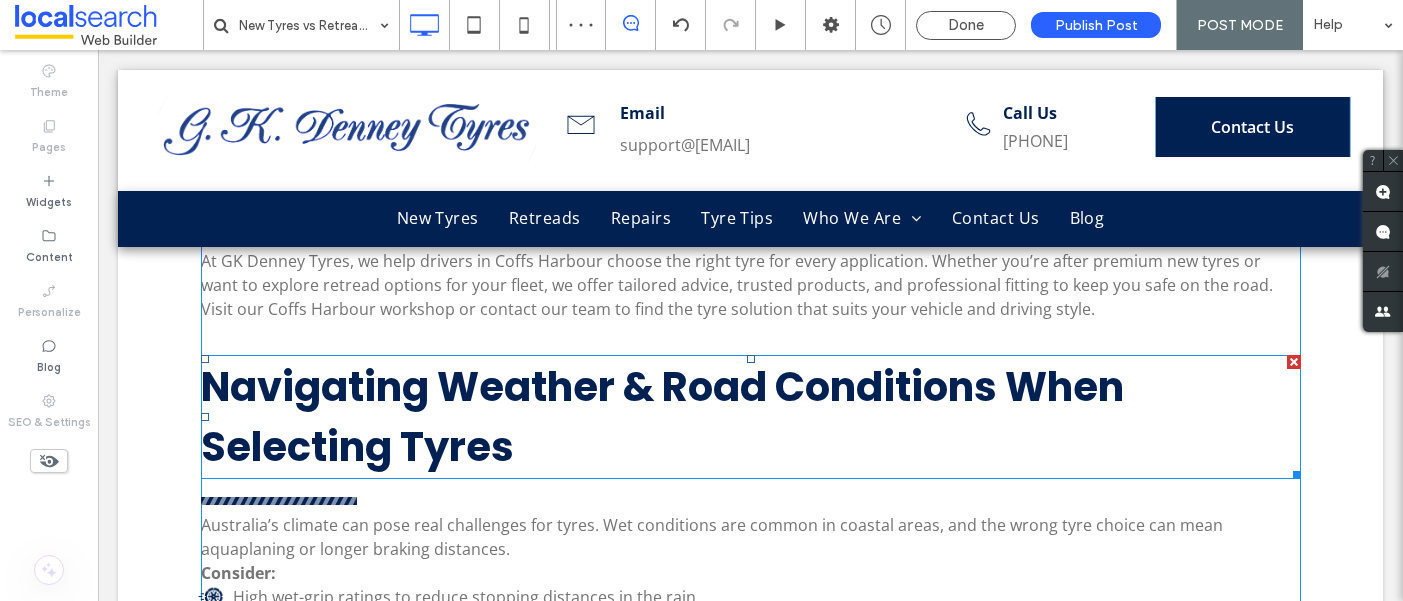 click at bounding box center (1294, 362) 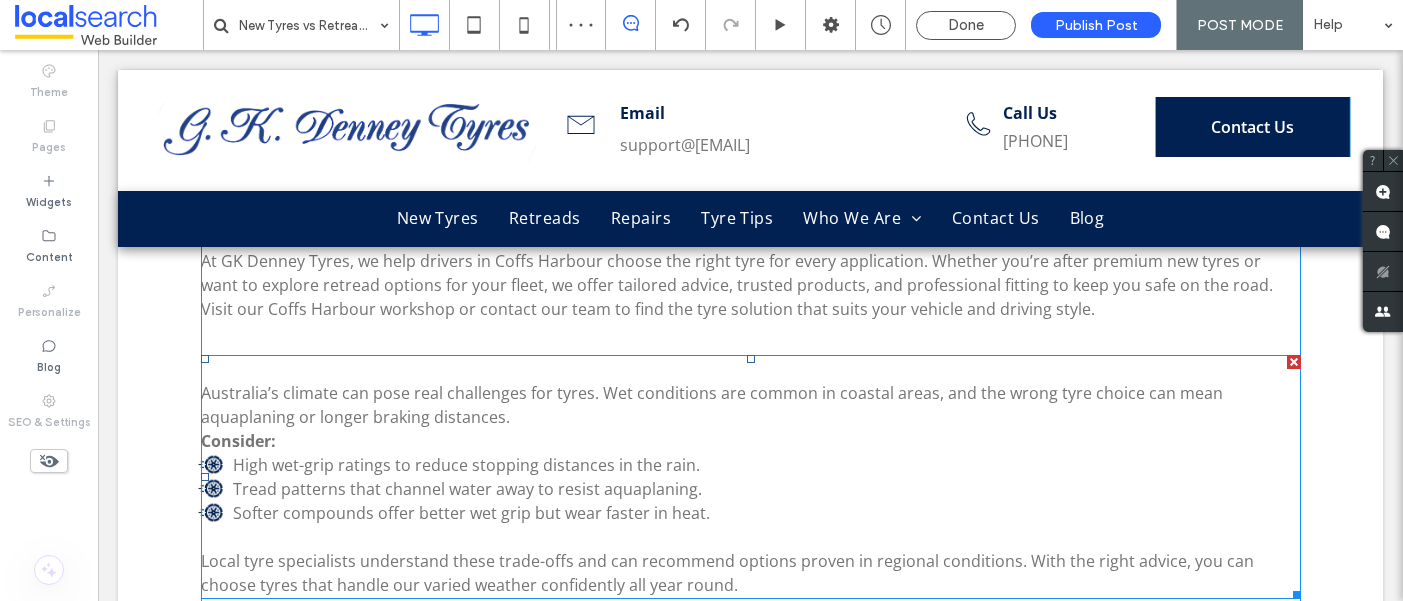 click at bounding box center [1294, 362] 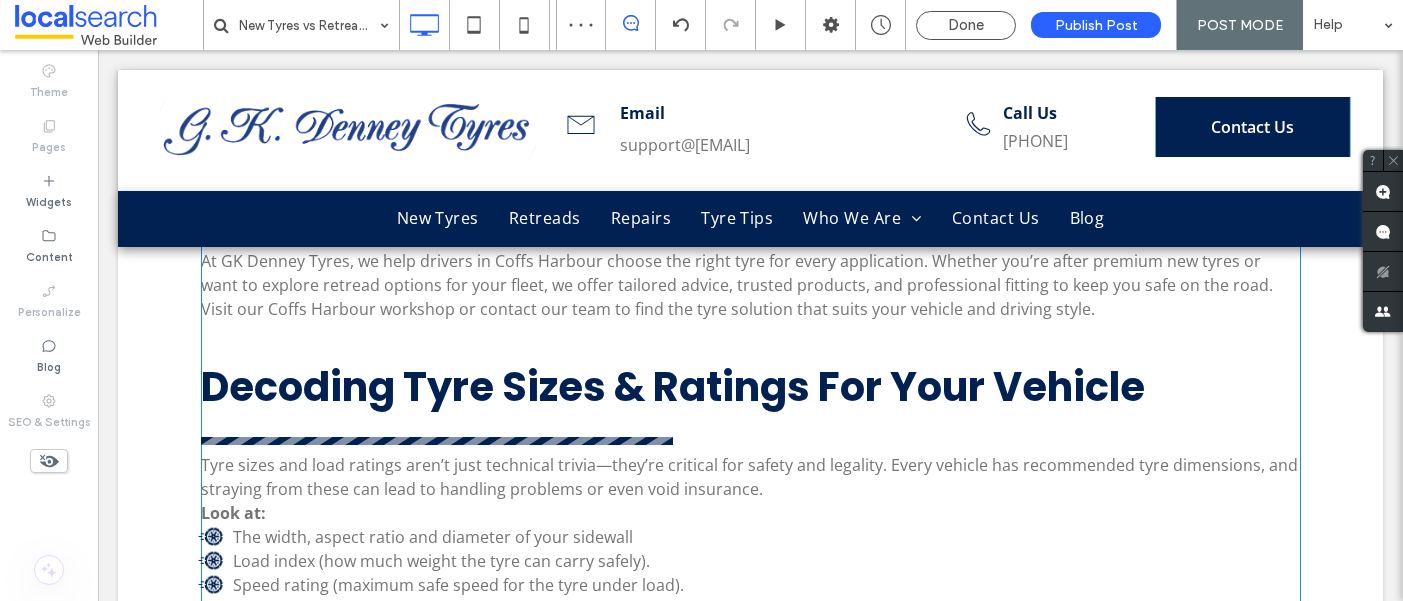 click on "Decoding Tyre Sizes & Ratings for Your Vehicle" at bounding box center [751, 387] 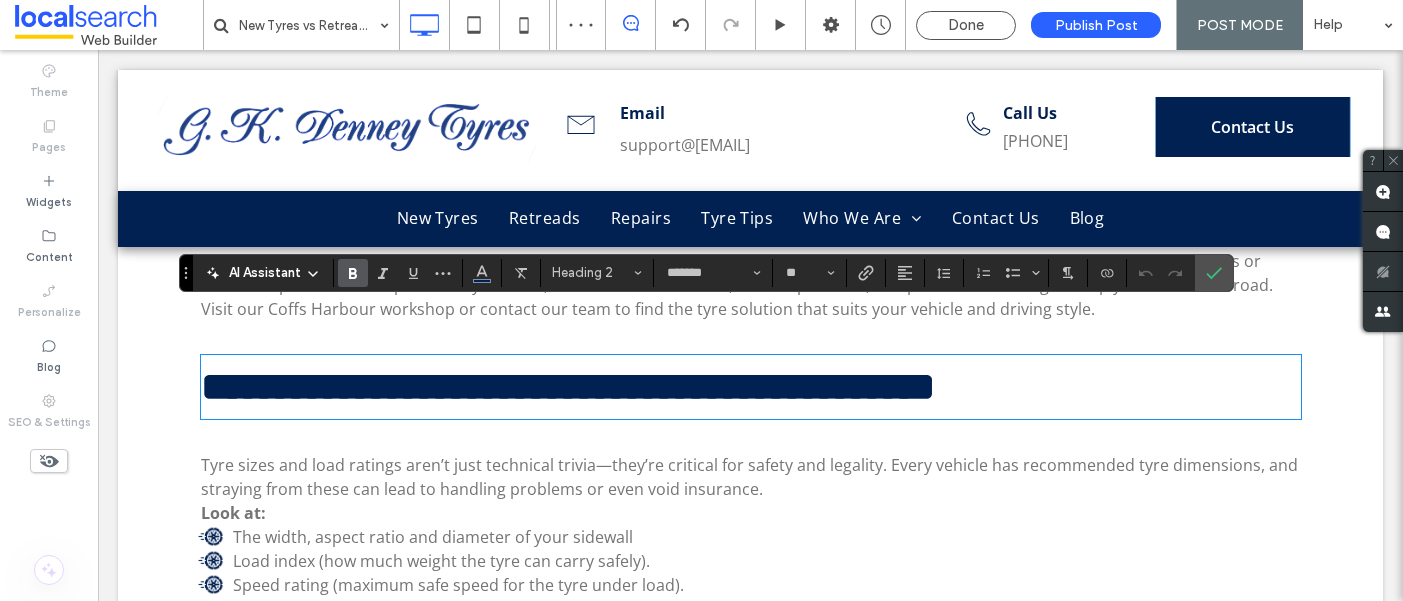 click on "Visit our Coffs Harbour workshop or contact our team to find the tyre solution that suits your vehicle and driving style." at bounding box center (751, 309) 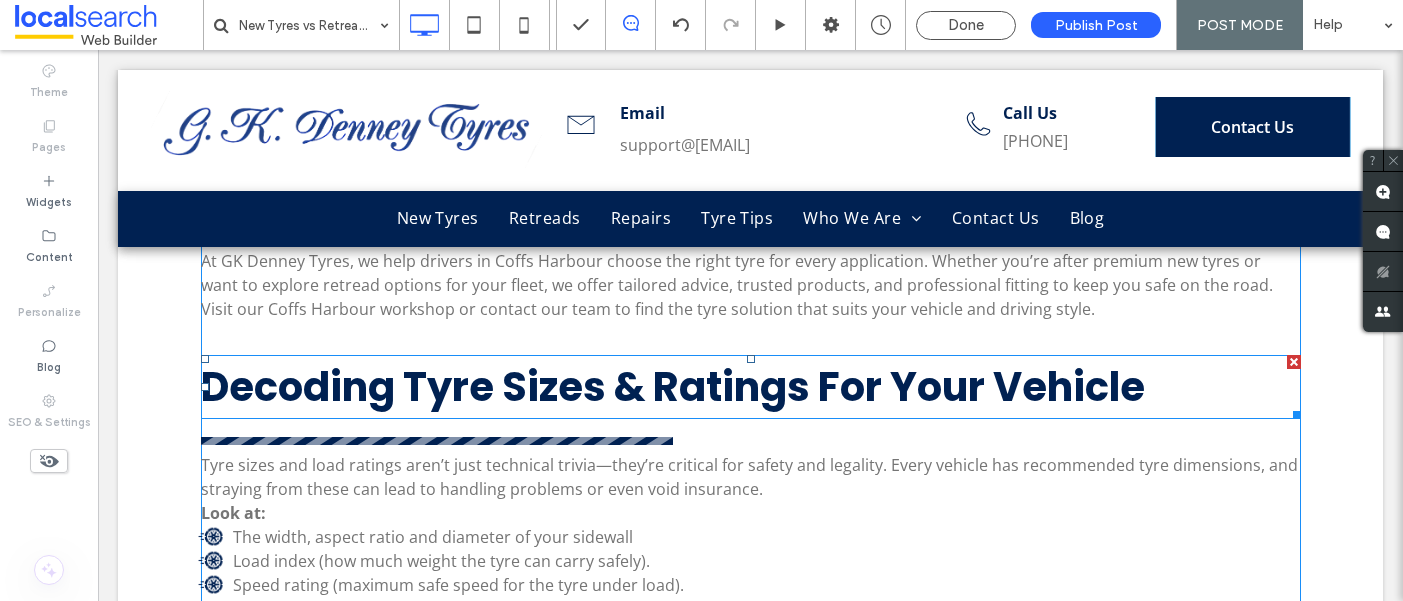 click at bounding box center (1294, 362) 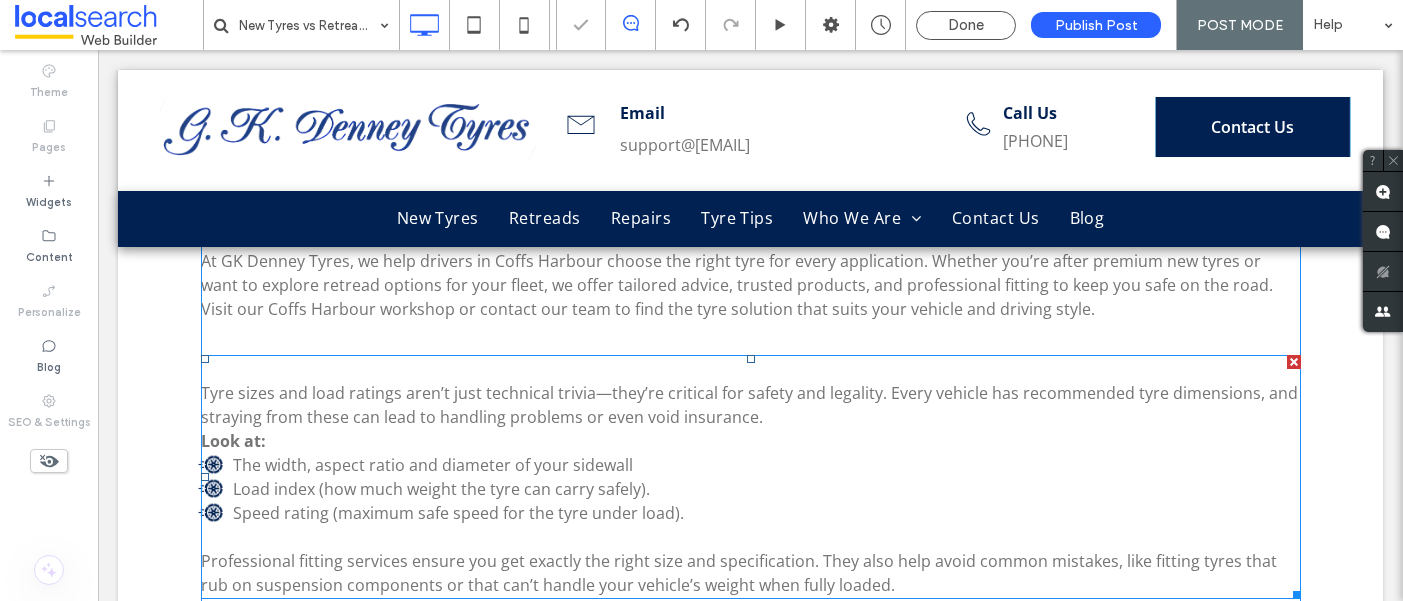click at bounding box center [1294, 362] 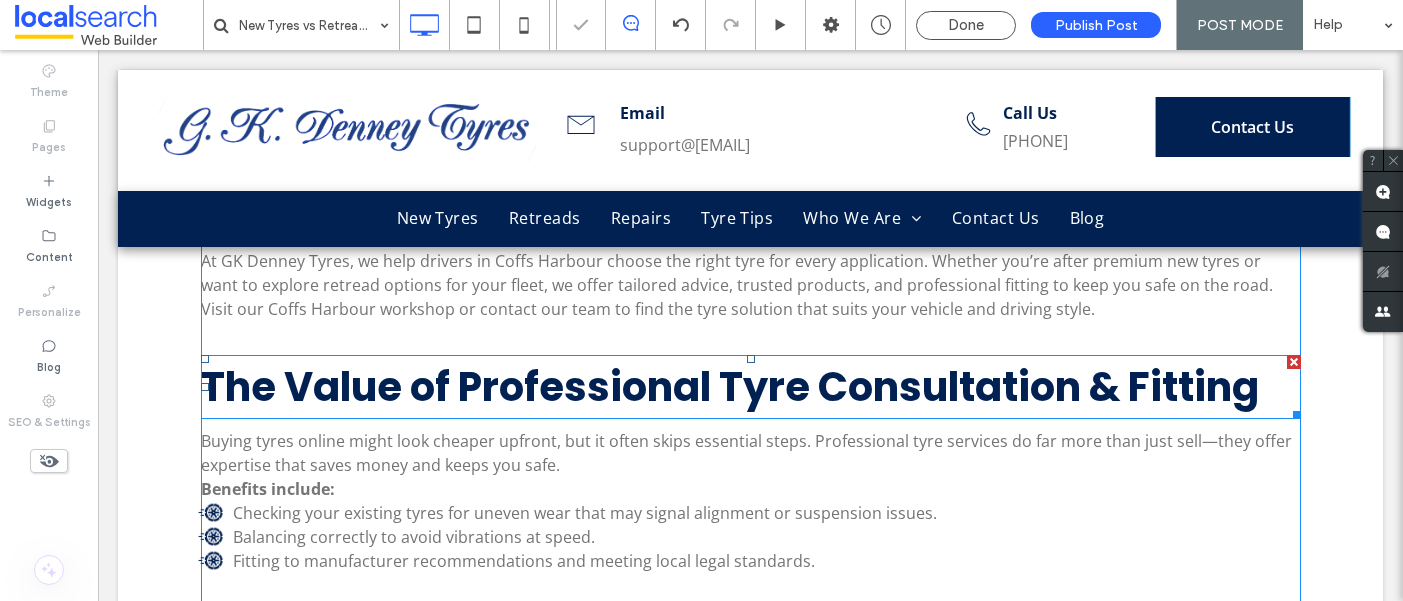 click at bounding box center (1294, 362) 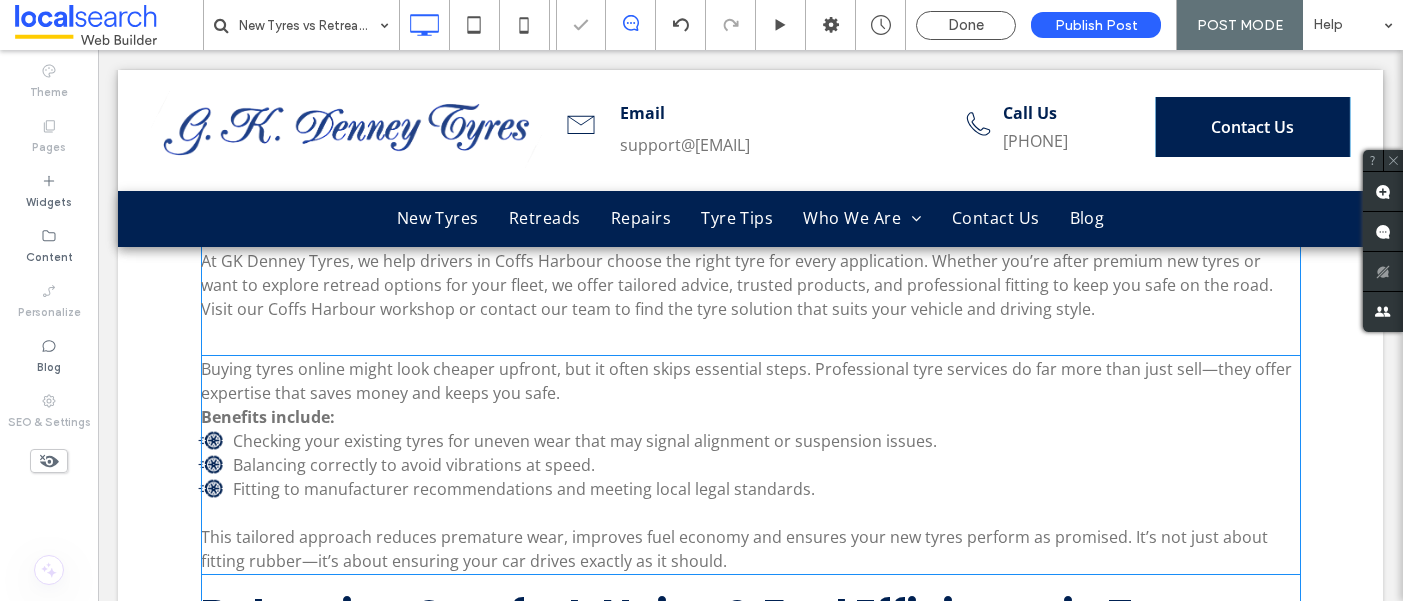 click on "Buying tyres online might look cheaper upfront, but it often skips essential steps. Professional tyre services do far more than just sell—they offer expertise that saves money and keeps you safe. Benefits include:   Checking your existing tyres for uneven wear that may signal alignment or suspension issues. Balancing correctly to avoid vibrations at speed. Fitting to manufacturer recommendations and meeting local legal standards.
This tailored approach reduces premature wear, improves fuel economy and ensures your new tyres perform as promised. It’s not just about fitting rubber—it’s about ensuring your car drives exactly as it should." at bounding box center [751, 465] 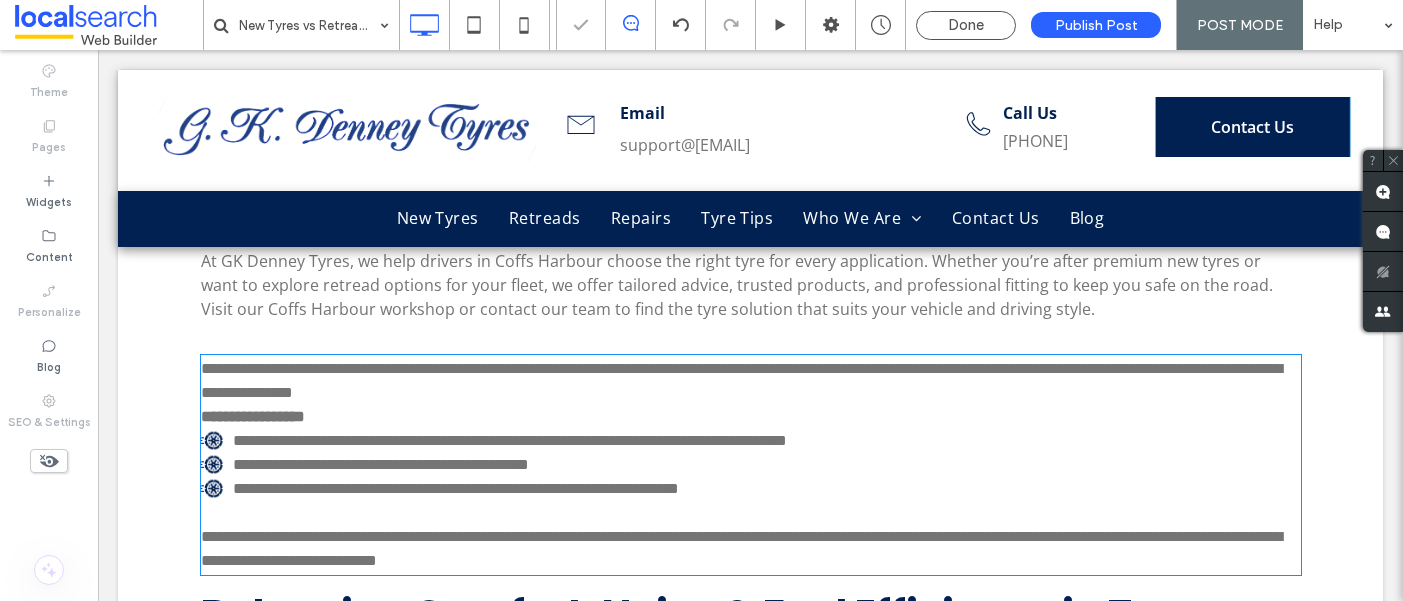 type on "*********" 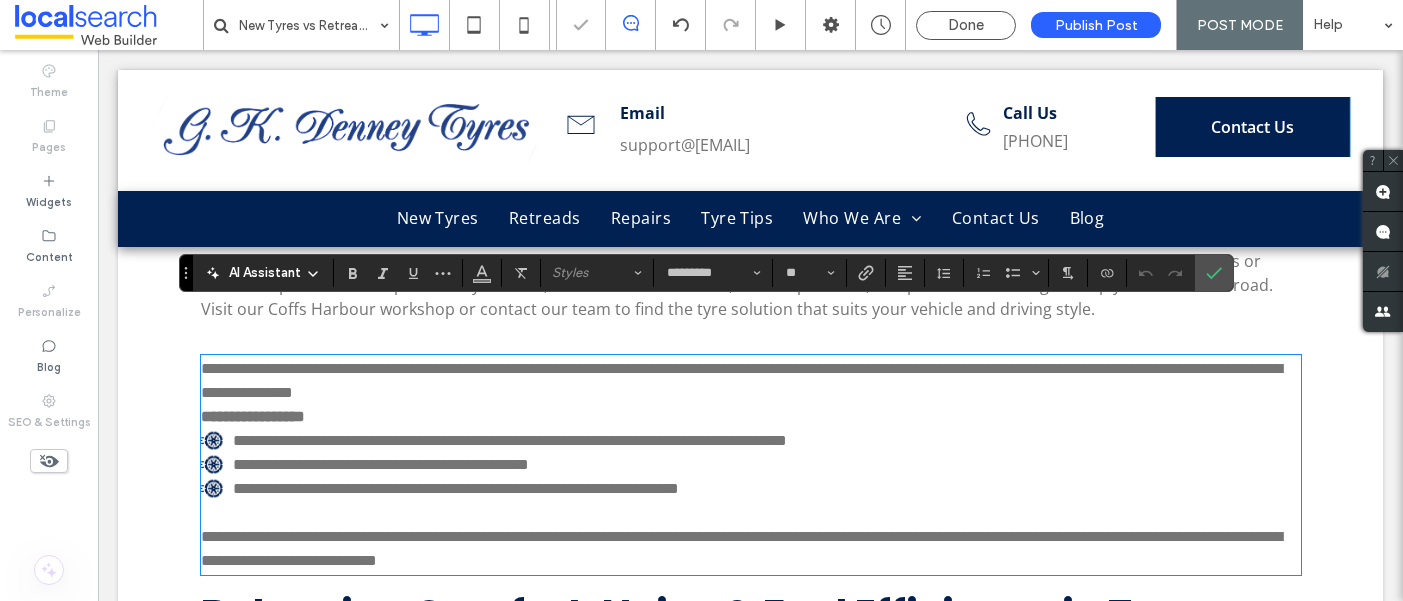 click on "When it comes time to replace your tyres, one of the first questions many drivers face is whether to invest in new tyres or consider retreaded options. While both serve the same purpose—getting your vehicle safely back on the road—they differ significantly in cost, performance, and lifespan. For drivers, tradies, and fleet operators in Coffs Harbour, choosing between new tyres vs retreaded tyres often comes down to driving habits, budget, and vehicle use. In this blog, we’ll break down the pros and cons of each option to help you decide what’s right for your needs. What Are Retreaded Tyres? Retreaded tyres are previously used casings that have undergone a process to replace the worn tread. This involves inspecting the tyre, buffing off the old tread, and applying new rubber using heat and pressure to bond it to the casing. Retreads are most commonly used in commercial transport, heavy-duty vehicles, or fleet operations where the cost of frequent tyre replacement can add up. New Tyres:" at bounding box center [750, -138] 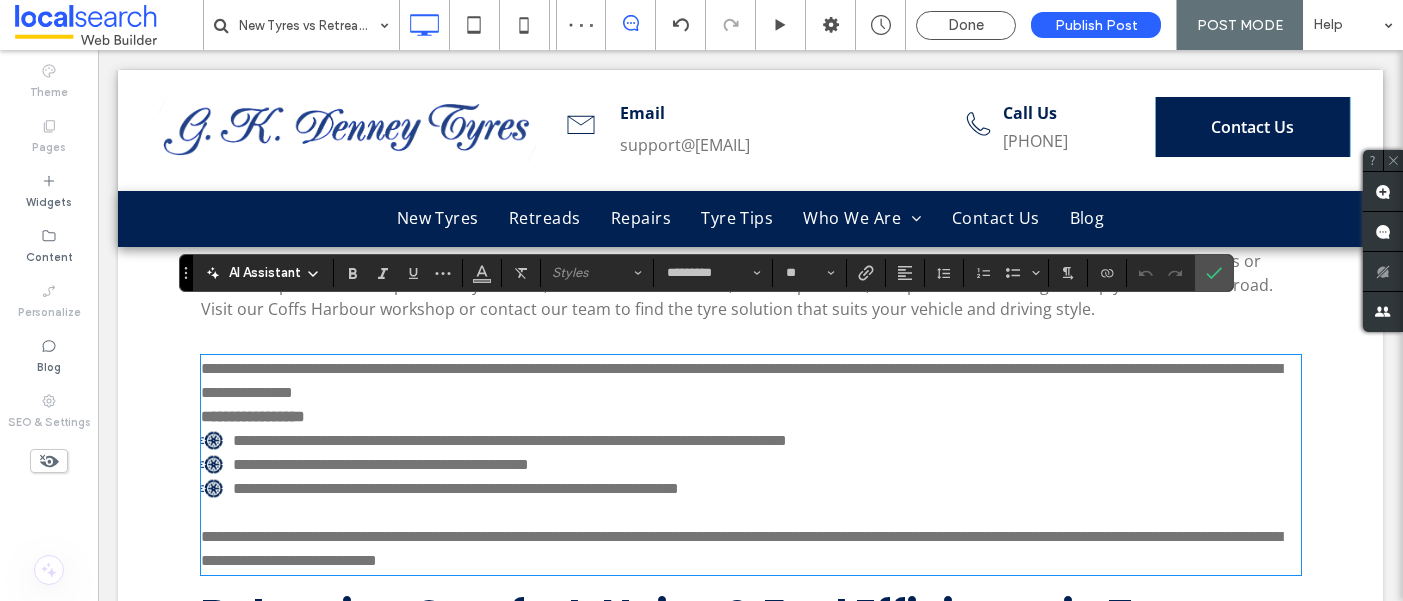 click at bounding box center (751, 333) 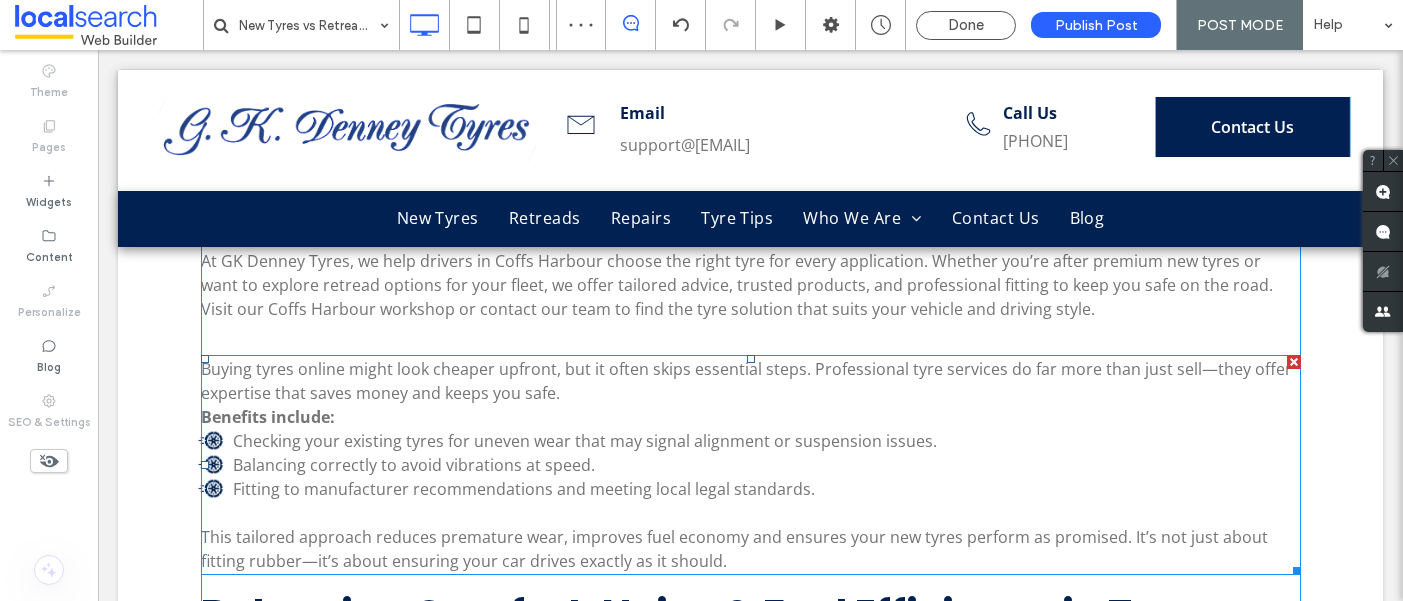 click at bounding box center [1294, 362] 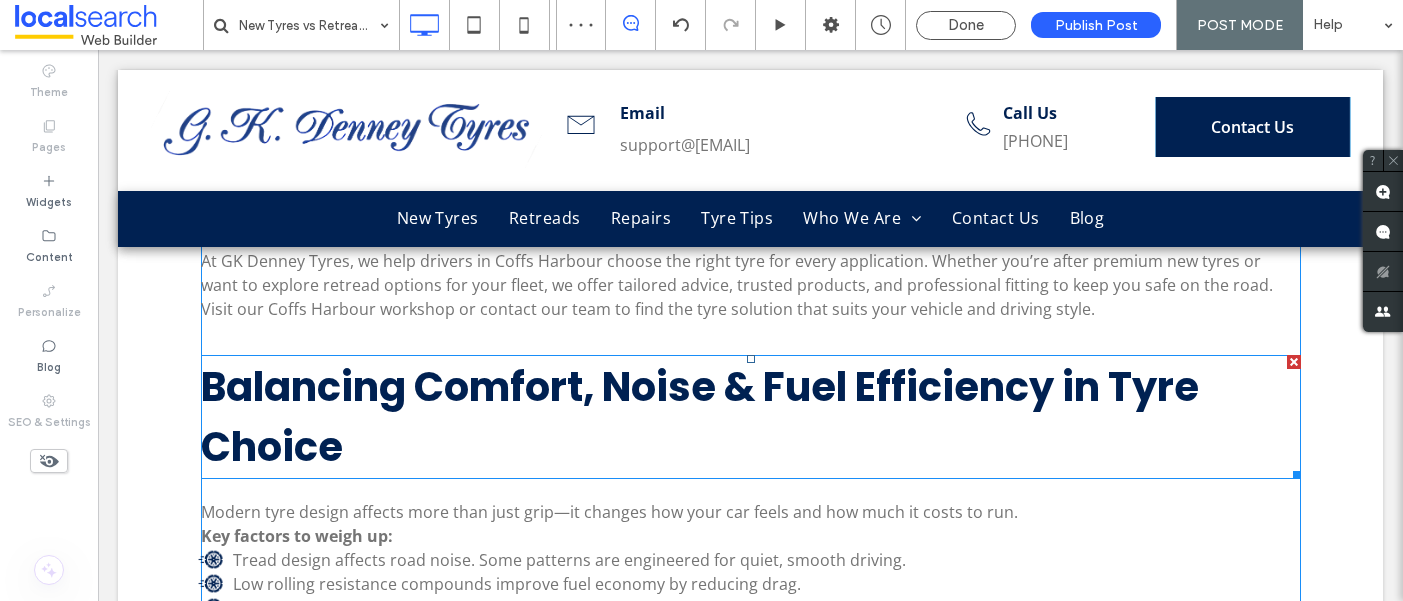 click at bounding box center (1294, 362) 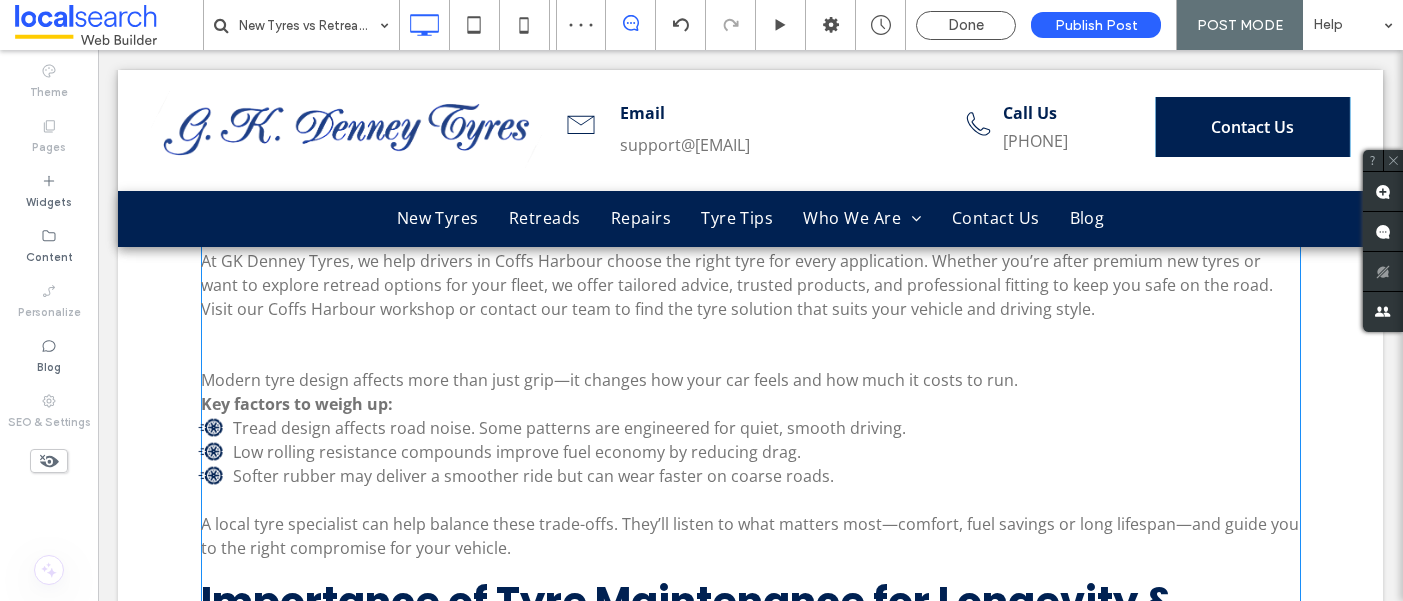 click on "When it comes time to replace your tyres, one of the first questions many drivers face is whether to invest in new tyres or consider retreaded options. While both serve the same purpose—getting your vehicle safely back on the road—they differ significantly in cost, performance, and lifespan. For drivers, tradies, and fleet operators in Coffs Harbour, choosing between new tyres vs retreaded tyres often comes down to driving habits, budget, and vehicle use. In this blog, we’ll break down the pros and cons of each option to help you decide what’s right for your needs. What Are Retreaded Tyres? Retreaded tyres are previously used casings that have undergone a process to replace the worn tread. This involves inspecting the tyre, buffing off the old tread, and applying new rubber using heat and pressure to bond it to the casing. Retreads are most commonly used in commercial transport, heavy-duty vehicles, or fleet operations where the cost of frequent tyre replacement can add up. New Tyres:" at bounding box center [751, -343] 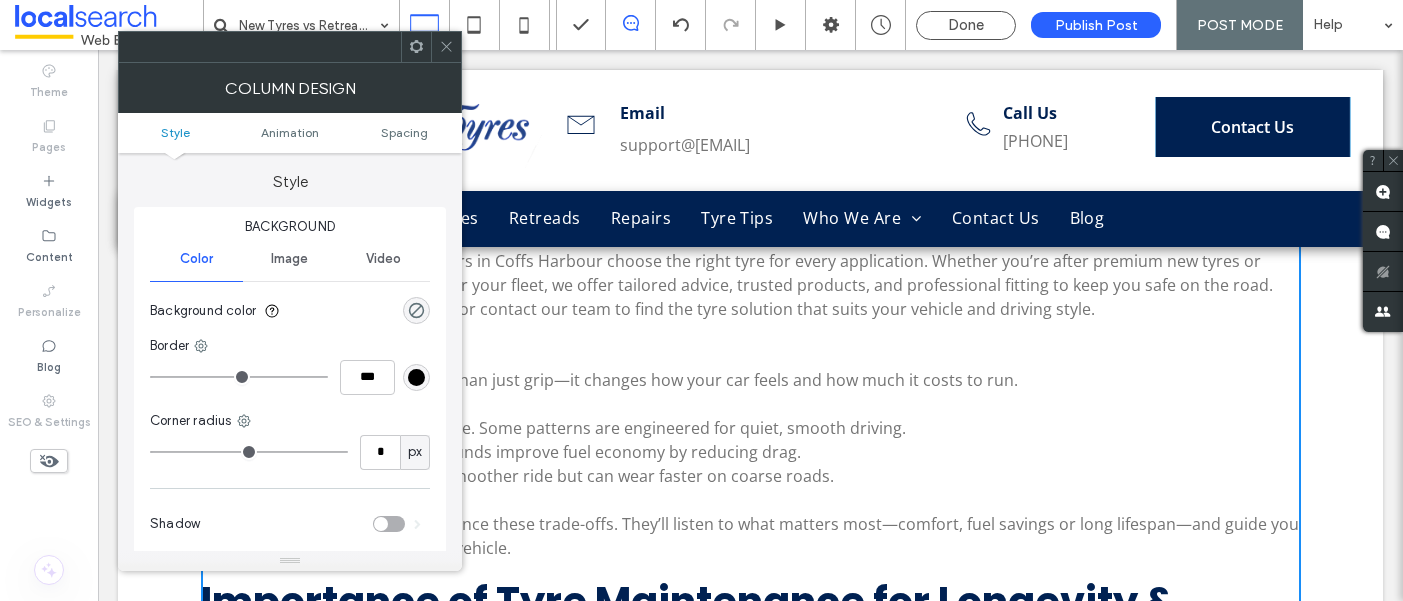 click on "Tread design affects road noise. Some patterns are engineered for quiet, smooth driving." at bounding box center (749, 428) 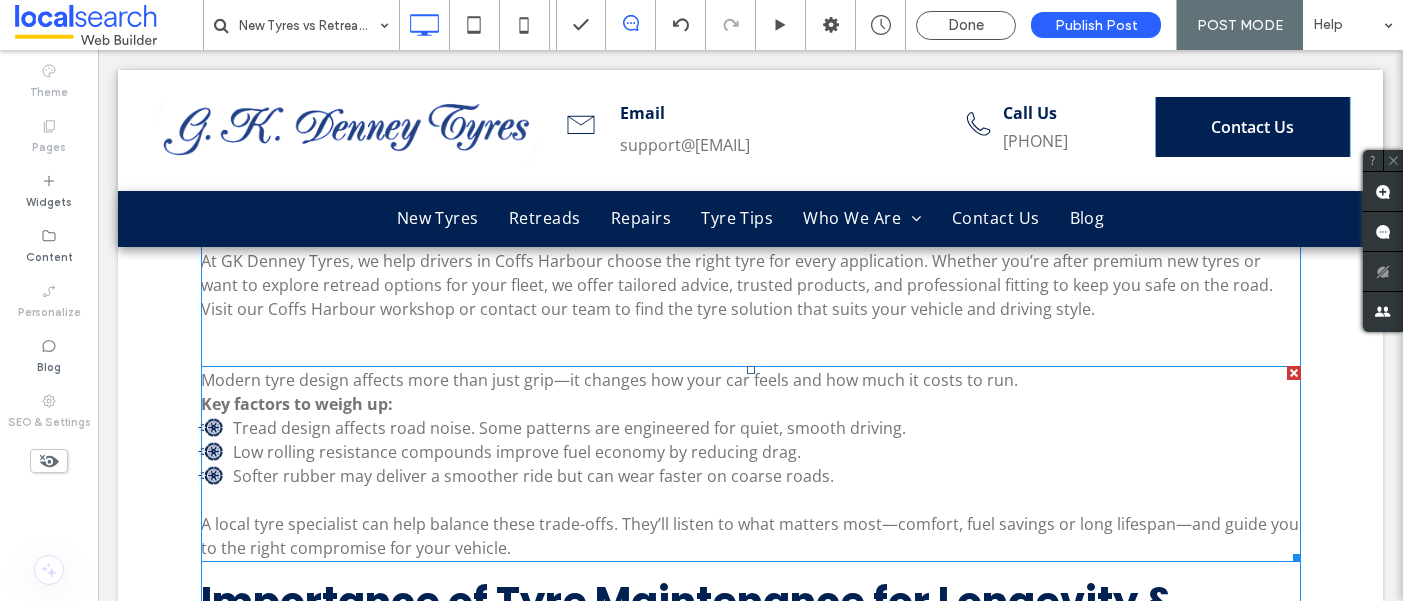 click at bounding box center (1294, 373) 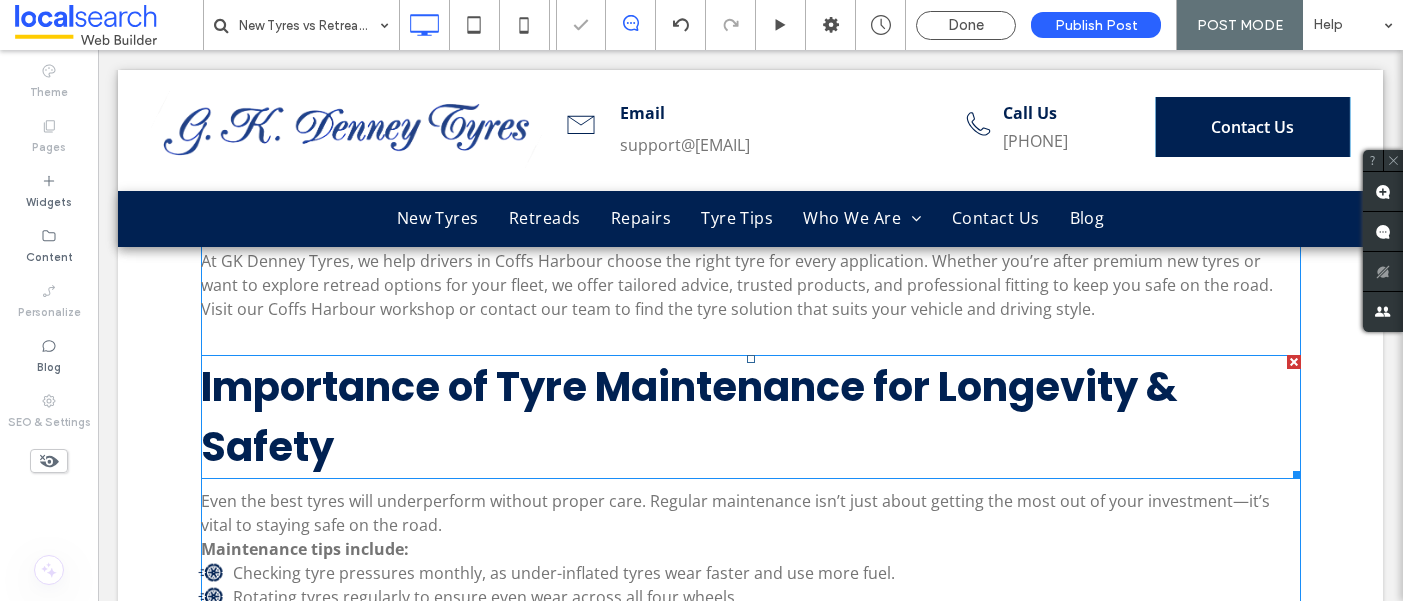 click at bounding box center [1294, 362] 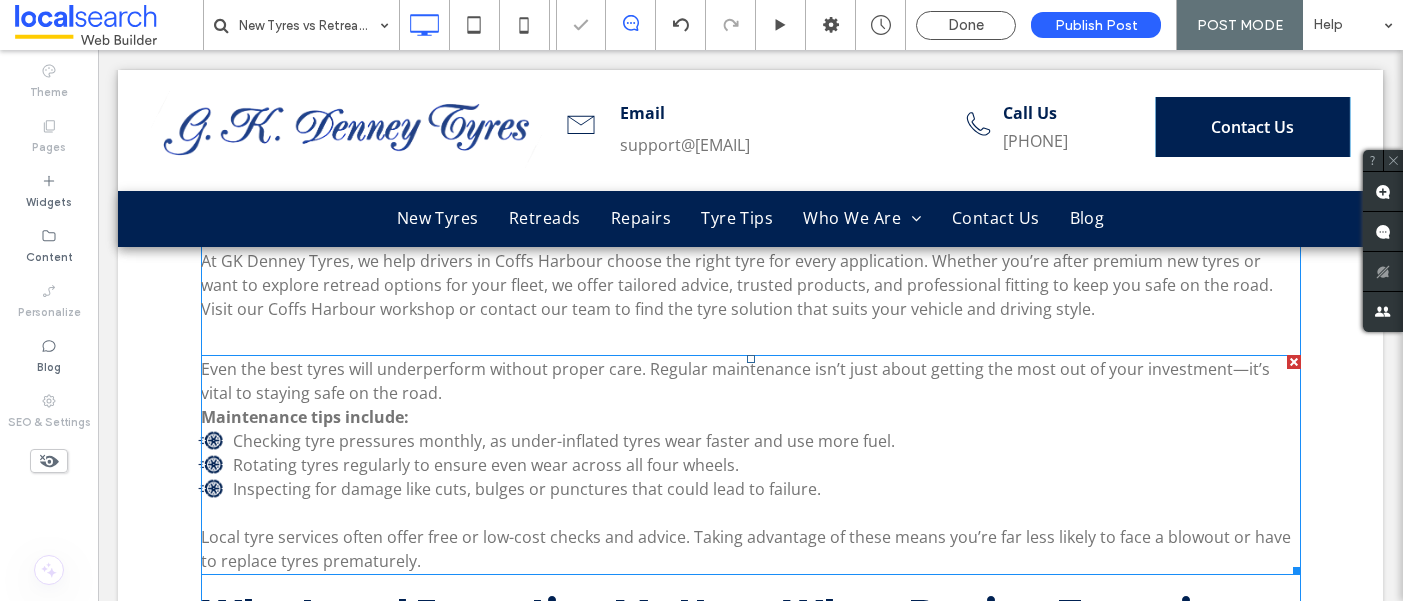 click at bounding box center (1294, 362) 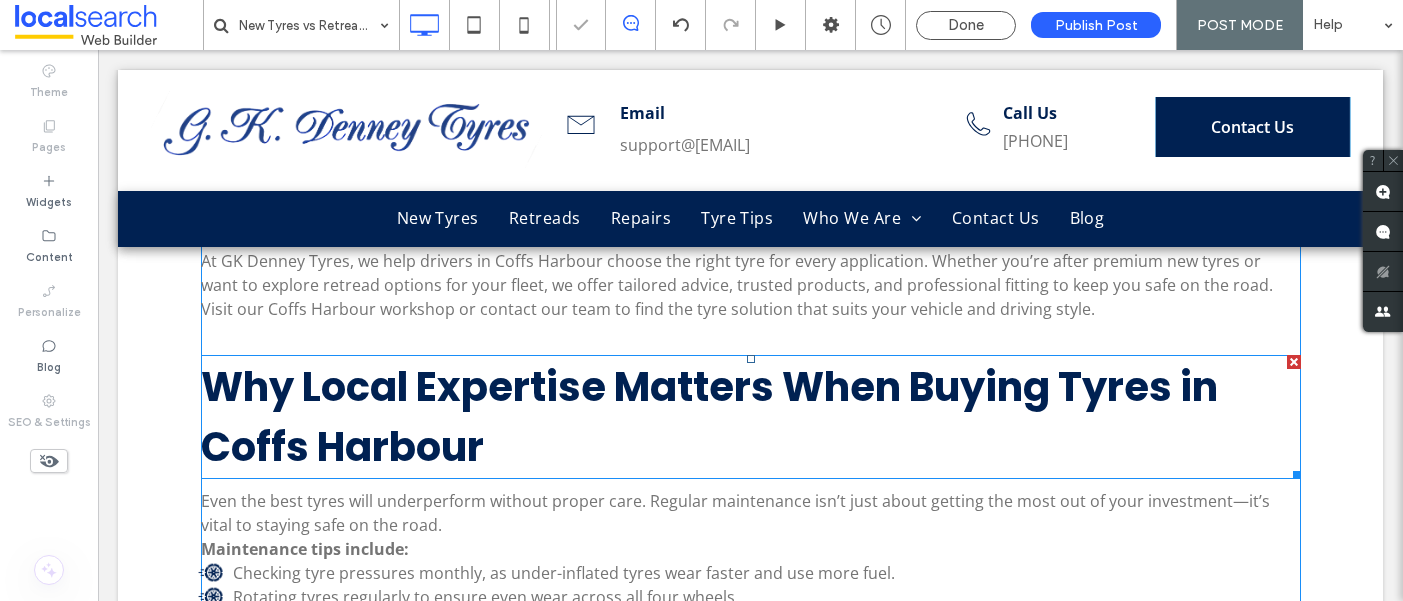 click at bounding box center [1294, 362] 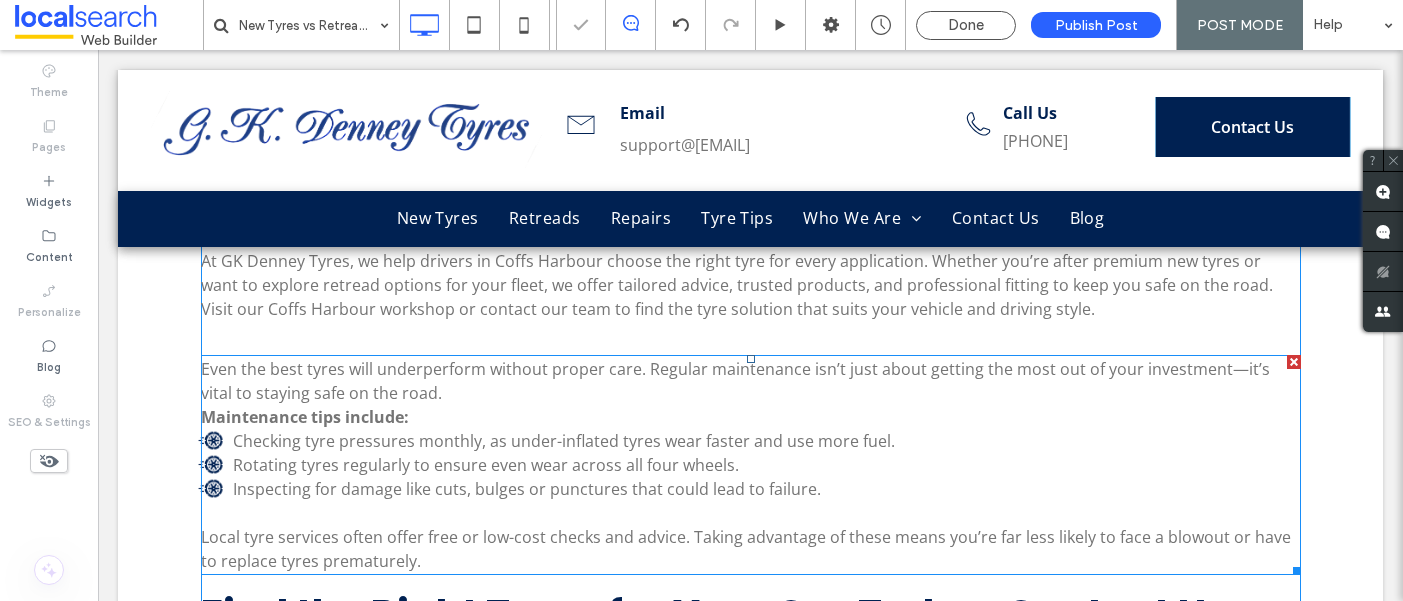 click at bounding box center (1294, 362) 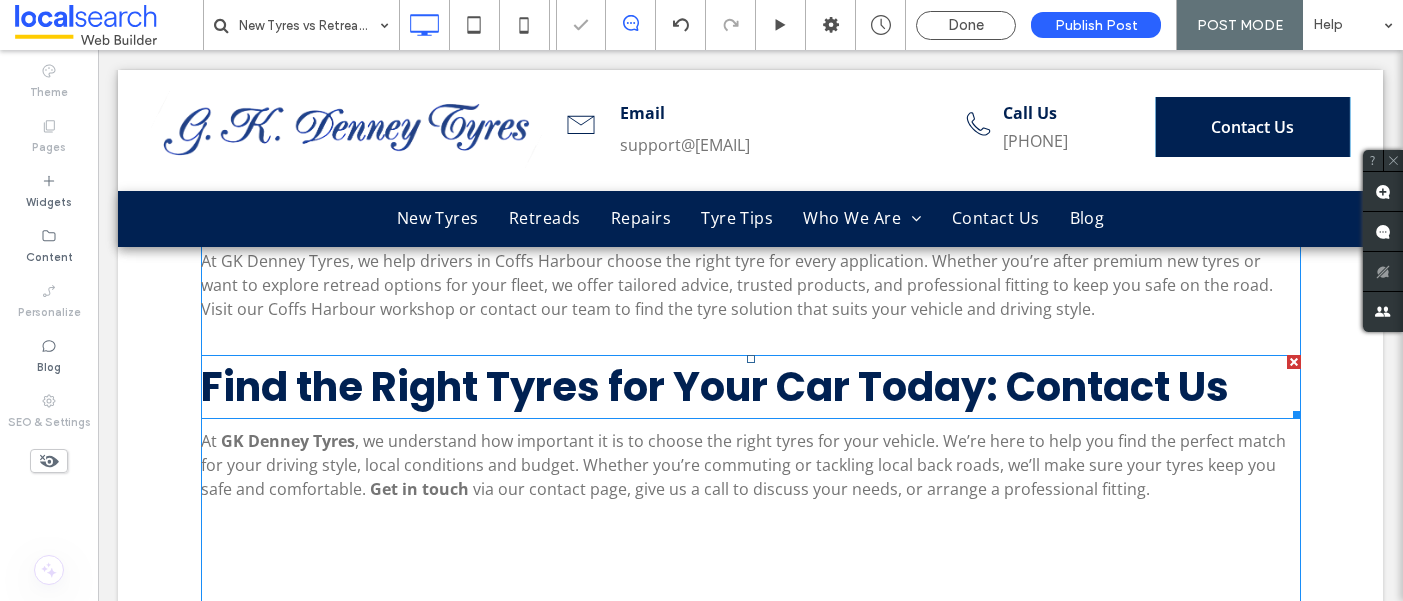 click at bounding box center (1294, 362) 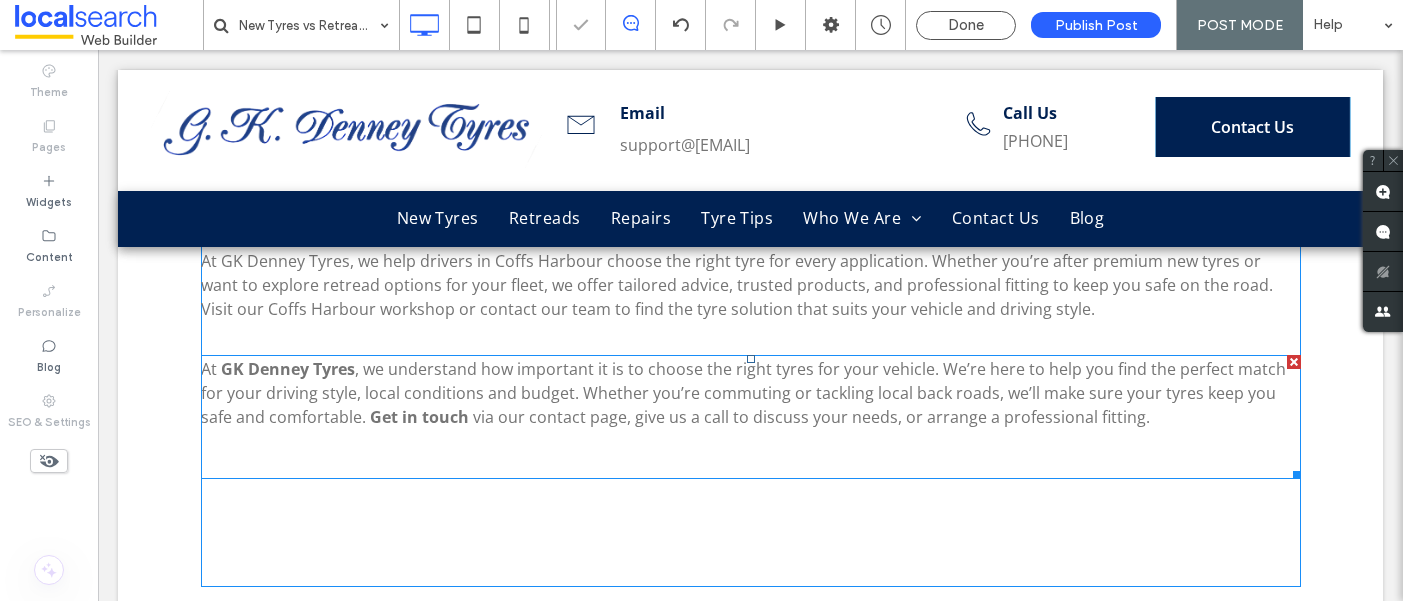 click at bounding box center [1294, 362] 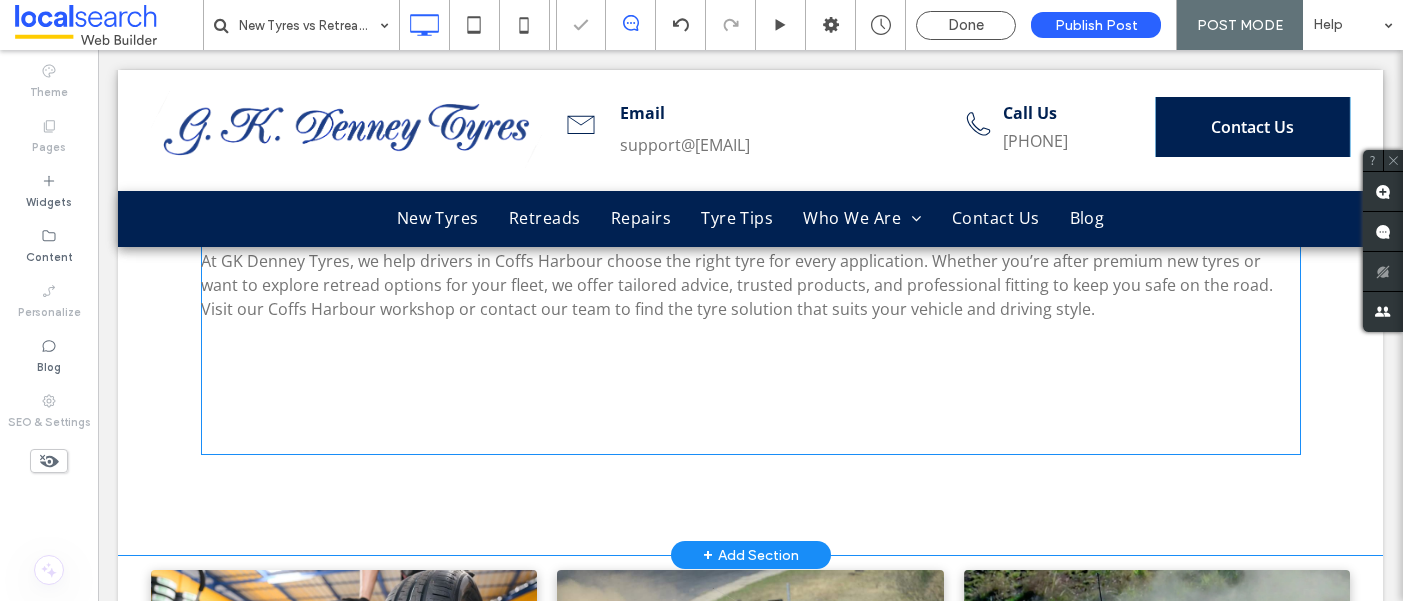 click on "When it comes time to replace your tyres, one of the first questions many drivers face is whether to invest in new tyres or consider retreaded options. While both serve the same purpose—getting your vehicle safely back on the road—they differ significantly in cost, performance, and lifespan. For drivers, tradies, and fleet operators in Coffs Harbour, choosing between new tyres vs retreaded tyres often comes down to driving habits, budget, and vehicle use. In this blog, we’ll break down the pros and cons of each option to help you decide what’s right for your needs. What Are Retreaded Tyres? Retreaded tyres are previously used casings that have undergone a process to replace the worn tread. This involves inspecting the tyre, buffing off the old tread, and applying new rubber using heat and pressure to bond it to the casing. Retreads are most commonly used in commercial transport, heavy-duty vehicles, or fleet operations where the cost of frequent tyre replacement can add up. New Tyres:" at bounding box center [751, -887] 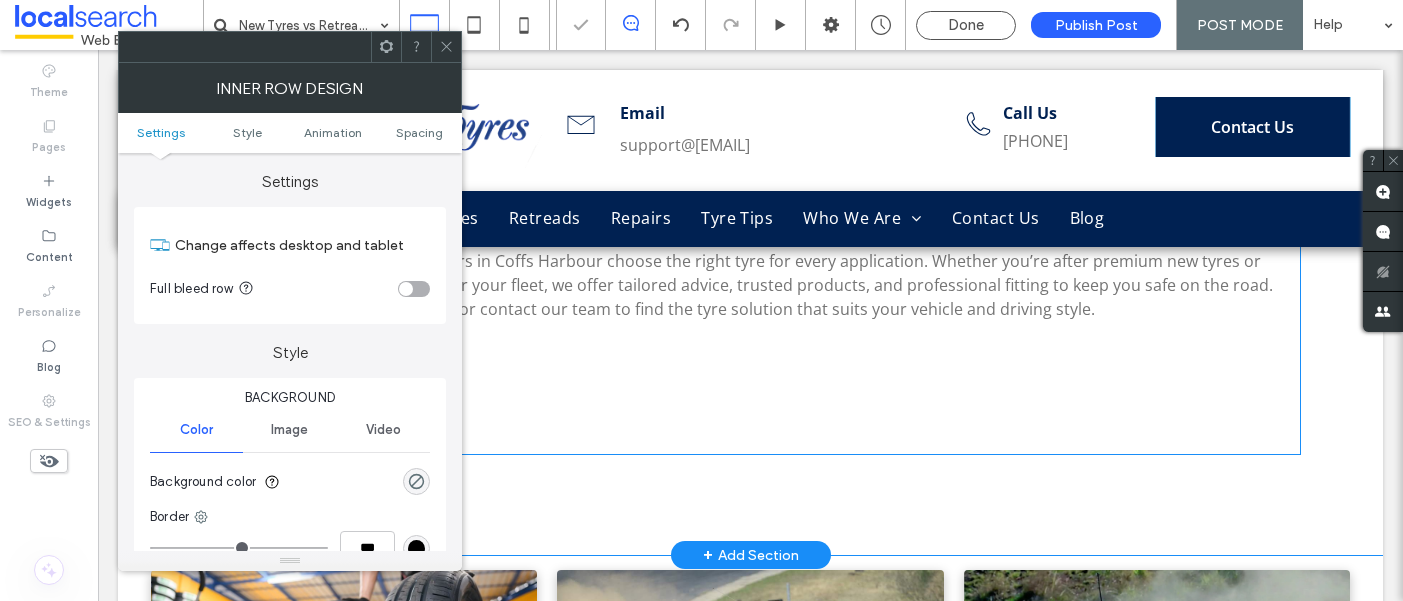 click on "When it comes time to replace your tyres, one of the first questions many drivers face is whether to invest in new tyres or consider retreaded options. While both serve the same purpose—getting your vehicle safely back on the road—they differ significantly in cost, performance, and lifespan. For drivers, tradies, and fleet operators in Coffs Harbour, choosing between new tyres vs retreaded tyres often comes down to driving habits, budget, and vehicle use. In this blog, we’ll break down the pros and cons of each option to help you decide what’s right for your needs. What Are Retreaded Tyres? Retreaded tyres are previously used casings that have undergone a process to replace the worn tread. This involves inspecting the tyre, buffing off the old tread, and applying new rubber using heat and pressure to bond it to the casing. Retreads are most commonly used in commercial transport, heavy-duty vehicles, or fleet operations where the cost of frequent tyre replacement can add up. New Tyres:" at bounding box center (751, -887) 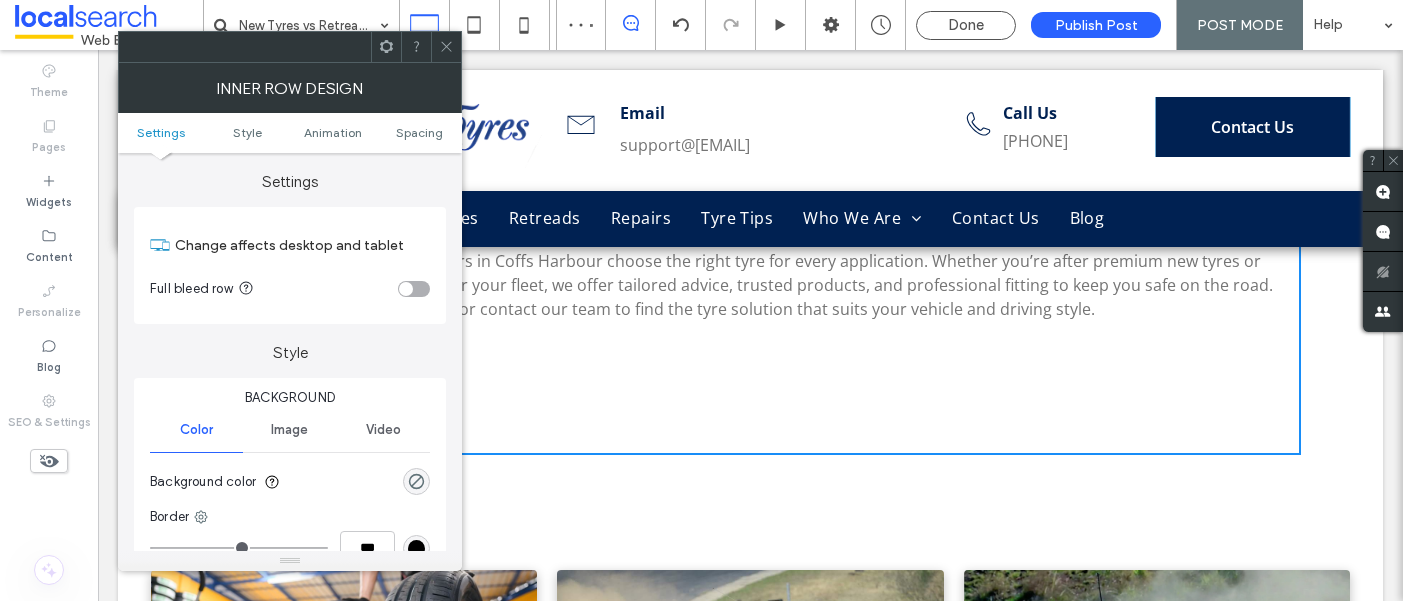click 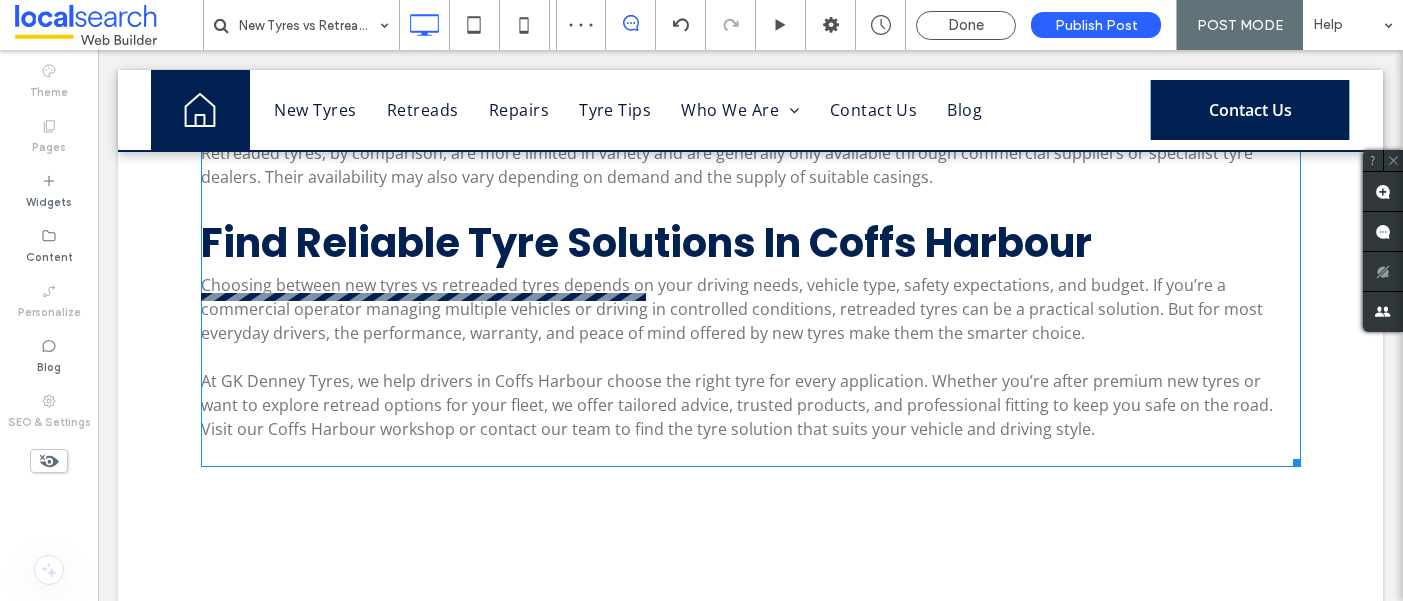 scroll, scrollTop: 2886, scrollLeft: 0, axis: vertical 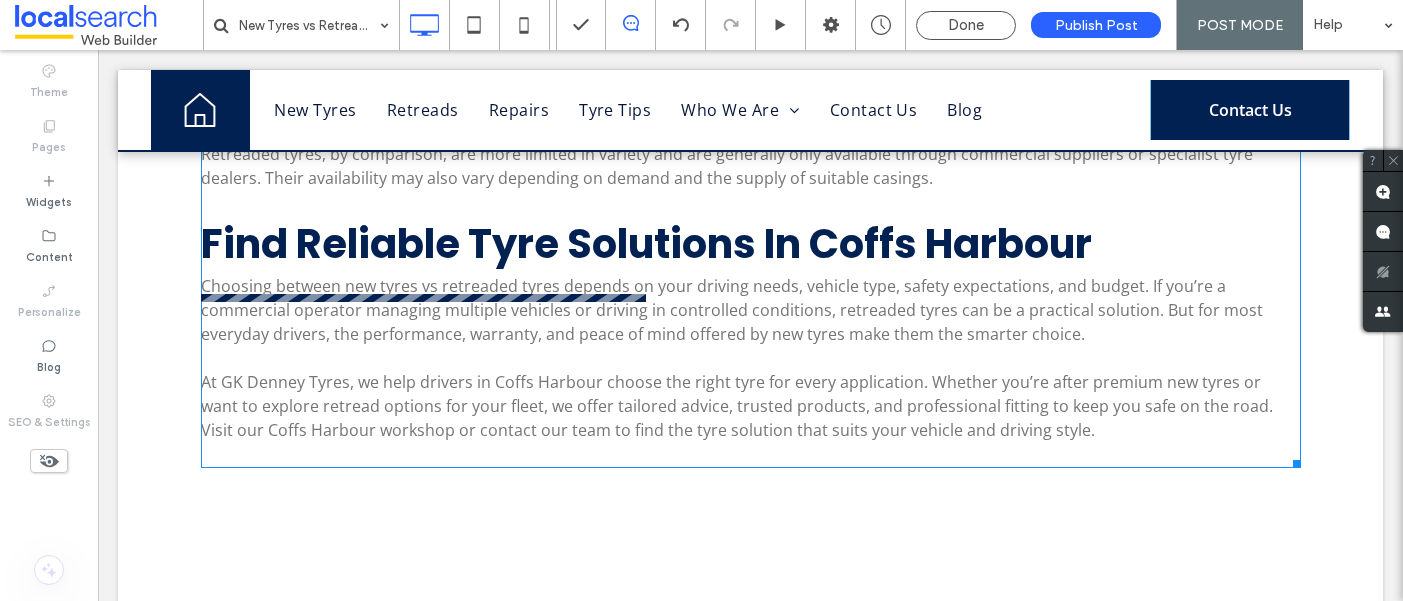 click on "When it comes time to replace your tyres, one of the first questions many drivers face is whether to invest in new tyres or consider retreaded options. While both serve the same purpose—getting your vehicle safely back on the road—they differ significantly in cost, performance, and lifespan. For drivers, tradies, and fleet operators in Coffs Harbour, choosing between new tyres vs retreaded tyres often comes down to driving habits, budget, and vehicle use. In this blog, we’ll break down the pros and cons of each option to help you decide what’s right for your needs. What Are Retreaded Tyres? Retreaded tyres are previously used casings that have undergone a process to replace the worn tread. This involves inspecting the tyre, buffing off the old tread, and applying new rubber using heat and pressure to bond it to the casing. Retreads are most commonly used in commercial transport, heavy-duty vehicles, or fleet operations where the cost of frequent tyre replacement can add up. New Tyres: Retreaded Tyres:" at bounding box center [751, -791] 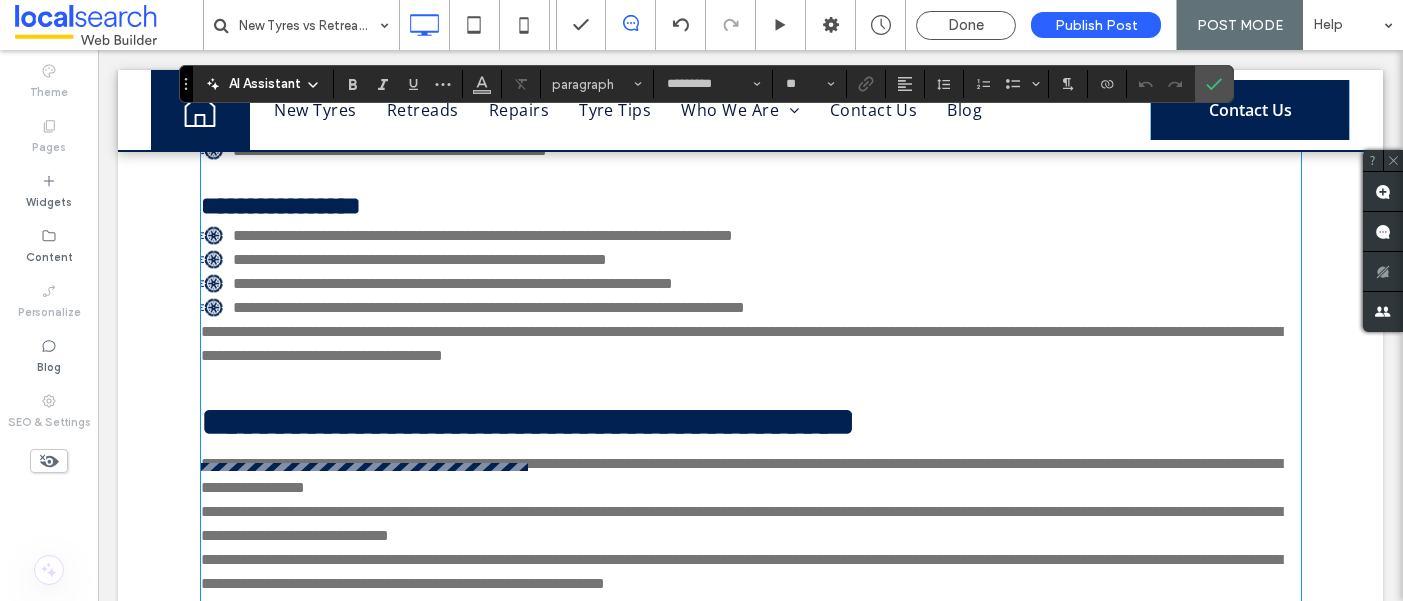 scroll, scrollTop: 1557, scrollLeft: 0, axis: vertical 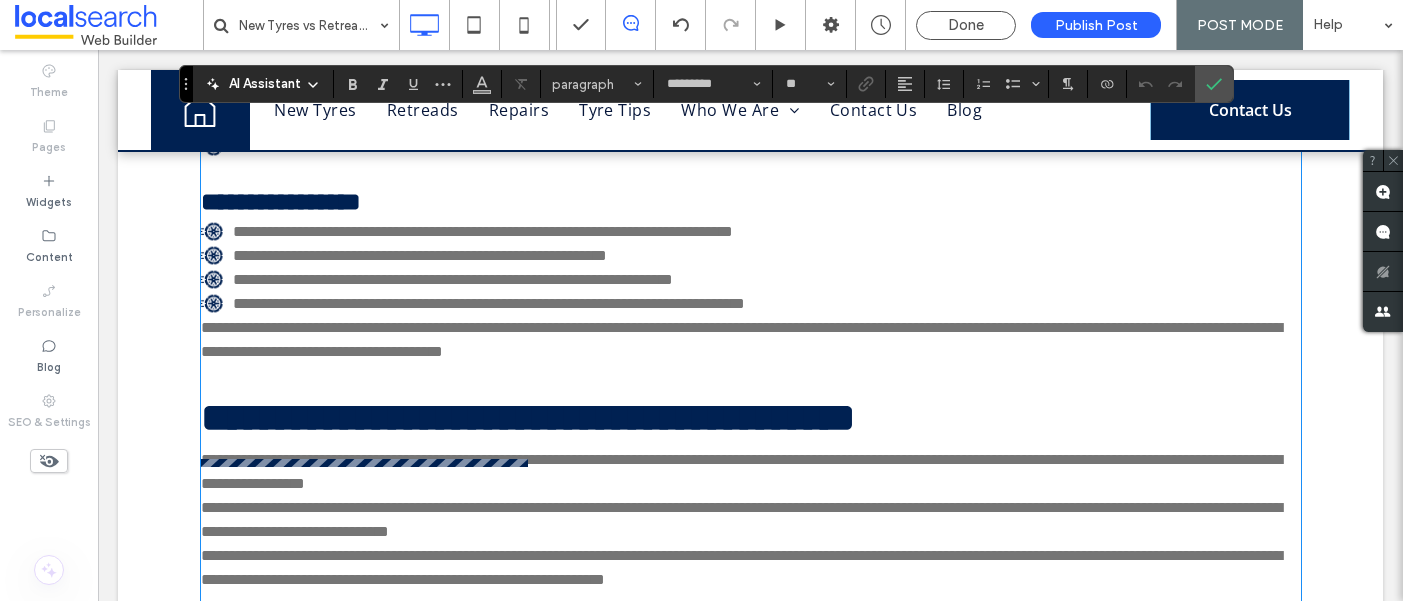 click on "**********" at bounding box center [741, 339] 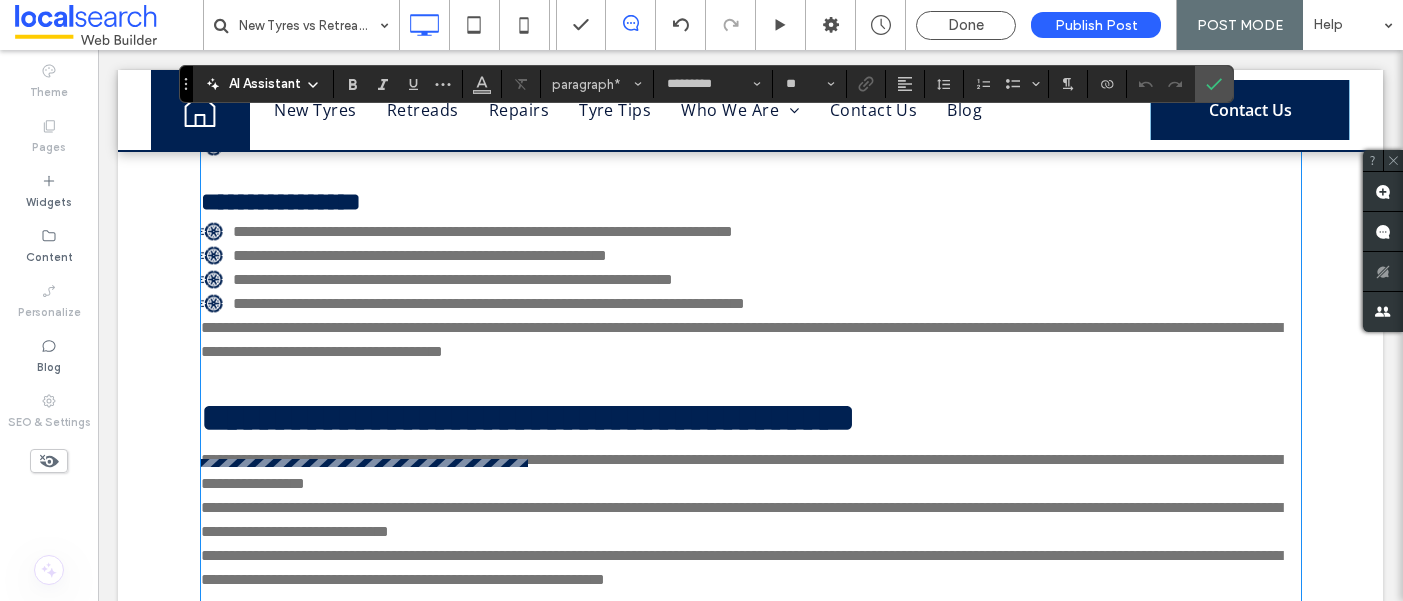 click on "**********" at bounding box center [741, 471] 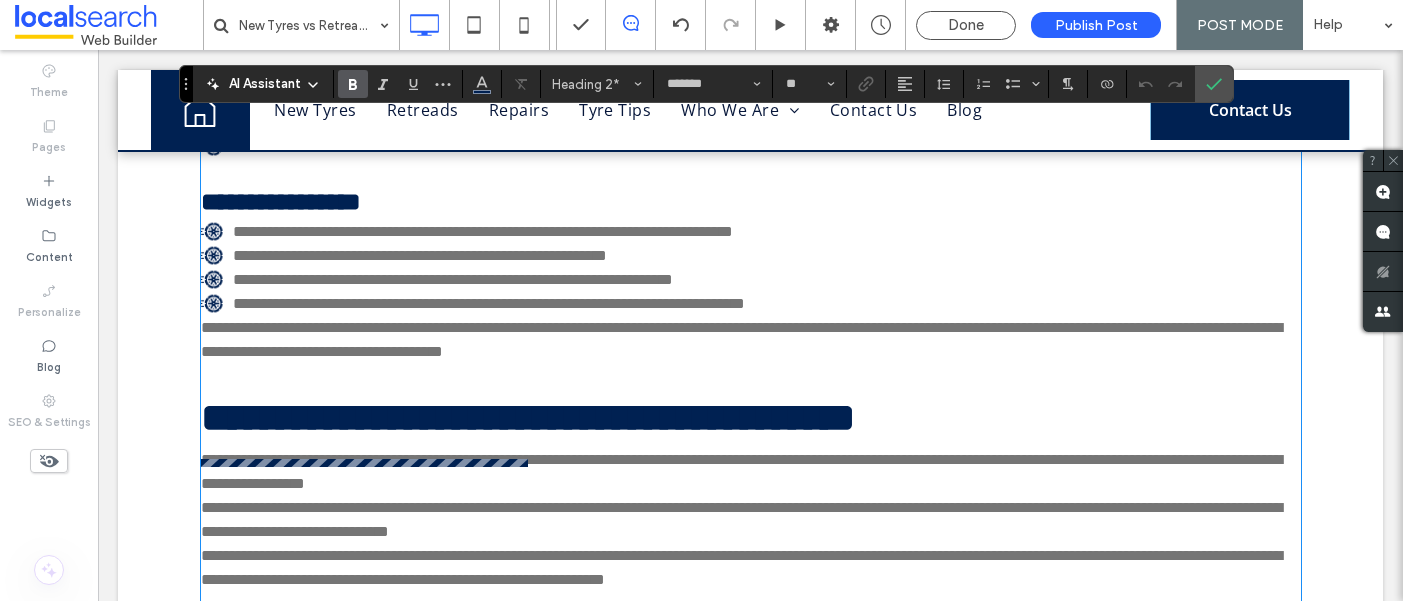 type on "*********" 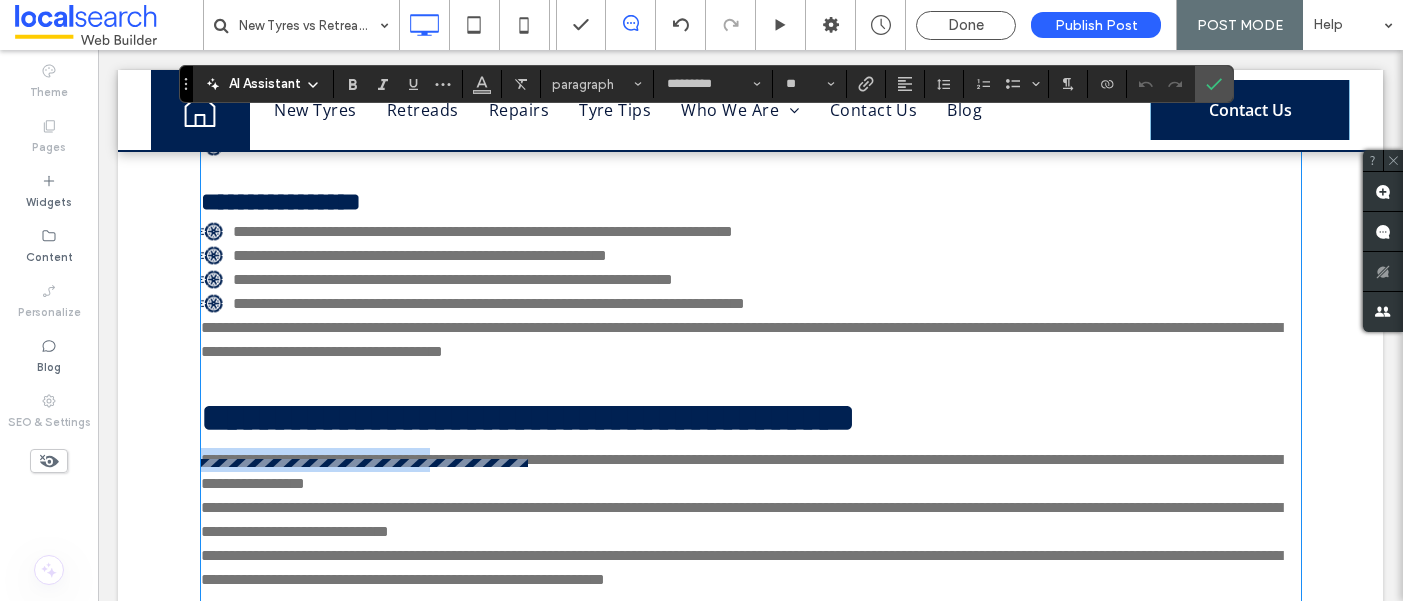 drag, startPoint x: 641, startPoint y: 543, endPoint x: 495, endPoint y: 532, distance: 146.4138 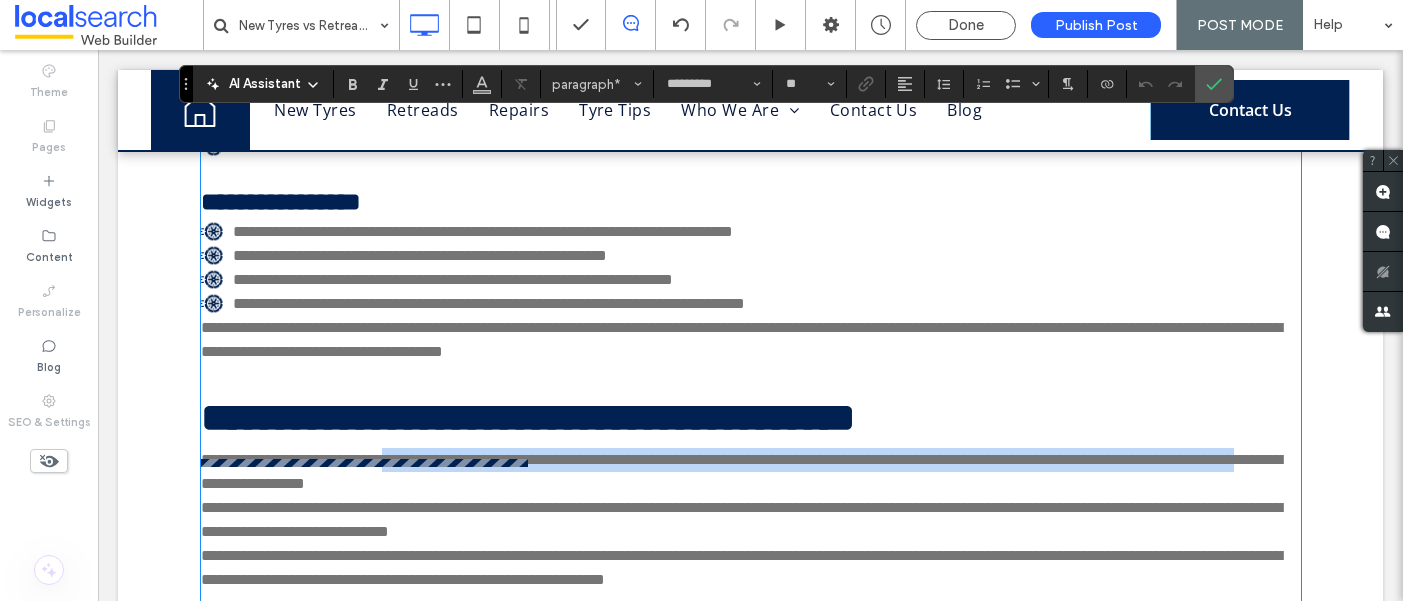 type 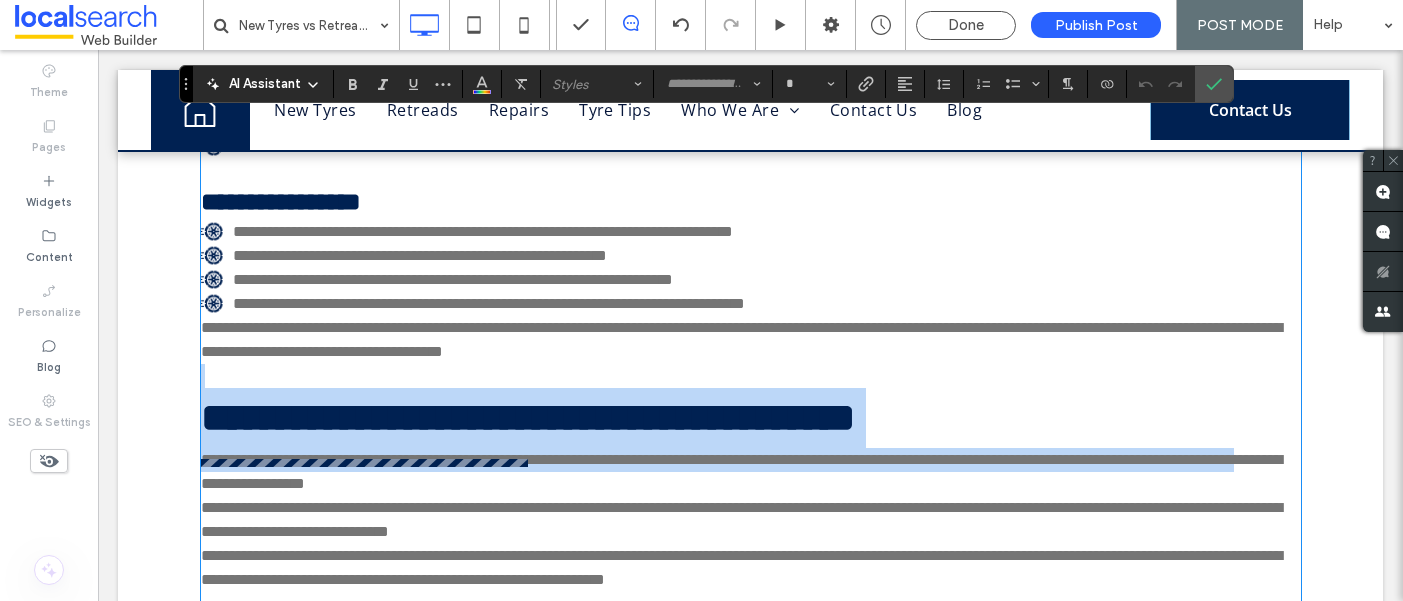 type on "*********" 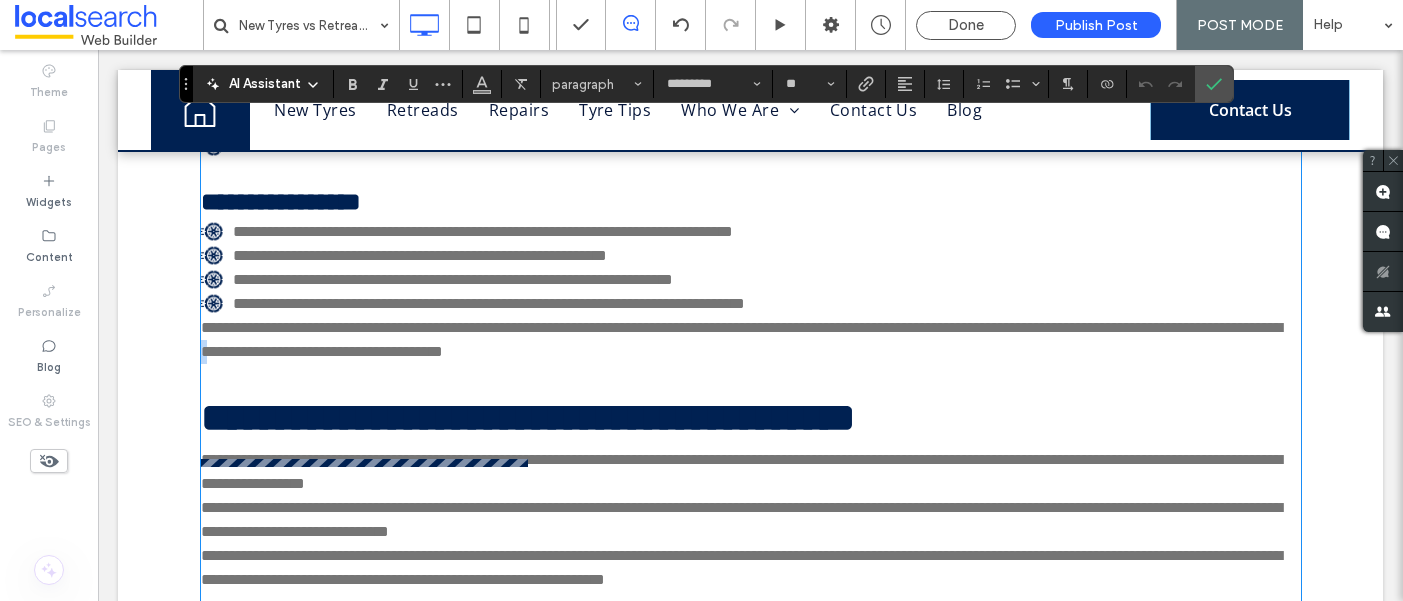 drag, startPoint x: 429, startPoint y: 551, endPoint x: 424, endPoint y: 424, distance: 127.09839 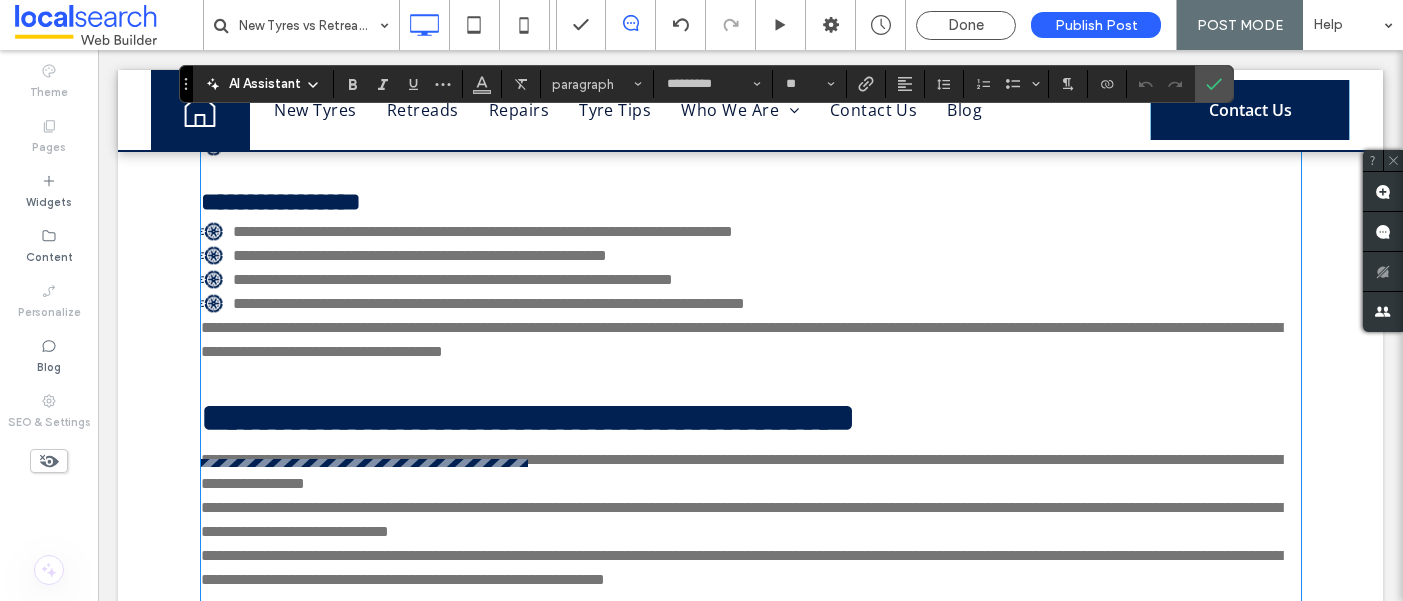 click on "**********" at bounding box center (751, 472) 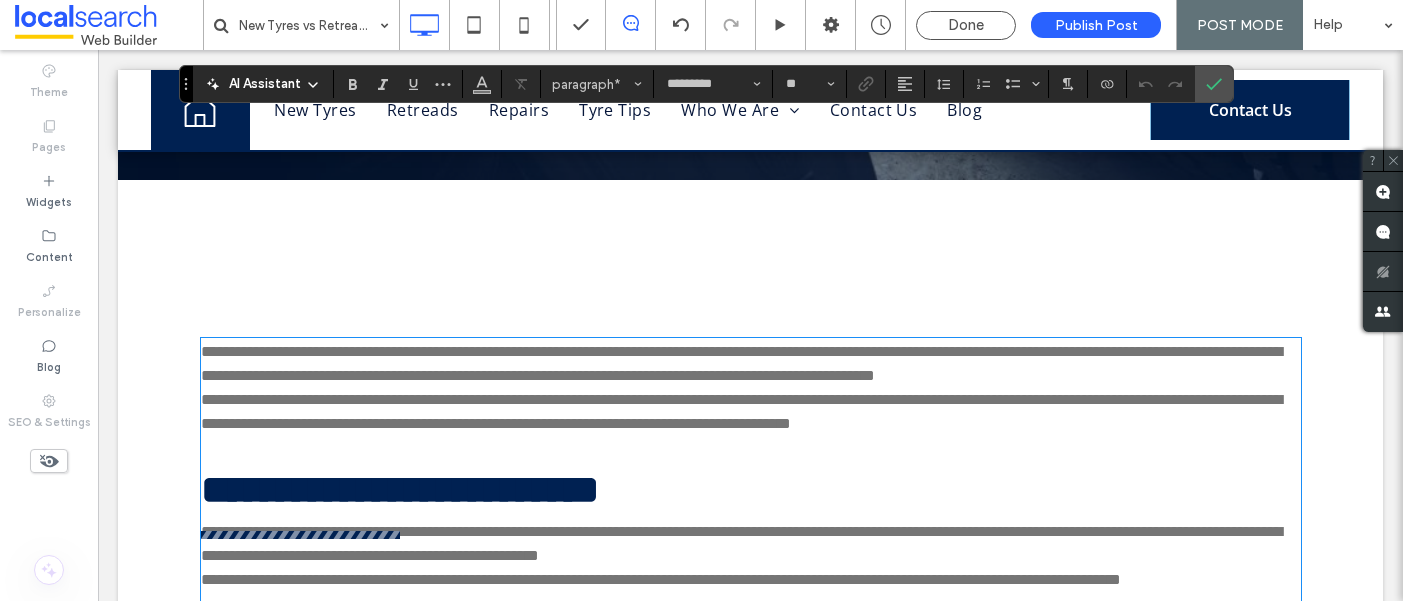 scroll, scrollTop: 529, scrollLeft: 0, axis: vertical 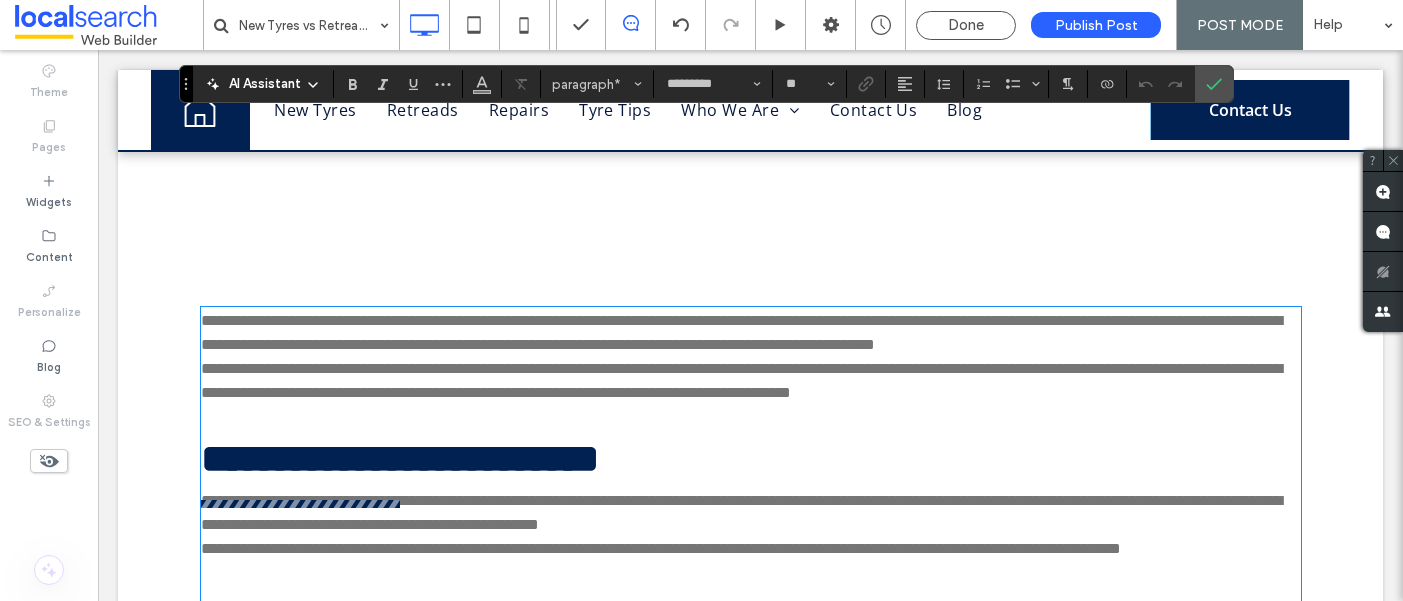 click at bounding box center (751, 417) 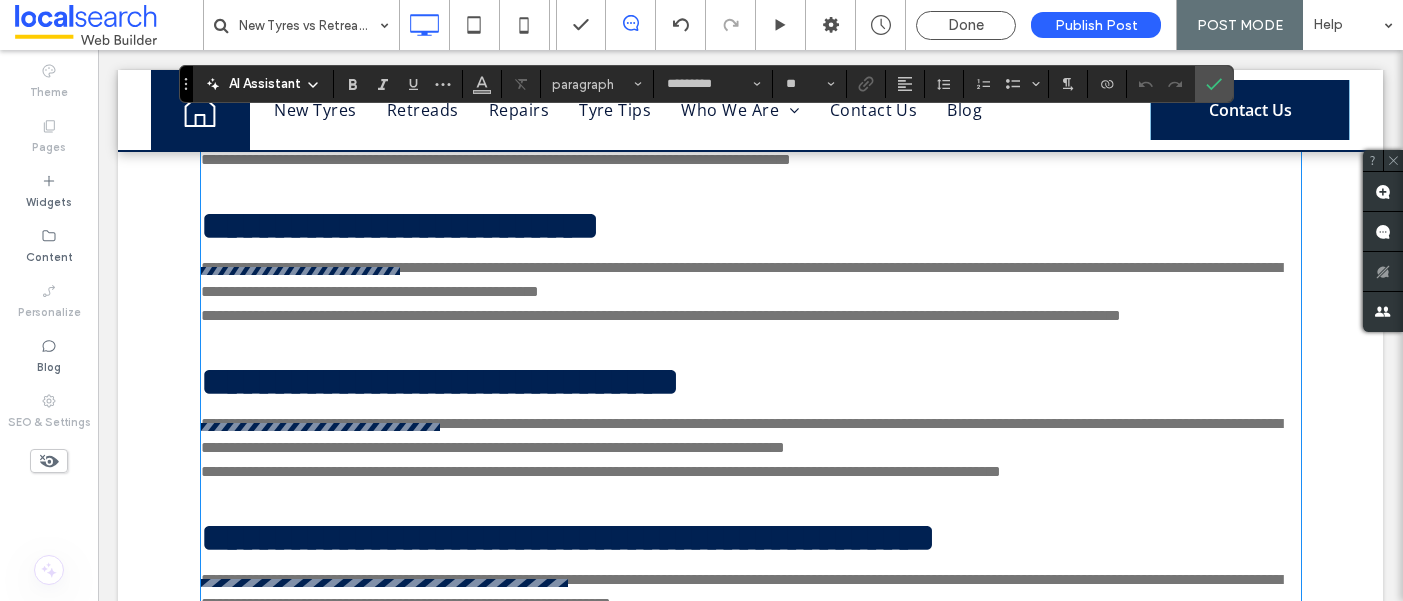 scroll, scrollTop: 814, scrollLeft: 0, axis: vertical 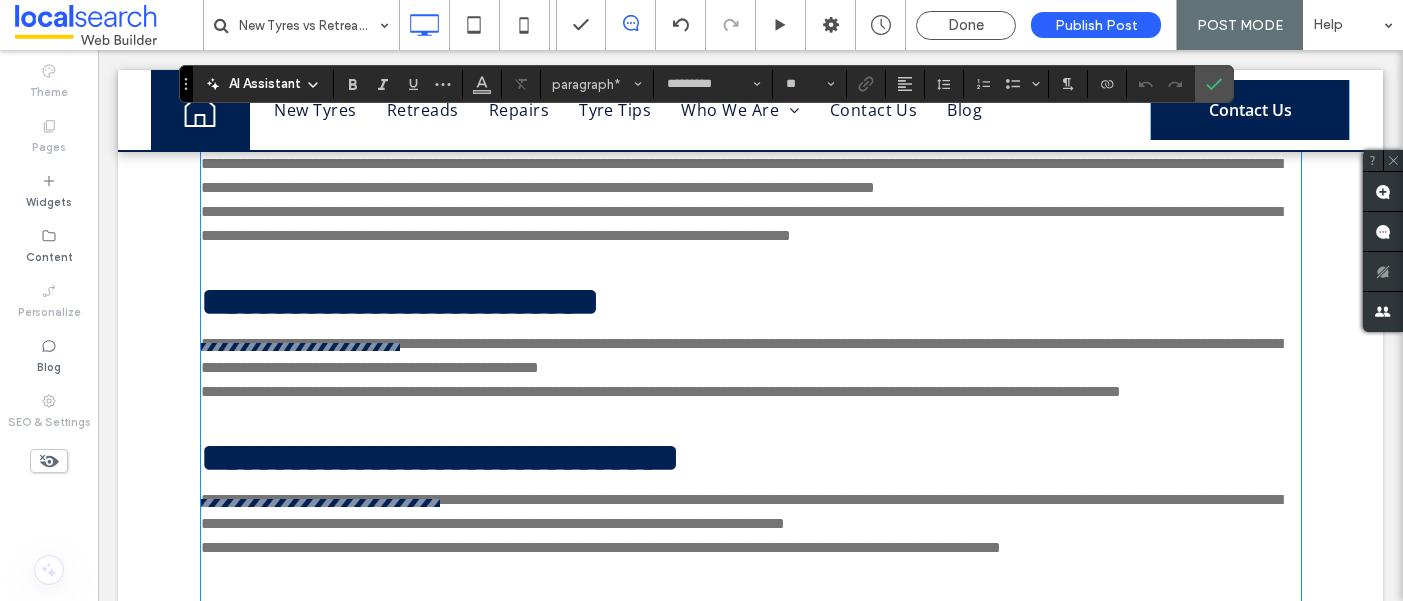 click on "**********" at bounding box center [741, 355] 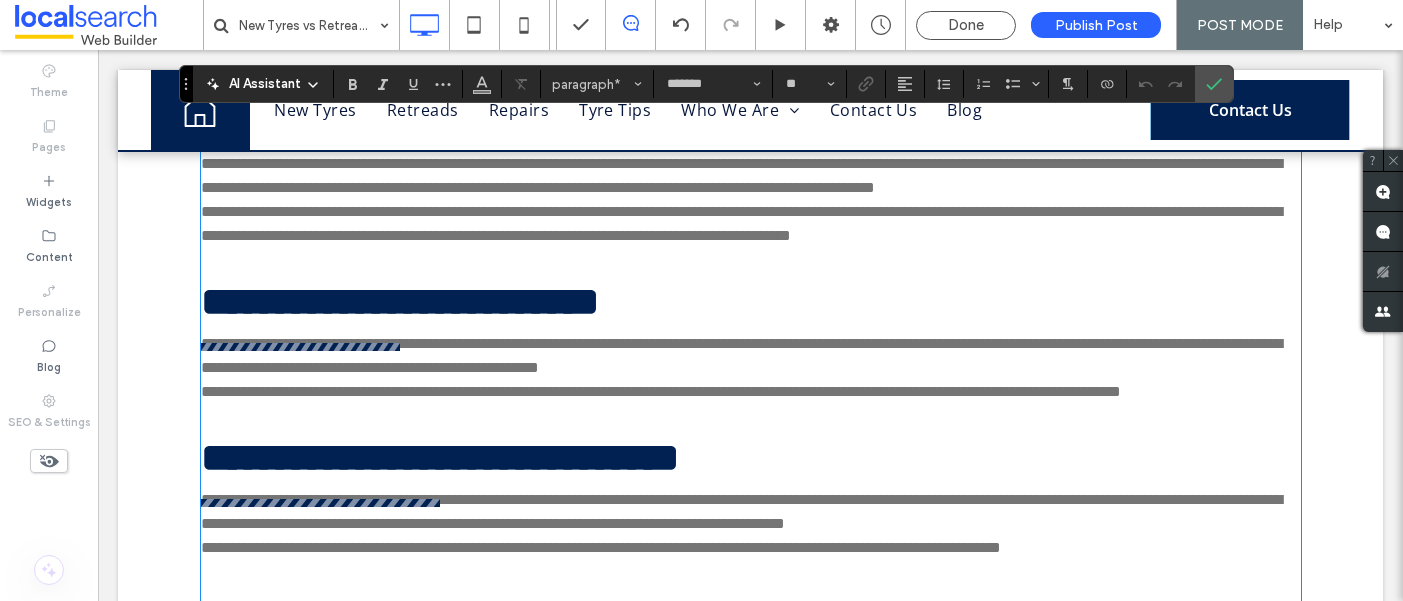 click on "**********" at bounding box center (400, 301) 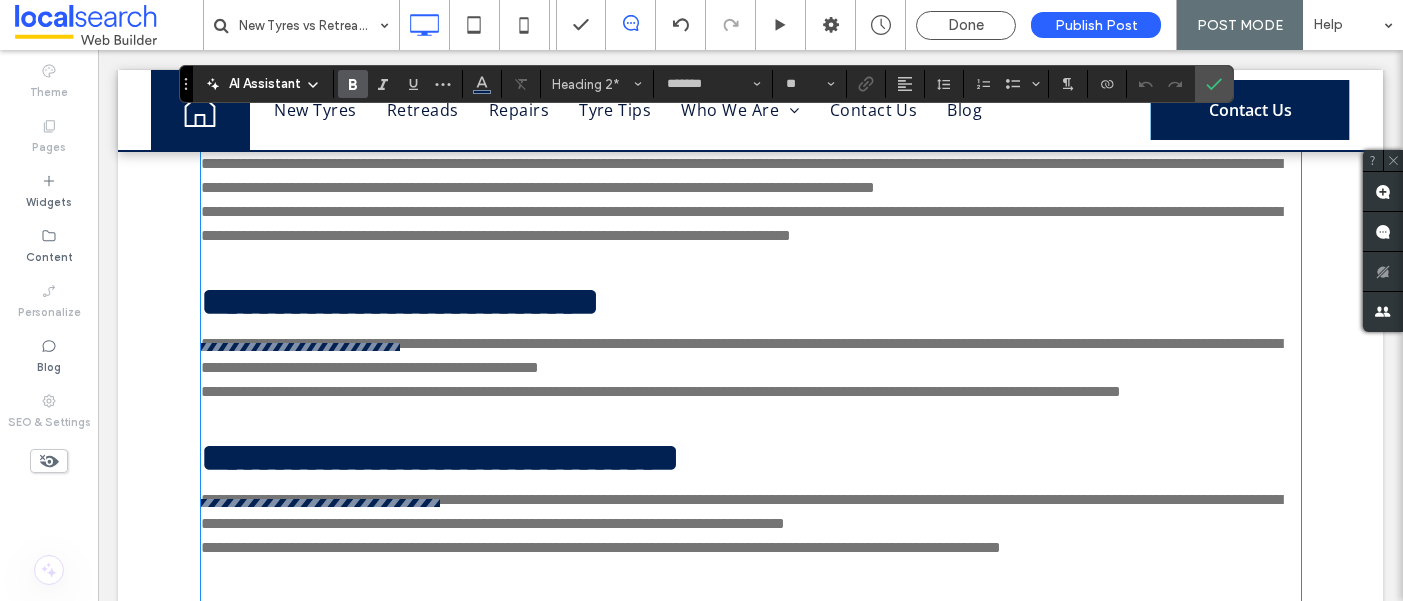 type on "*********" 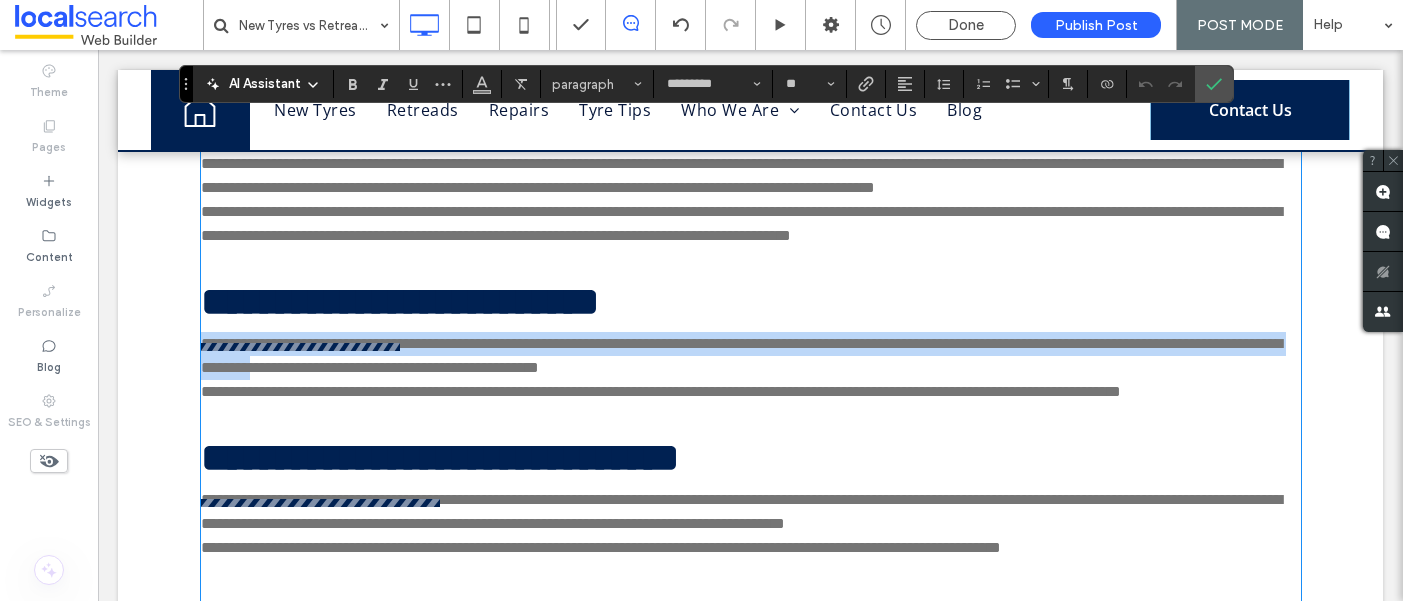 drag, startPoint x: 504, startPoint y: 401, endPoint x: 404, endPoint y: 376, distance: 103.077644 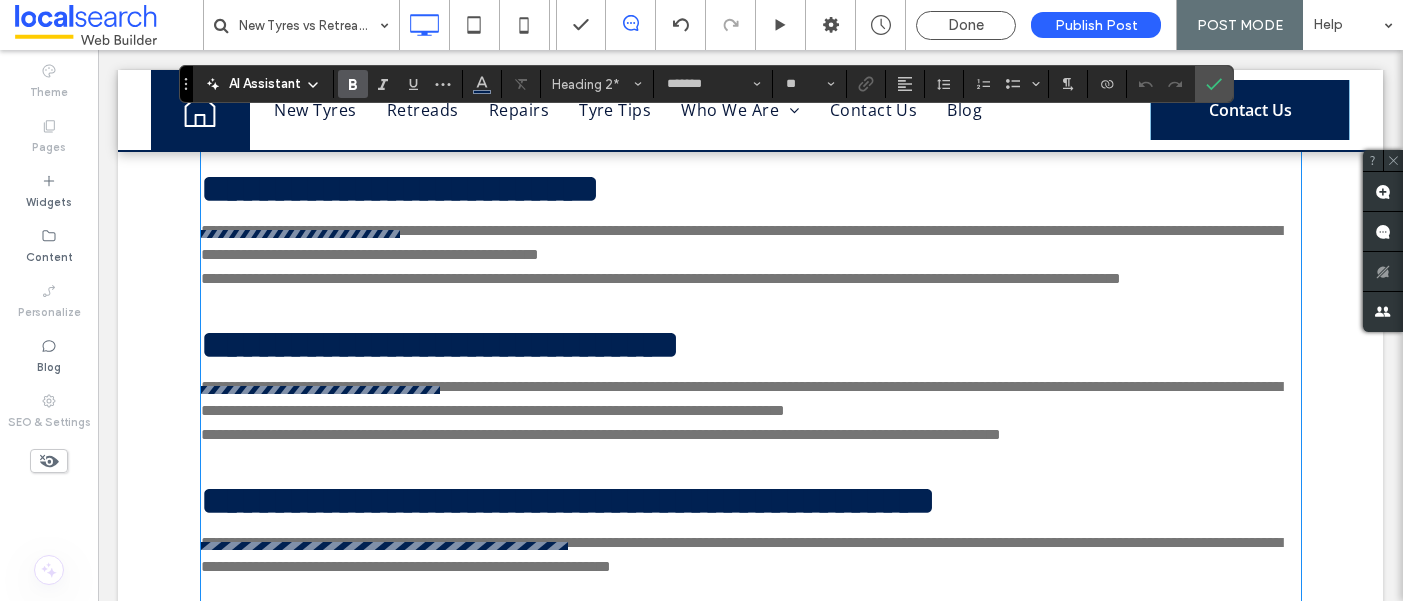 scroll, scrollTop: 807, scrollLeft: 0, axis: vertical 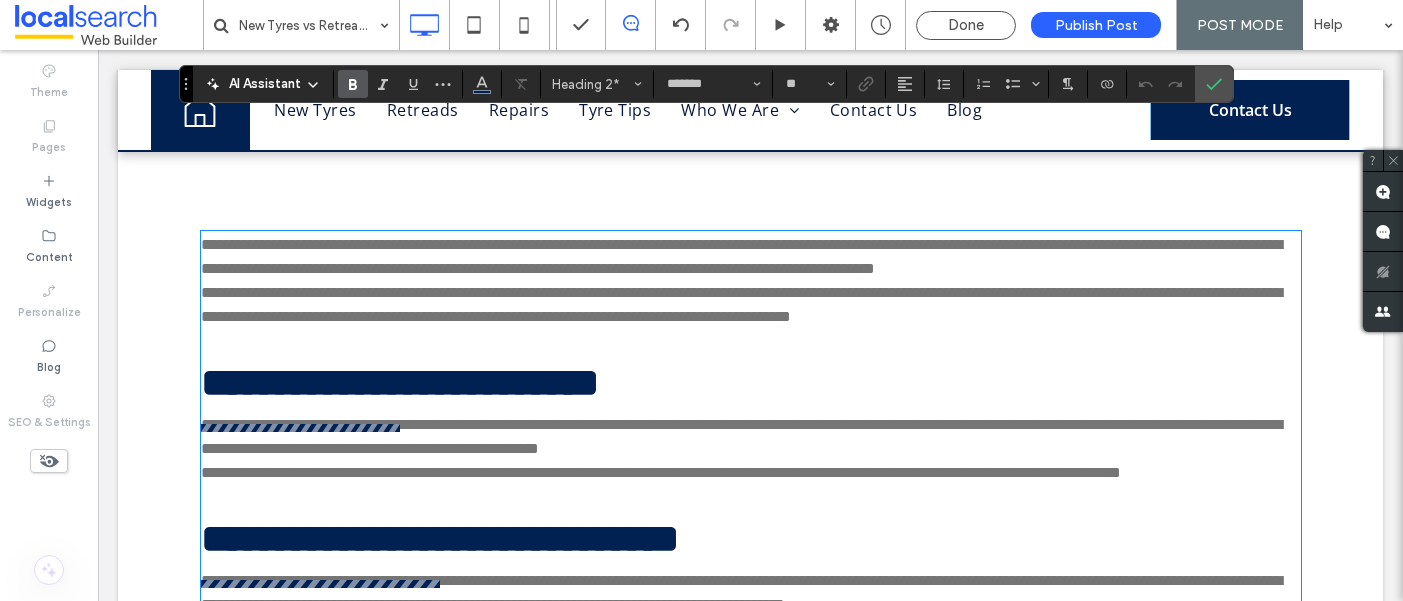 type on "*********" 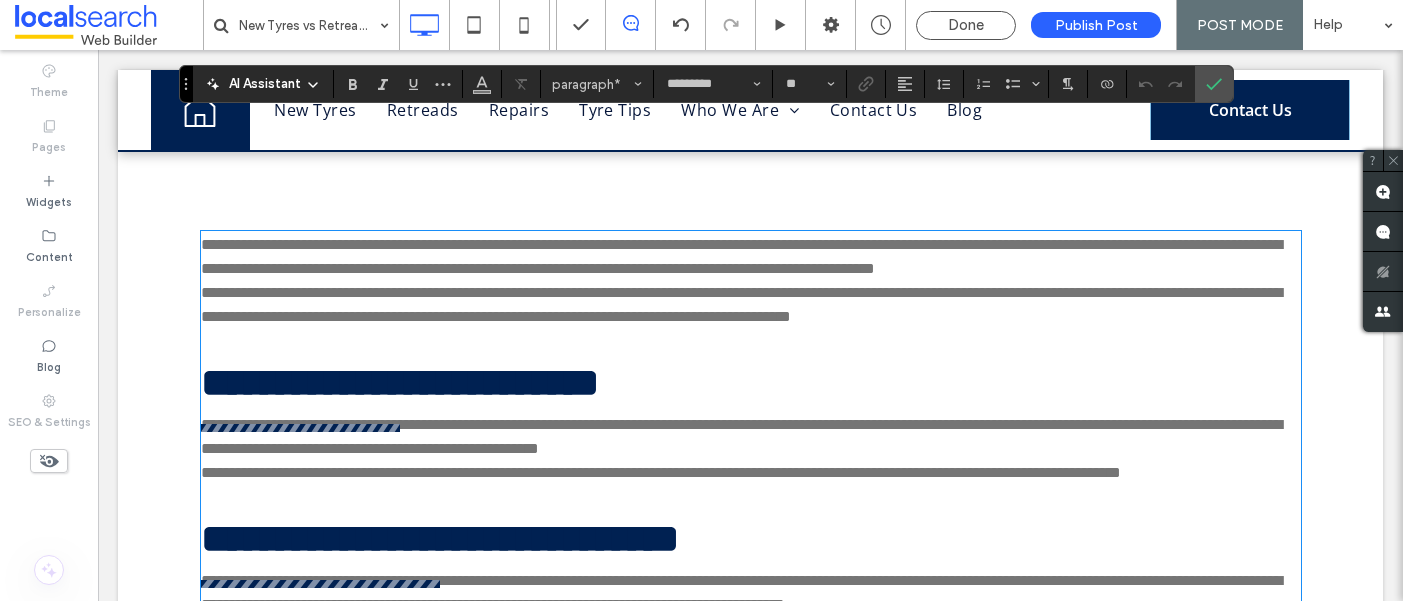 click on "**********" at bounding box center [741, 304] 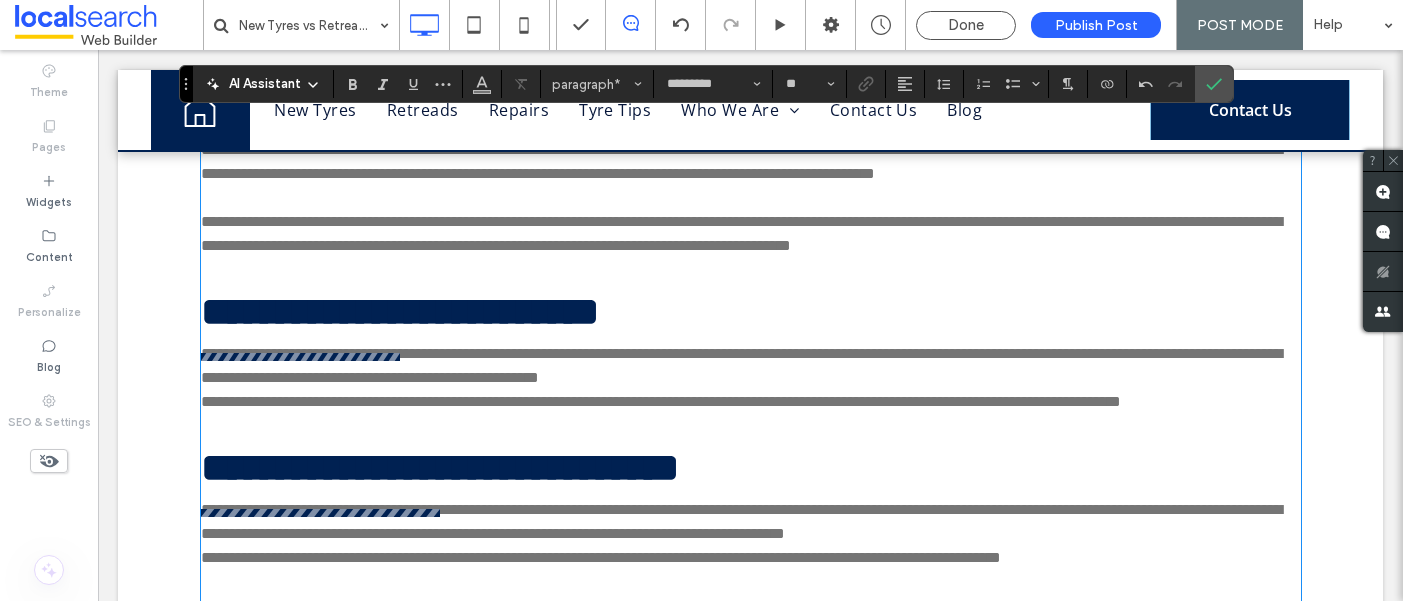 scroll, scrollTop: 727, scrollLeft: 0, axis: vertical 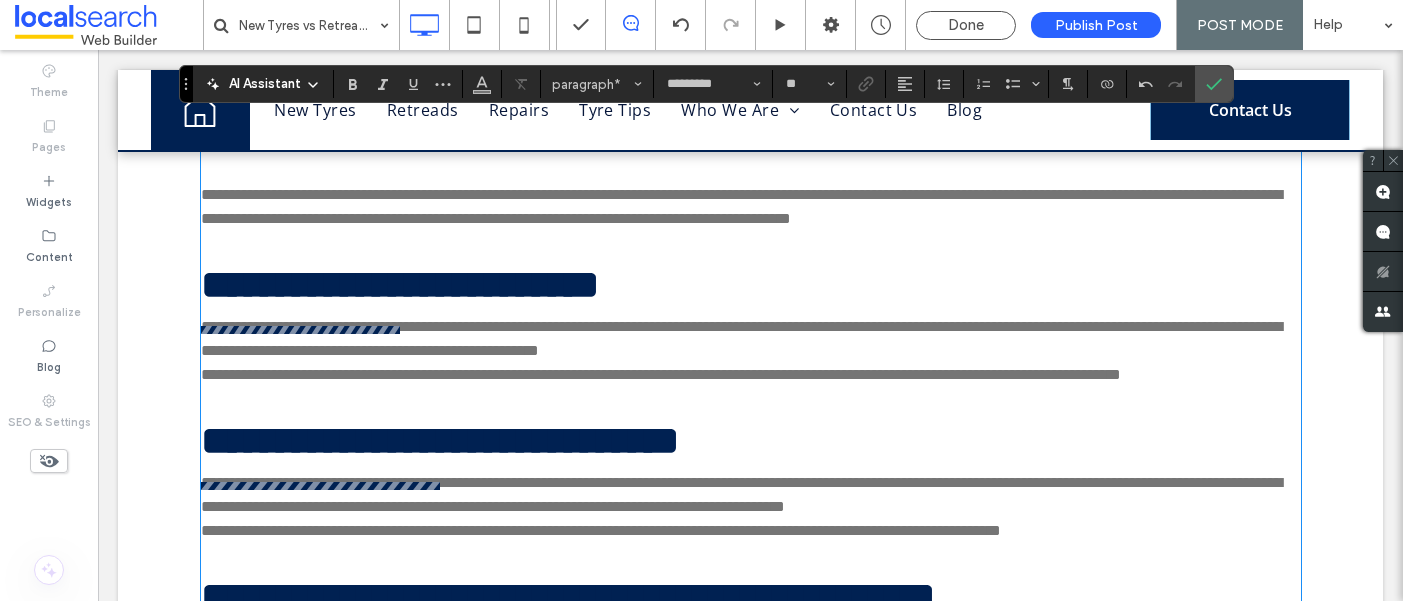 click on "**********" at bounding box center [751, 339] 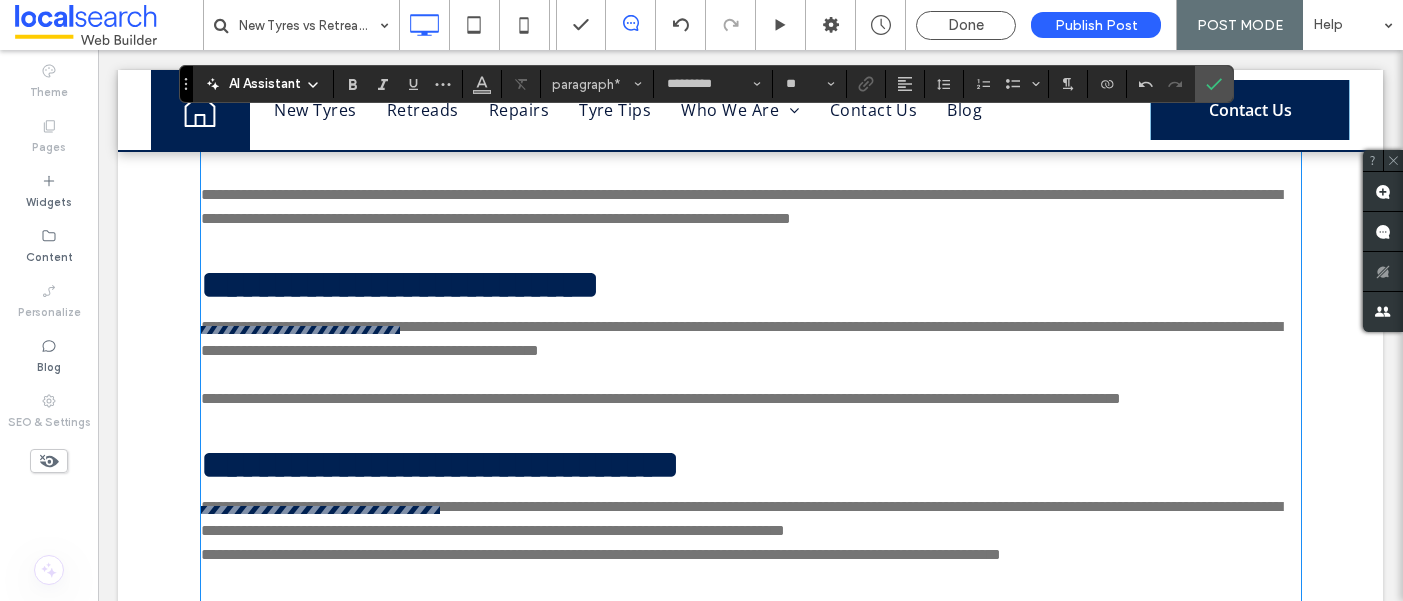 click on "**********" at bounding box center [751, 339] 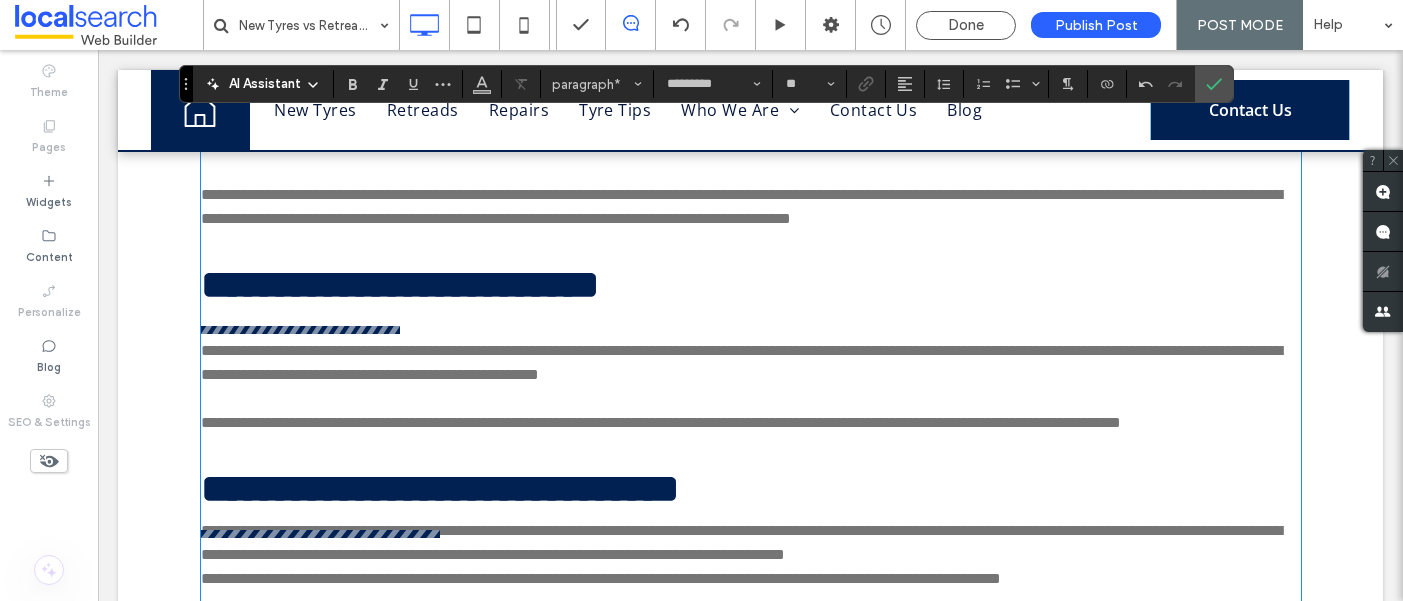 click at bounding box center [751, 327] 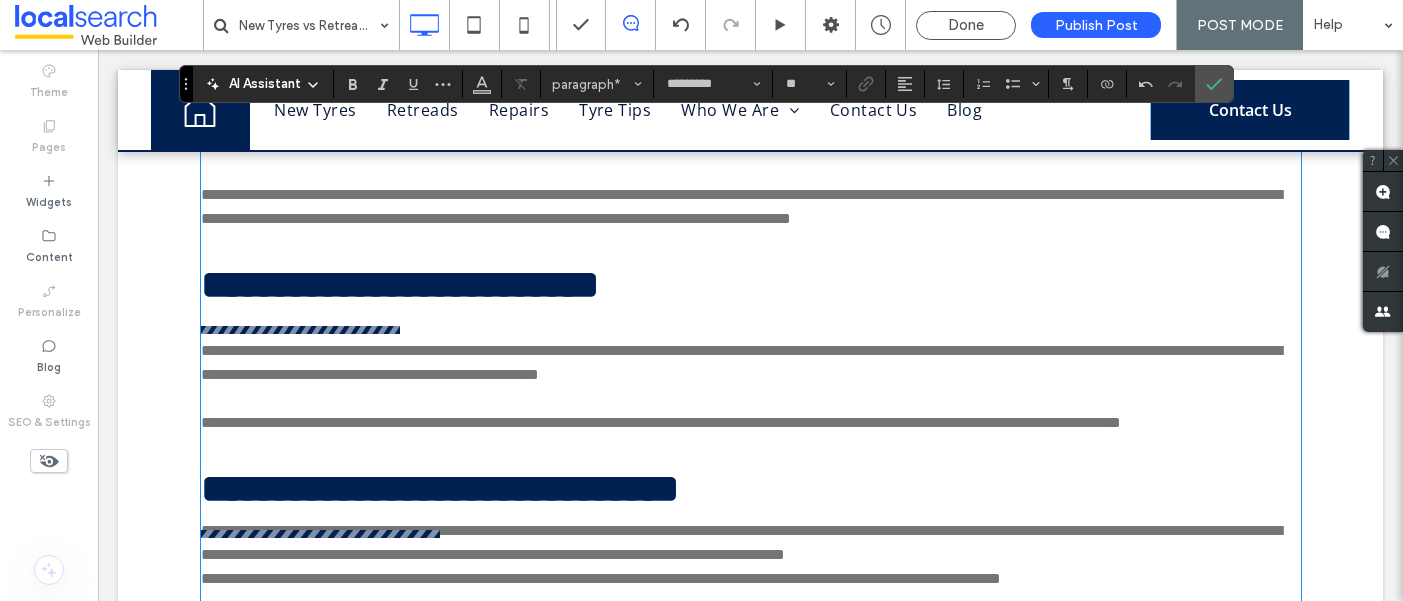 type on "*******" 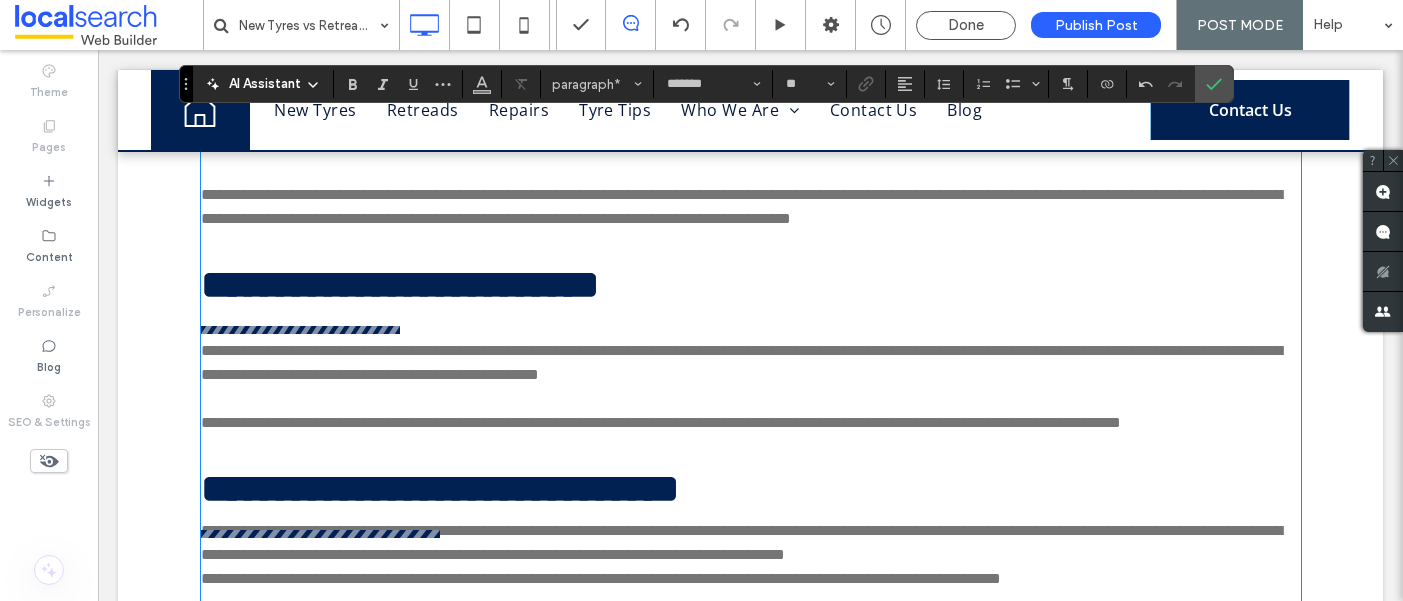 click on "**********" at bounding box center (400, 284) 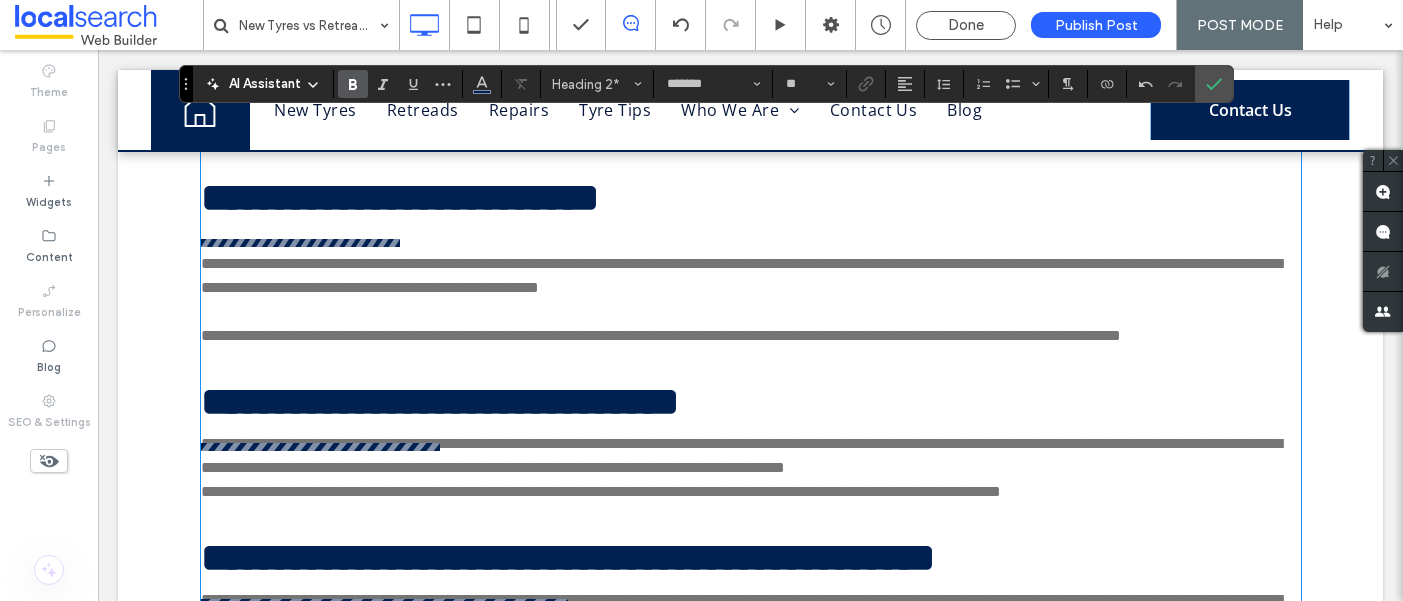 scroll, scrollTop: 913, scrollLeft: 0, axis: vertical 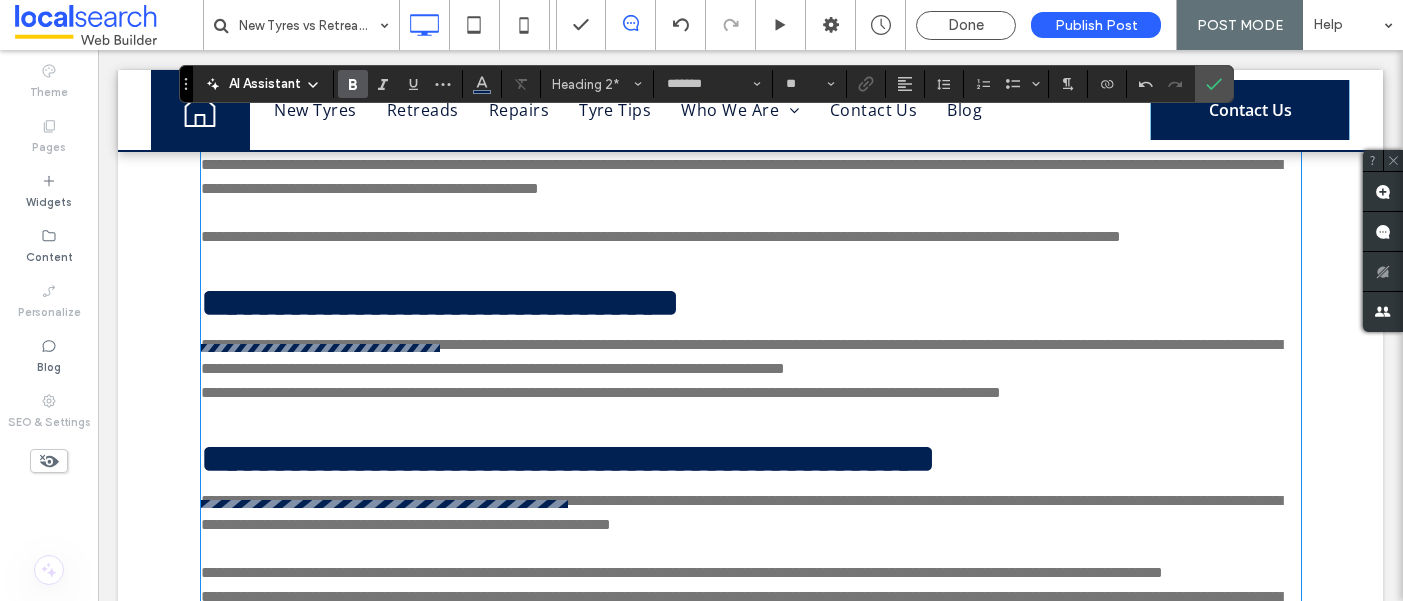 type on "*********" 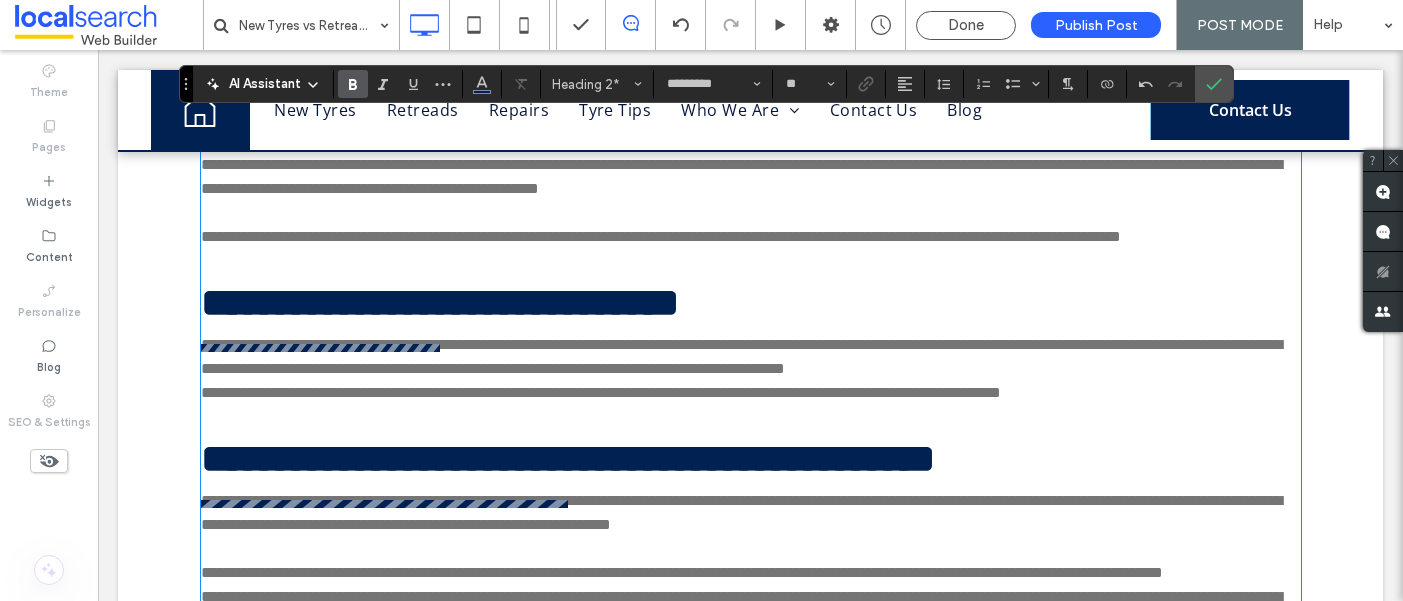click on "**********" at bounding box center (741, 356) 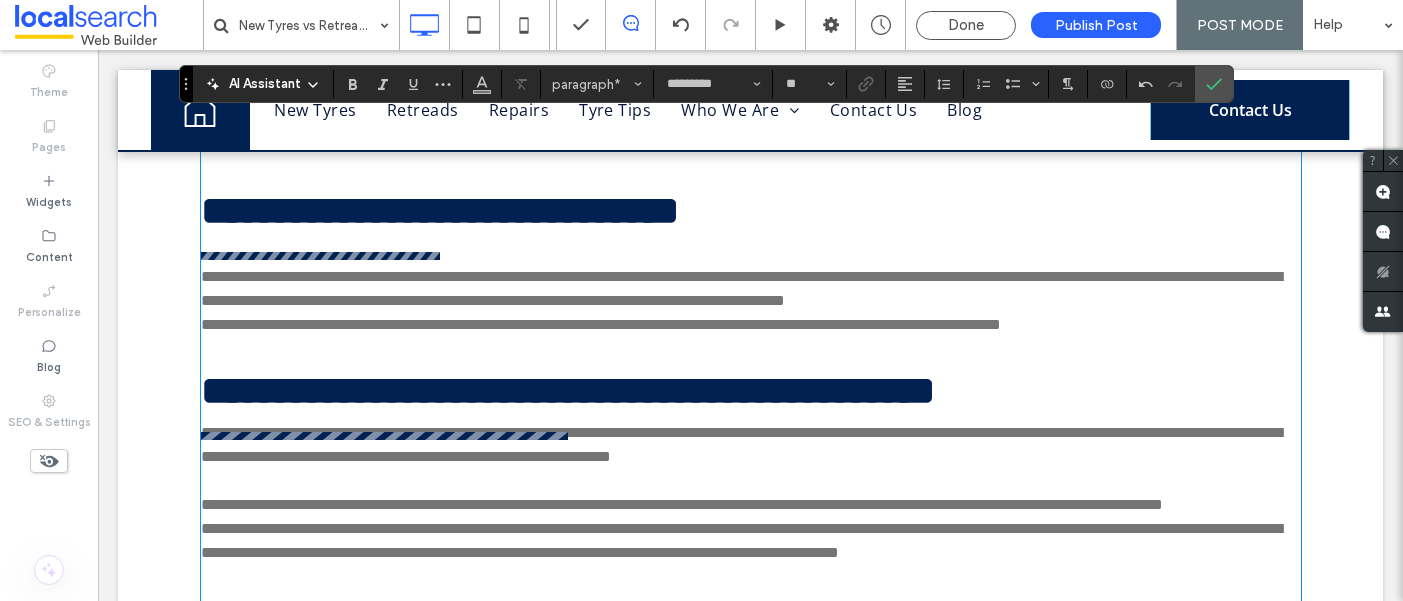 scroll, scrollTop: 1037, scrollLeft: 0, axis: vertical 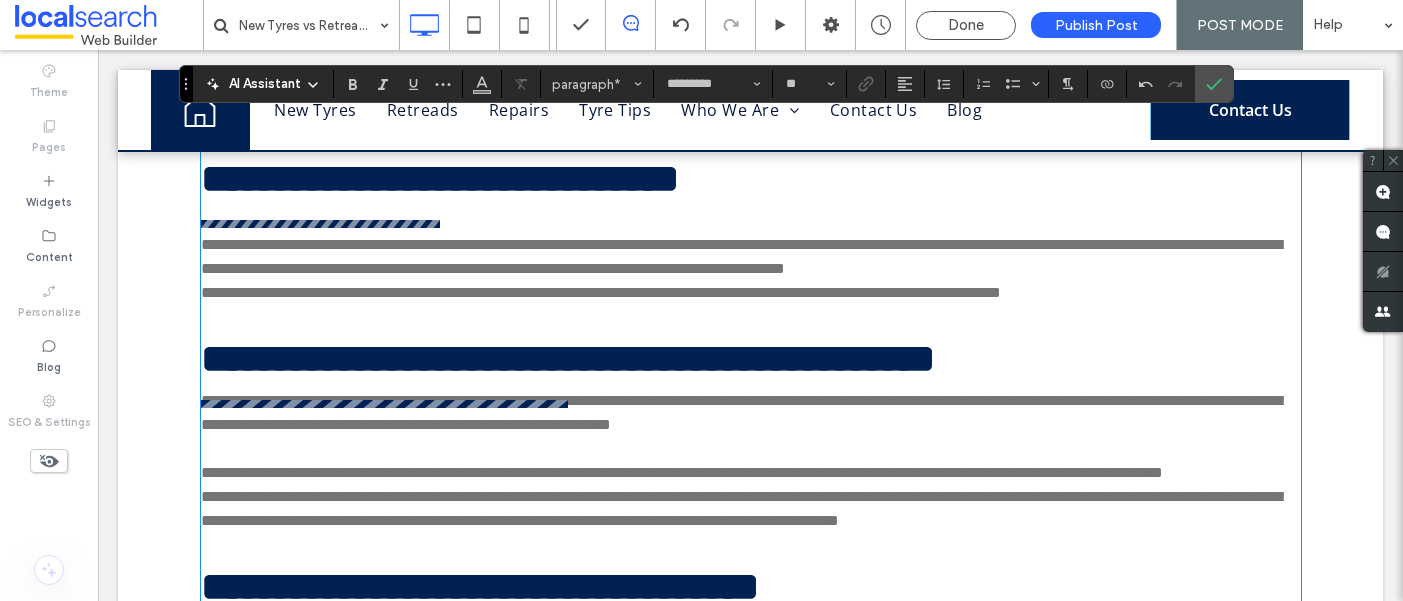 click on "**********" at bounding box center [751, 257] 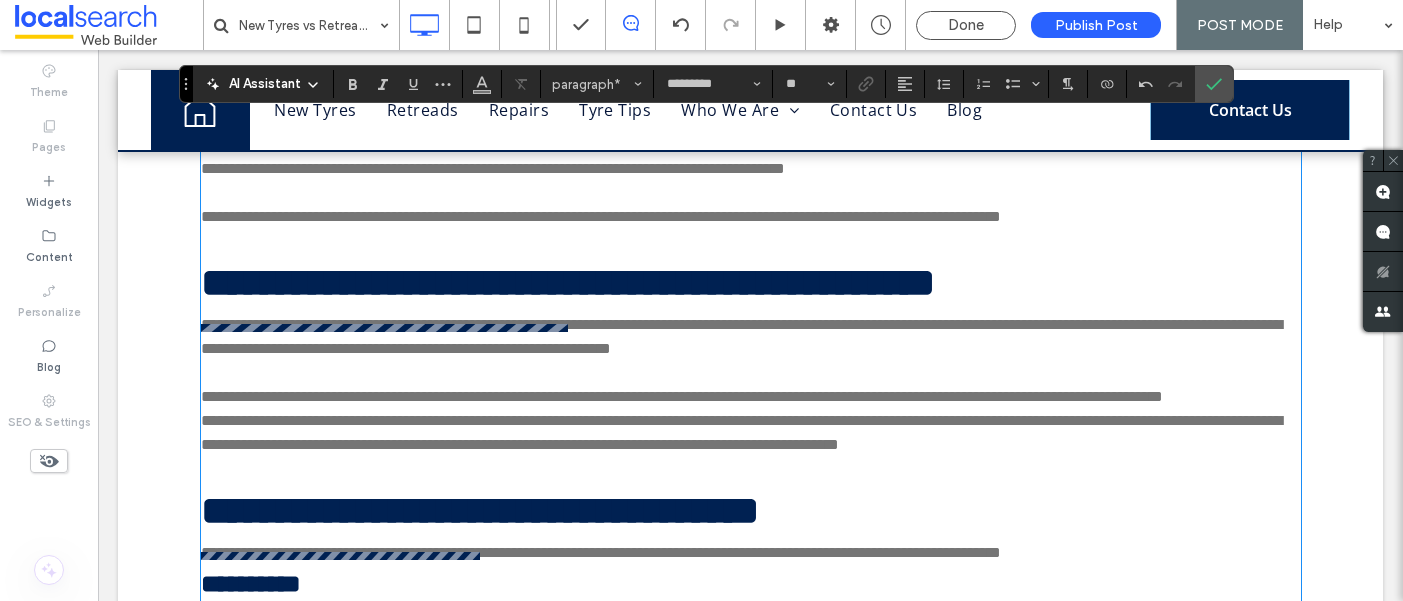 scroll, scrollTop: 1147, scrollLeft: 0, axis: vertical 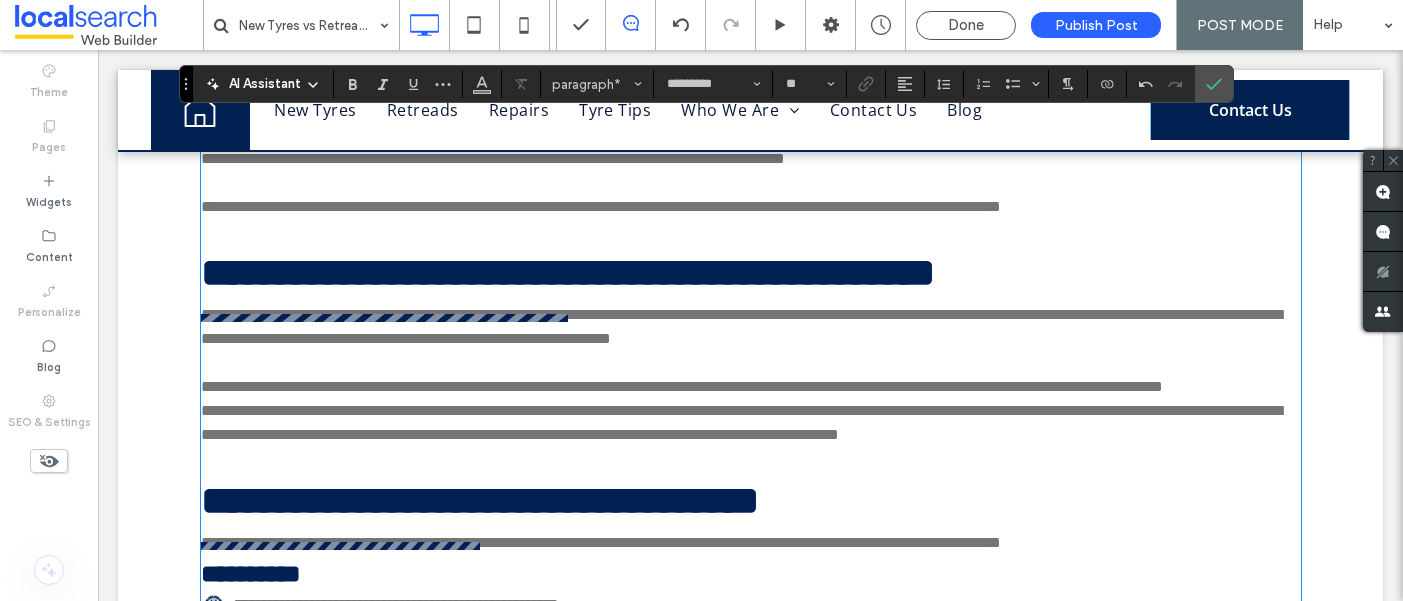 click on "**********" at bounding box center (741, 326) 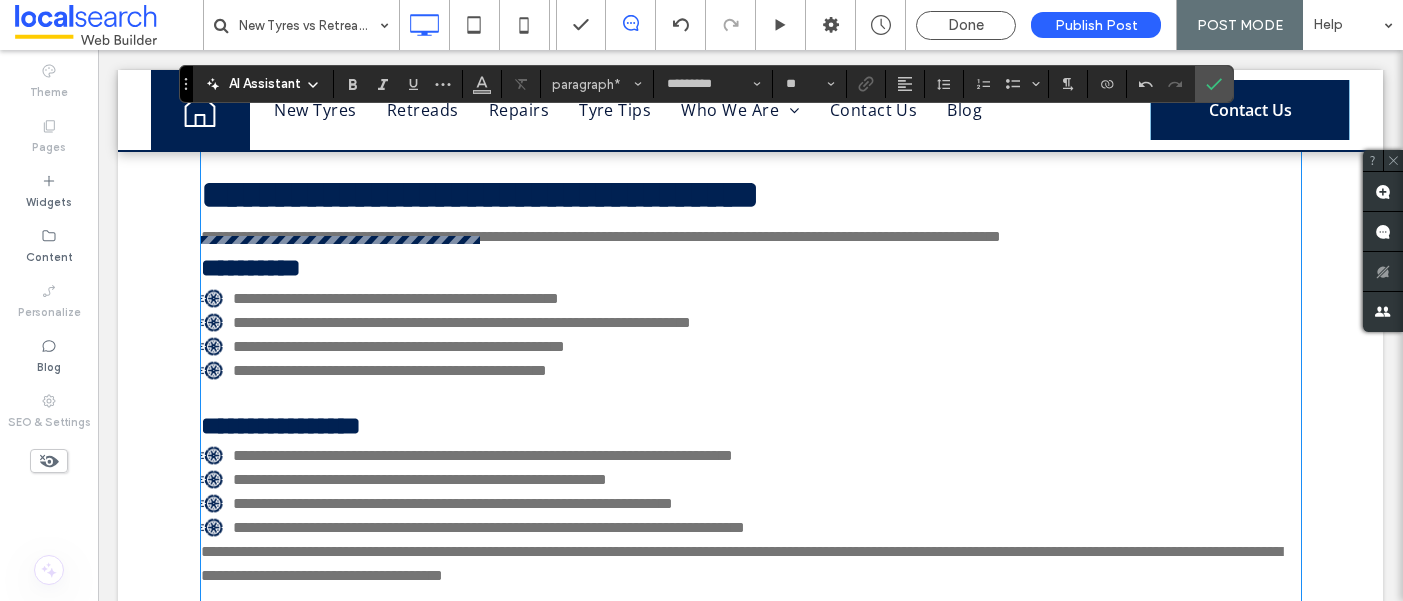 scroll, scrollTop: 1487, scrollLeft: 0, axis: vertical 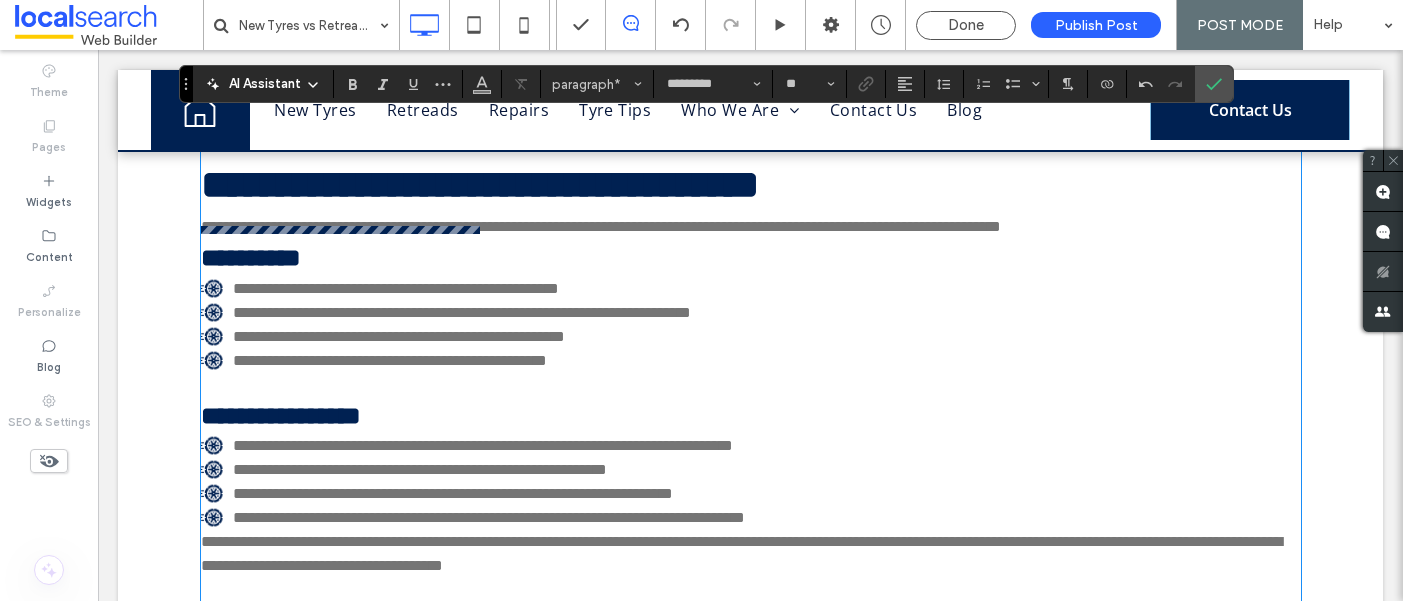 click on "**********" at bounding box center [601, 226] 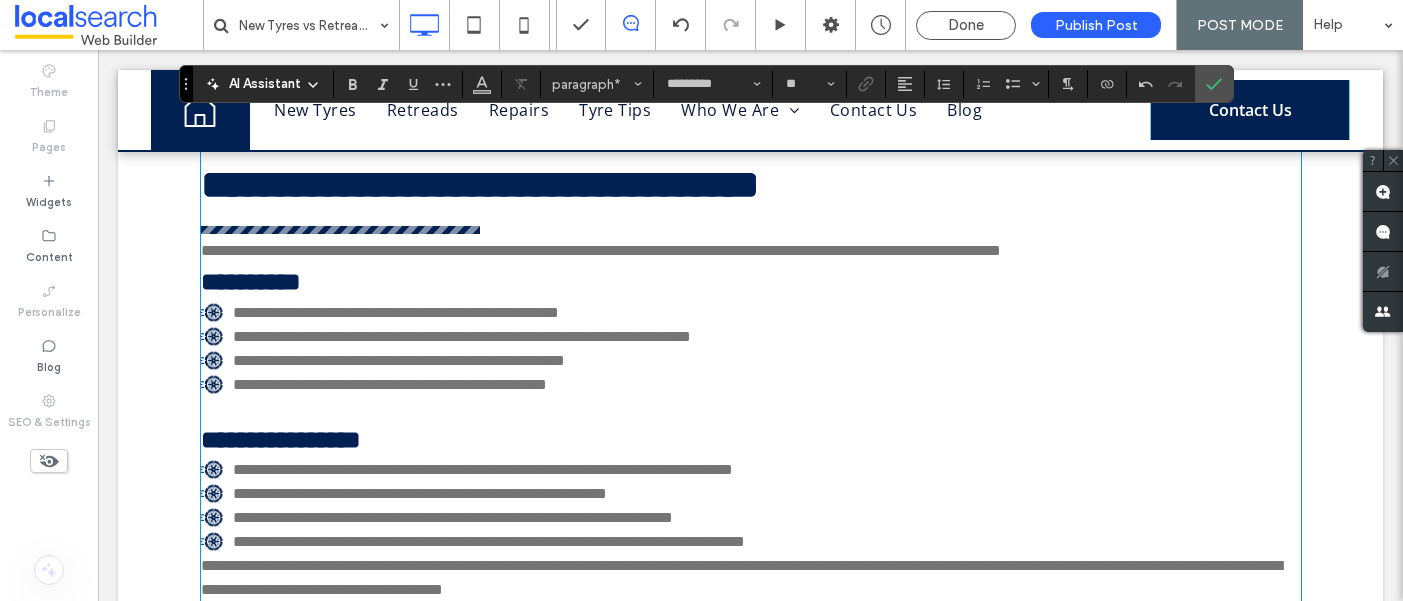 click on "**********" at bounding box center [751, 251] 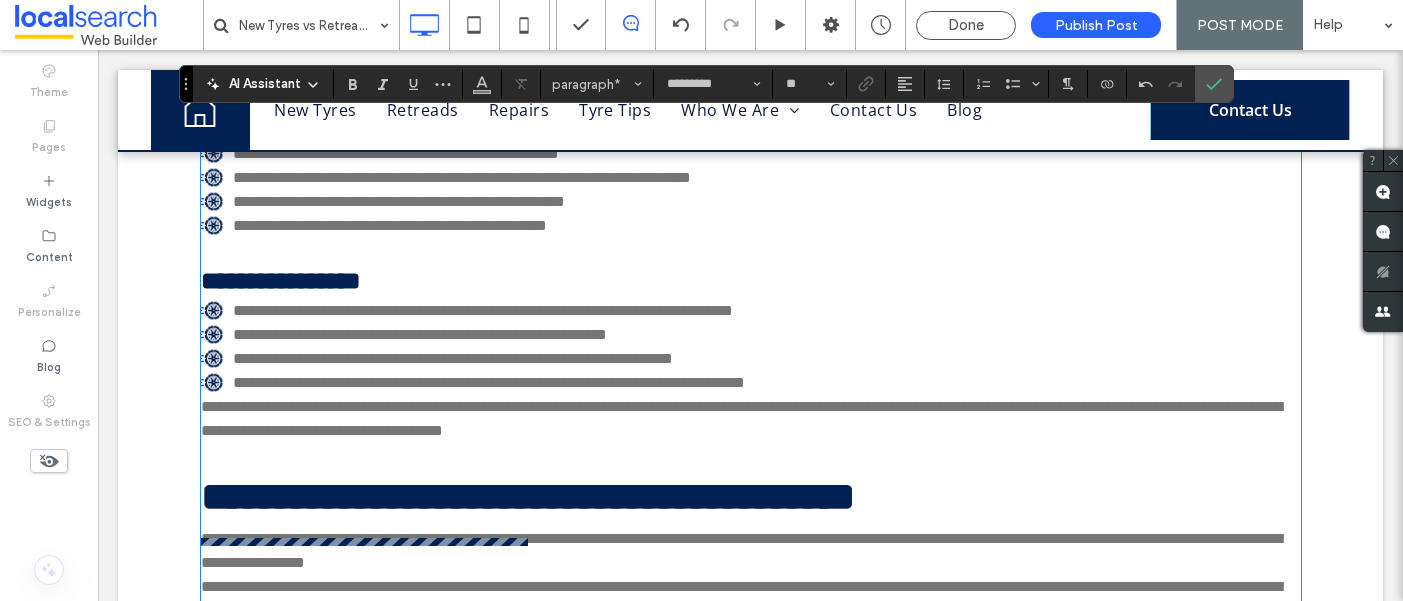 scroll, scrollTop: 1689, scrollLeft: 0, axis: vertical 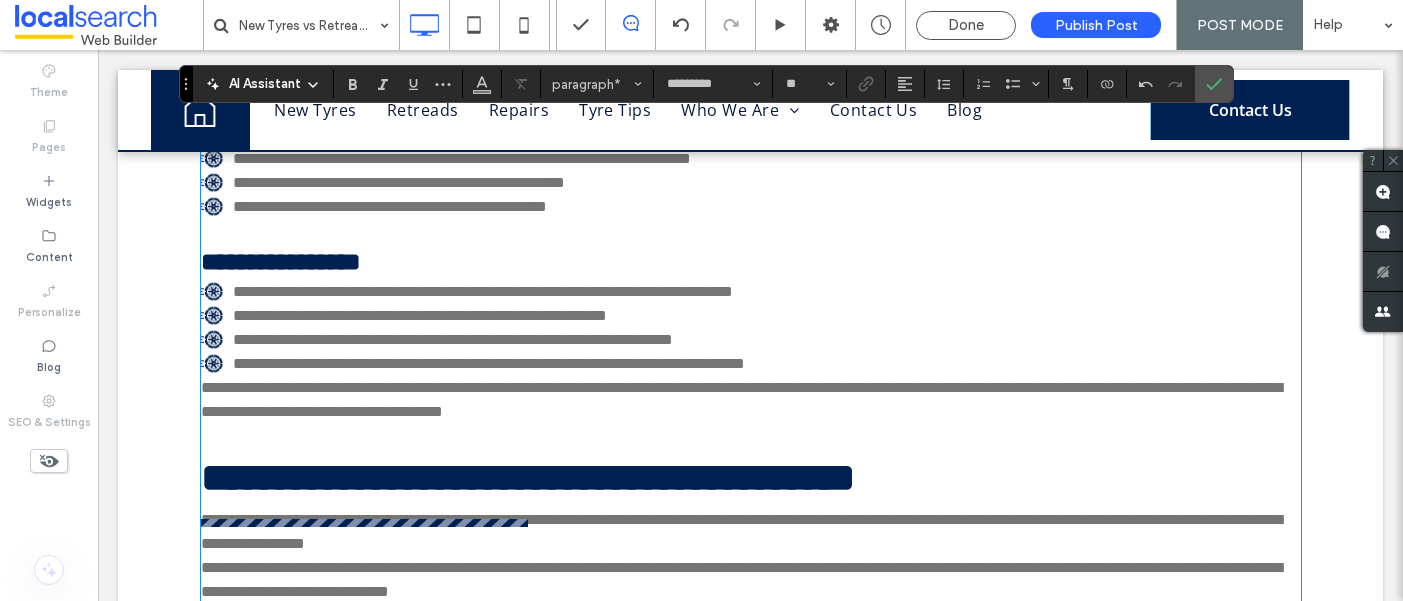 click on "**********" at bounding box center [741, 399] 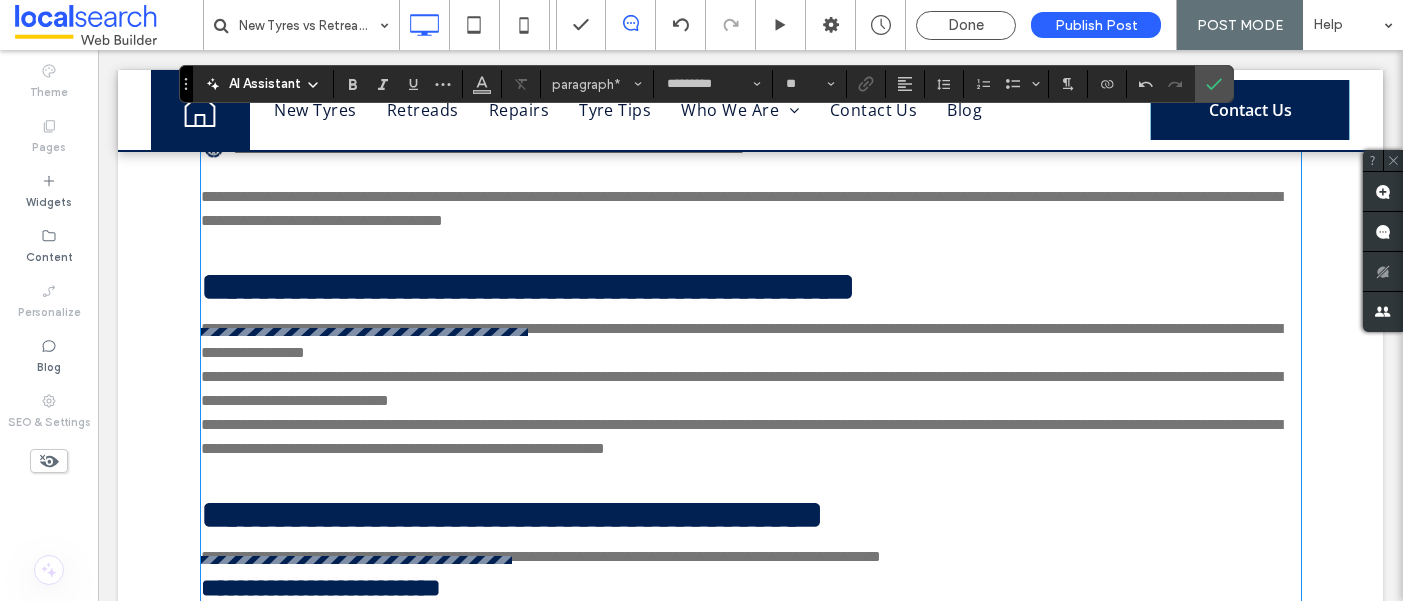 scroll, scrollTop: 1911, scrollLeft: 0, axis: vertical 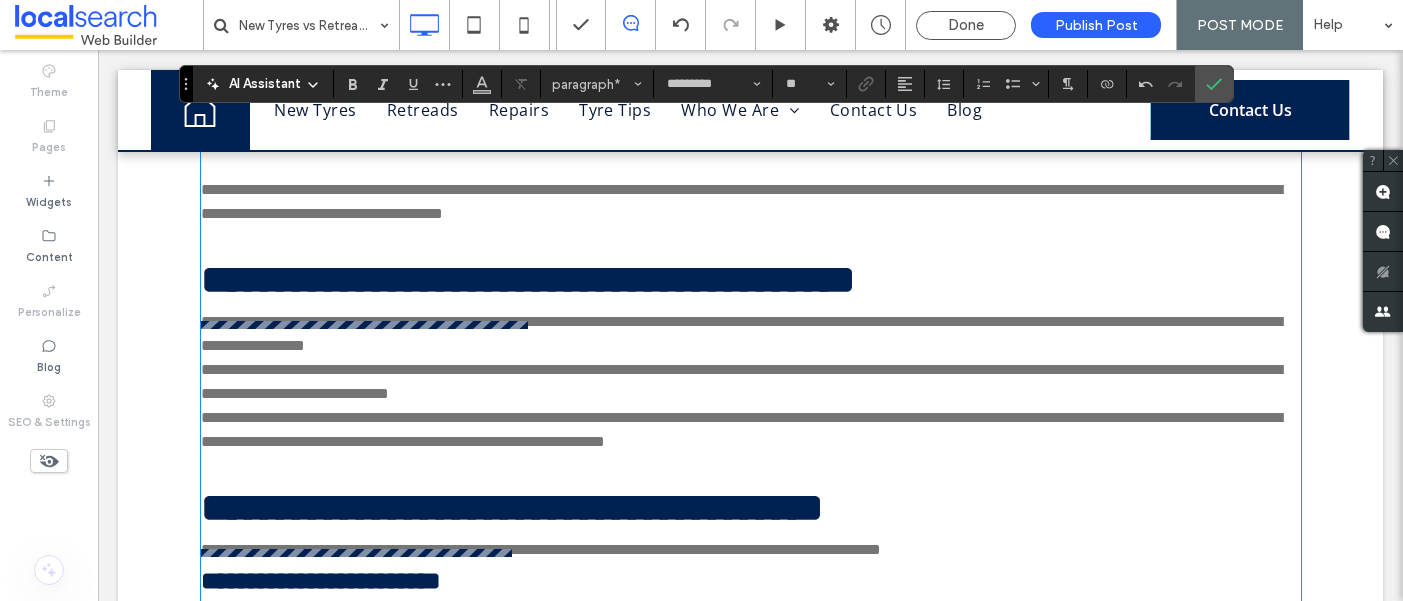 click on "**********" at bounding box center (741, 333) 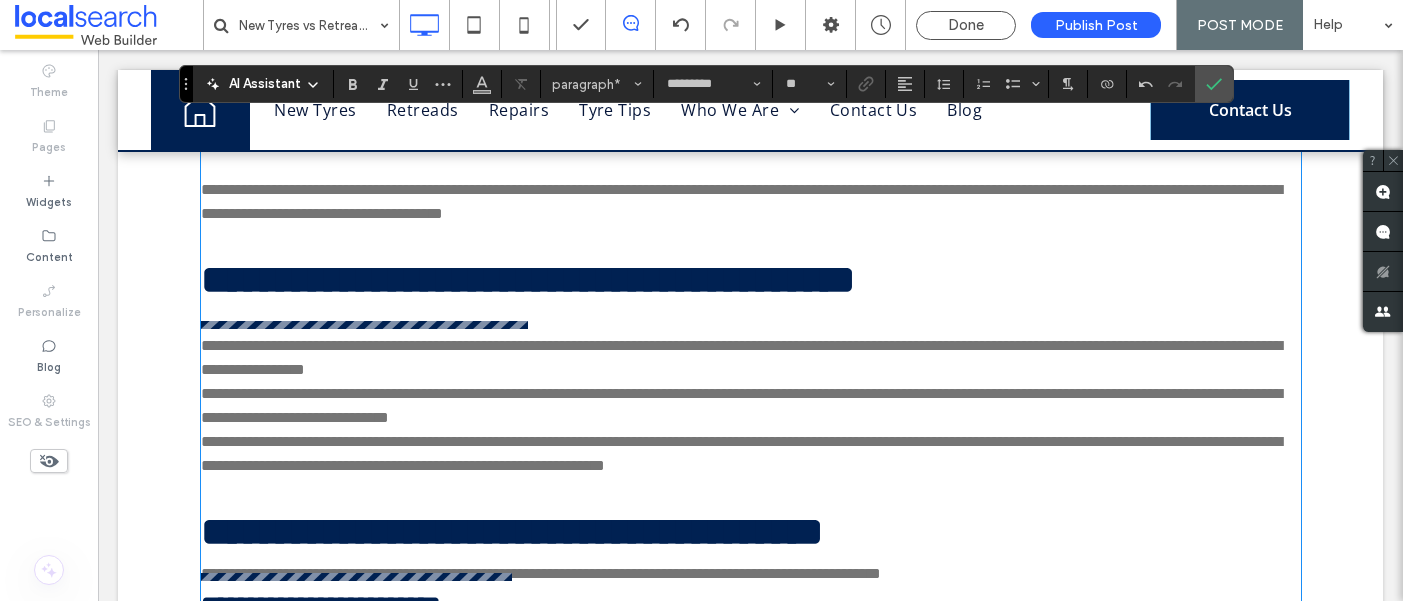 click on "**********" at bounding box center (751, 358) 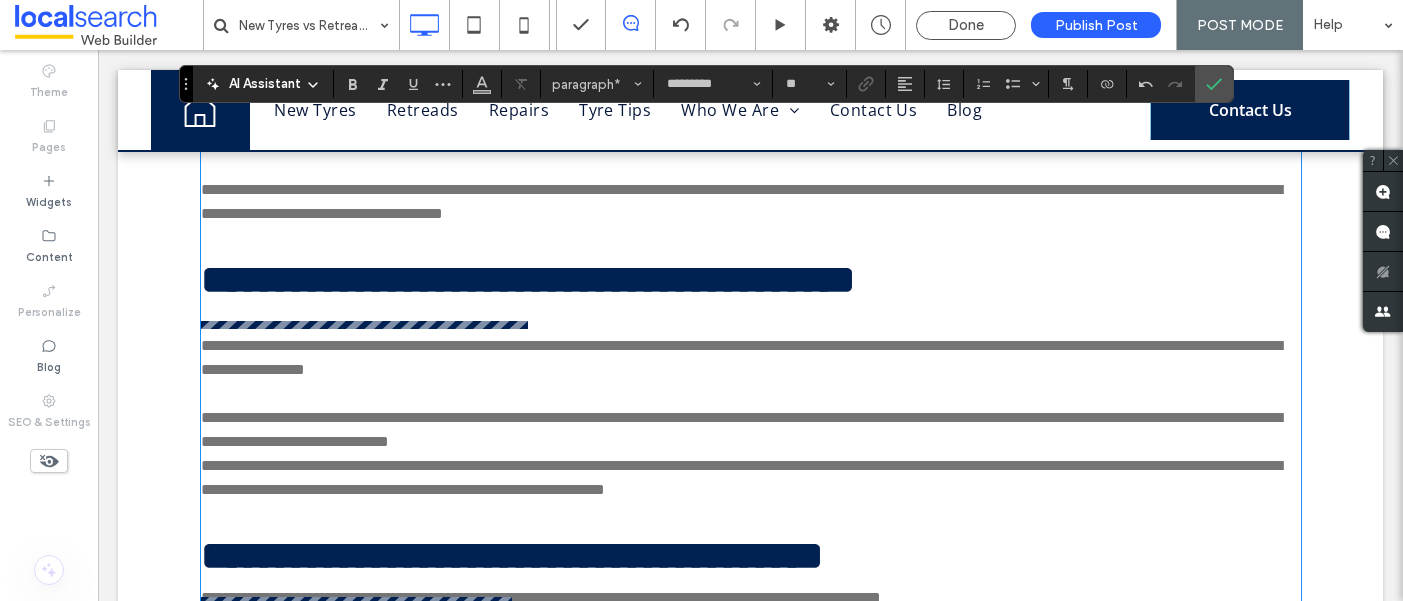 click on "**********" at bounding box center (751, 430) 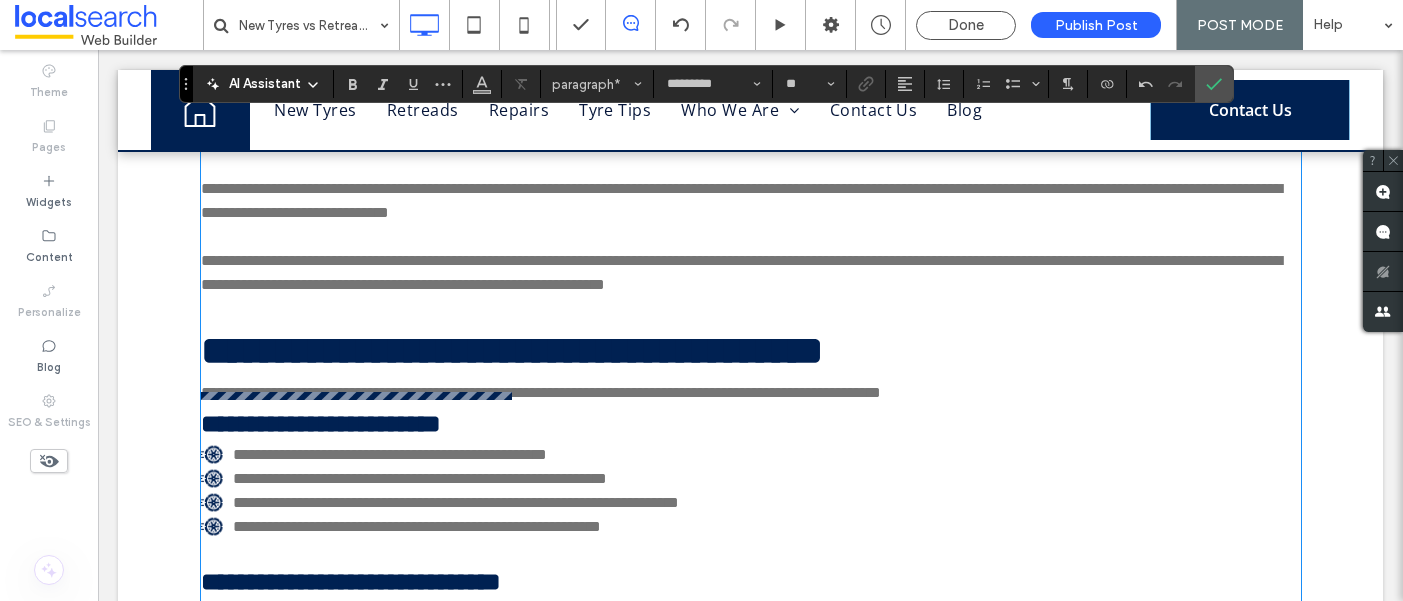 scroll, scrollTop: 2141, scrollLeft: 0, axis: vertical 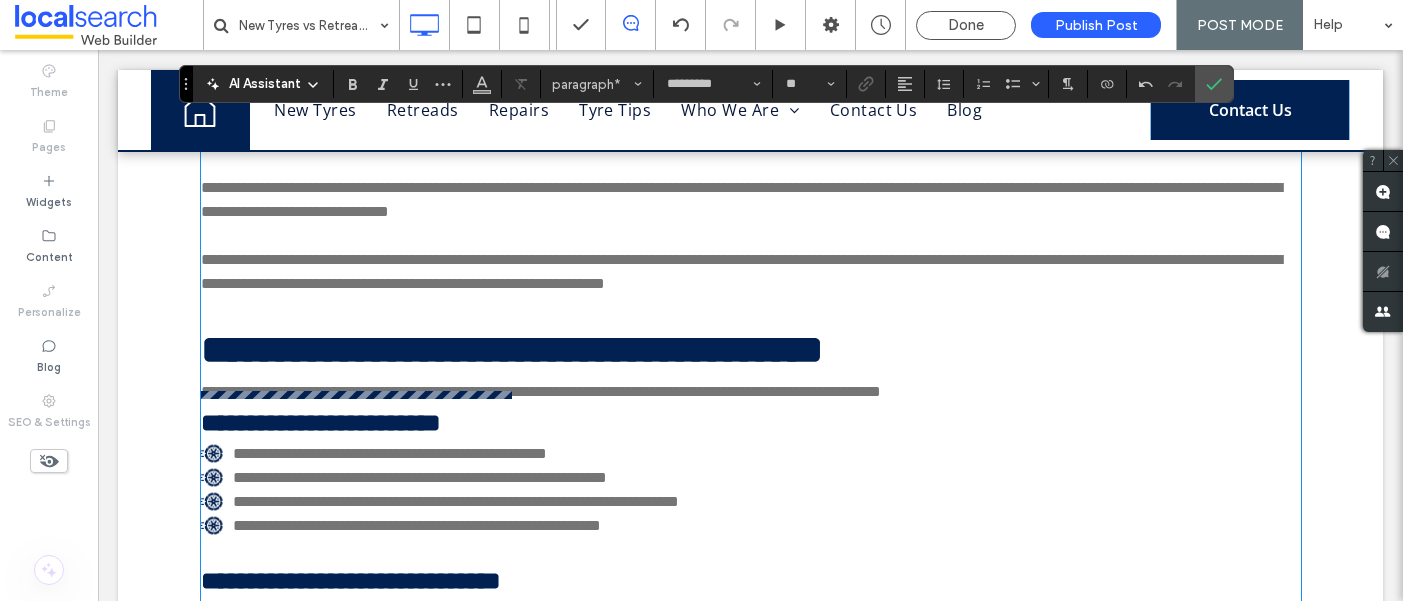 click on "**********" at bounding box center [541, 391] 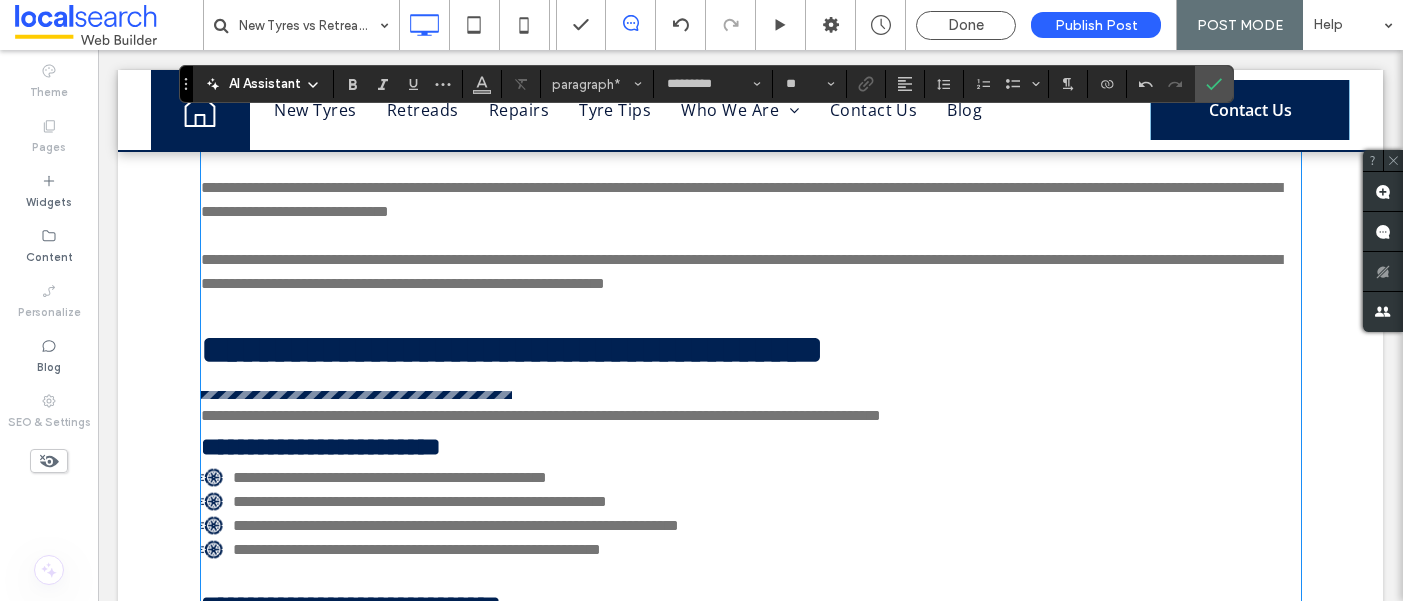 click on "**********" at bounding box center (751, 416) 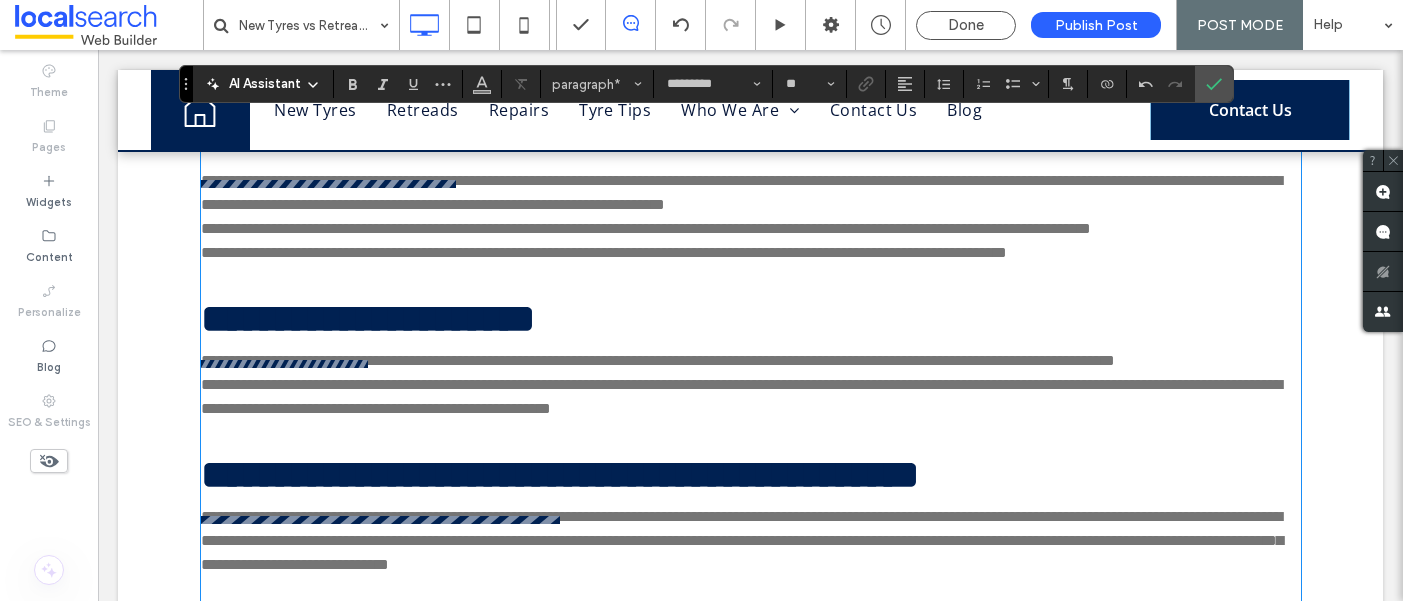 scroll, scrollTop: 2827, scrollLeft: 0, axis: vertical 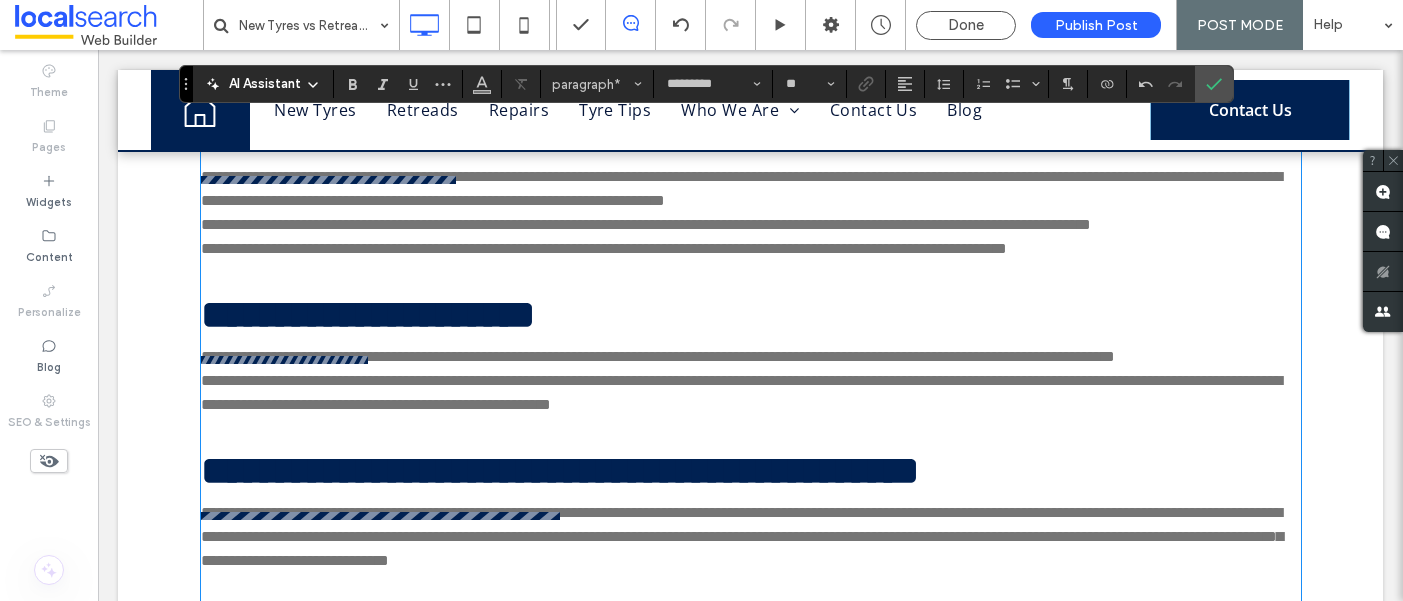 click on "**********" at bounding box center [741, 188] 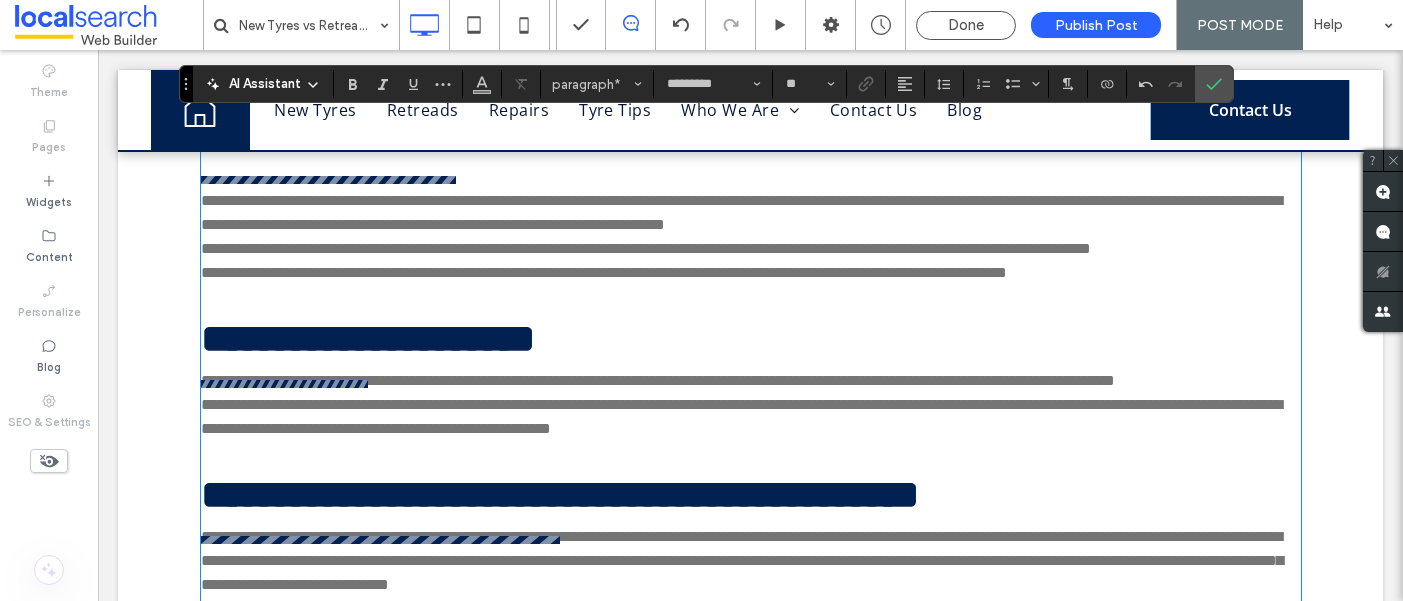 click on "**********" at bounding box center [751, 213] 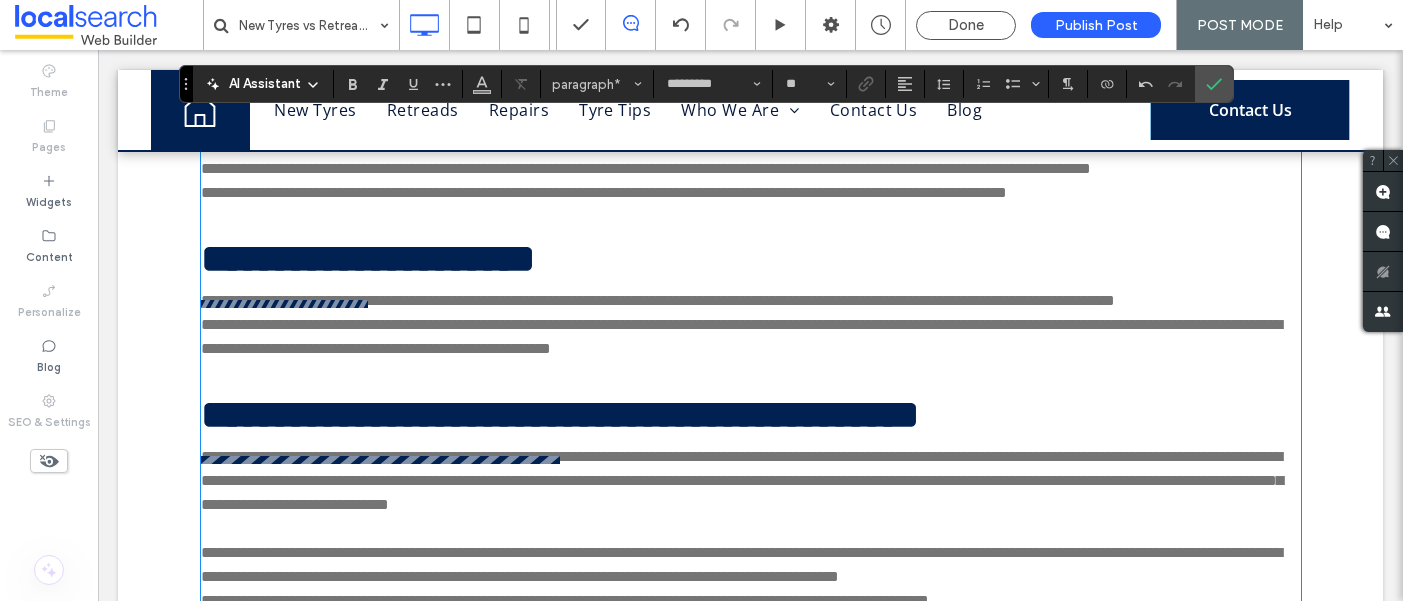 scroll, scrollTop: 3024, scrollLeft: 0, axis: vertical 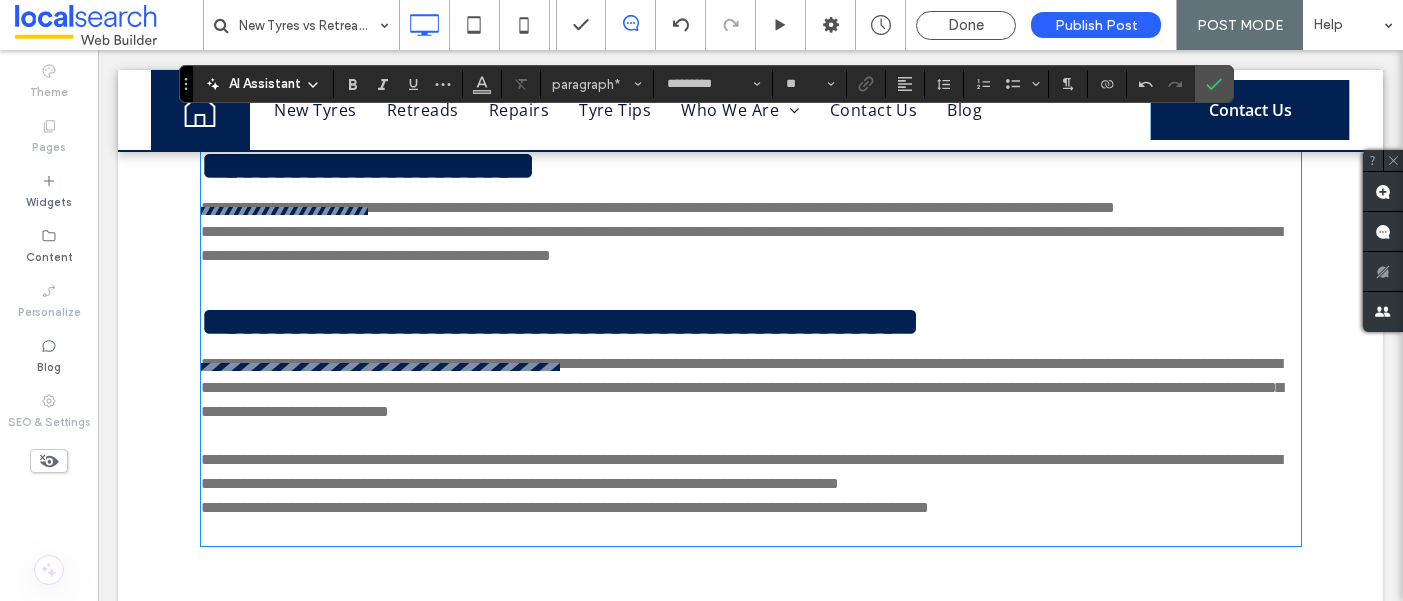 click on "**********" at bounding box center (658, 207) 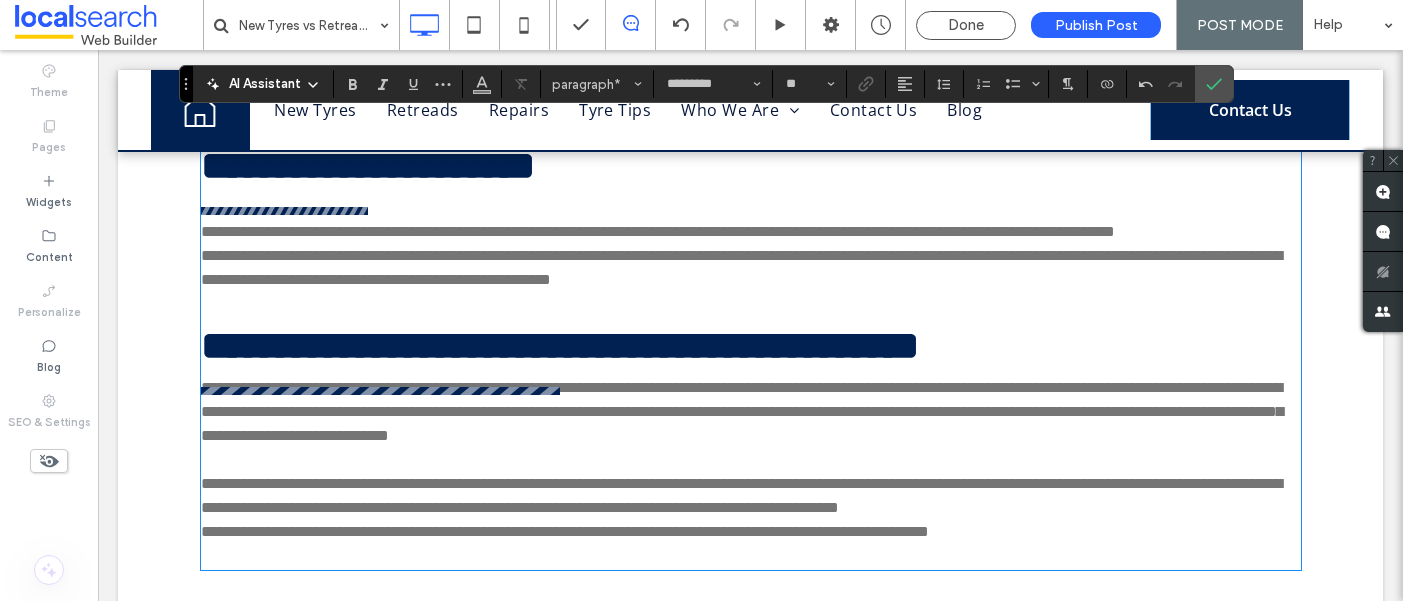 click on "**********" at bounding box center [751, 232] 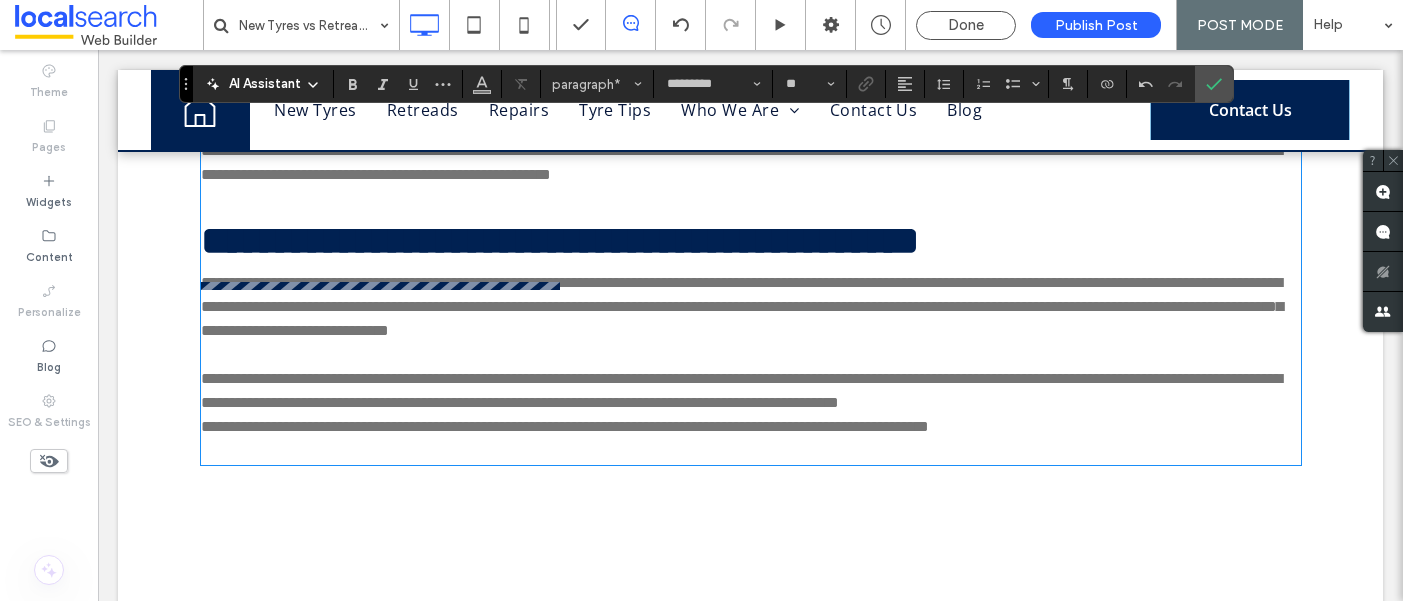 scroll, scrollTop: 3181, scrollLeft: 0, axis: vertical 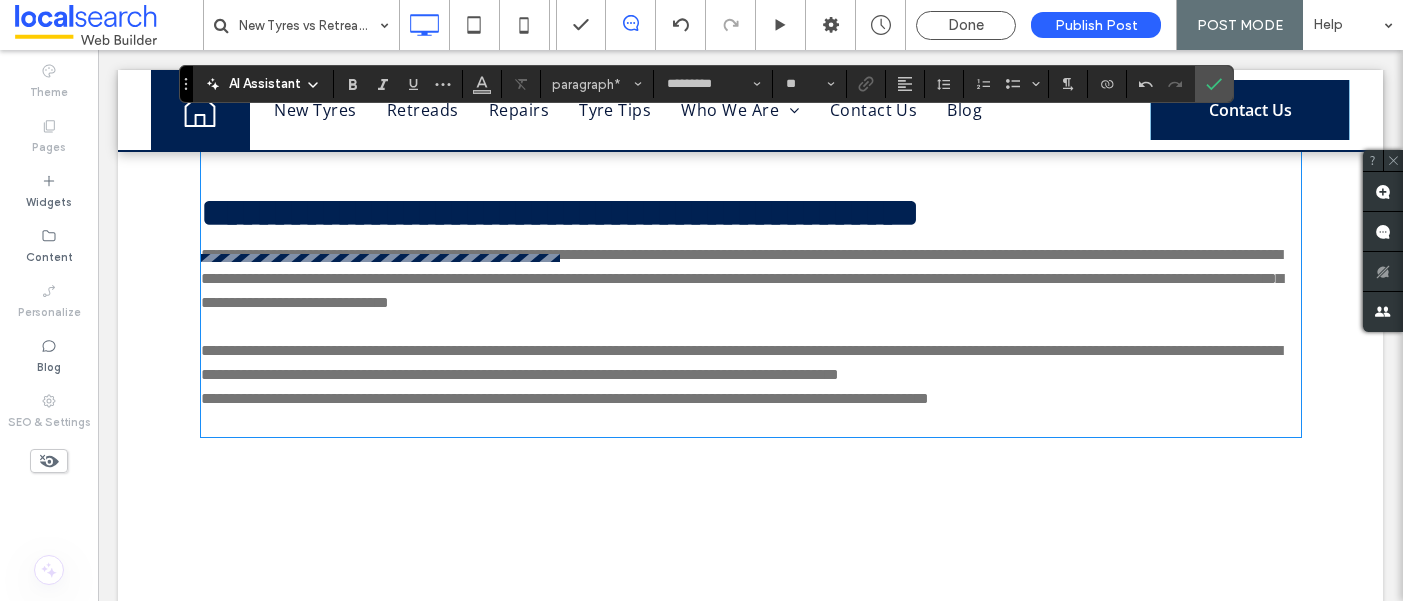 click on "**********" at bounding box center [742, 278] 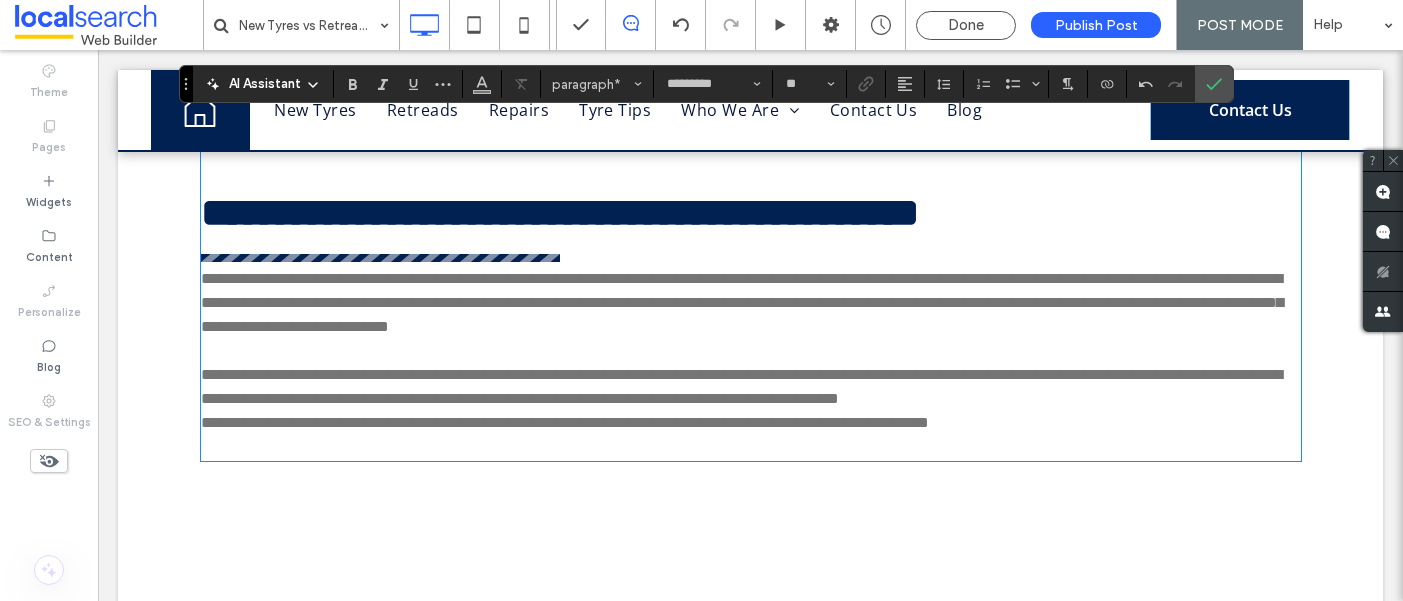 click at bounding box center [751, 351] 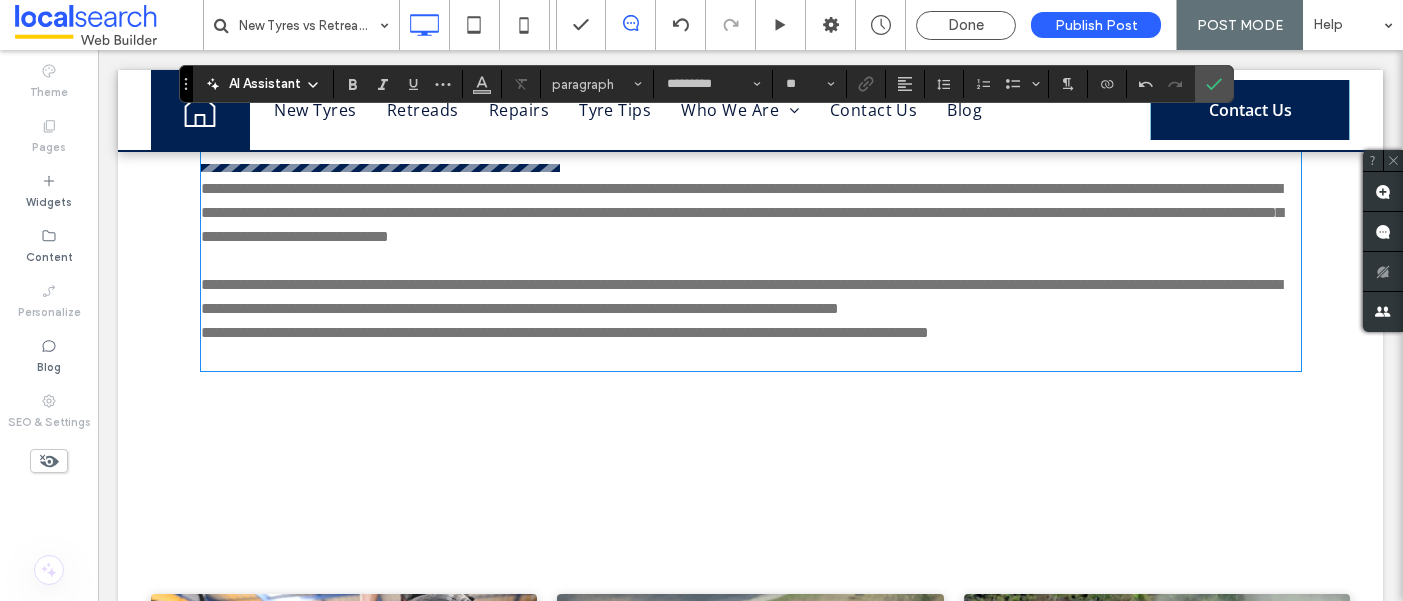 scroll, scrollTop: 3291, scrollLeft: 0, axis: vertical 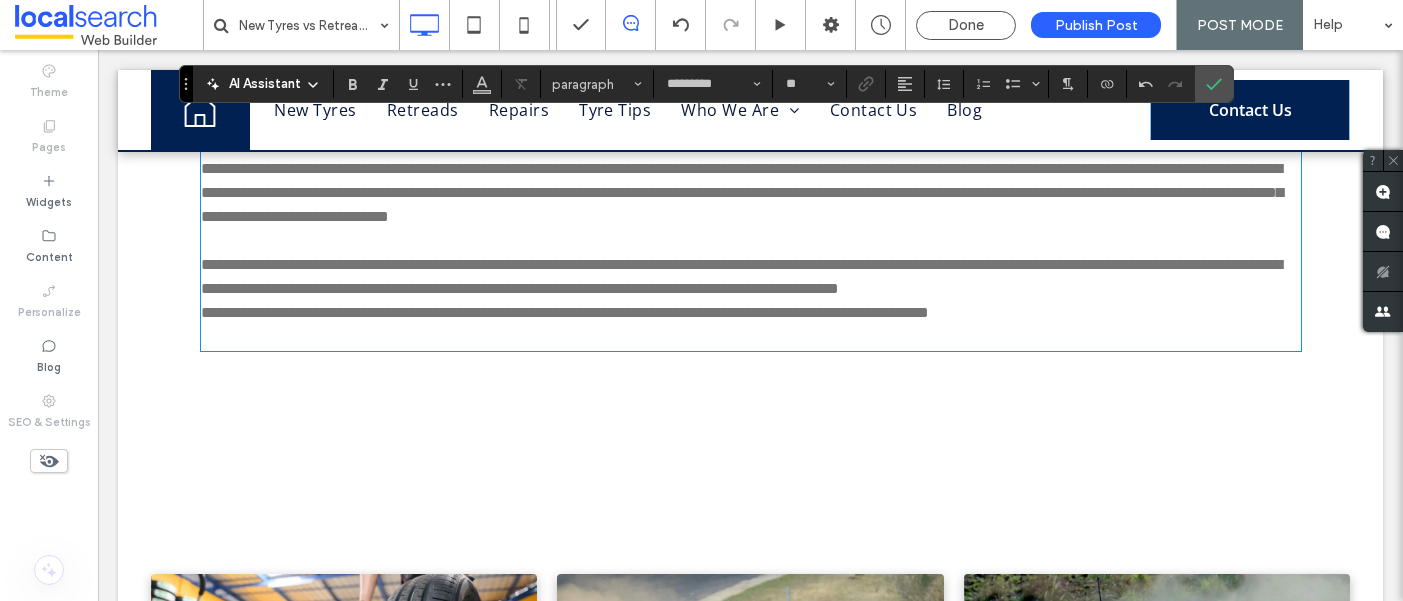 click at bounding box center (751, 337) 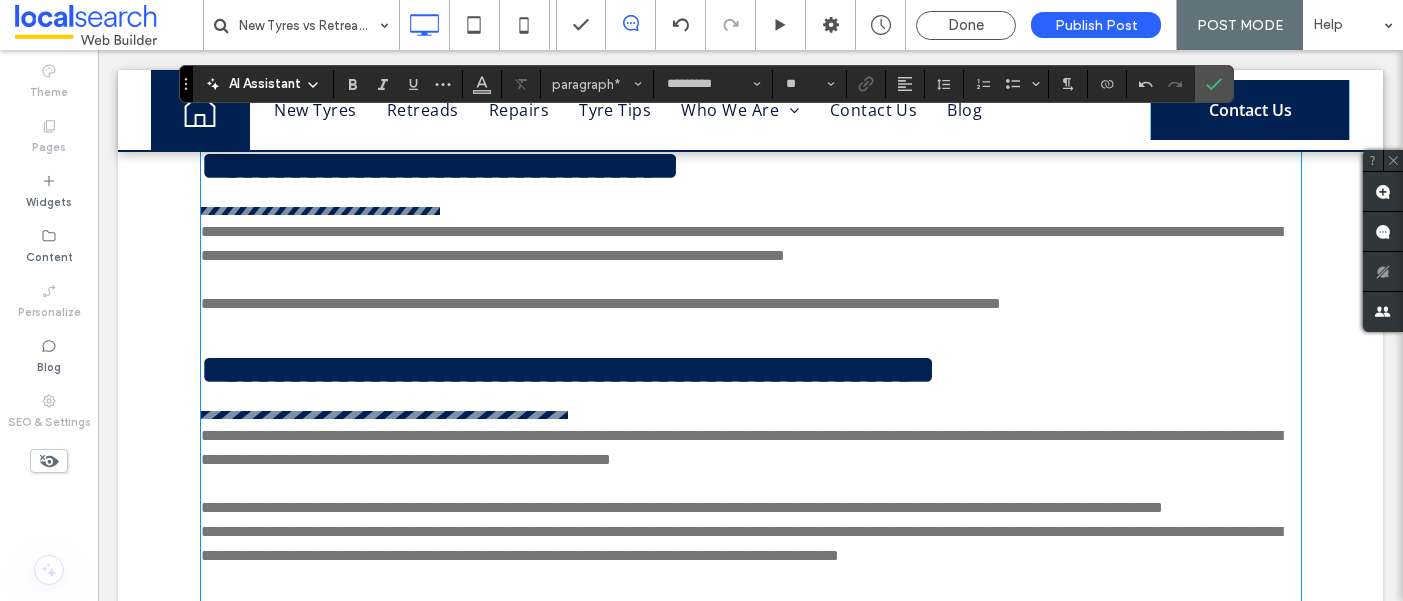 scroll, scrollTop: 530, scrollLeft: 0, axis: vertical 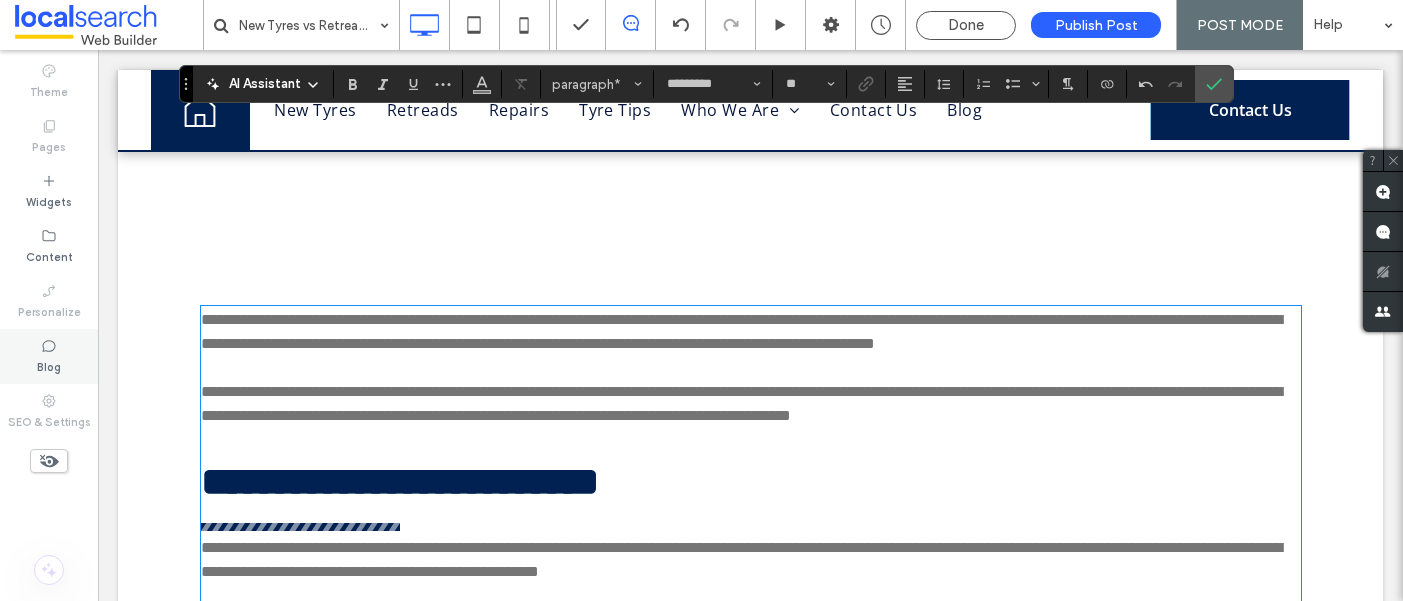 click on "Blog" at bounding box center [49, 356] 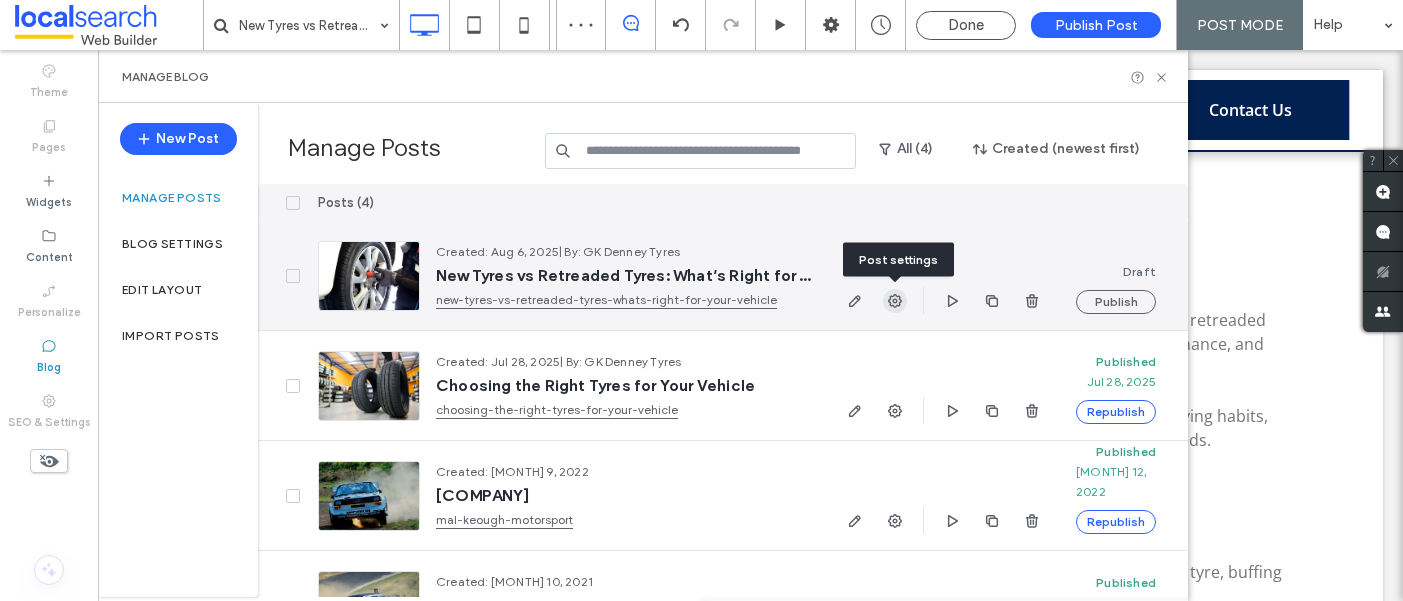 click 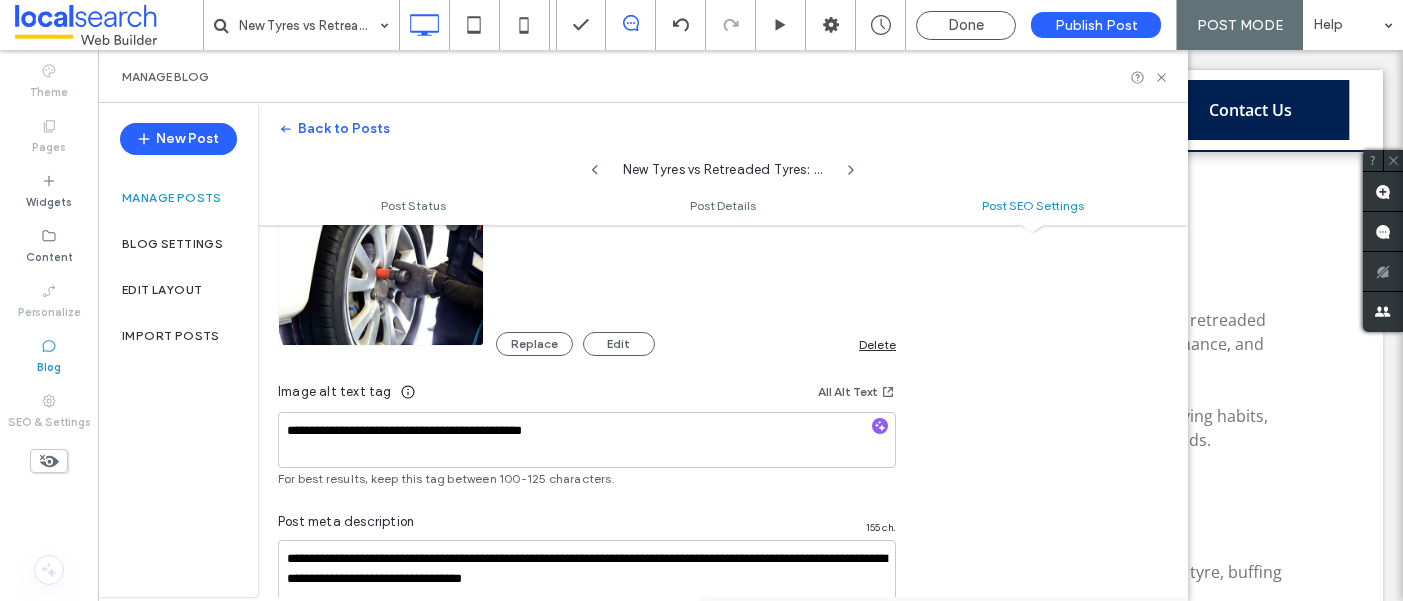 scroll, scrollTop: 1382, scrollLeft: 0, axis: vertical 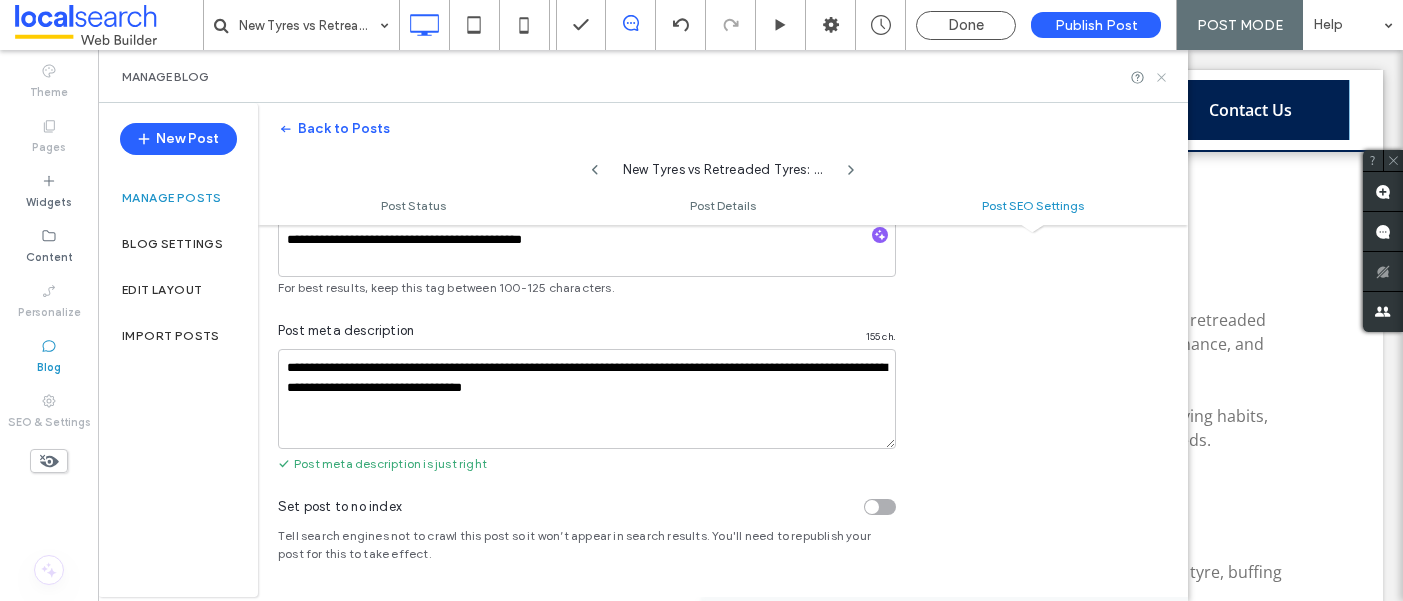 click 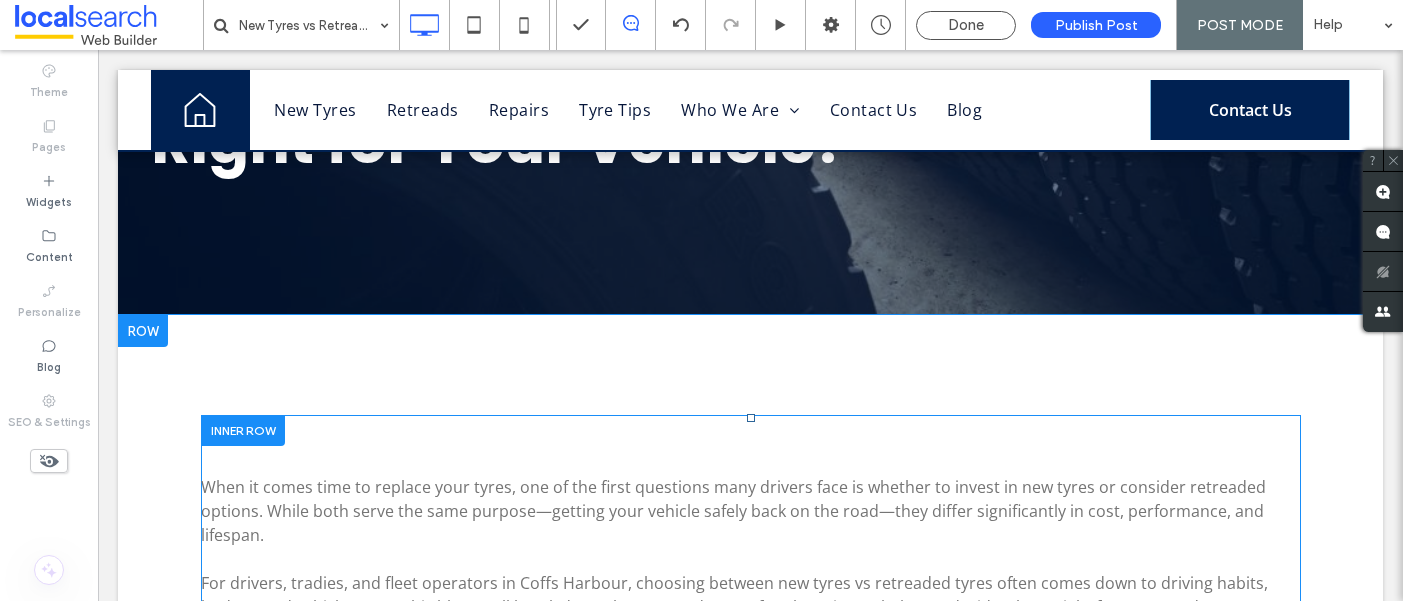 scroll, scrollTop: 361, scrollLeft: 0, axis: vertical 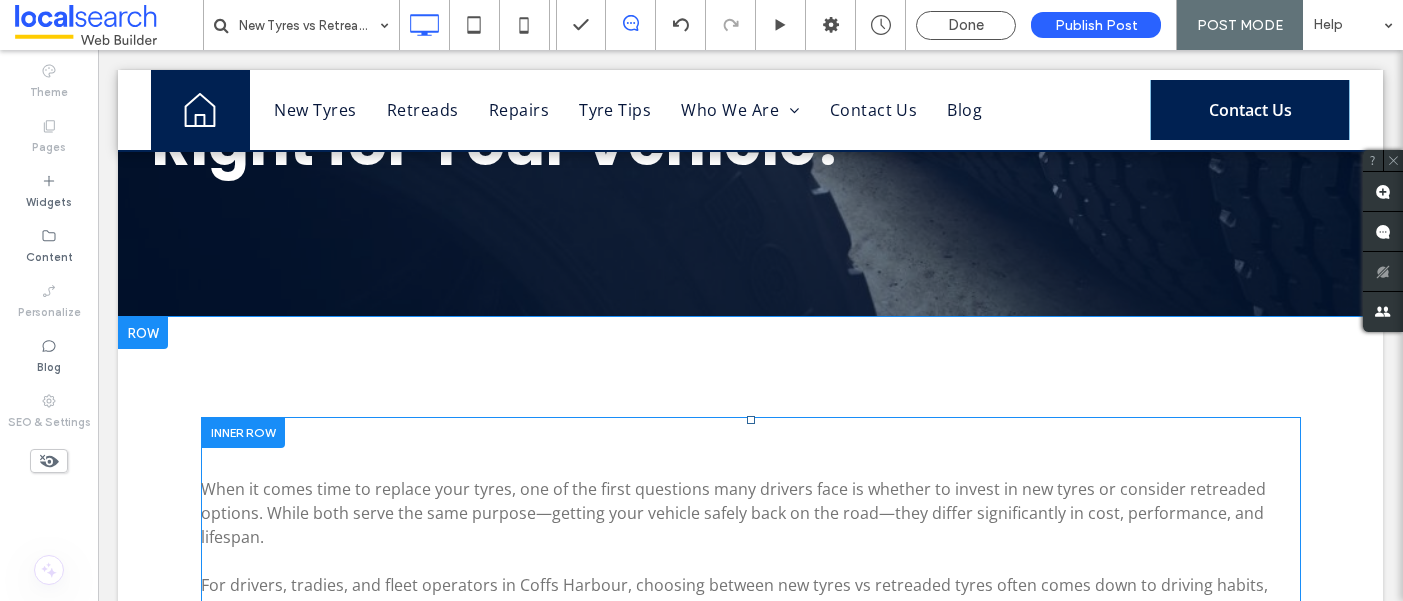 click on "When it comes time to replace your tyres, one of the first questions many drivers face is whether to invest in new tyres or consider retreaded options. While both serve the same purpose—getting your vehicle safely back on the road—they differ significantly in cost, performance, and lifespan. For drivers, tradies, and fleet operators in Coffs Harbour, choosing between new tyres vs retreaded tyres often comes down to driving habits, budget, and vehicle use. In this blog, we’ll break down the pros and cons of each option to help you decide what’s right for your needs. What Are Retreaded Tyres? Retreaded tyres are previously used casings that have undergone a process to replace the worn tread. This involves inspecting the tyre, buffing off the old tread, and applying new rubber using heat and pressure to bond it to the casing. Retreads are most commonly used in commercial transport, heavy-duty vehicles, or fleet operations where the cost of frequent tyre replacement can add up. New Tyres:" at bounding box center (750, 1975) 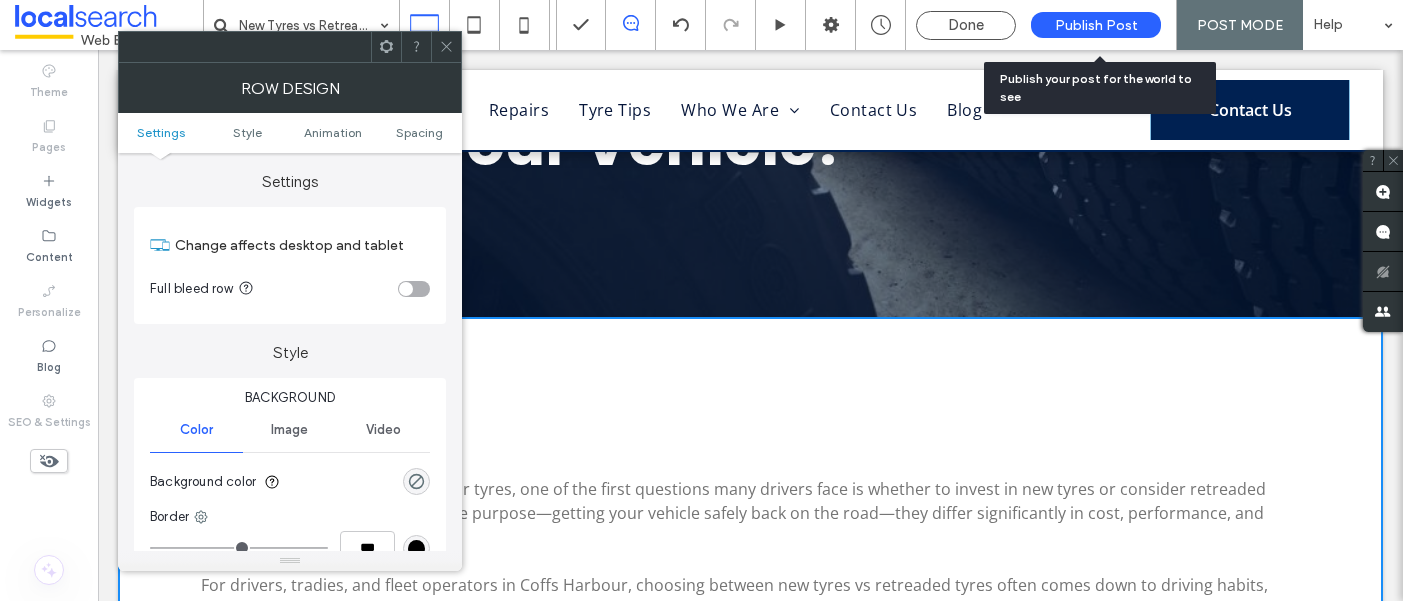 click on "Publish Post" at bounding box center [1096, 25] 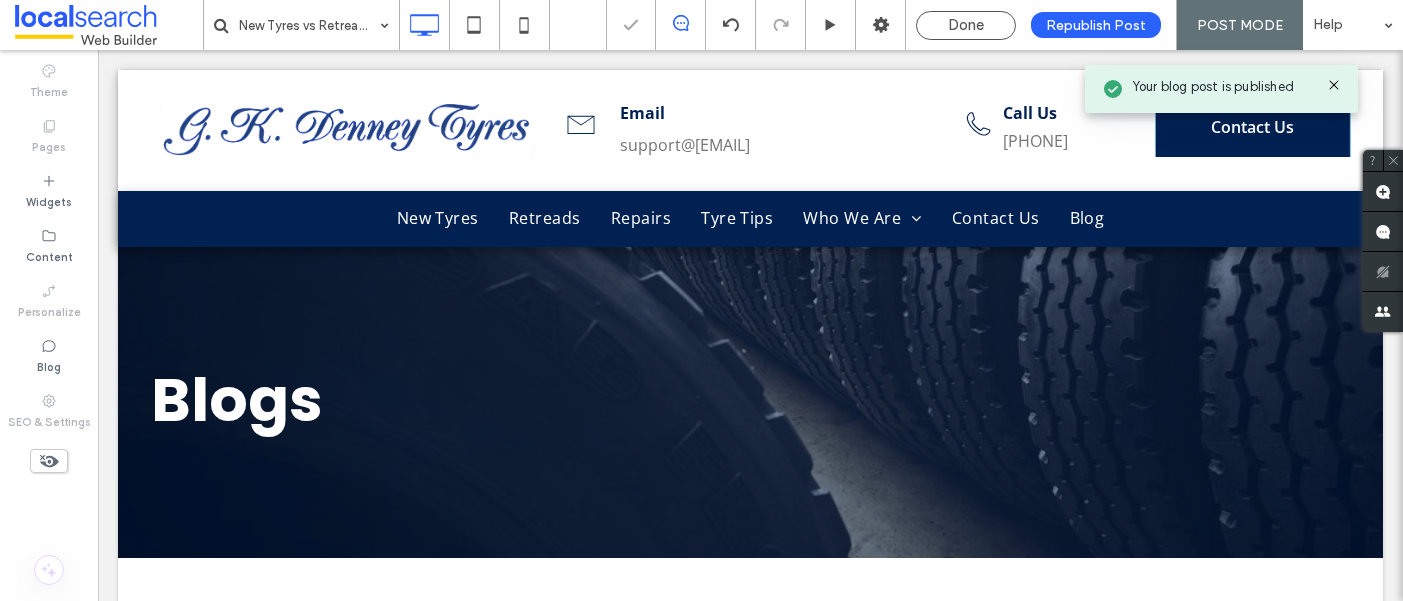 scroll, scrollTop: 0, scrollLeft: 0, axis: both 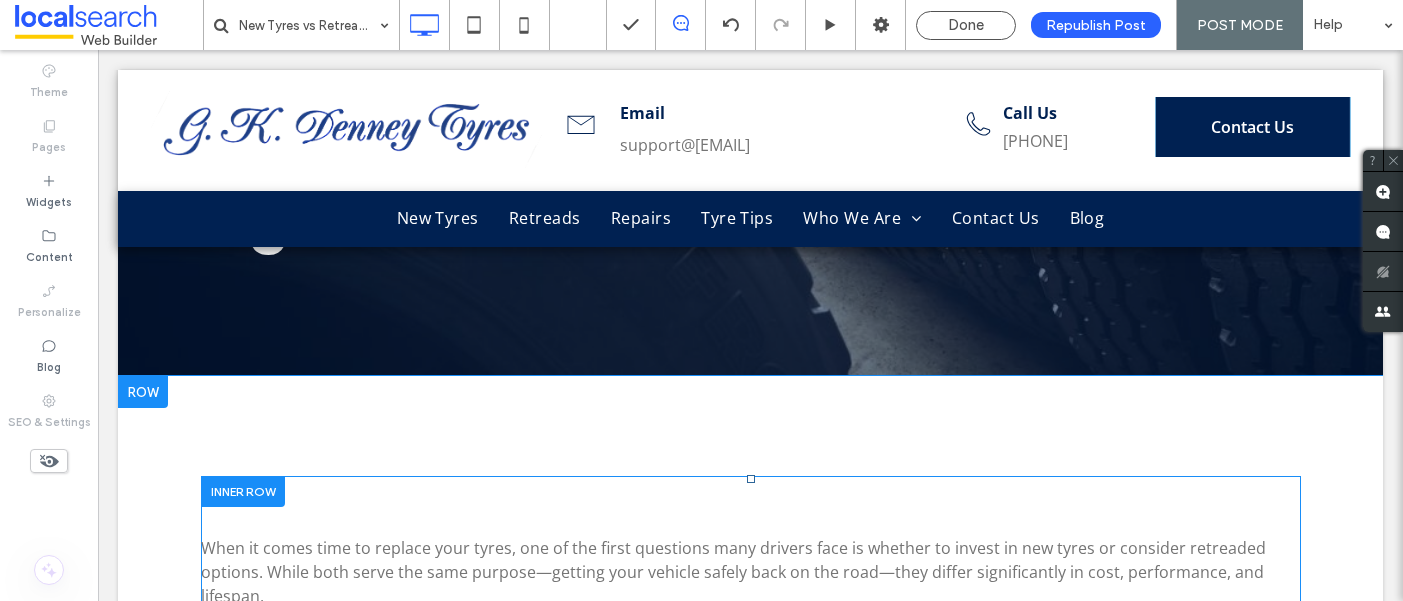 click on "When it comes time to replace your tyres, one of the first questions many drivers face is whether to invest in new tyres or consider retreaded options. While both serve the same purpose—getting your vehicle safely back on the road—they differ significantly in cost, performance, and lifespan. For drivers, tradies, and fleet operators in Coffs Harbour, choosing between new tyres vs retreaded tyres often comes down to driving habits, budget, and vehicle use. In this blog, we’ll break down the pros and cons of each option to help you decide what’s right for your needs.   What Are Retreaded Tyres?
Retreaded tyres are previously used casings that have undergone a process to replace the worn tread. This involves inspecting the tyre, buffing off the old tread, and applying new rubber using heat and pressure to bond it to the casing. Retreads are most commonly used in commercial transport, heavy-duty vehicles, or fleet operations where the cost of frequent tyre replacement can add up." at bounding box center [751, 2034] 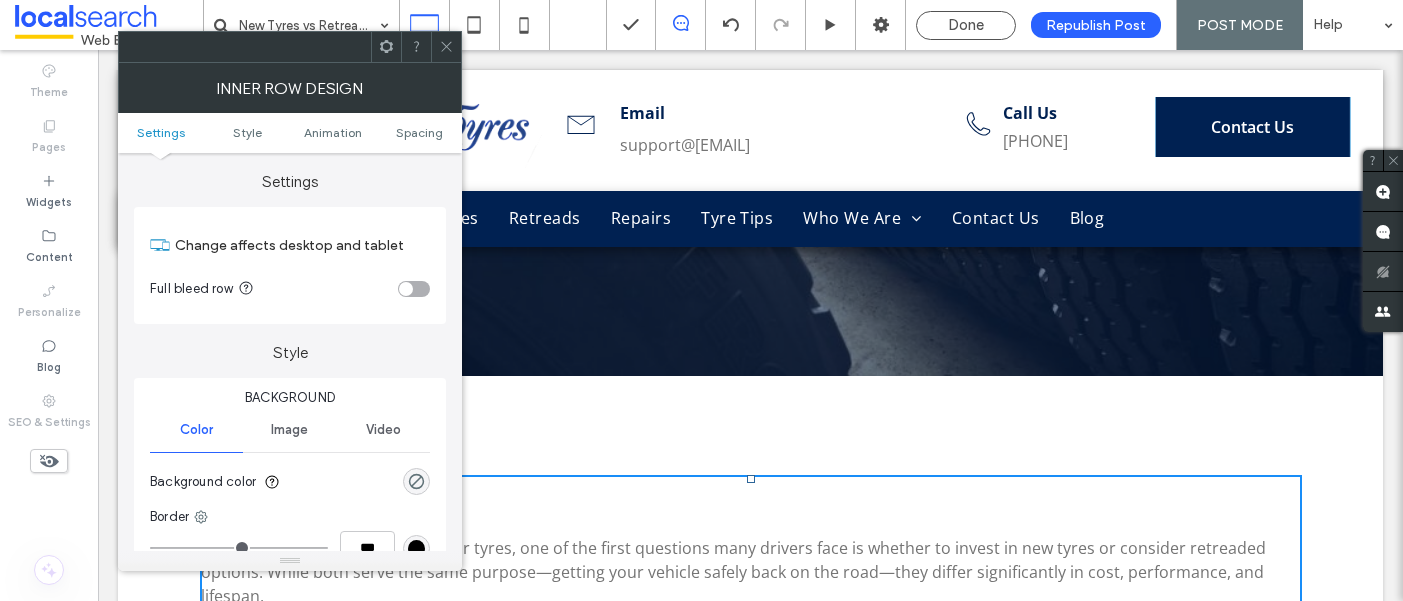 click on "When it comes time to replace your tyres, one of the first questions many drivers face is whether to invest in new tyres or consider retreaded options. While both serve the same purpose—getting your vehicle safely back on the road—they differ significantly in cost, performance, and lifespan. For drivers, tradies, and fleet operators in Coffs Harbour, choosing between new tyres vs retreaded tyres often comes down to driving habits, budget, and vehicle use. In this blog, we’ll break down the pros and cons of each option to help you decide what’s right for your needs.   What Are Retreaded Tyres?
Retreaded tyres are previously used casings that have undergone a process to replace the worn tread. This involves inspecting the tyre, buffing off the old tread, and applying new rubber using heat and pressure to bond it to the casing. Retreads are most commonly used in commercial transport, heavy-duty vehicles, or fleet operations where the cost of frequent tyre replacement can add up." at bounding box center (751, 2034) 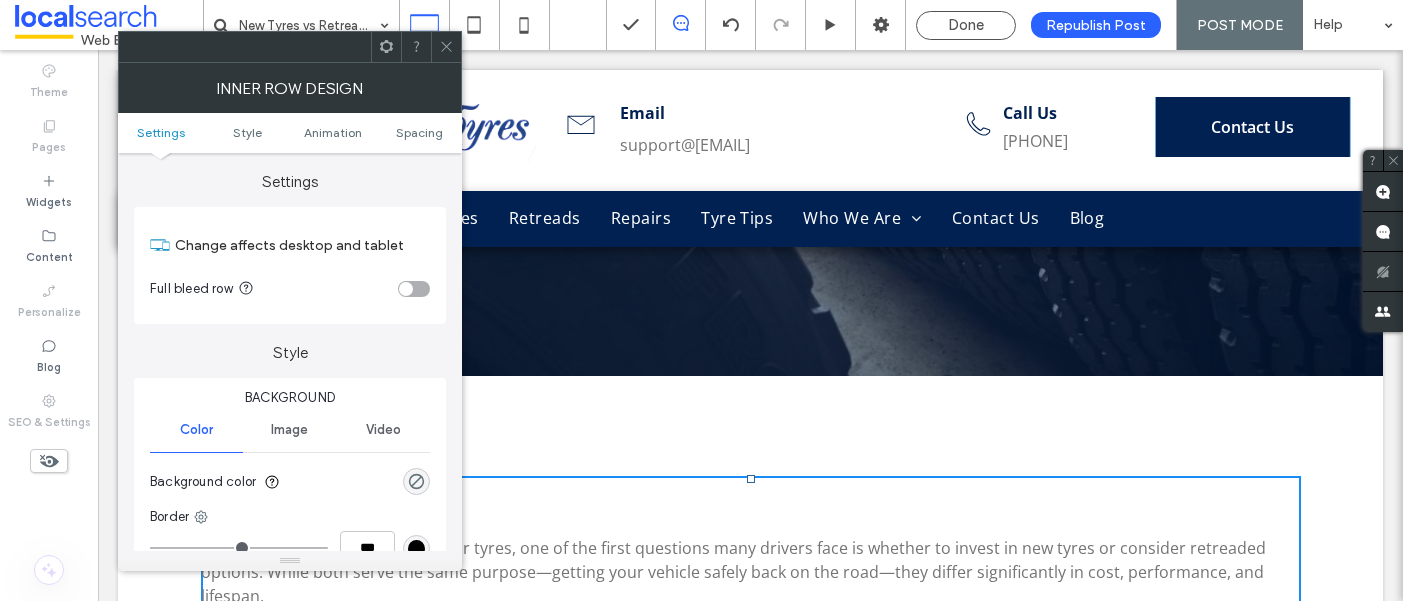 click 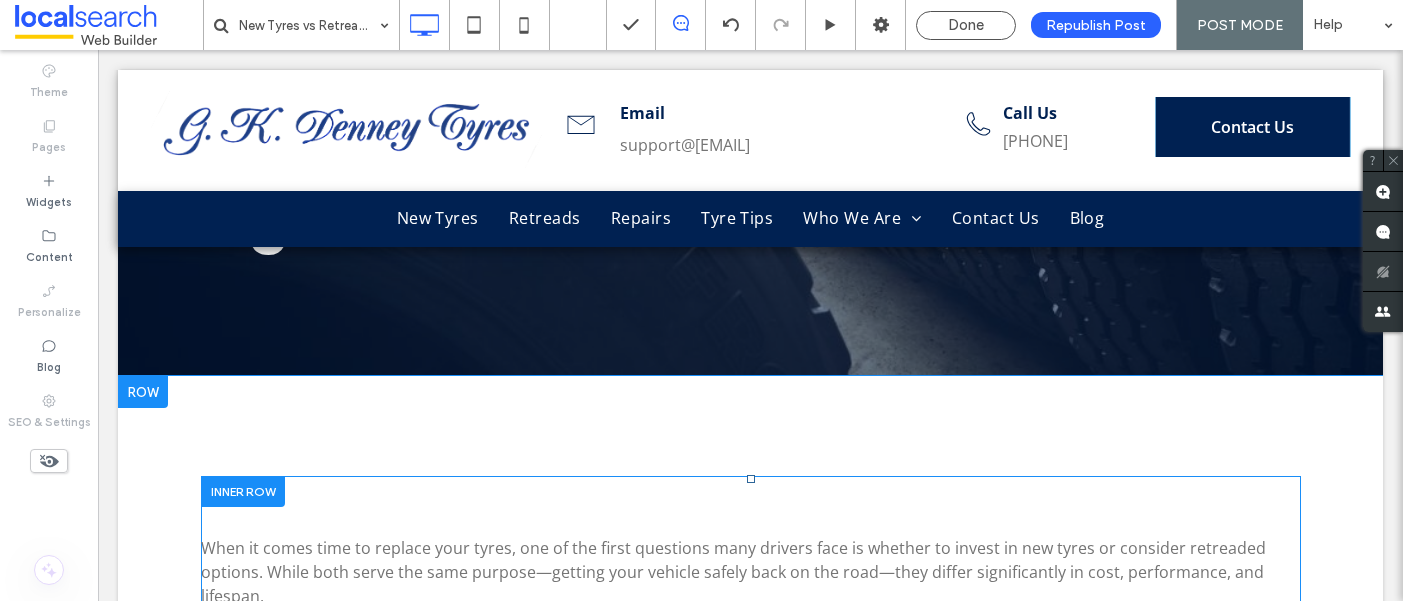 click on "When it comes time to replace your tyres, one of the first questions many drivers face is whether to invest in new tyres or consider retreaded options. While both serve the same purpose—getting your vehicle safely back on the road—they differ significantly in cost, performance, and lifespan. For drivers, tradies, and fleet operators in Coffs Harbour, choosing between new tyres vs retreaded tyres often comes down to driving habits, budget, and vehicle use. In this blog, we’ll break down the pros and cons of each option to help you decide what’s right for your needs.   What Are Retreaded Tyres?
Retreaded tyres are previously used casings that have undergone a process to replace the worn tread. This involves inspecting the tyre, buffing off the old tread, and applying new rubber using heat and pressure to bond it to the casing. Retreads are most commonly used in commercial transport, heavy-duty vehicles, or fleet operations where the cost of frequent tyre replacement can add up." at bounding box center (751, 2034) 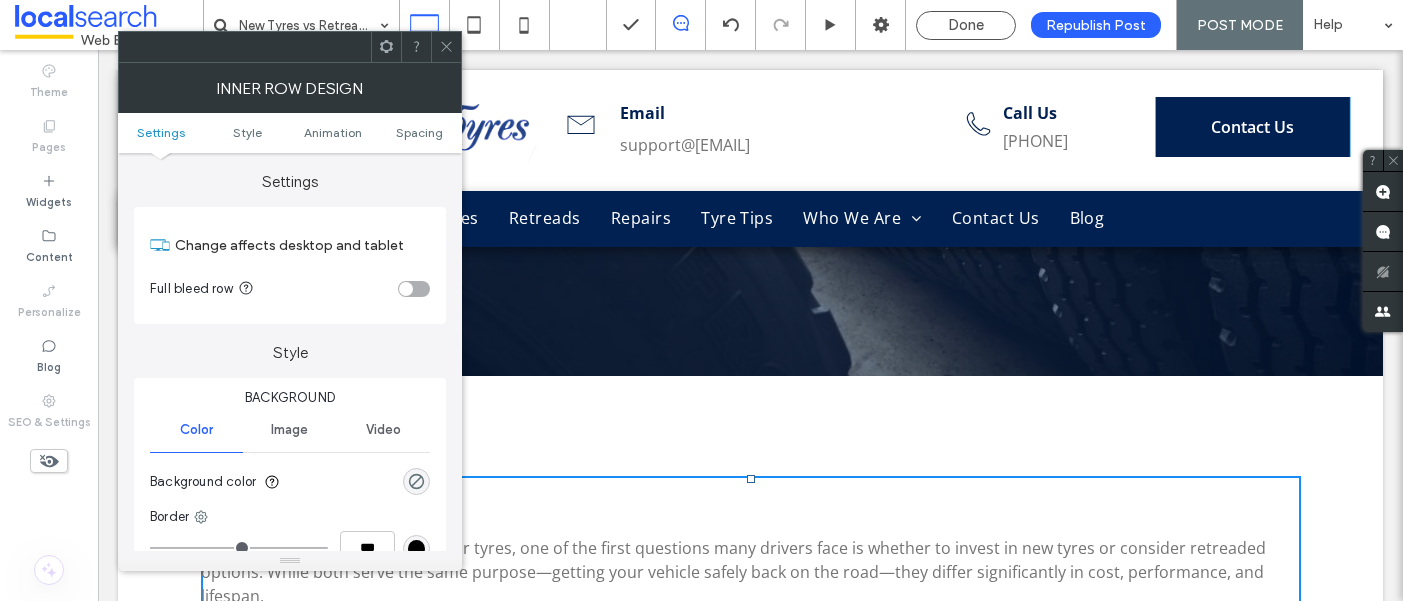 click 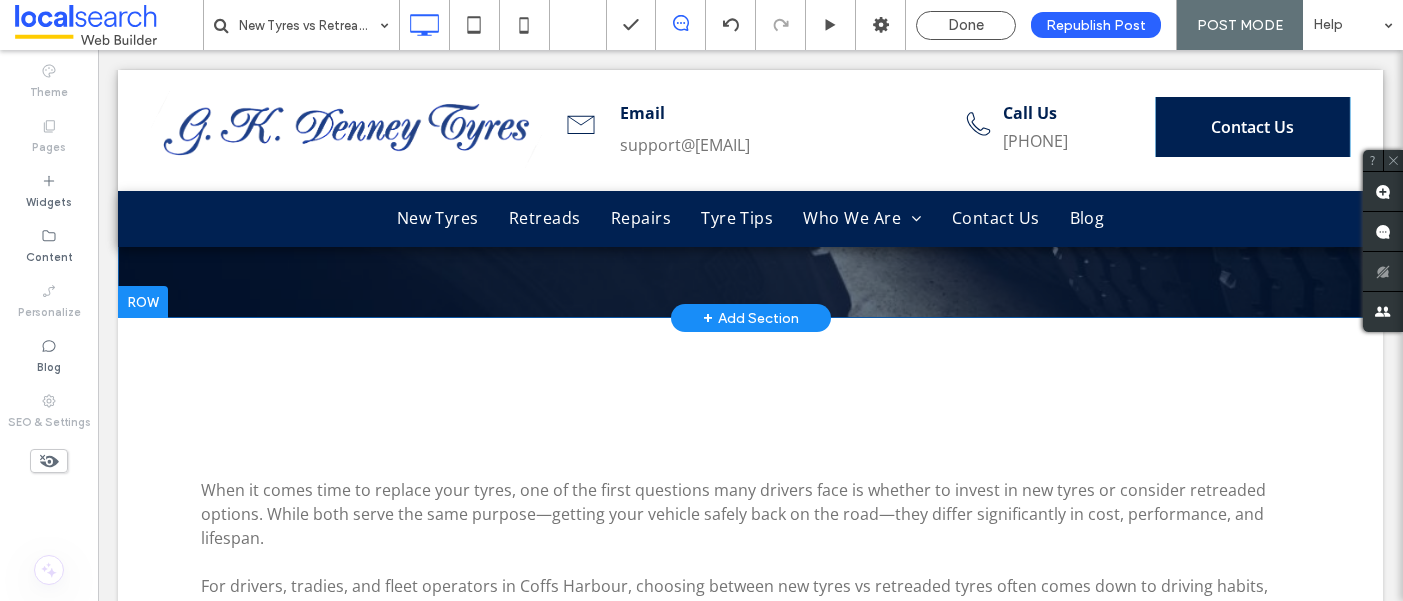 scroll, scrollTop: 242, scrollLeft: 0, axis: vertical 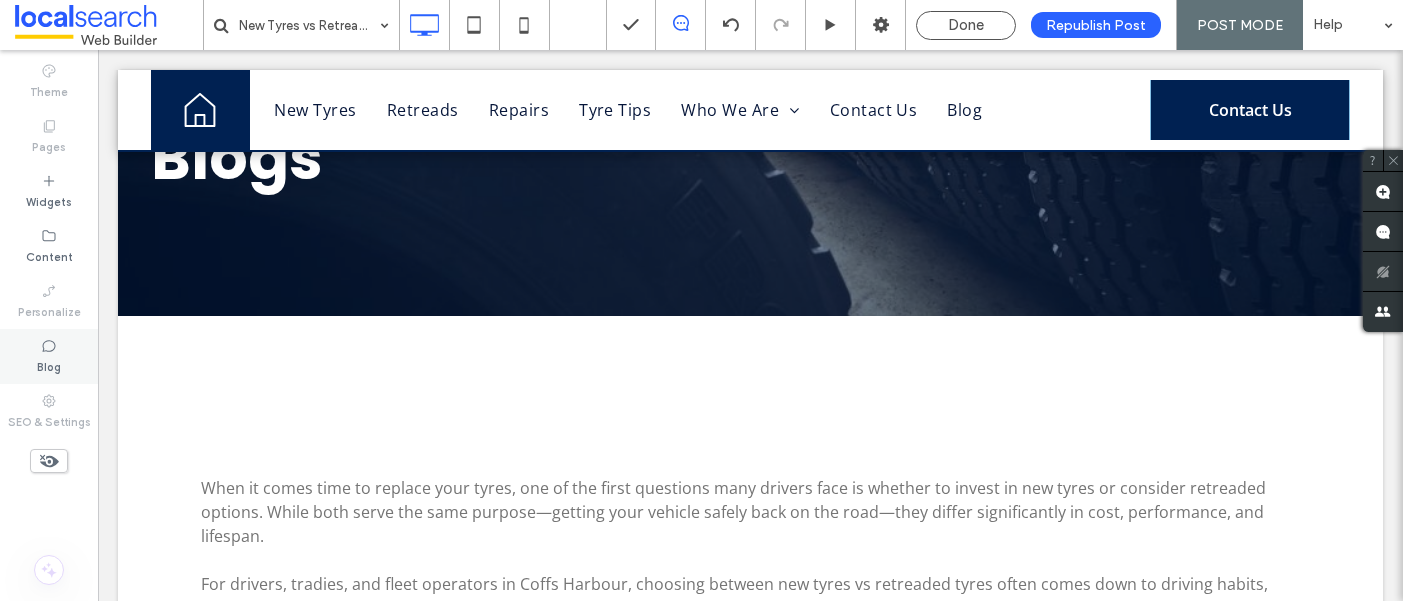 click on "Blog" at bounding box center (49, 356) 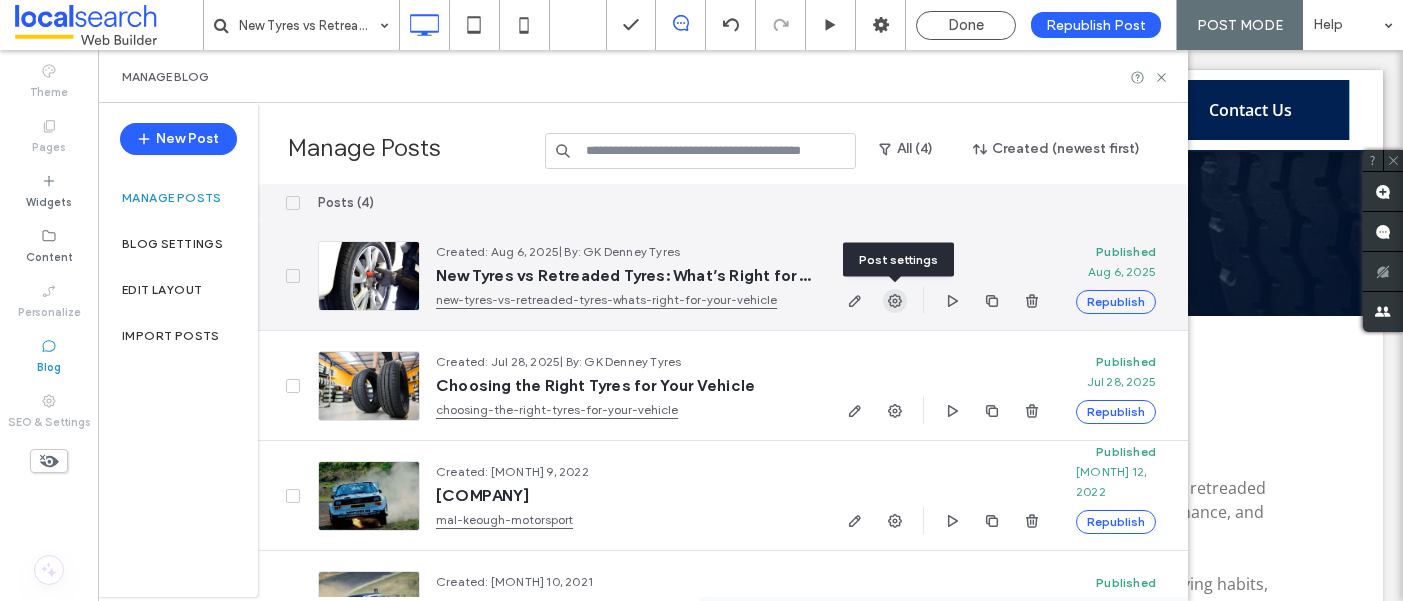 click 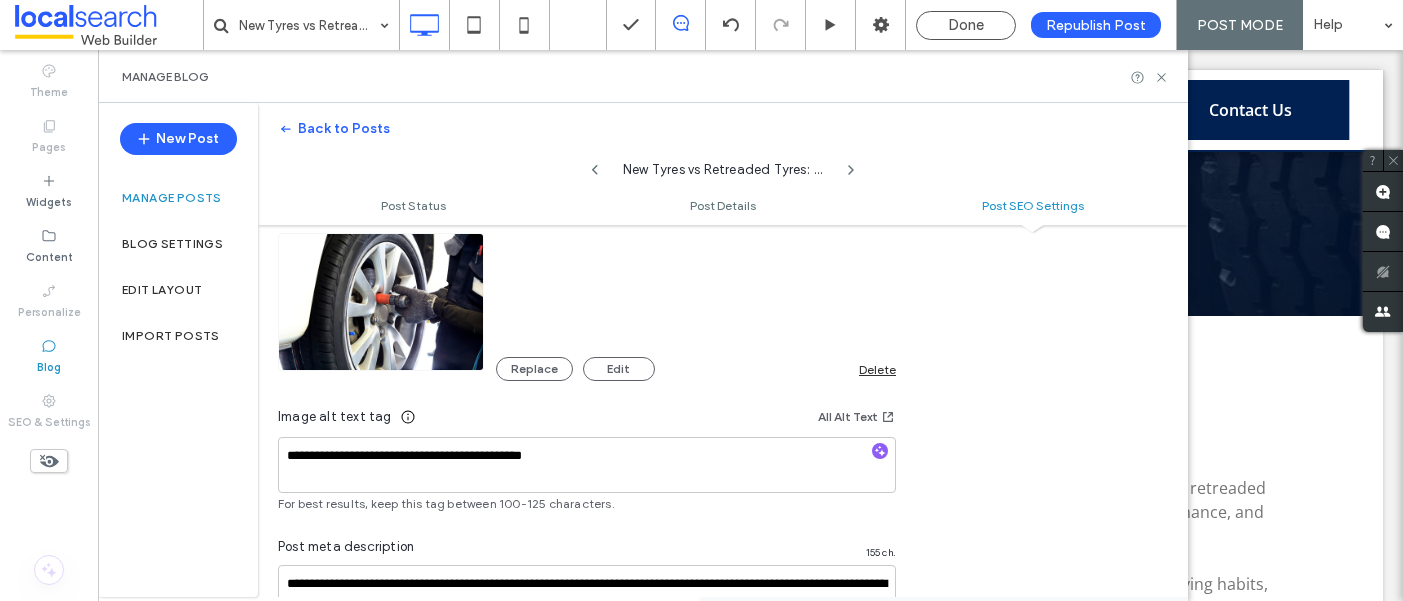 scroll, scrollTop: 1272, scrollLeft: 0, axis: vertical 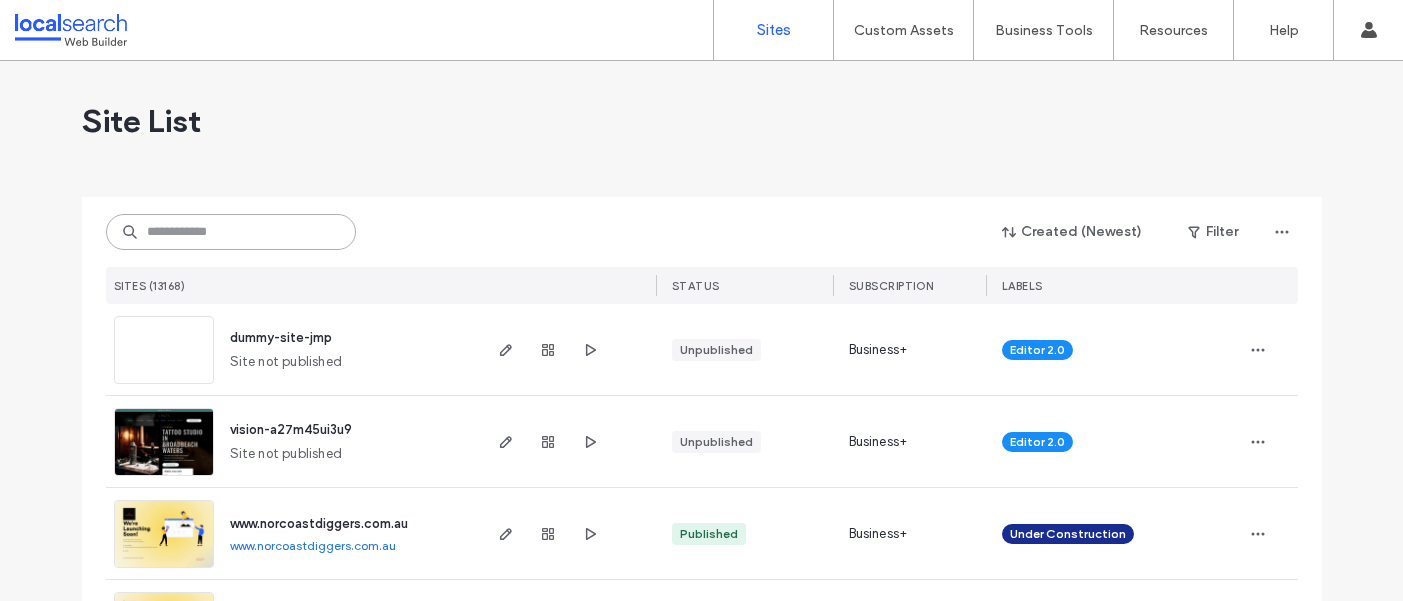 click at bounding box center (231, 232) 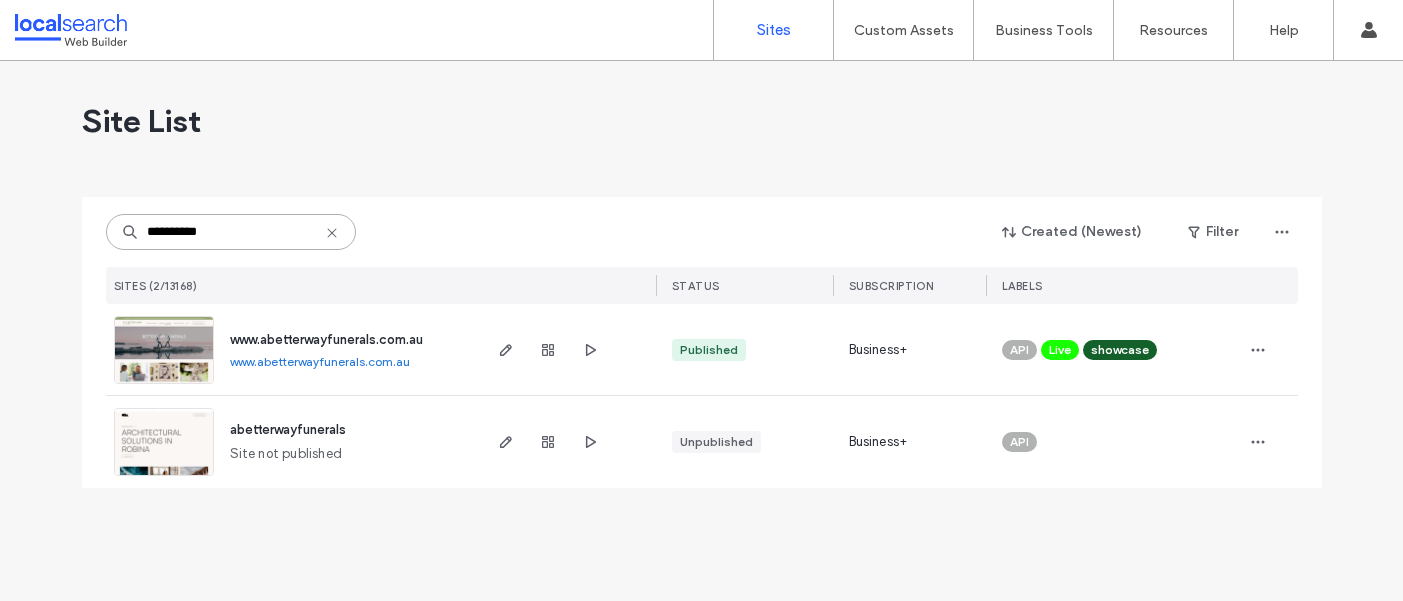 type on "**********" 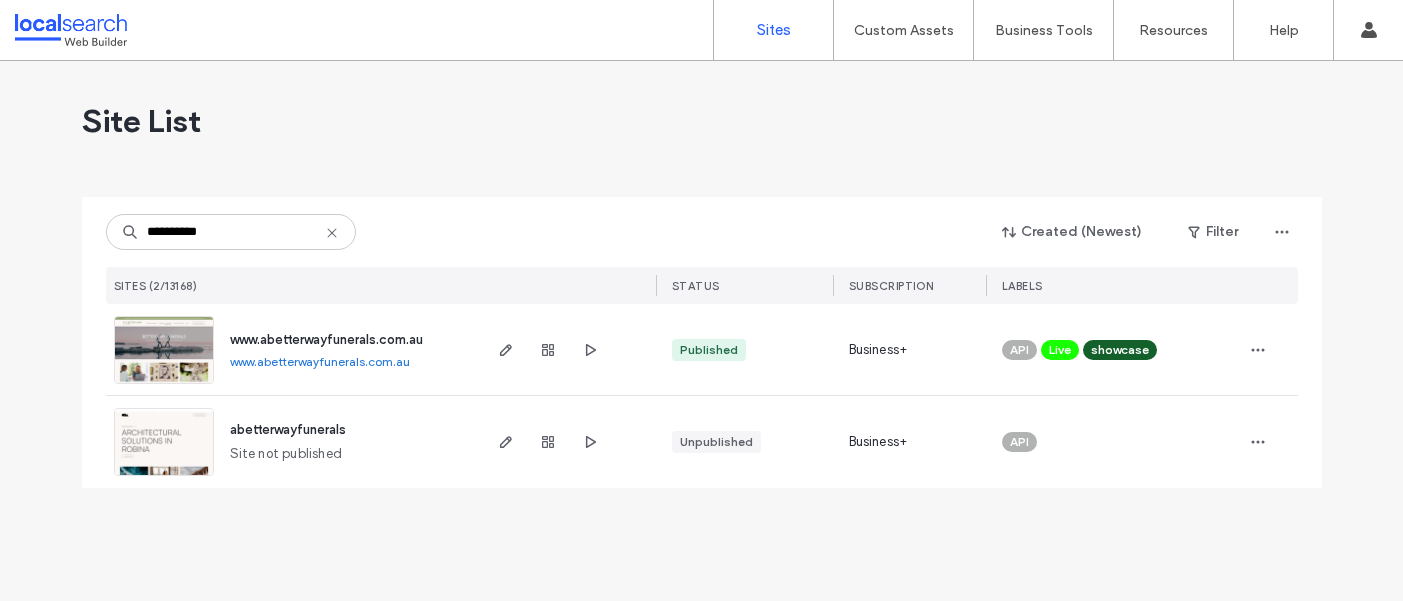 click on "www.abetterwayfunerals.com.au" at bounding box center [326, 339] 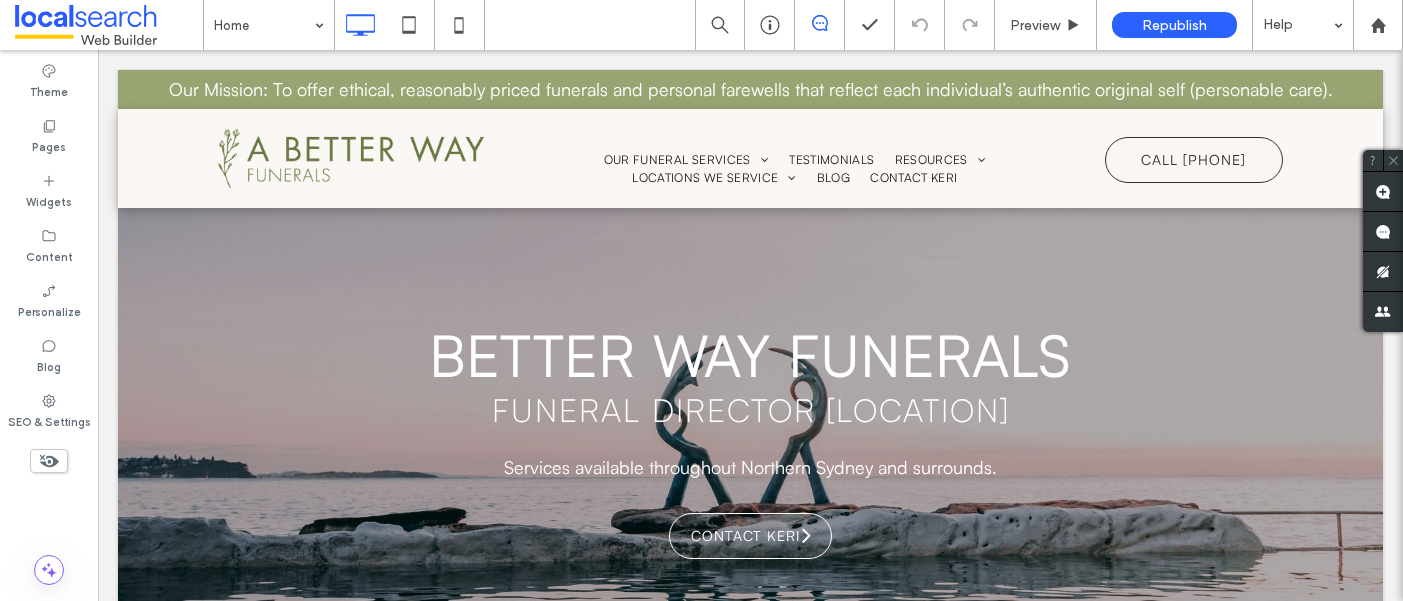 scroll, scrollTop: 0, scrollLeft: 0, axis: both 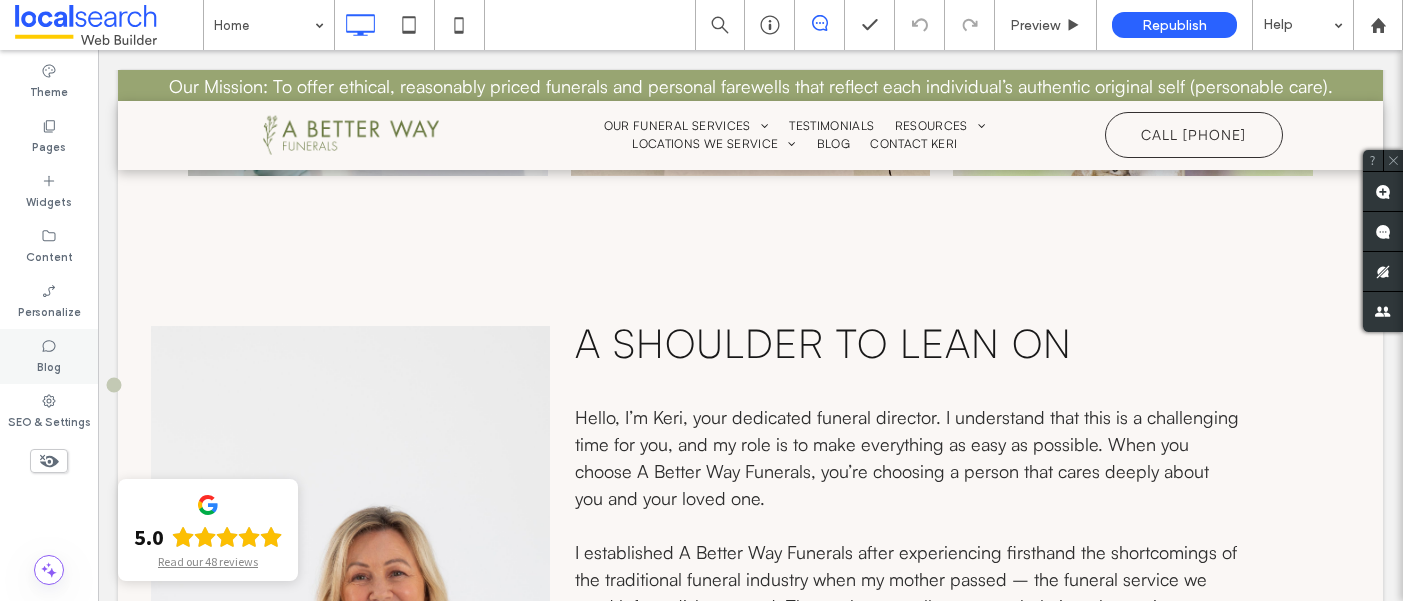 click 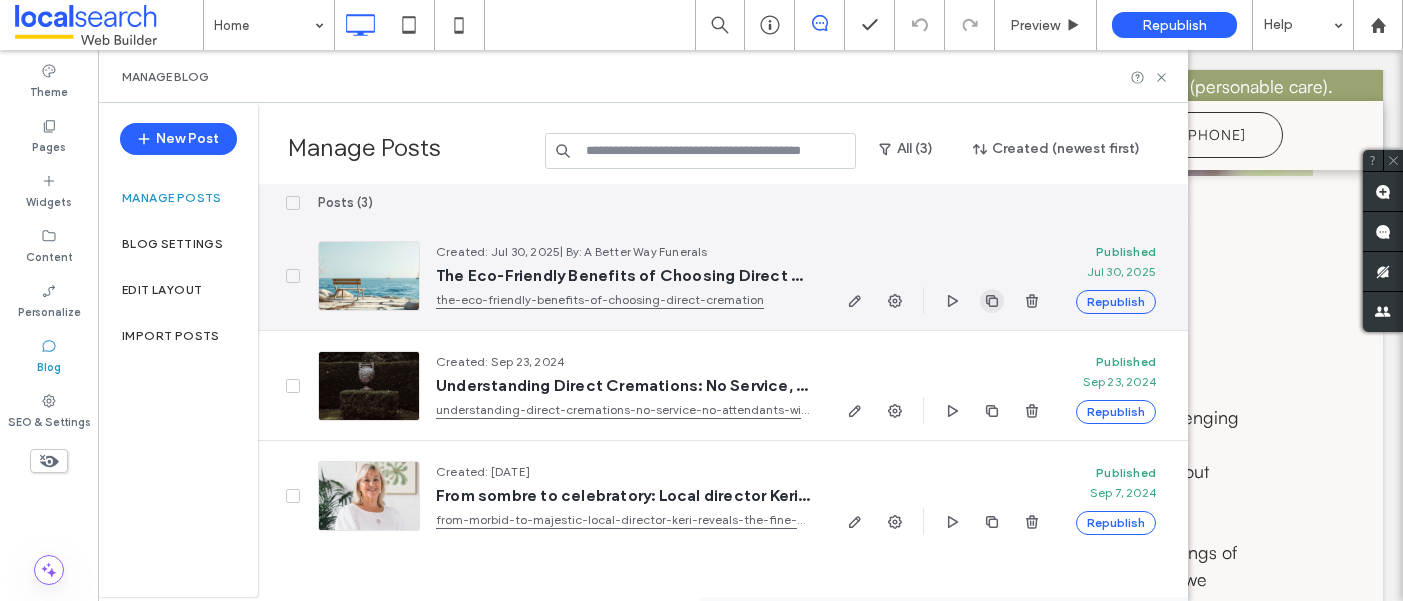 click 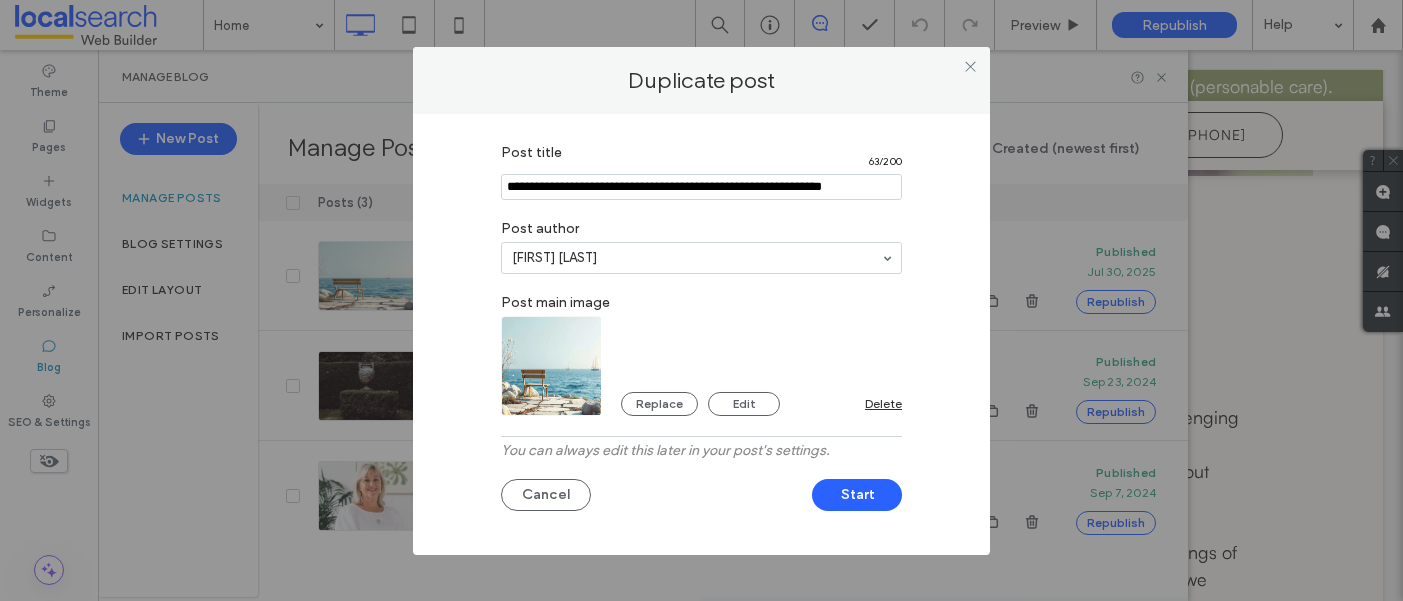 click at bounding box center (701, 187) 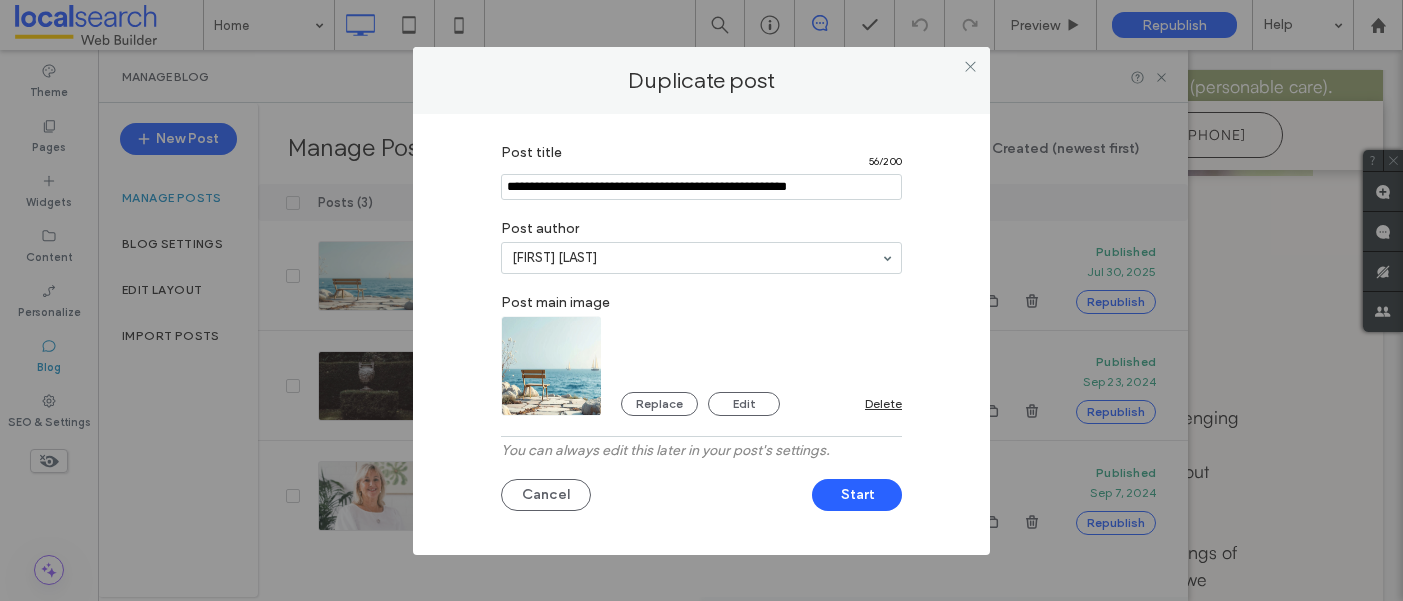 type on "**********" 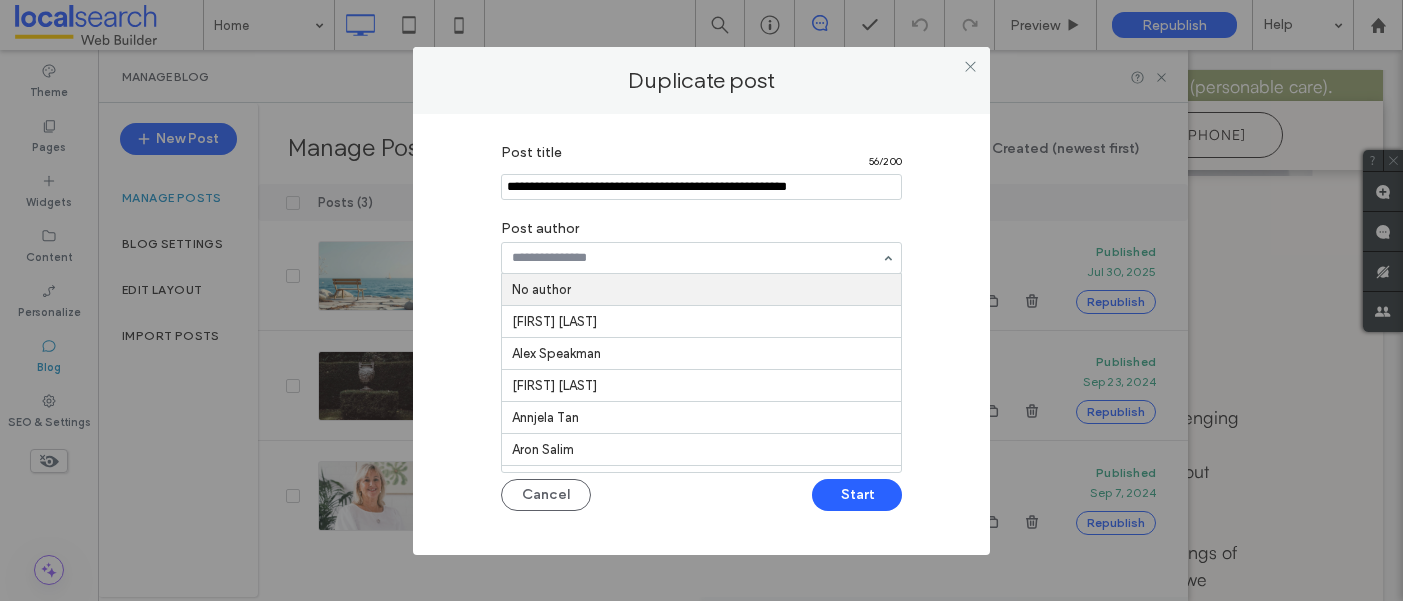 paste on "**********" 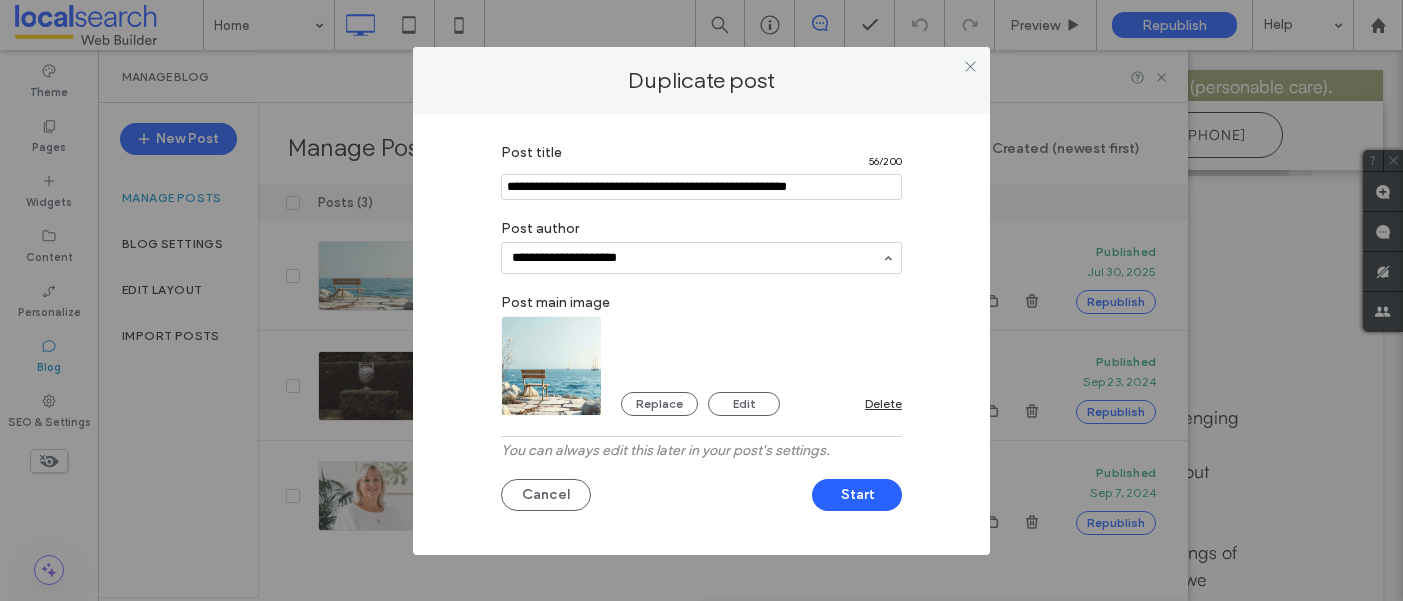 type on "**********" 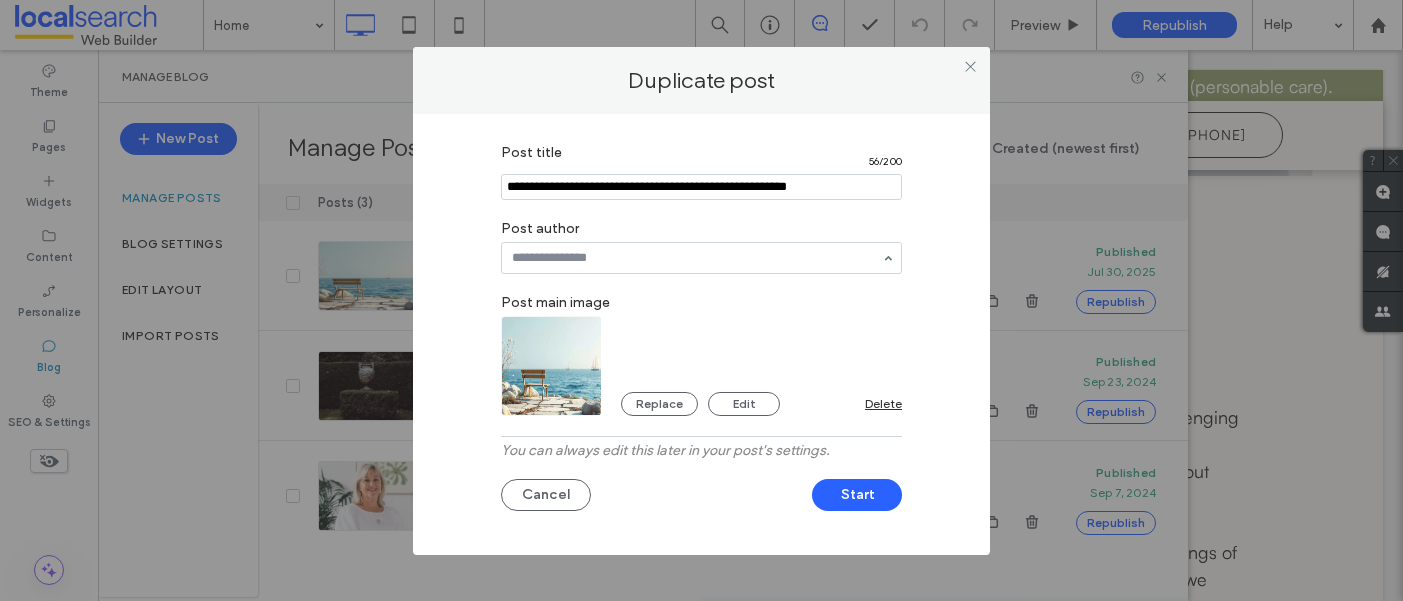 click on "Post title 56 / 200 Post author Post main image Replace Edit Delete You can always edit this later in your post's settings. Cancel Start" at bounding box center (701, 334) 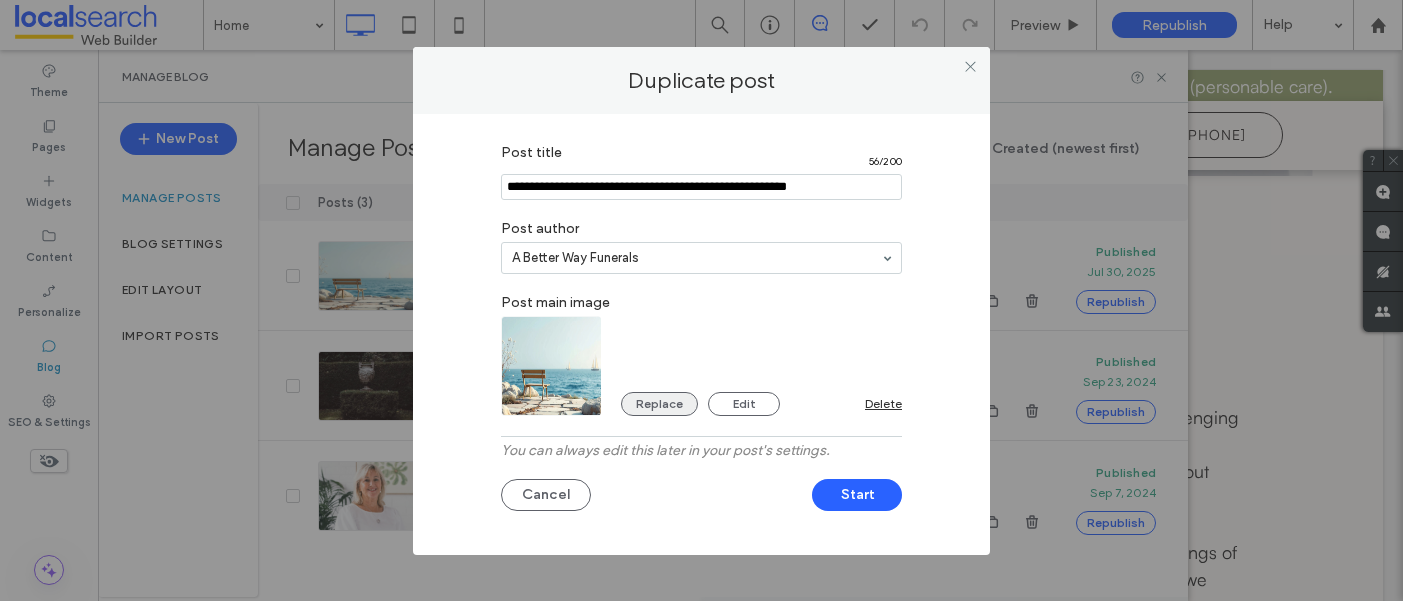 click on "Replace" at bounding box center [659, 404] 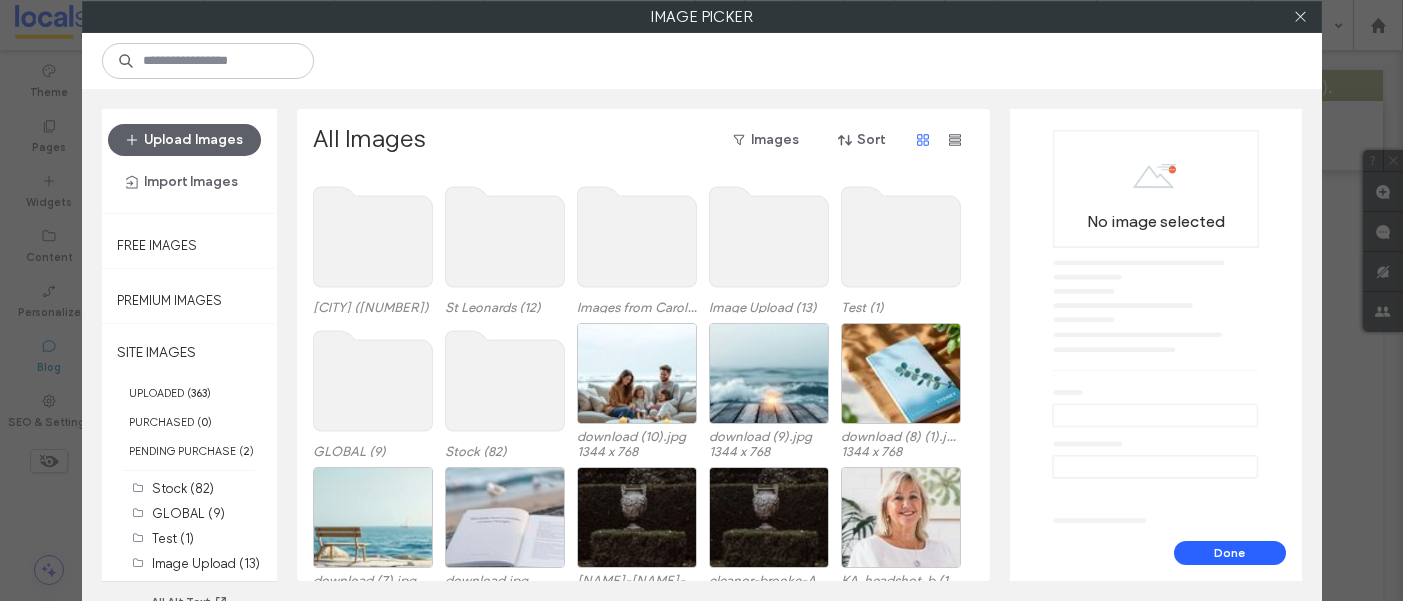 scroll, scrollTop: 228, scrollLeft: 0, axis: vertical 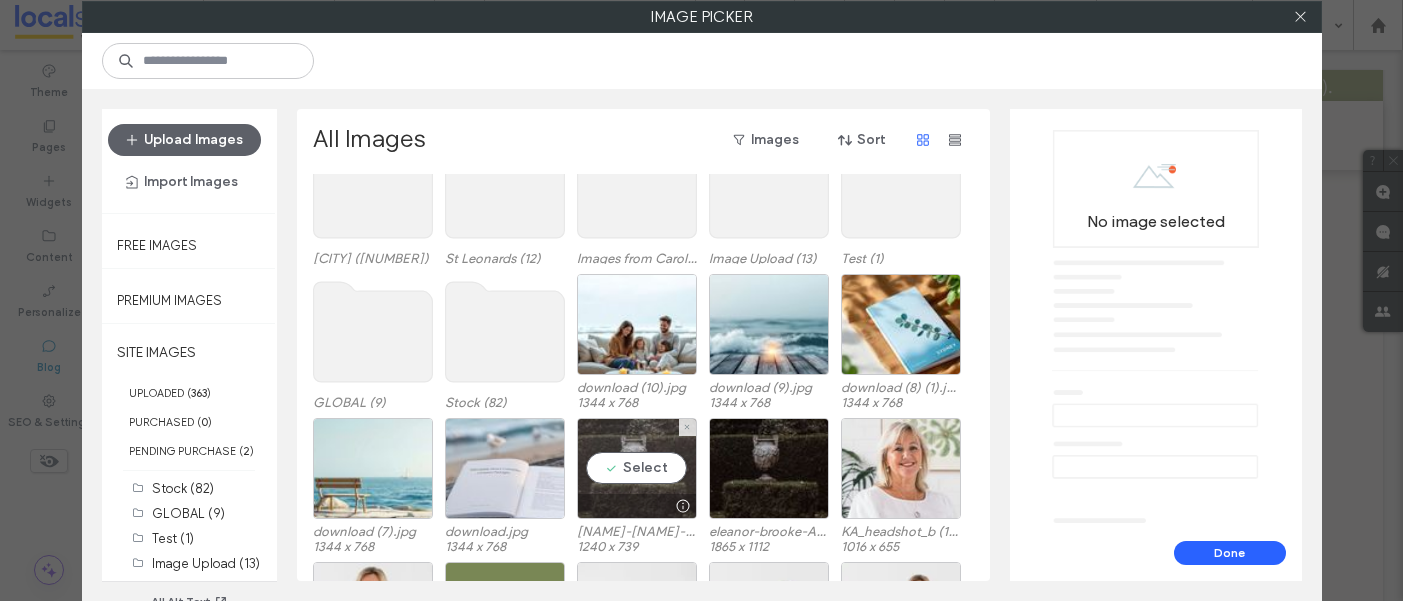 click on "Select" at bounding box center (637, 468) 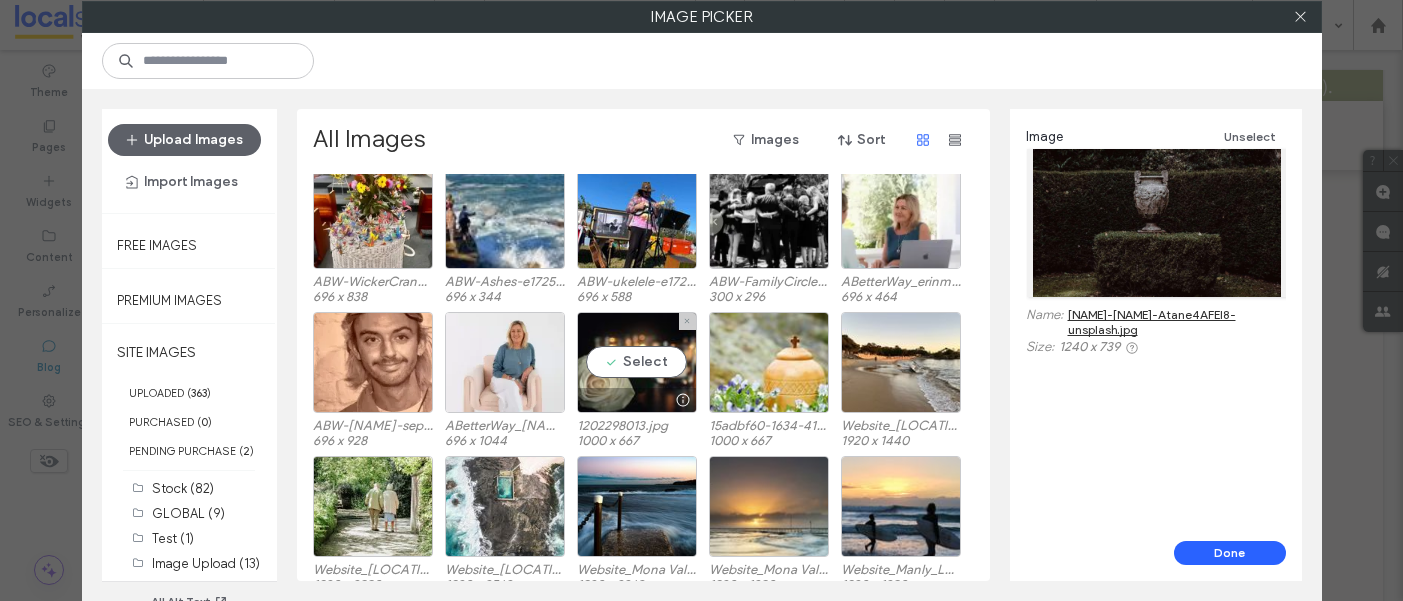 scroll, scrollTop: 769, scrollLeft: 0, axis: vertical 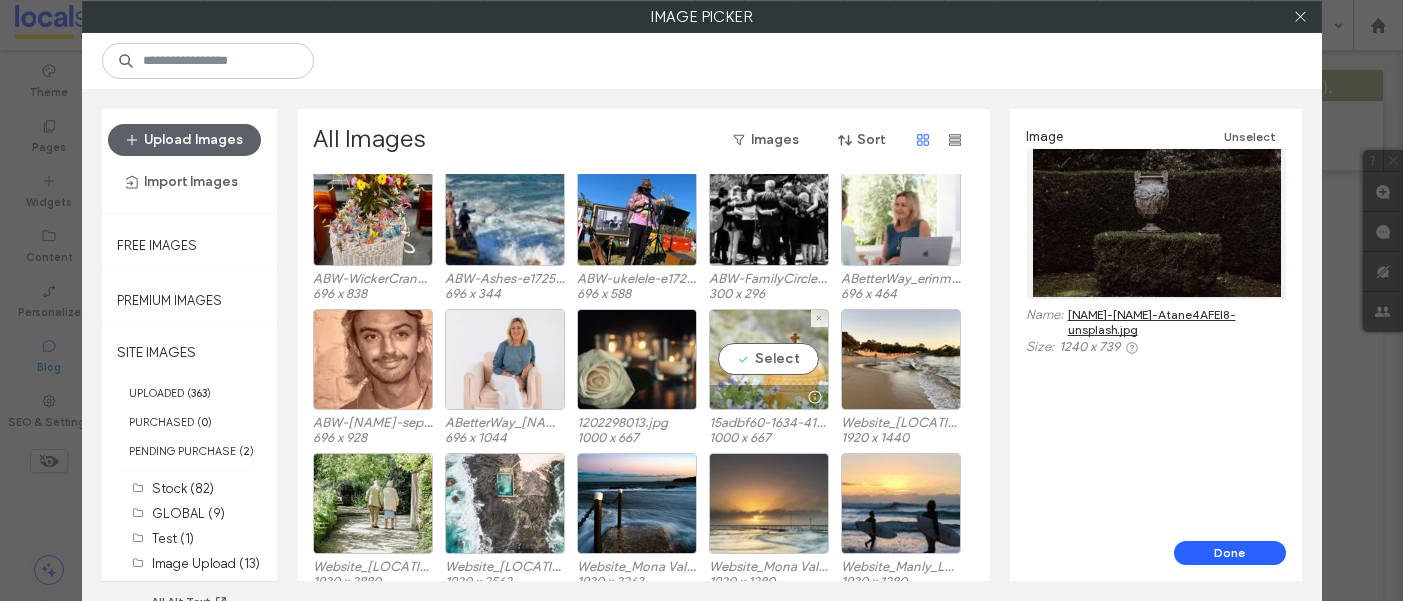 click on "Select" at bounding box center [769, 359] 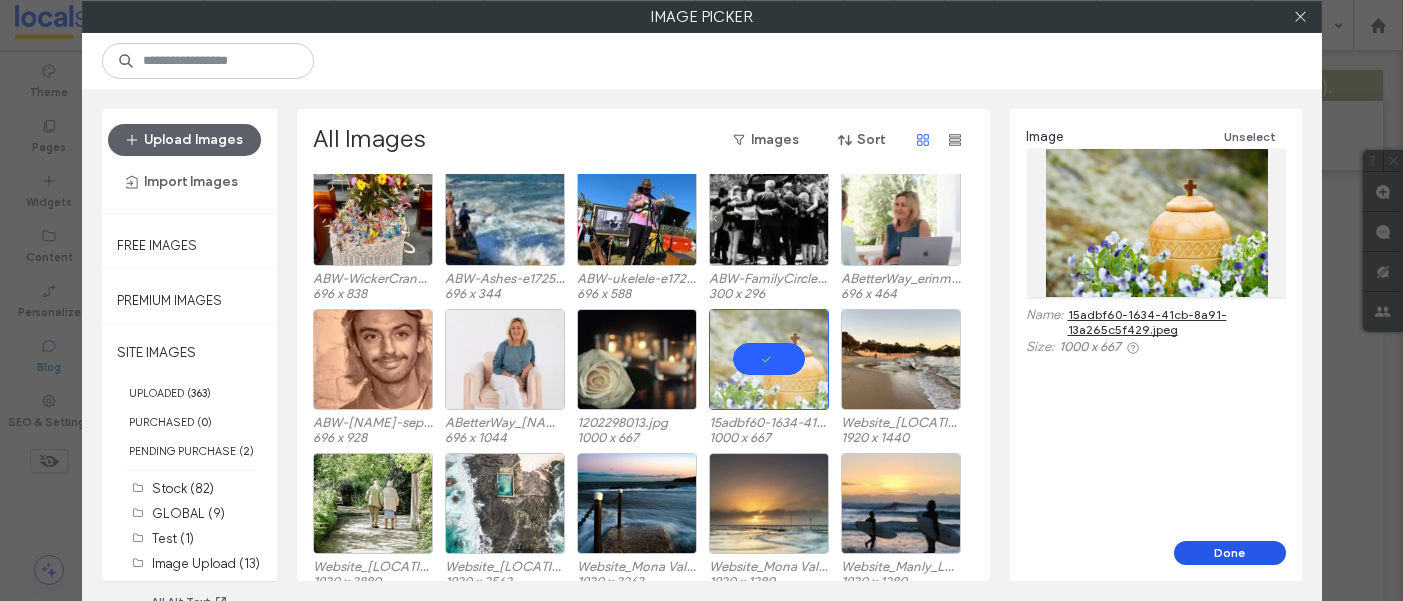 click on "Done" at bounding box center (1230, 553) 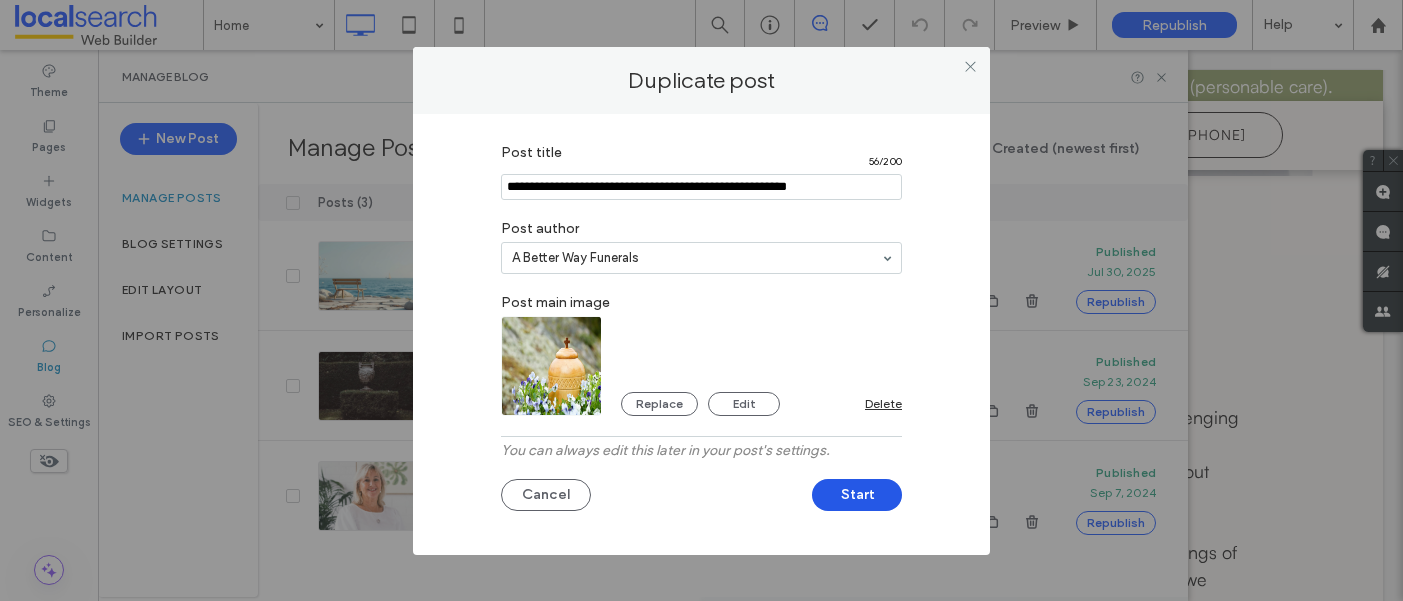 click on "Start" at bounding box center (857, 495) 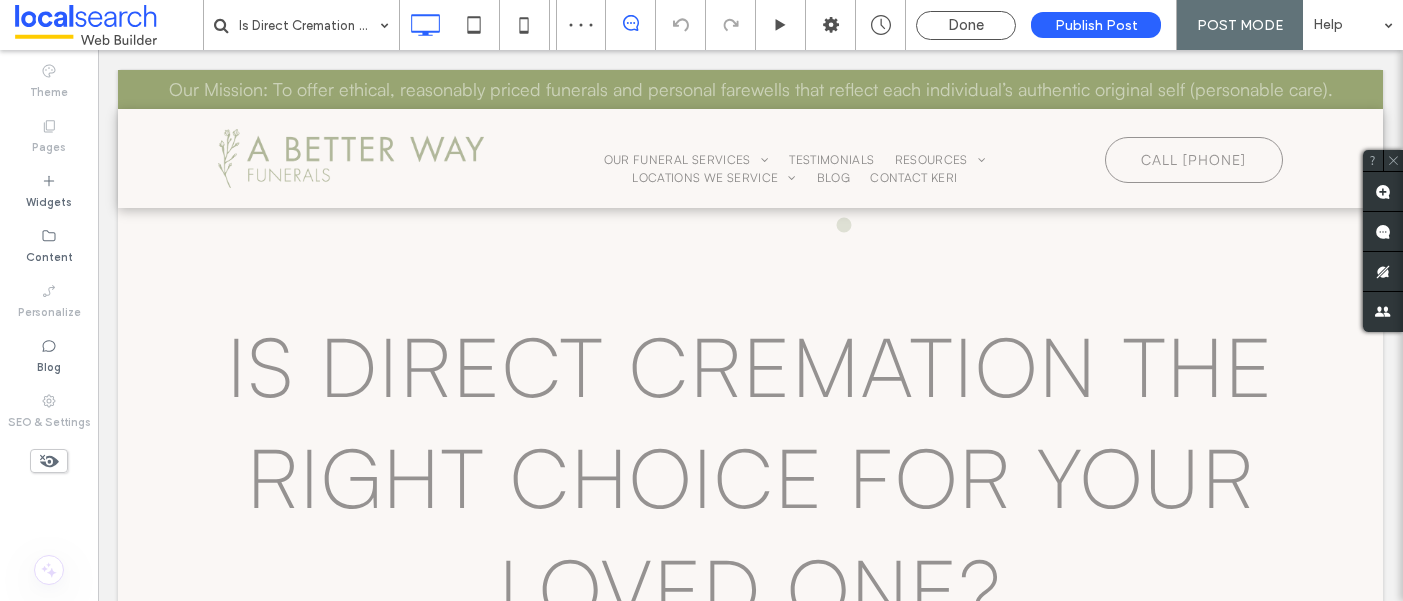 scroll, scrollTop: 0, scrollLeft: 0, axis: both 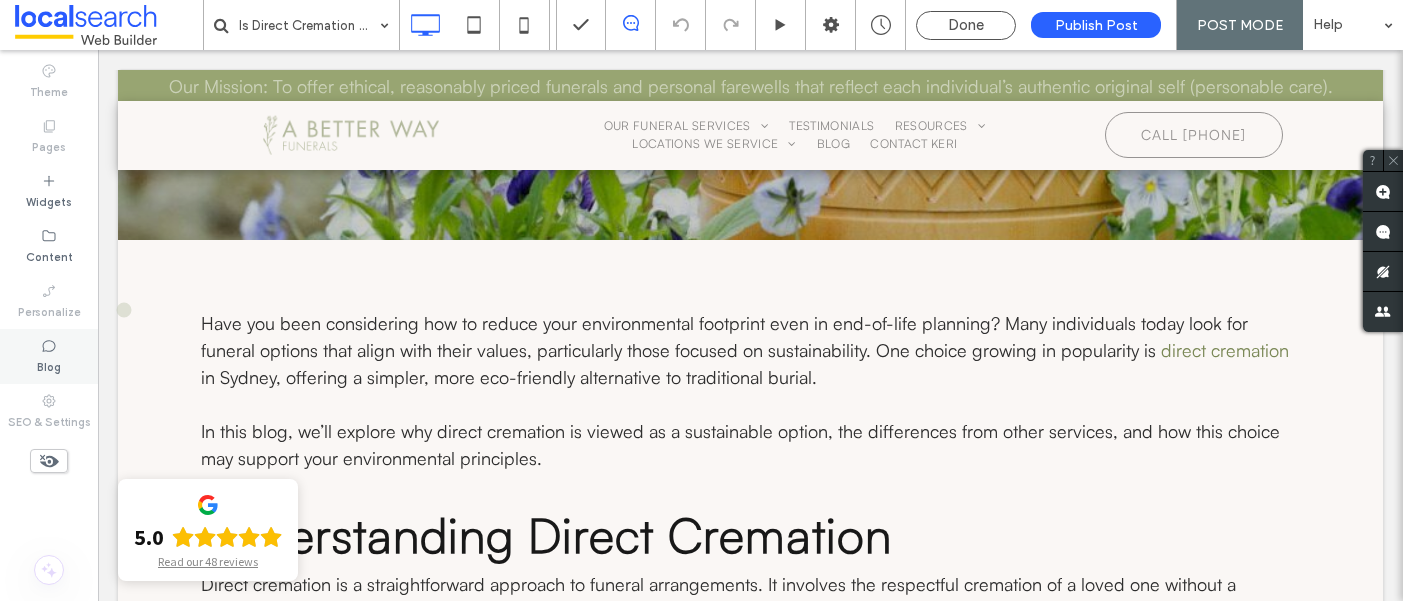 click on "Blog" at bounding box center [49, 356] 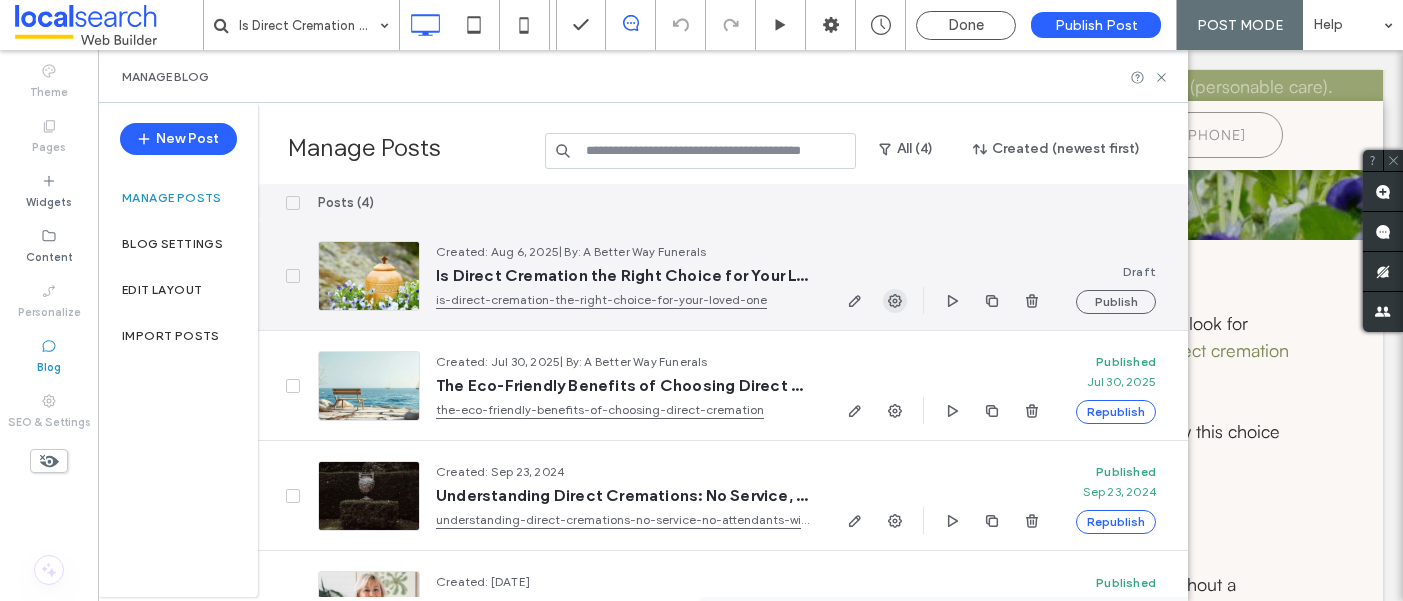 click 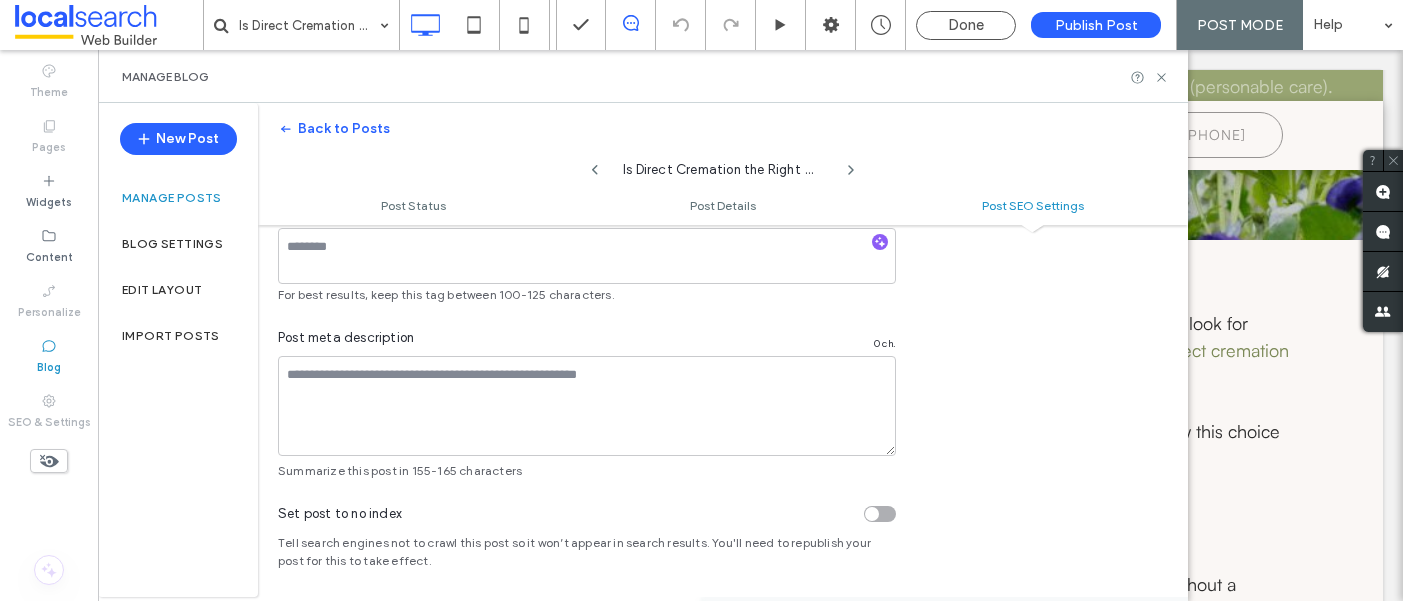 scroll, scrollTop: 1382, scrollLeft: 0, axis: vertical 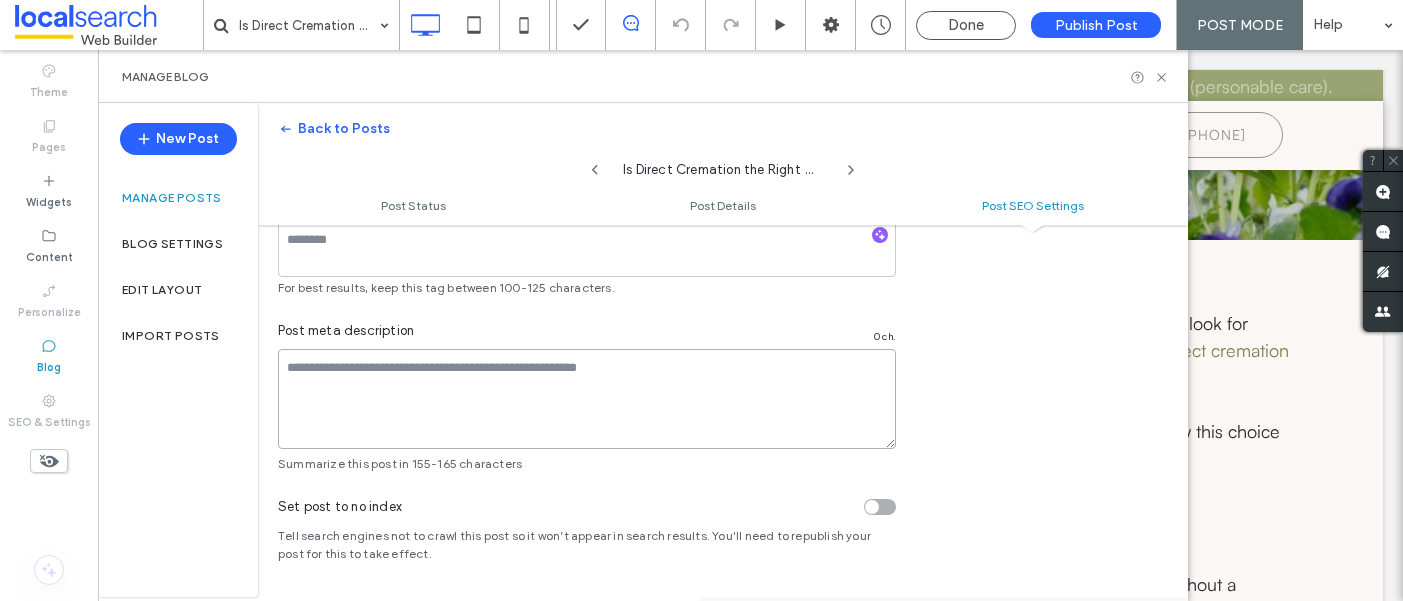click at bounding box center (587, 399) 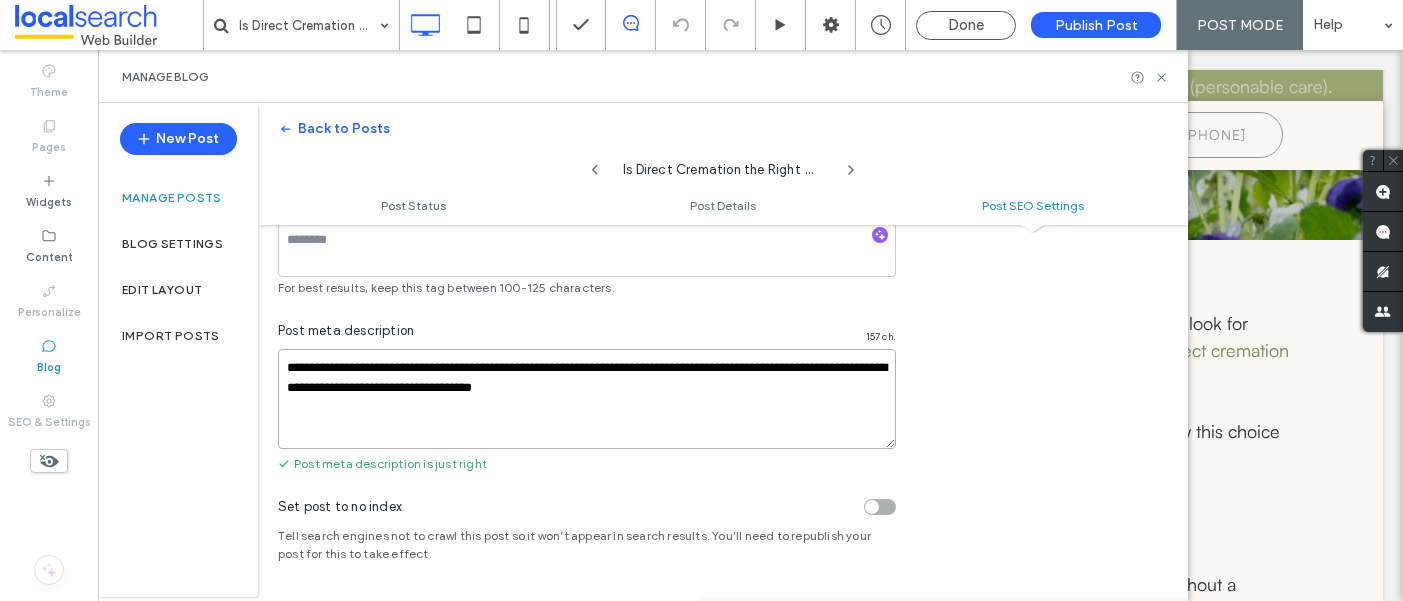 scroll, scrollTop: 0, scrollLeft: 0, axis: both 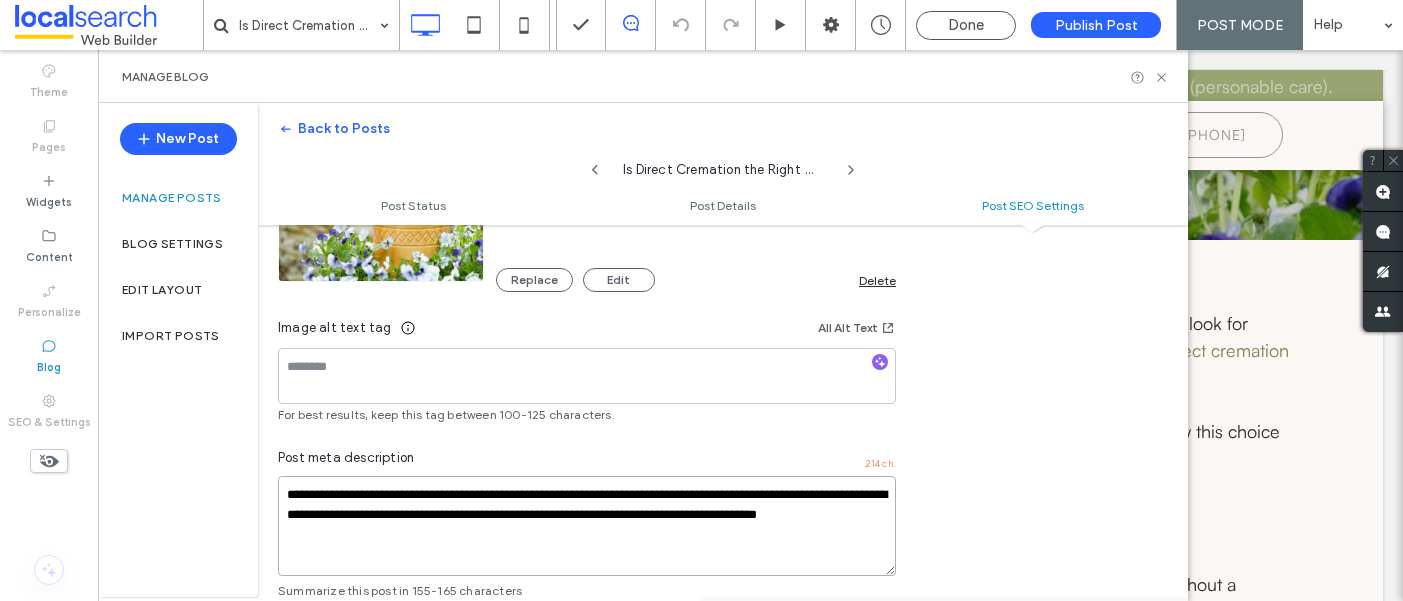 drag, startPoint x: 721, startPoint y: 545, endPoint x: 660, endPoint y: 513, distance: 68.88396 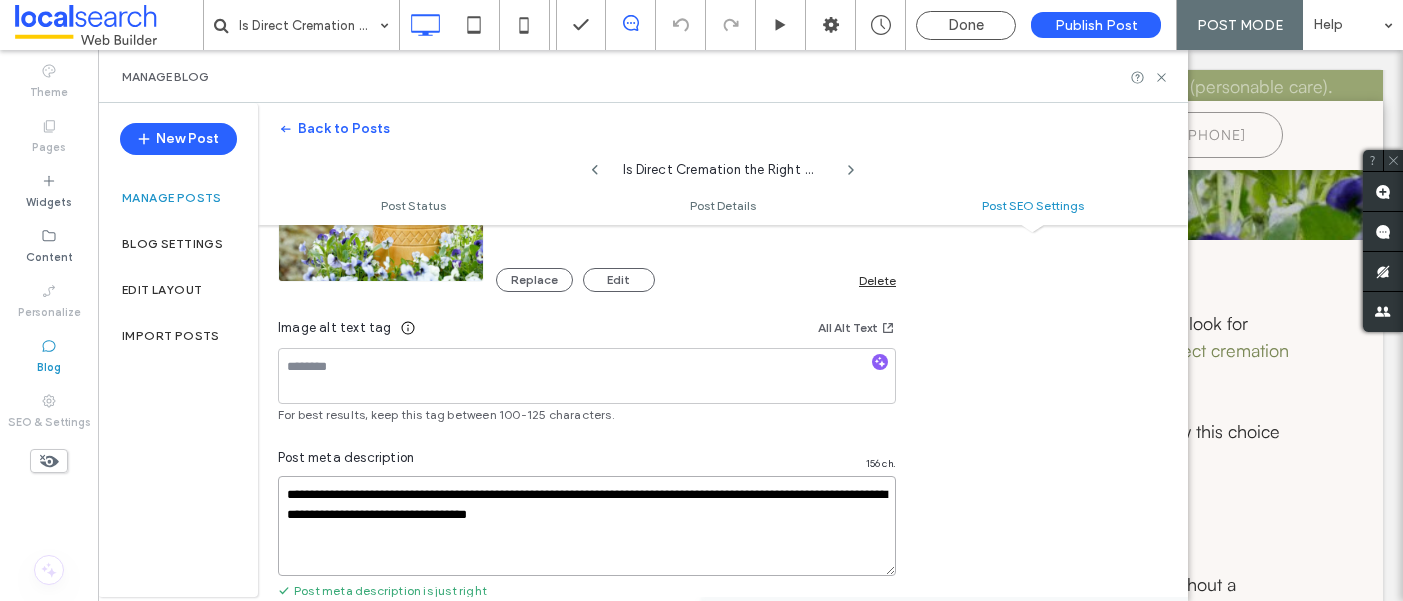 type on "**********" 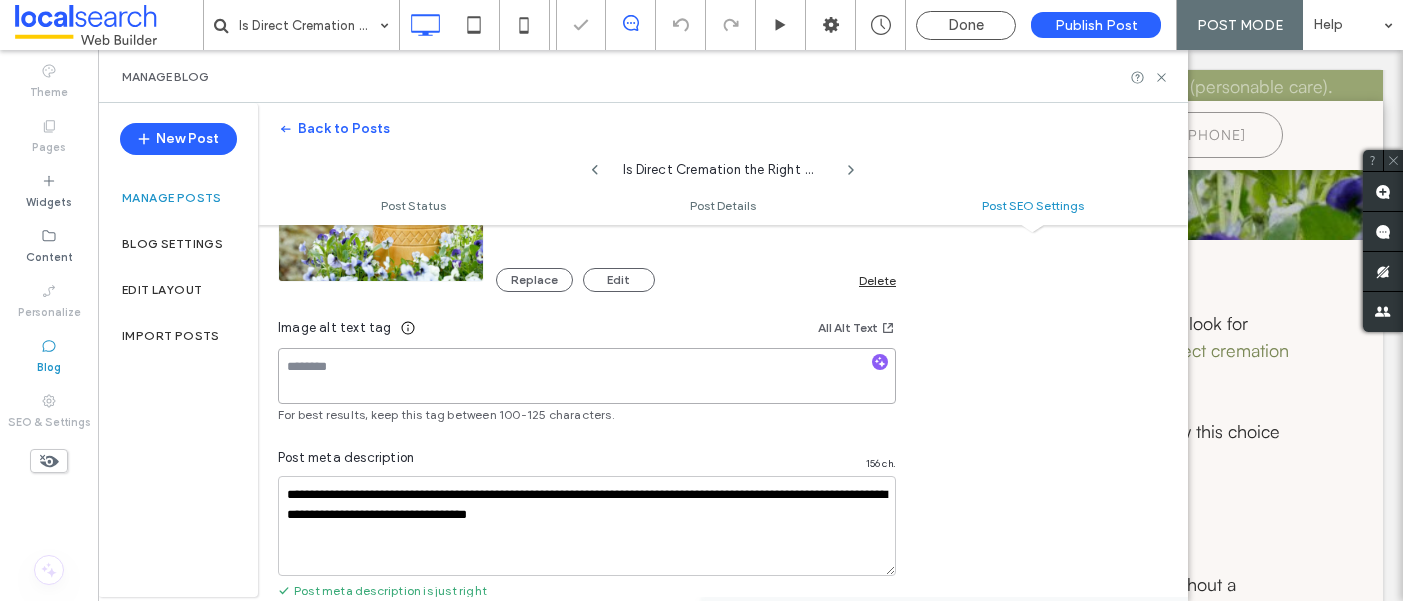 click at bounding box center (587, 376) 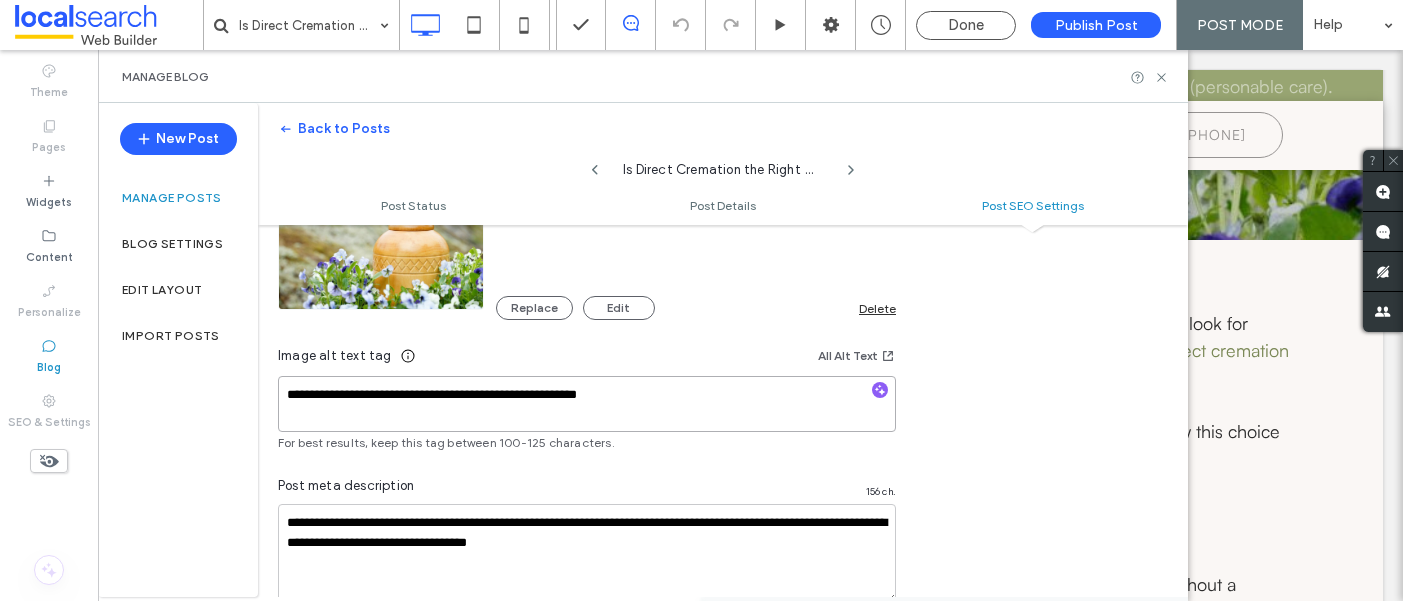 scroll, scrollTop: 1382, scrollLeft: 0, axis: vertical 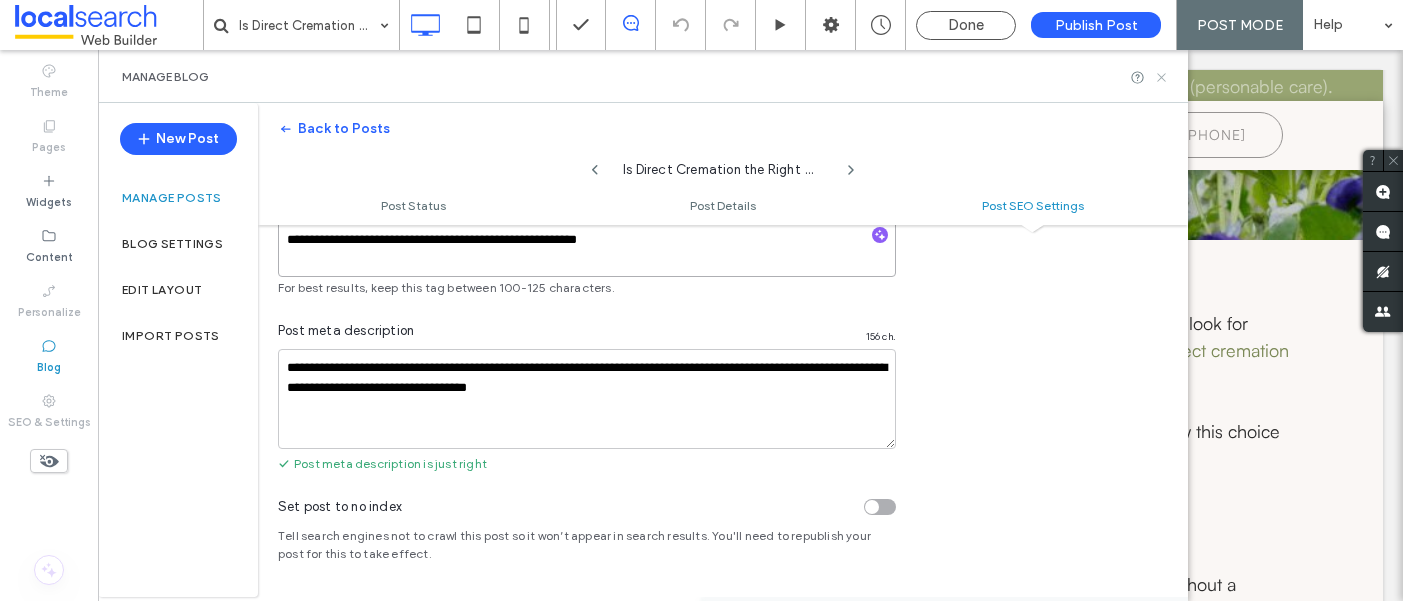 type on "**********" 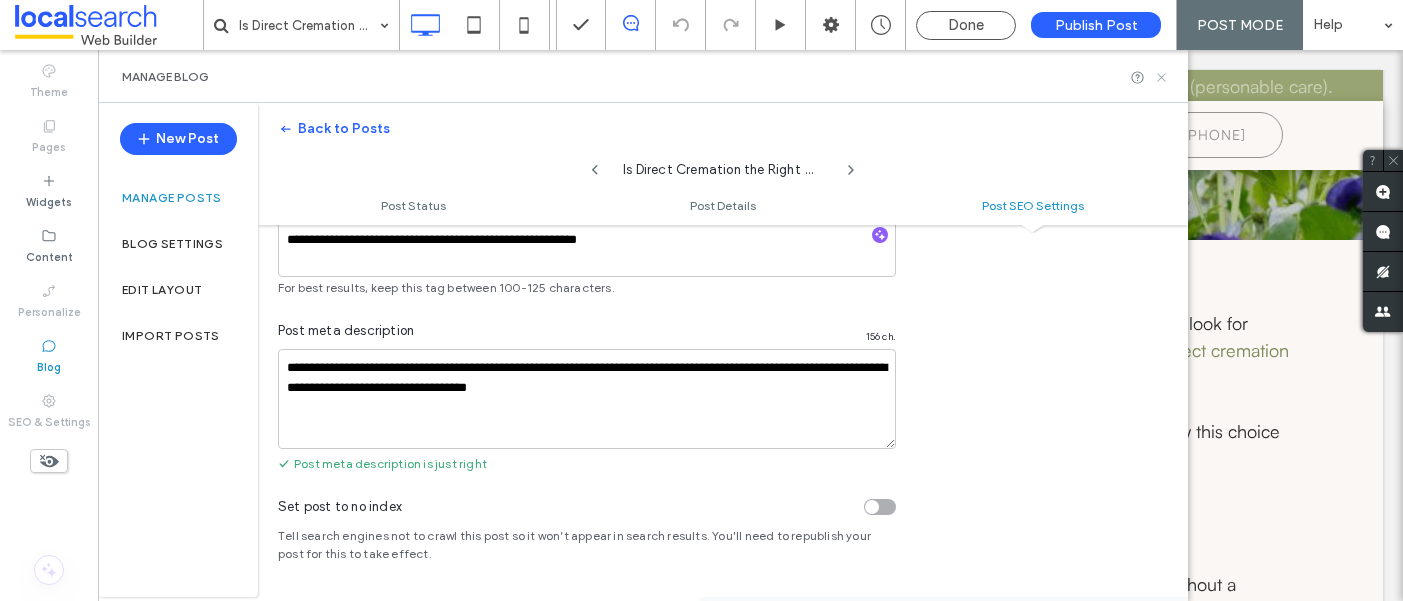 click 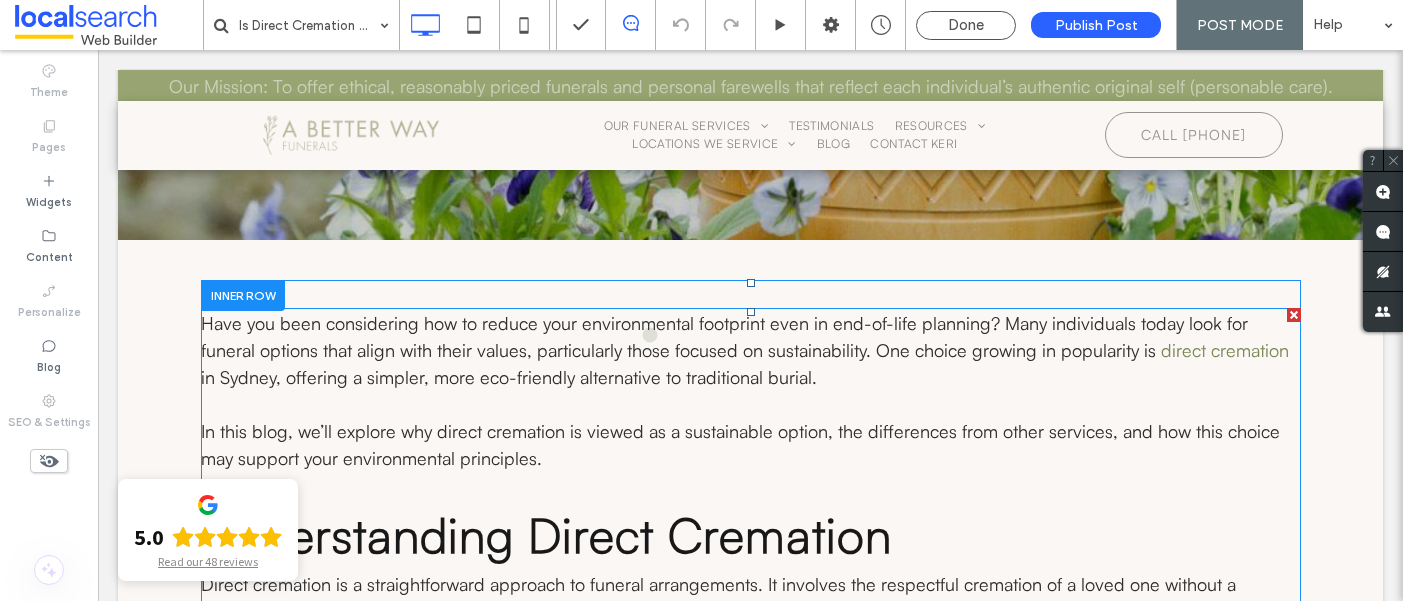 scroll, scrollTop: 1049, scrollLeft: 0, axis: vertical 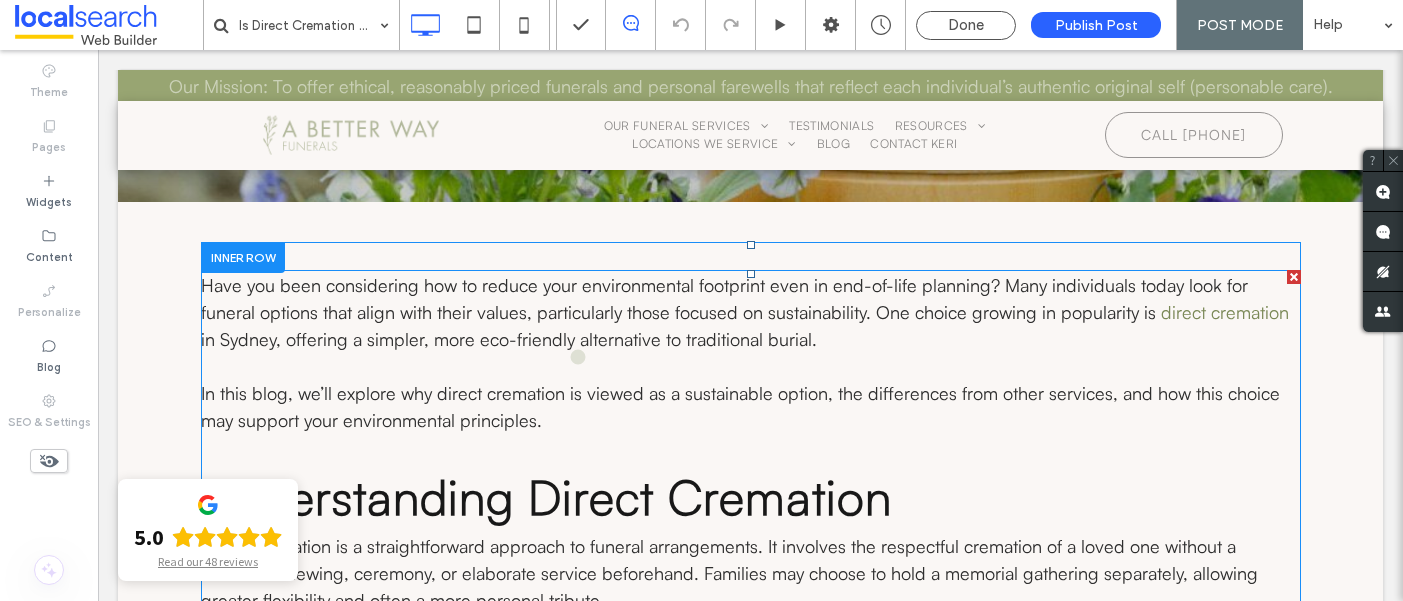 click at bounding box center (751, 366) 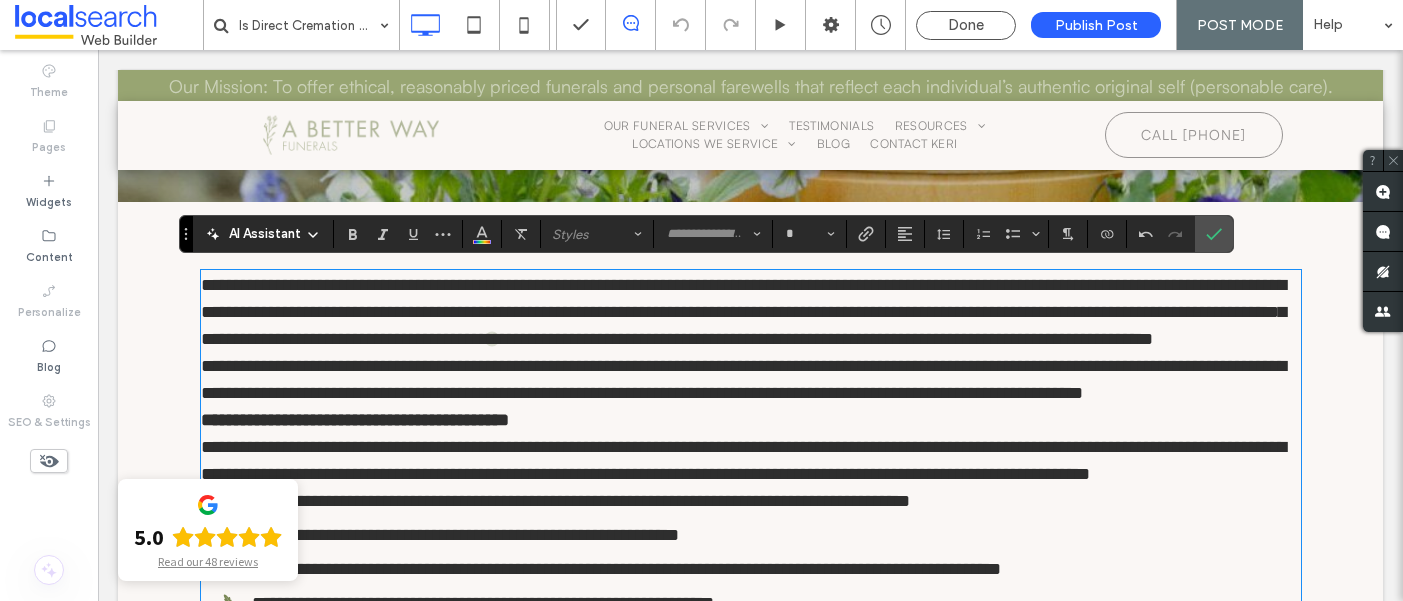 type on "**********" 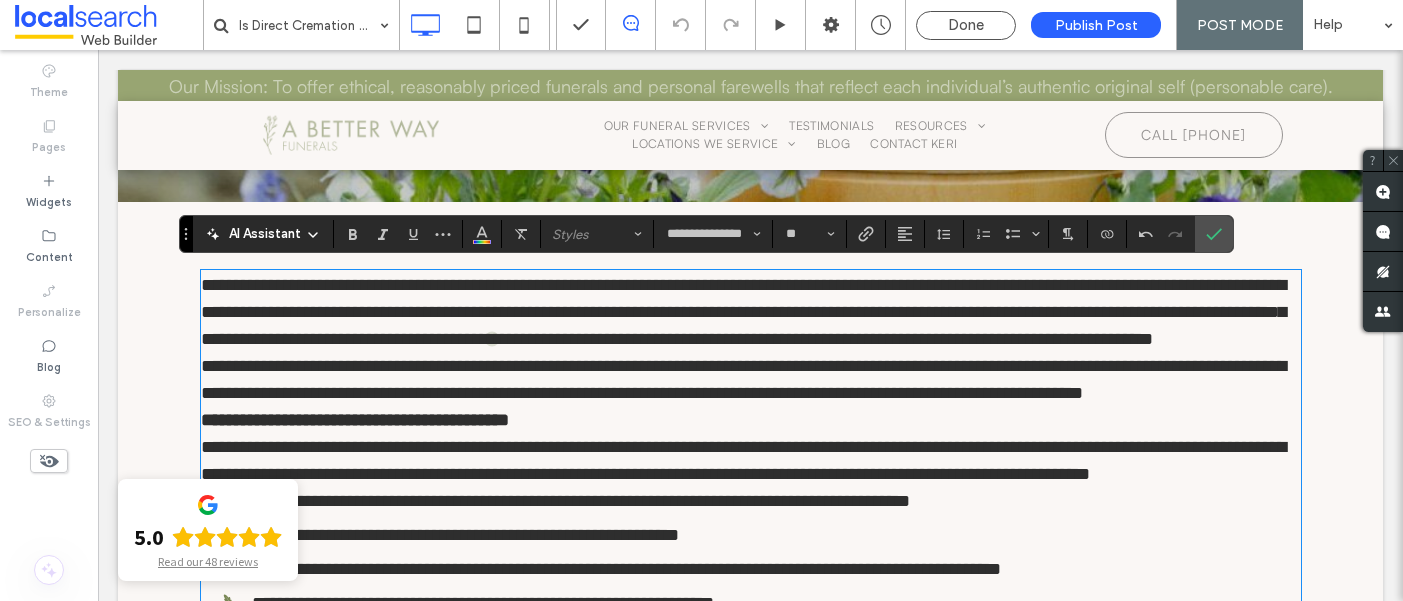 scroll, scrollTop: 3418, scrollLeft: 0, axis: vertical 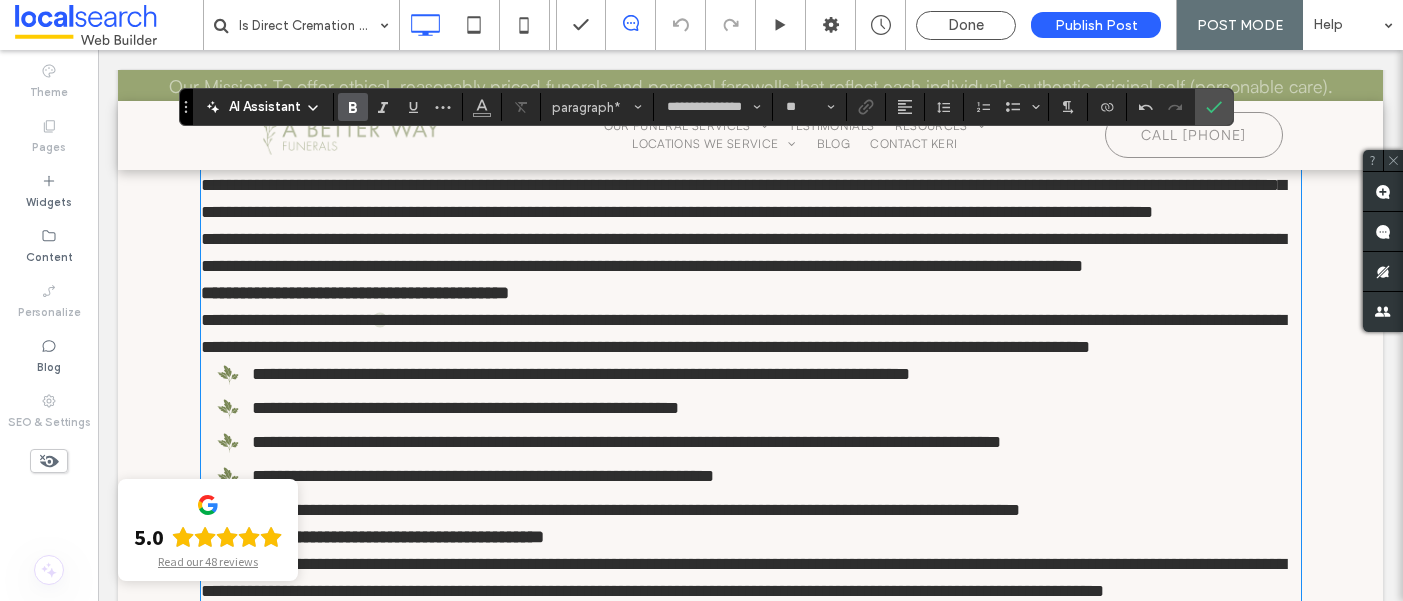 click on "**********" at bounding box center [355, 293] 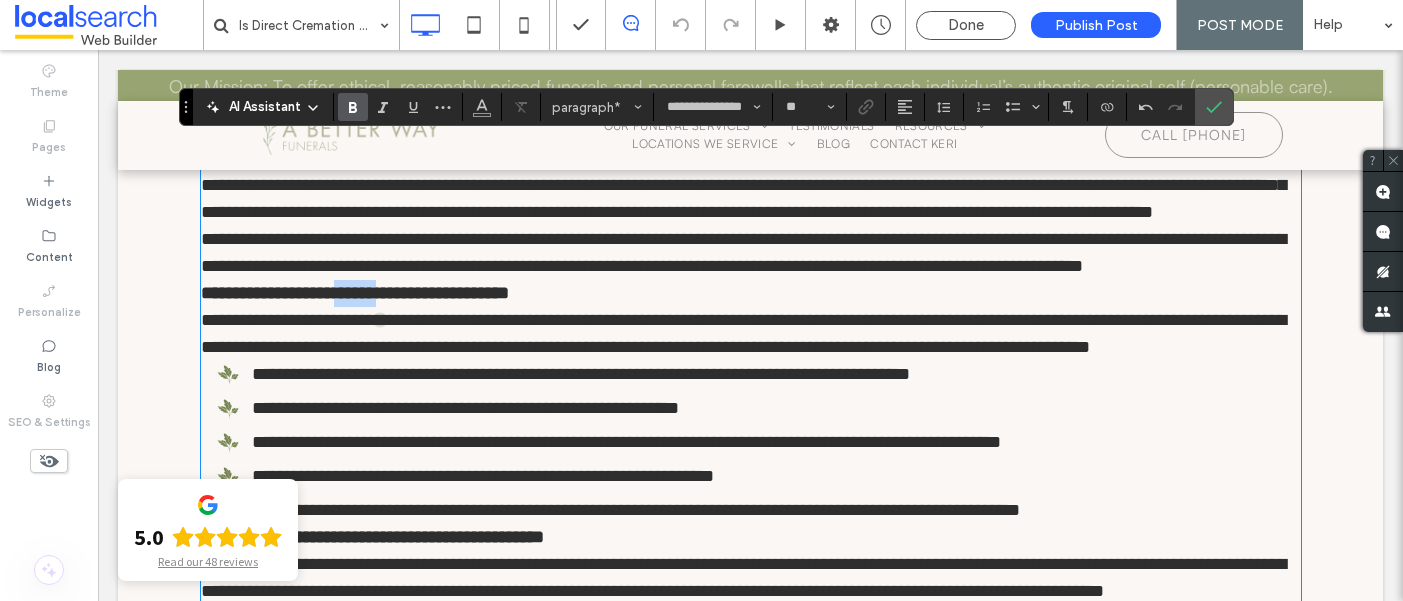 click on "**********" at bounding box center (355, 293) 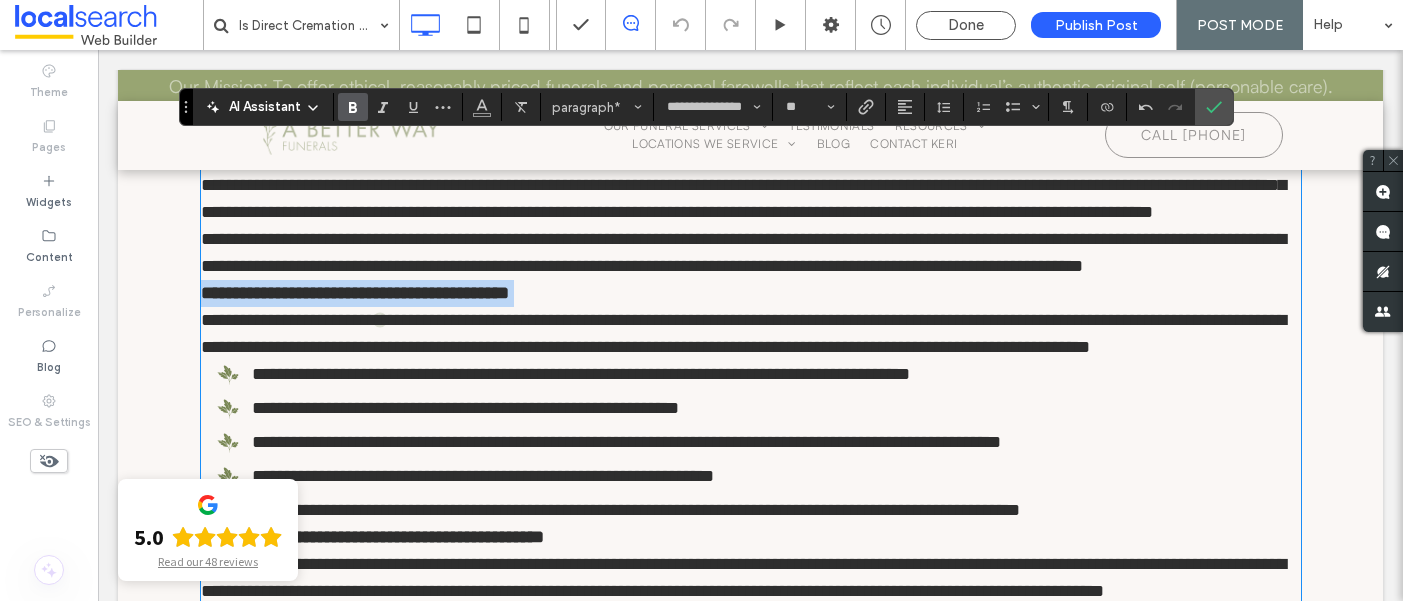 click on "**********" at bounding box center [355, 293] 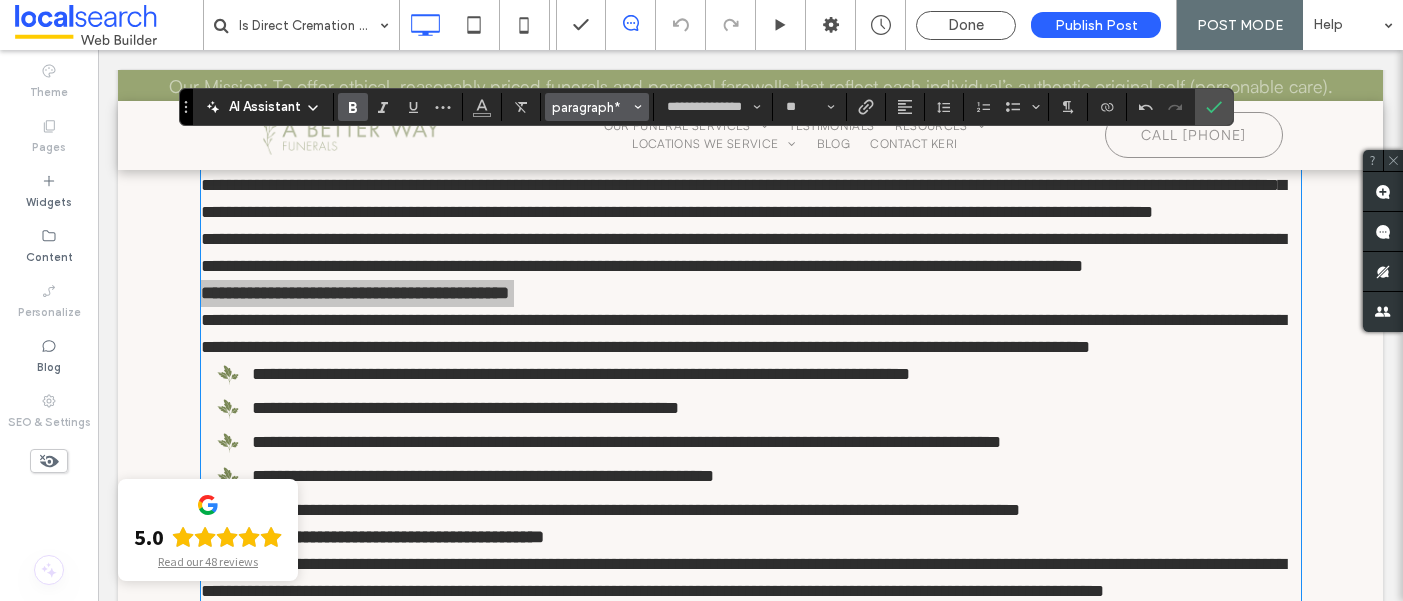 click on "paragraph*" at bounding box center (591, 107) 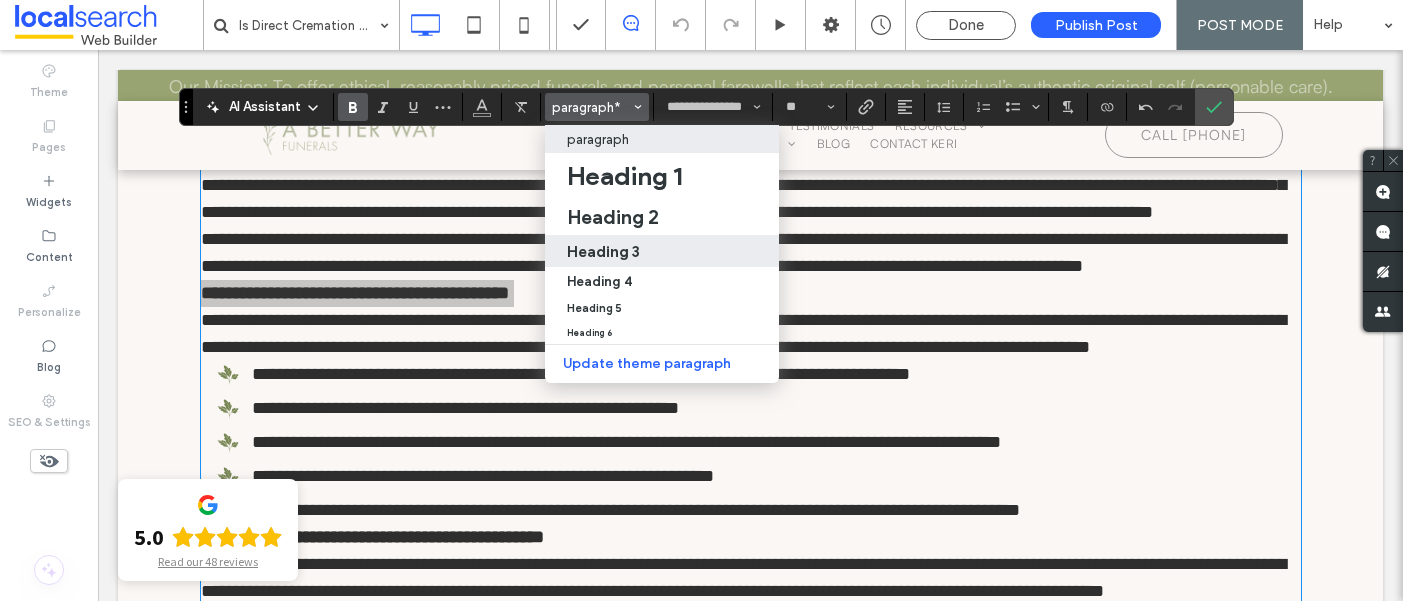 click on "Heading 3" at bounding box center [603, 251] 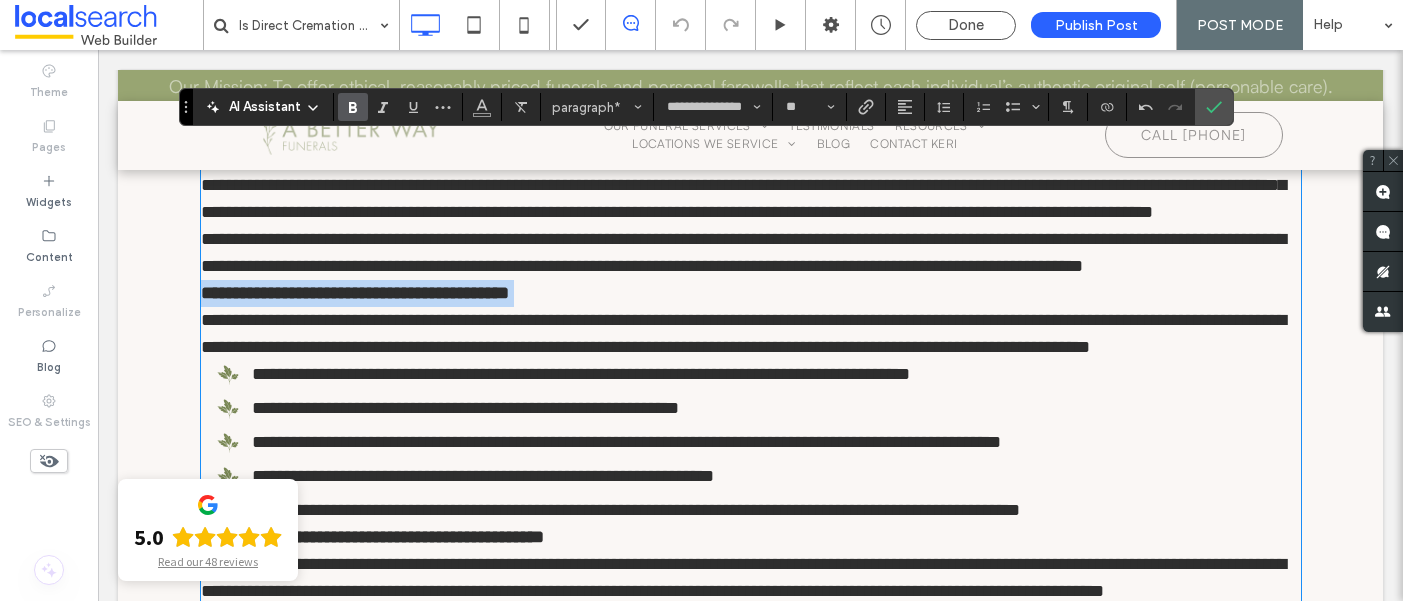 type on "**********" 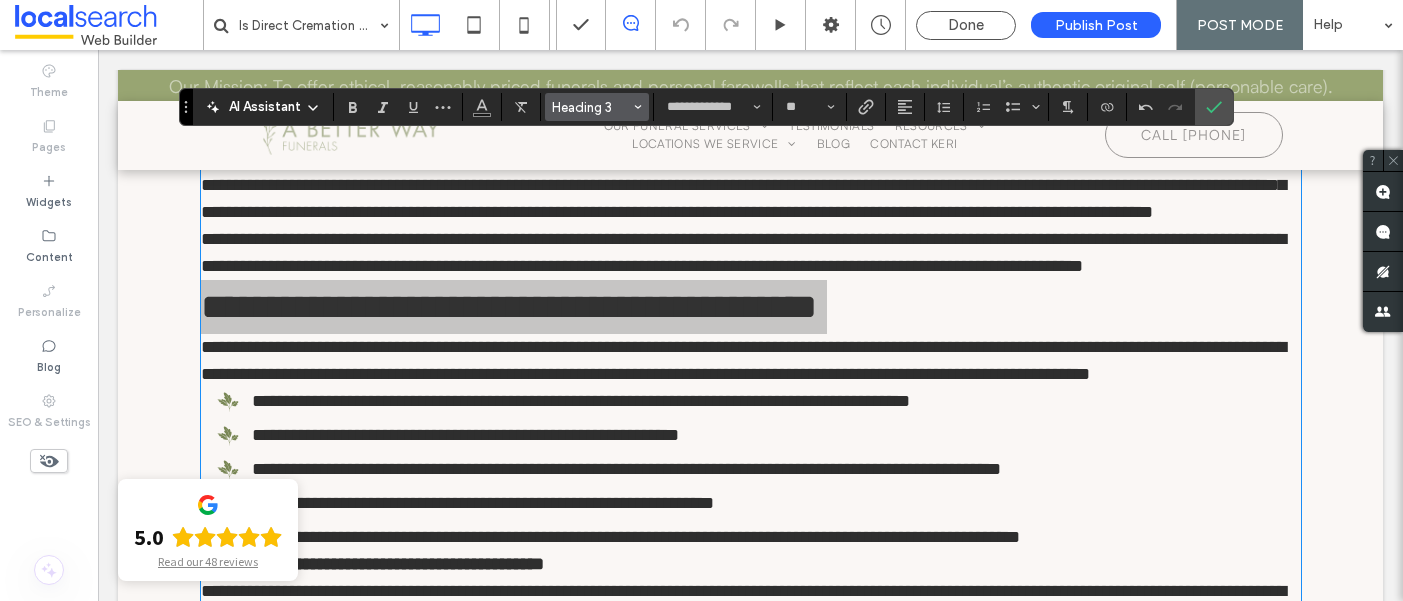 click on "Heading 3" at bounding box center [591, 107] 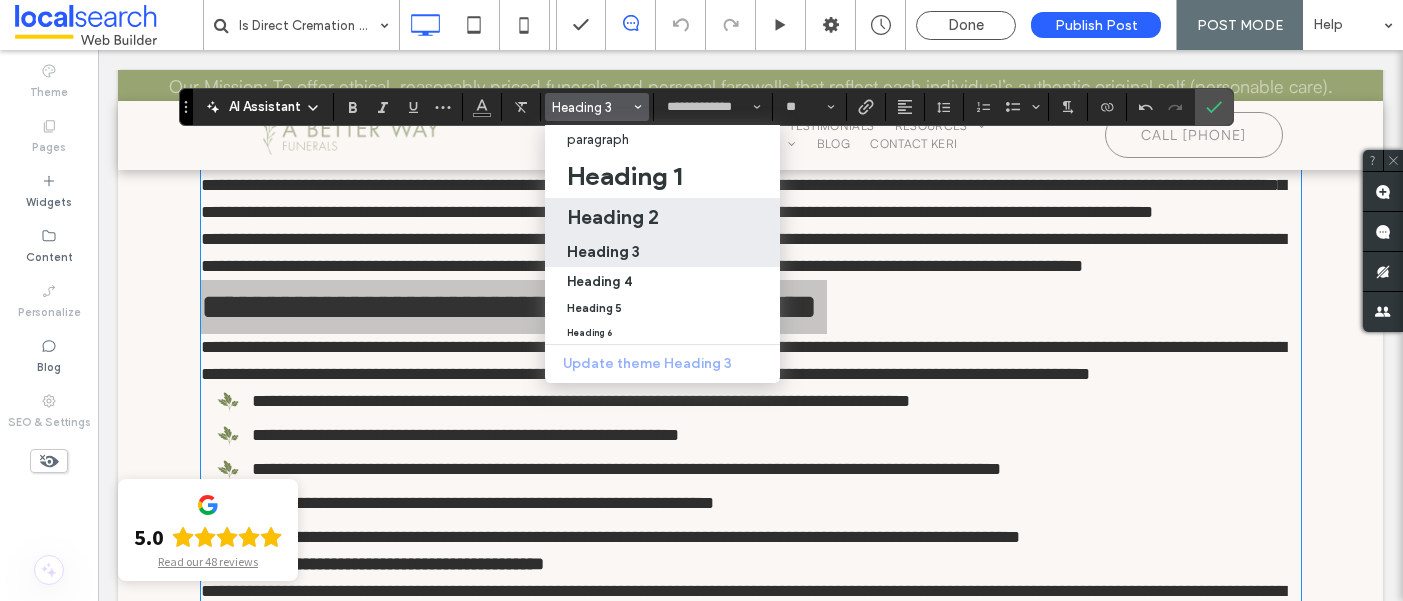 click on "Heading 2" at bounding box center [613, 217] 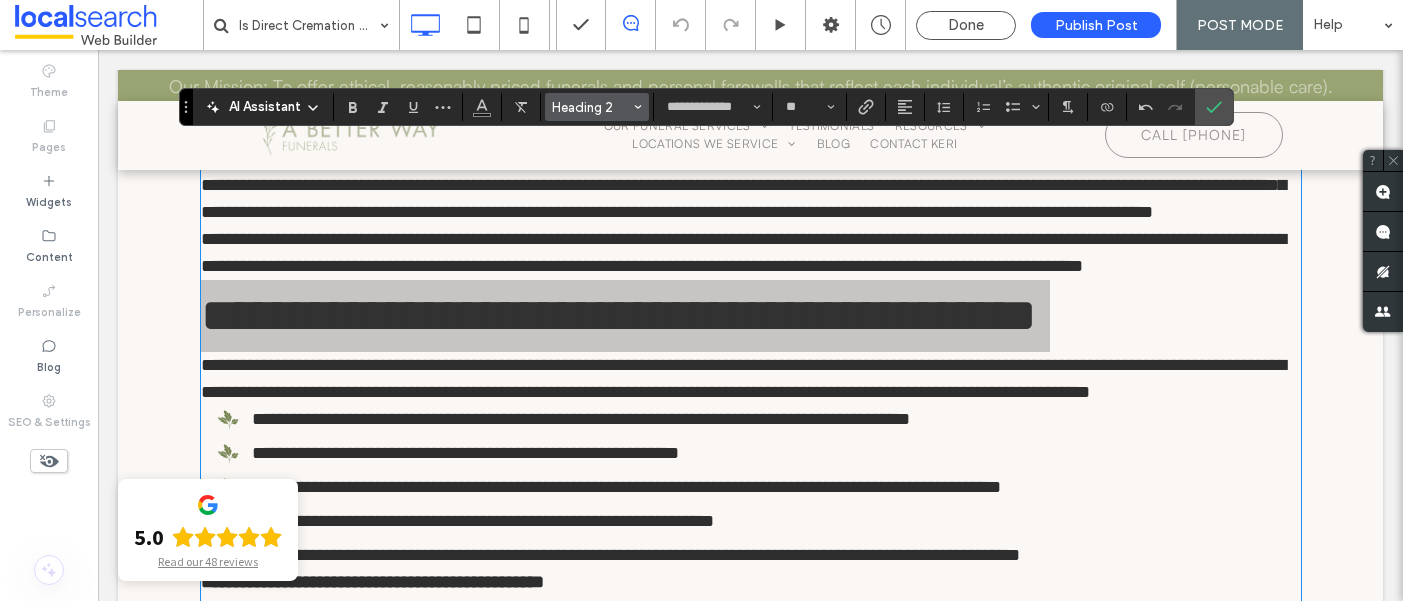 click on "Heading 2" at bounding box center (591, 107) 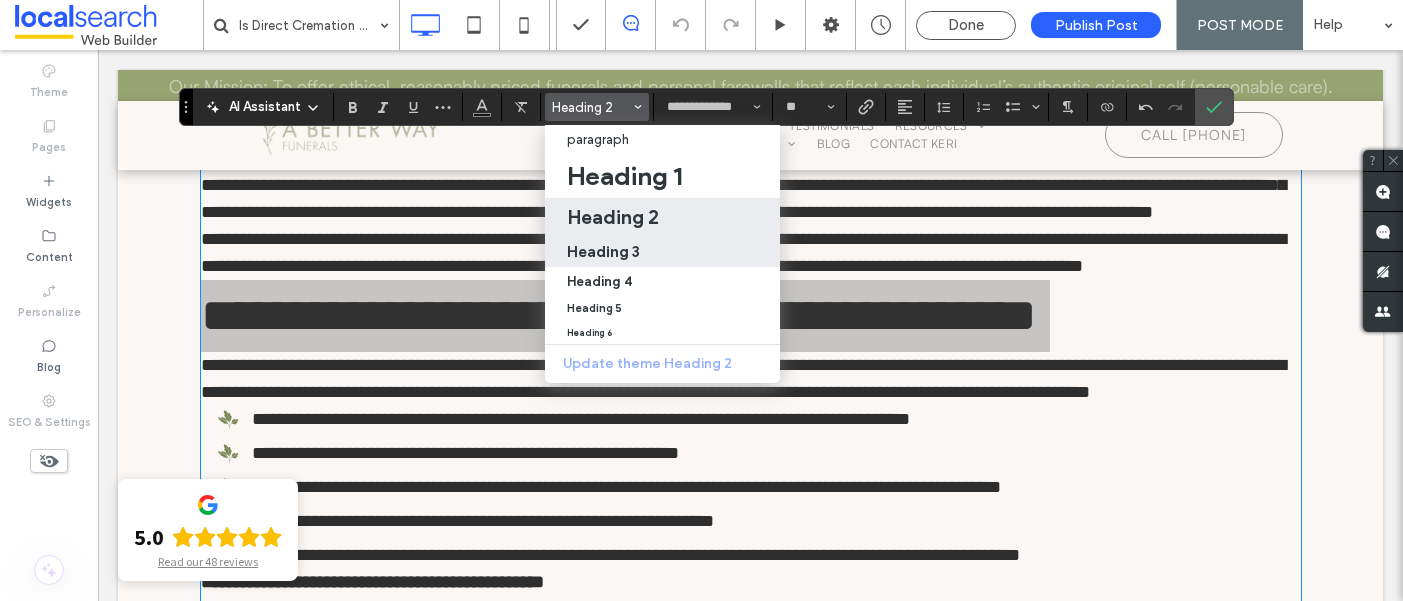 click on "Heading 3" at bounding box center (603, 251) 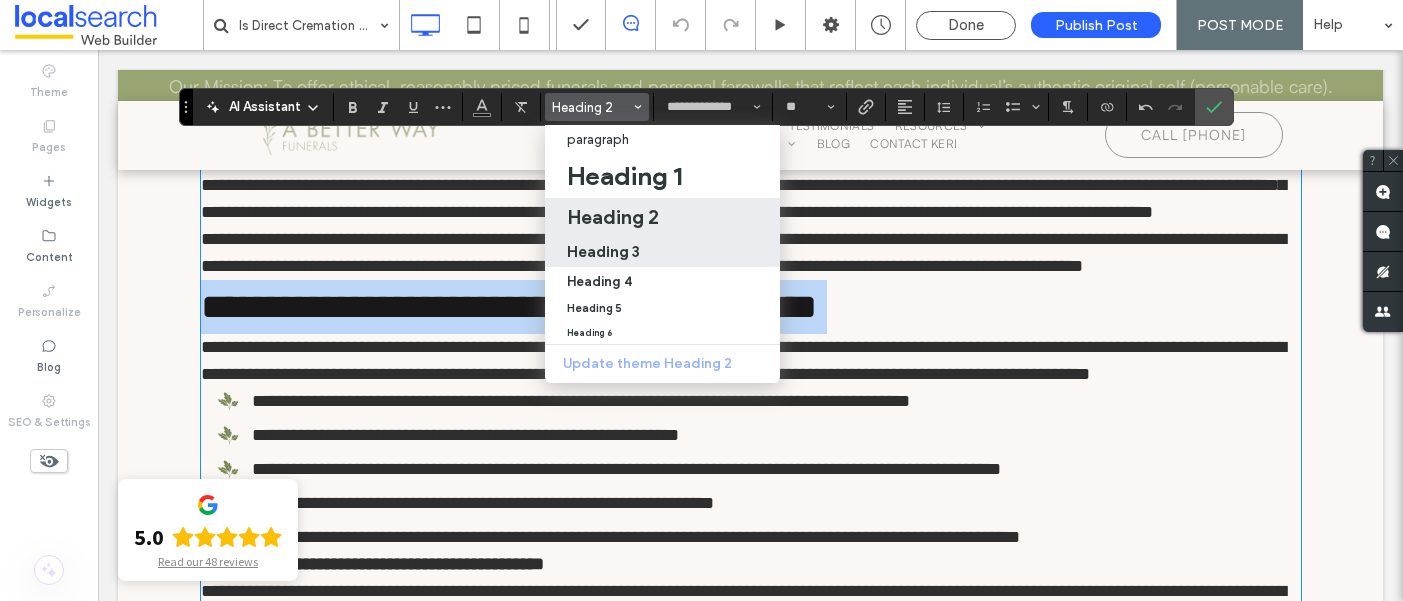 type on "**" 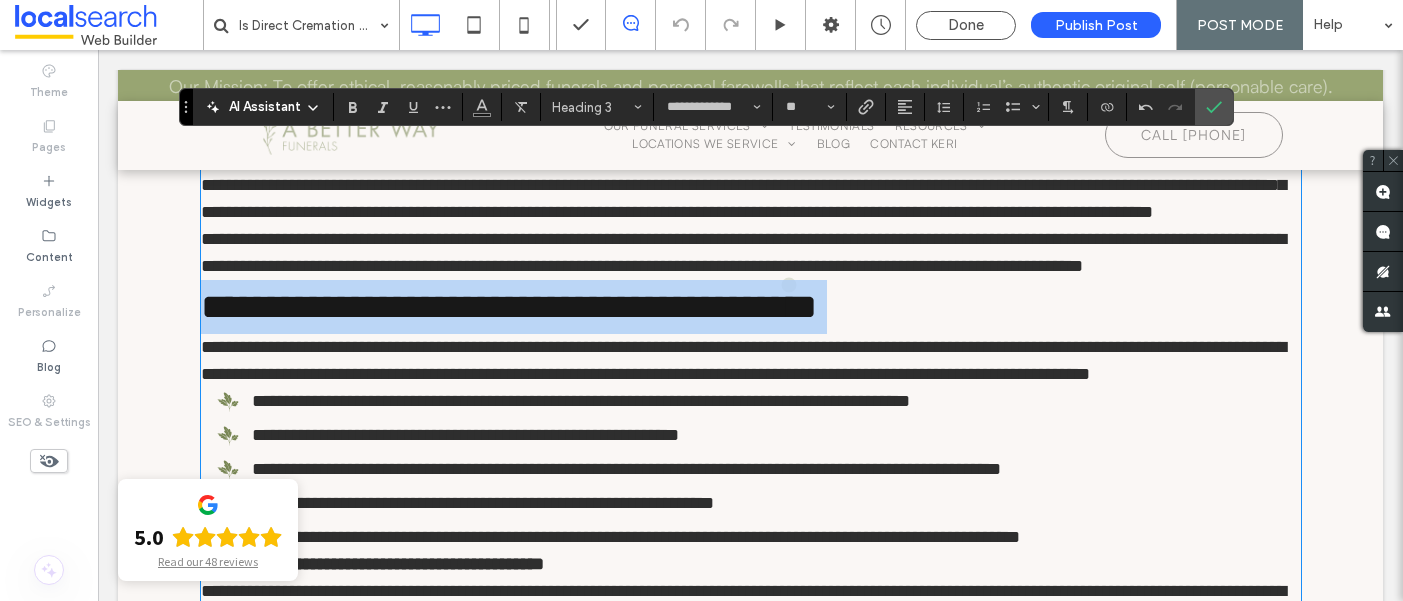 type on "**********" 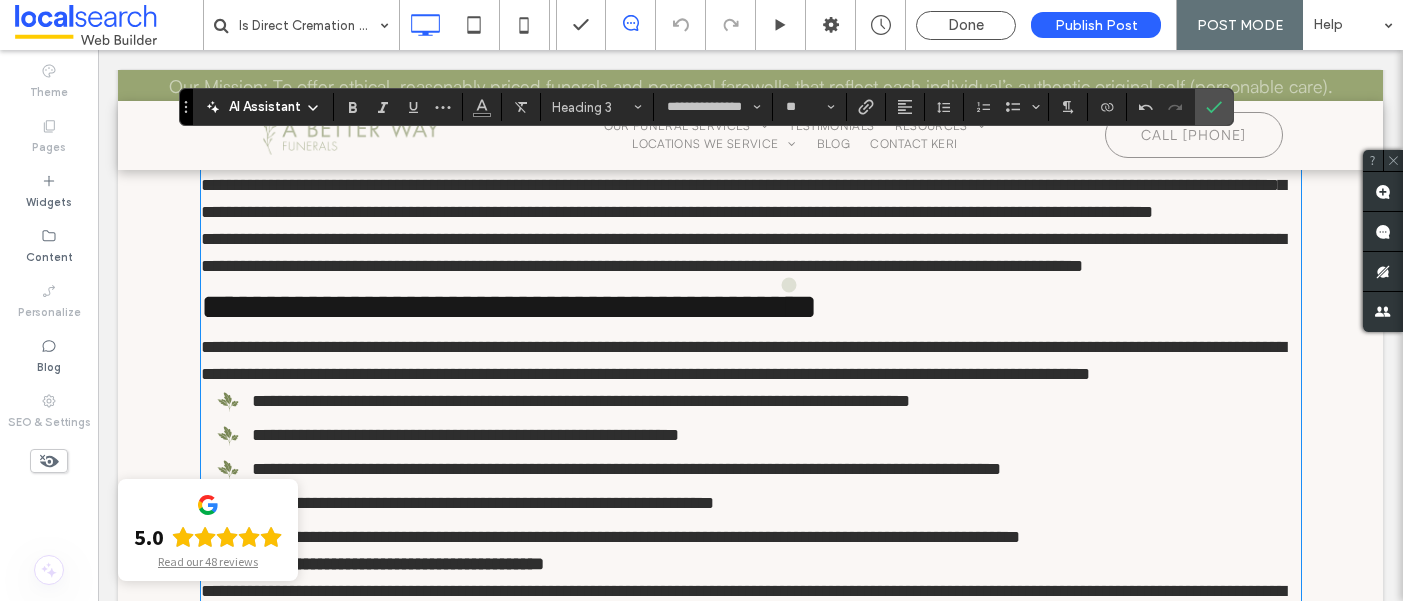 click on "**********" at bounding box center (743, 252) 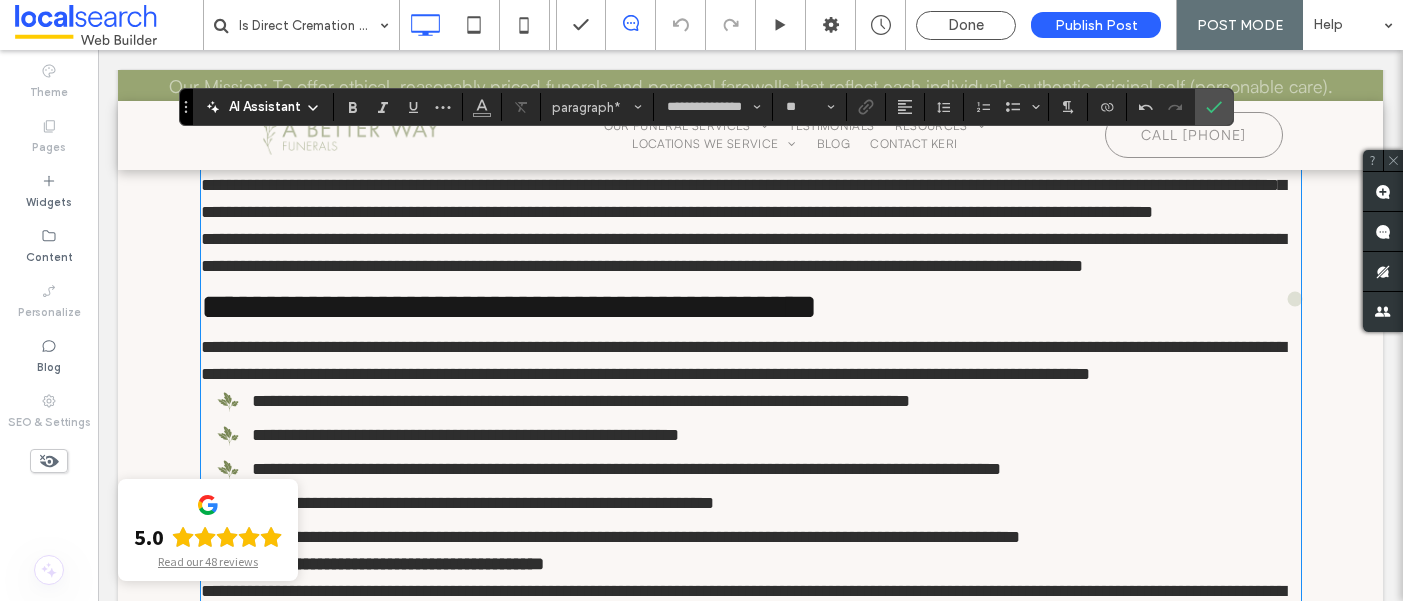 click on "**********" at bounding box center (751, 253) 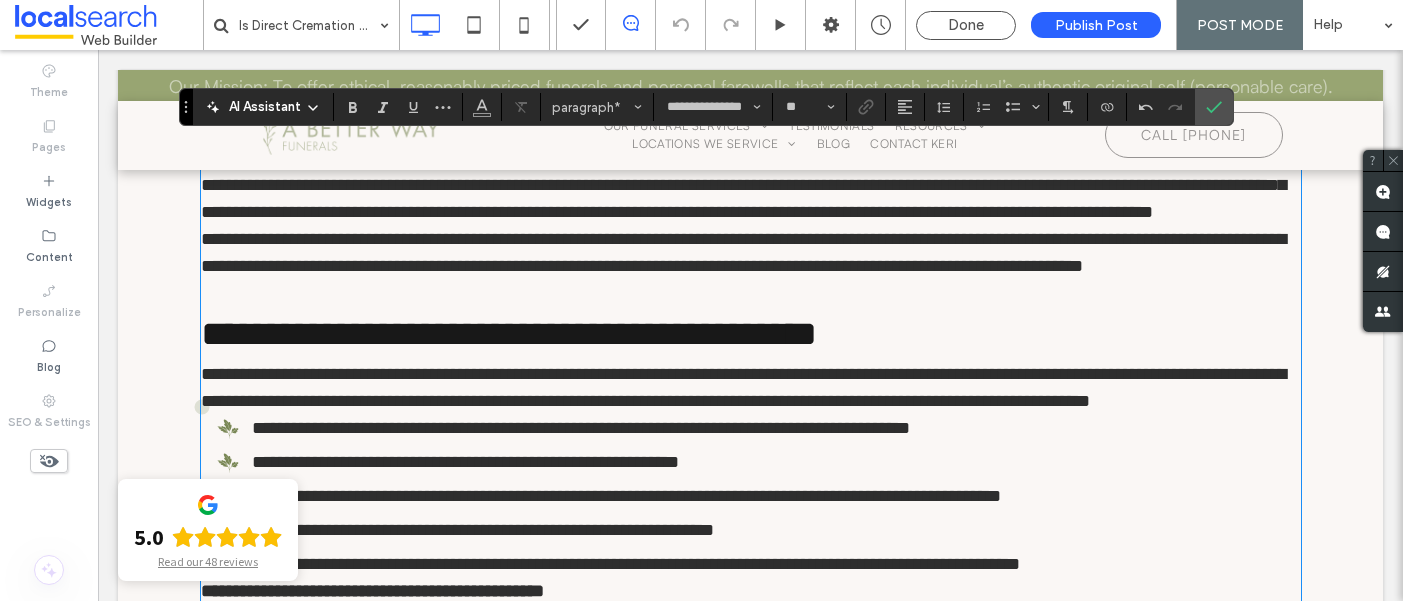 click on "**********" at bounding box center [743, 387] 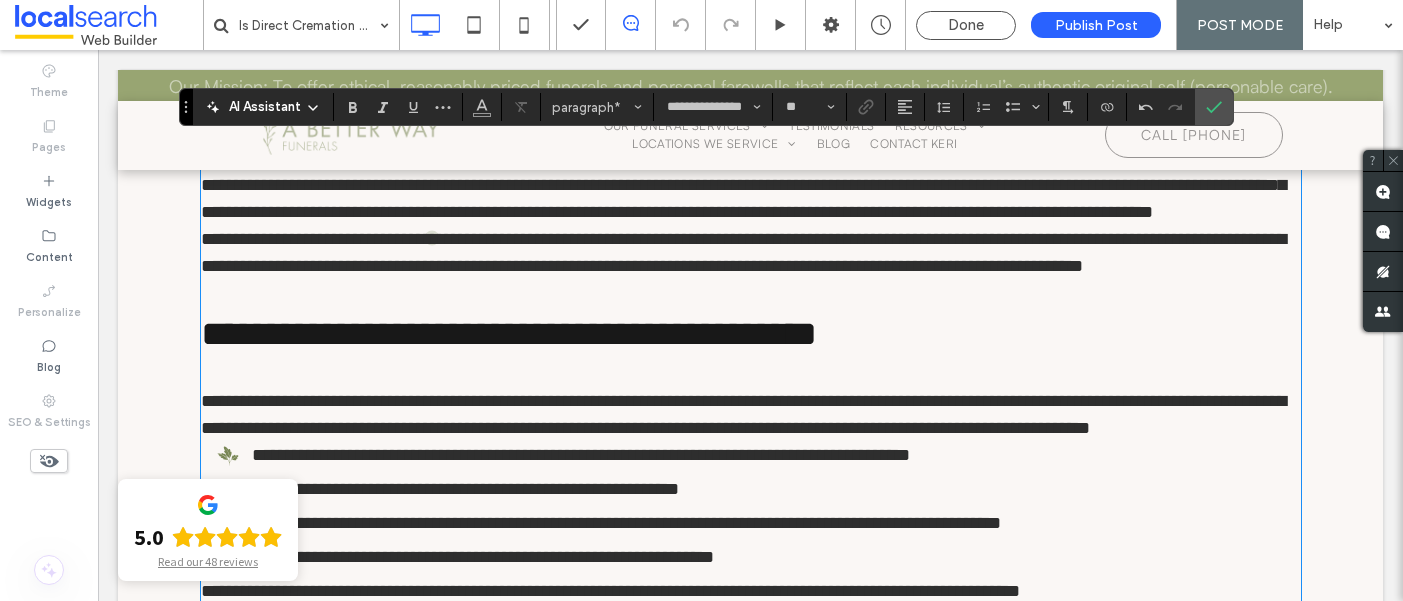 click on "**********" at bounding box center [751, 185] 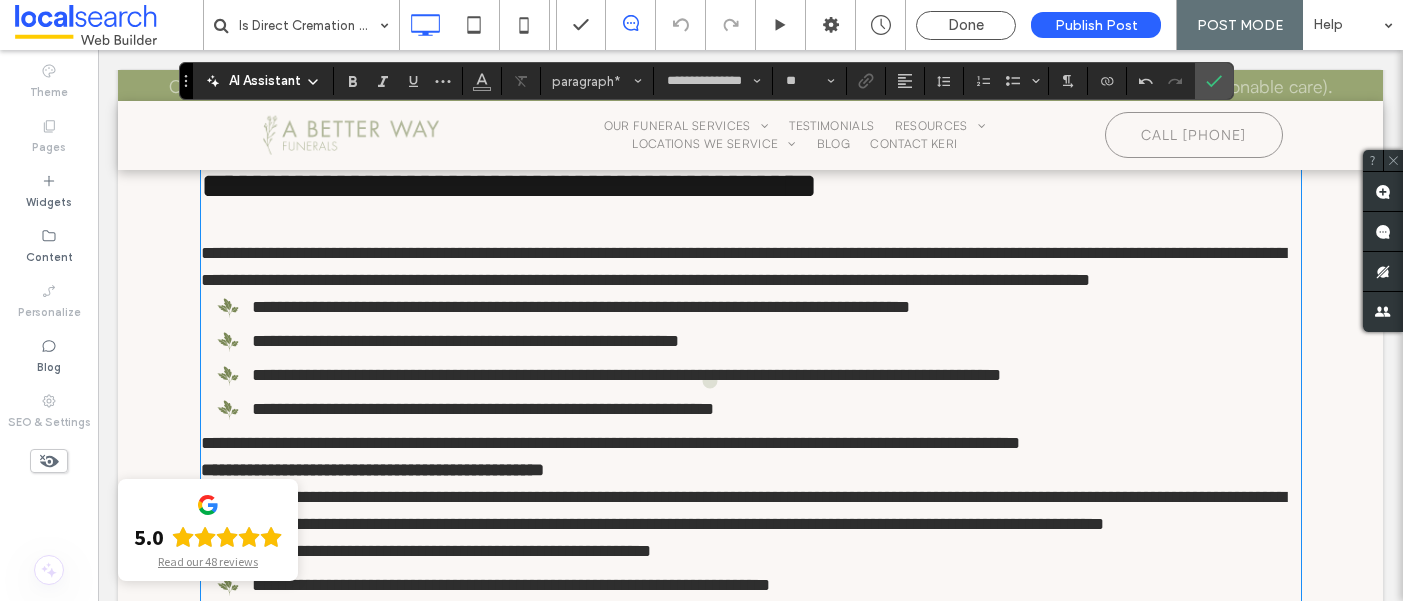 scroll, scrollTop: 1354, scrollLeft: 0, axis: vertical 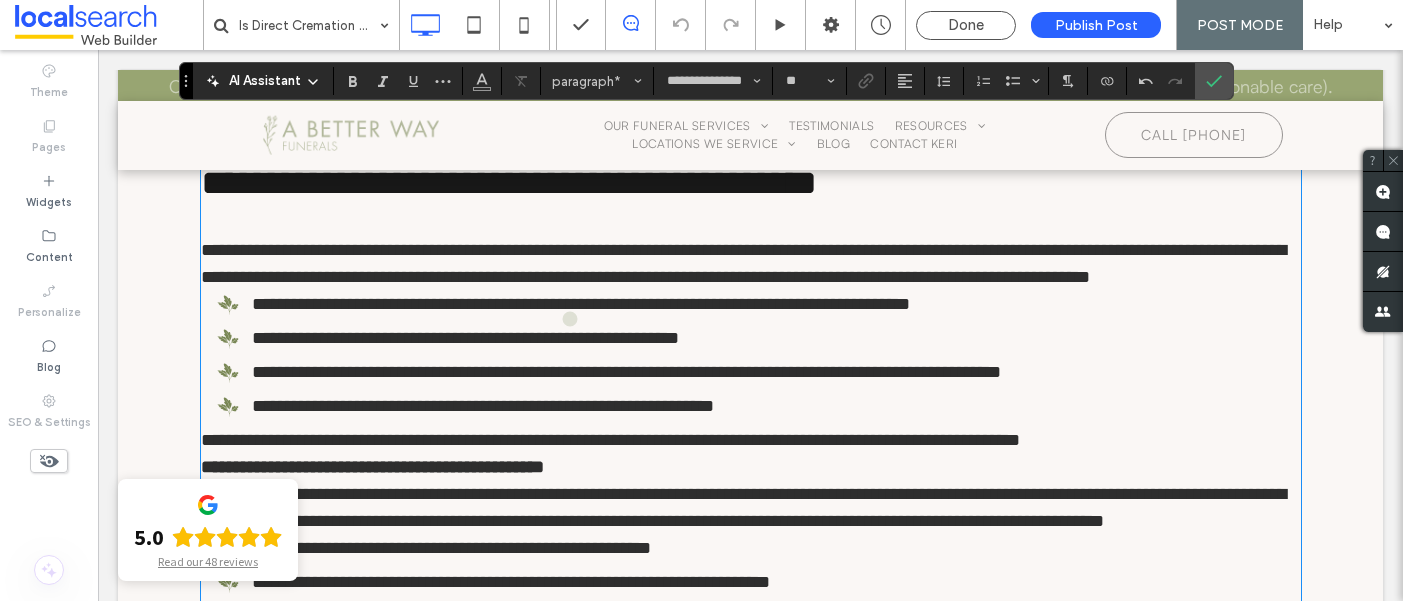 click on "**********" at bounding box center [751, 264] 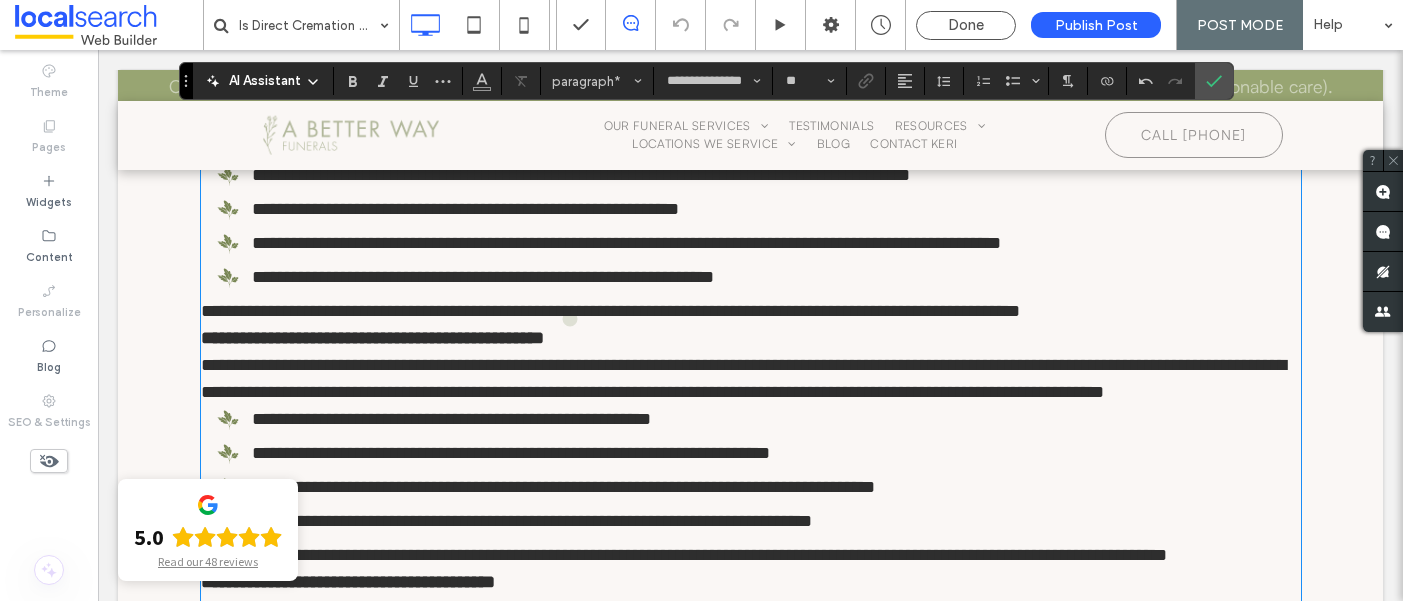 scroll, scrollTop: 1538, scrollLeft: 0, axis: vertical 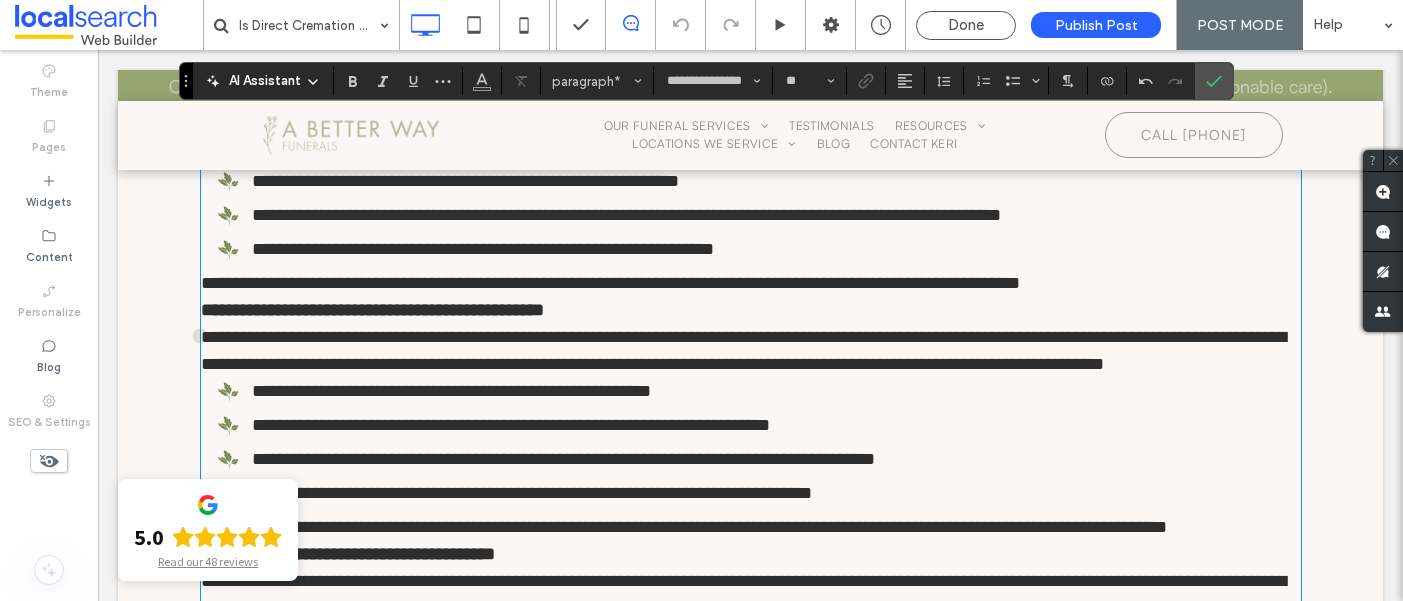 click on "**********" at bounding box center [610, 283] 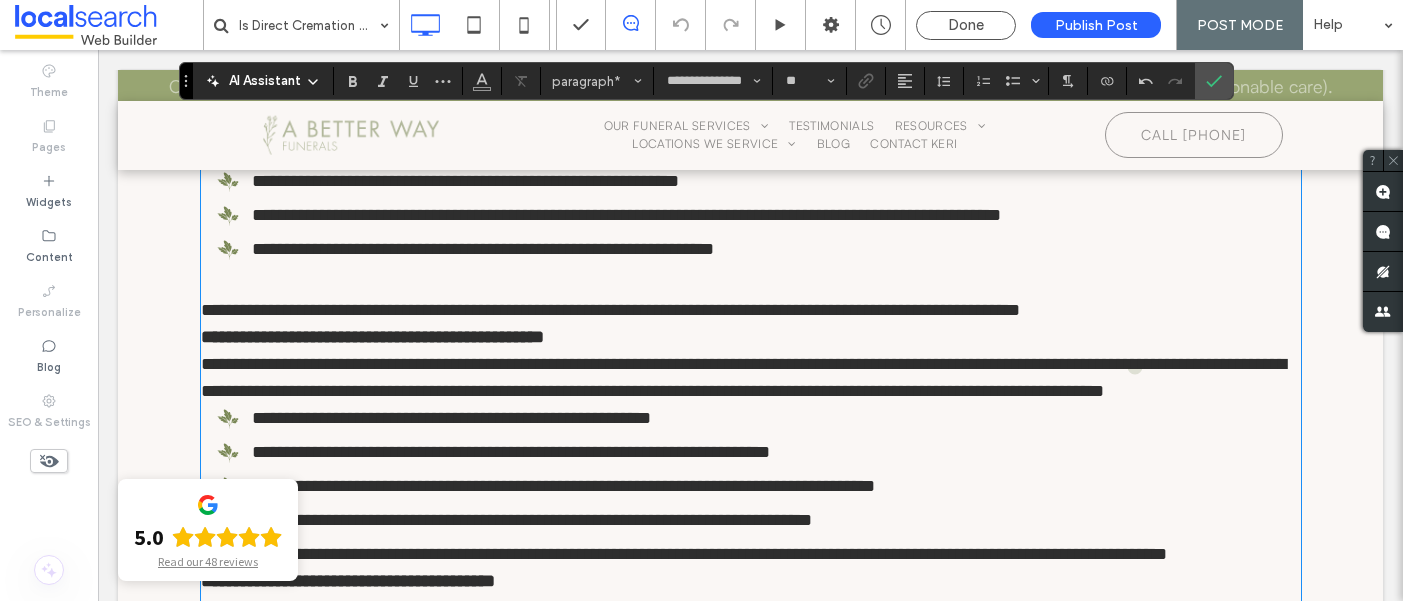 click on "**********" at bounding box center (751, 310) 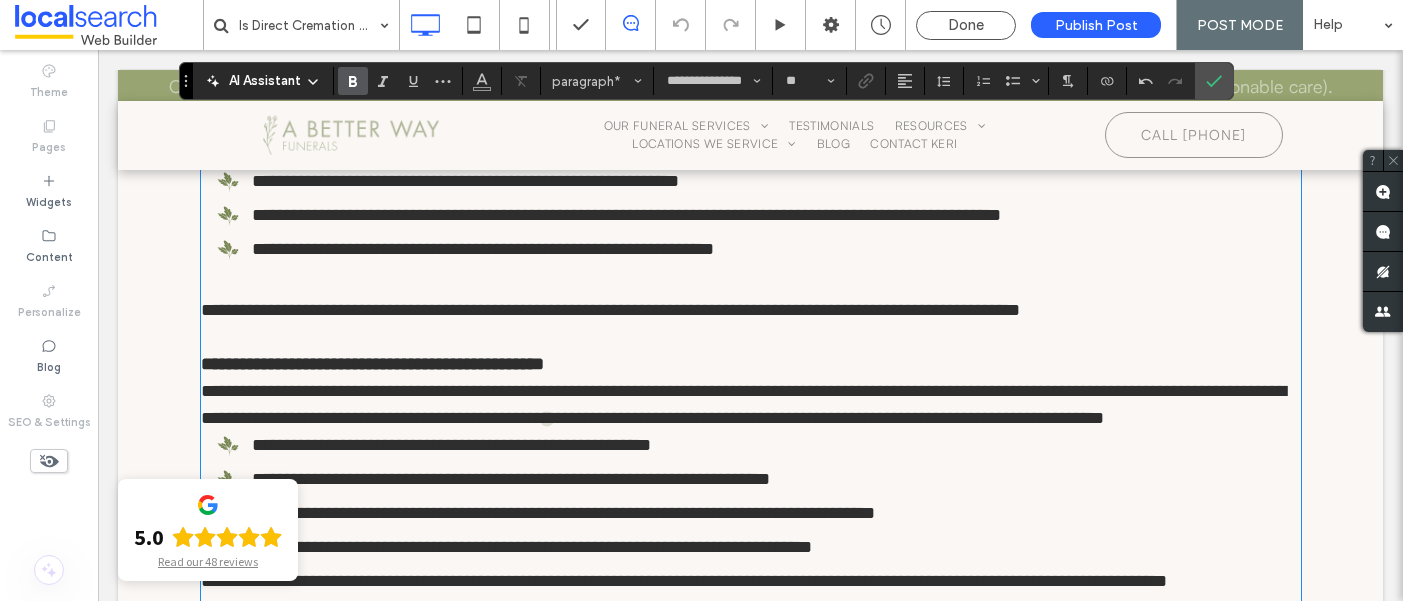 click on "**********" at bounding box center [372, 364] 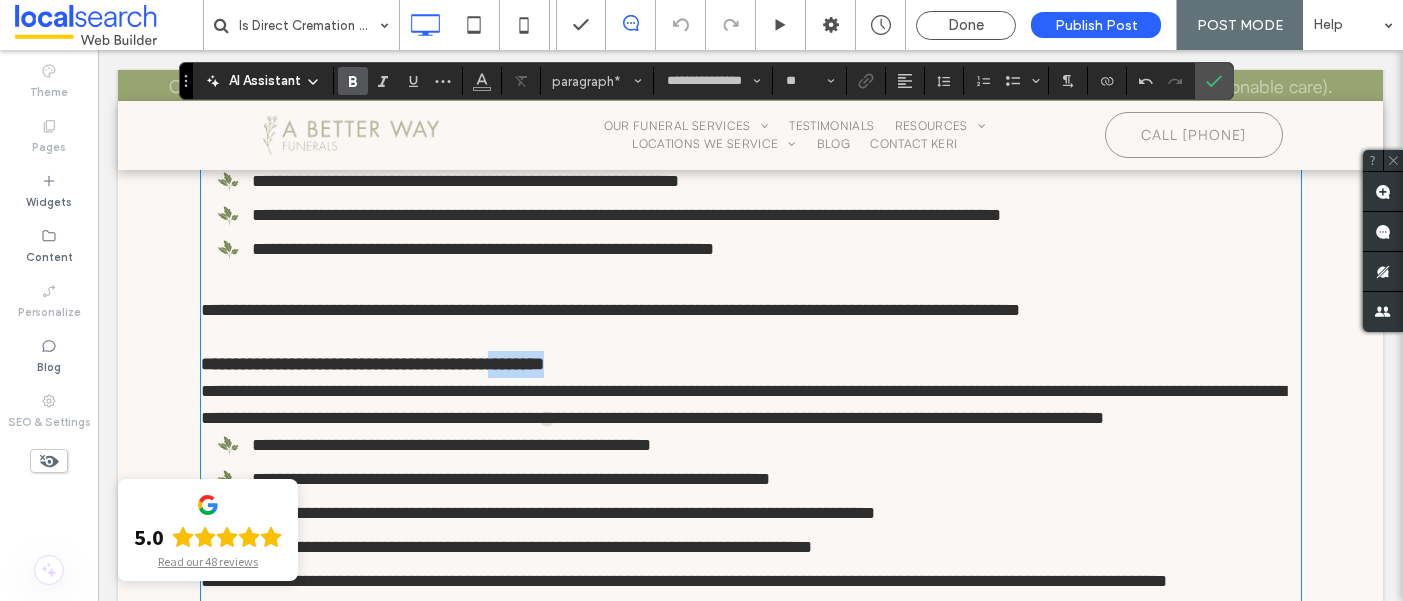 click on "**********" at bounding box center [372, 364] 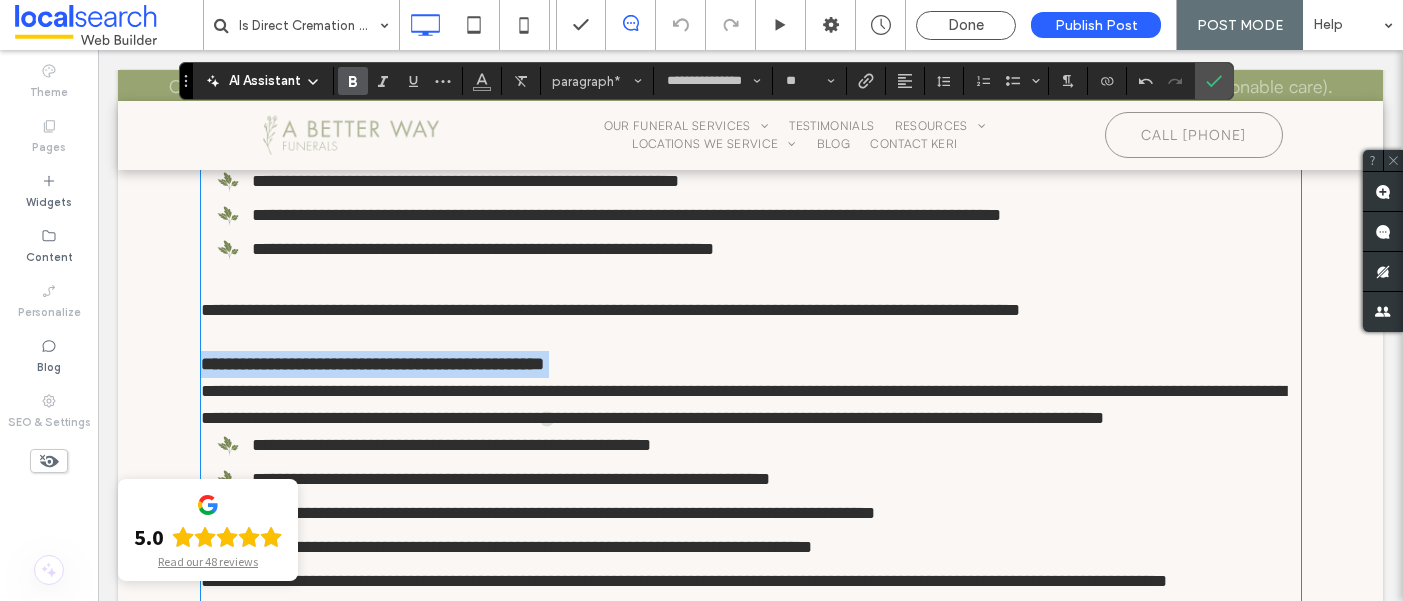 click on "**********" at bounding box center (372, 364) 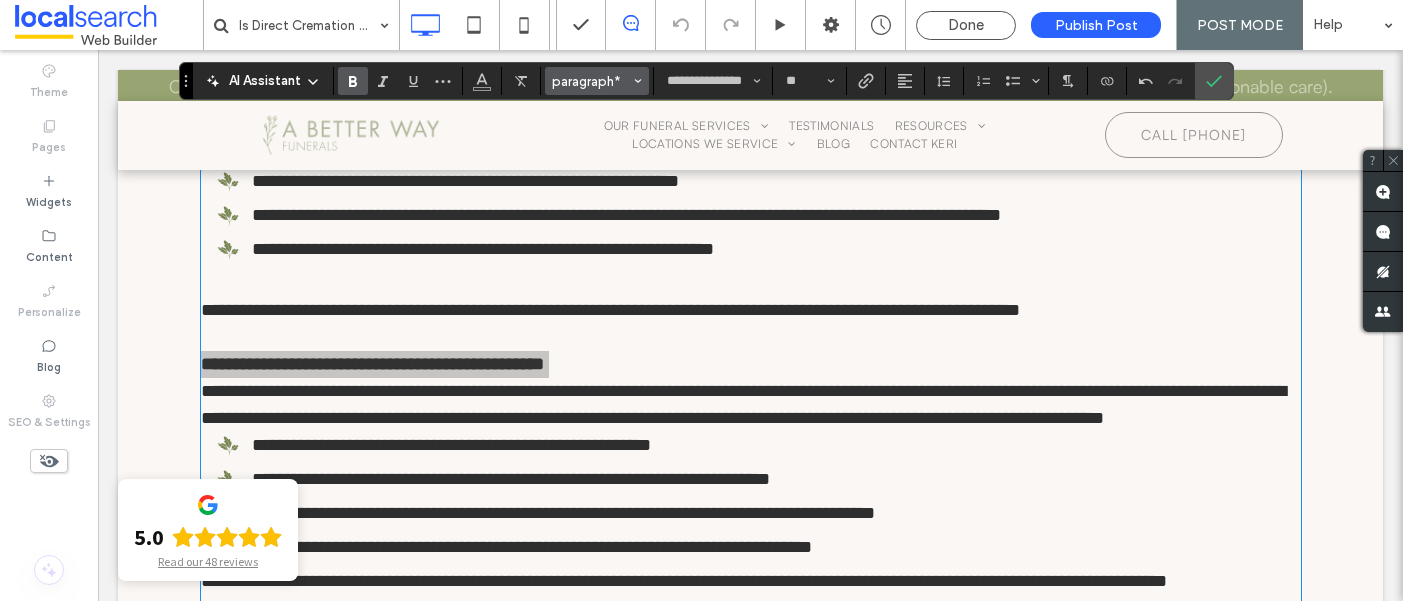 click on "paragraph*" at bounding box center (591, 81) 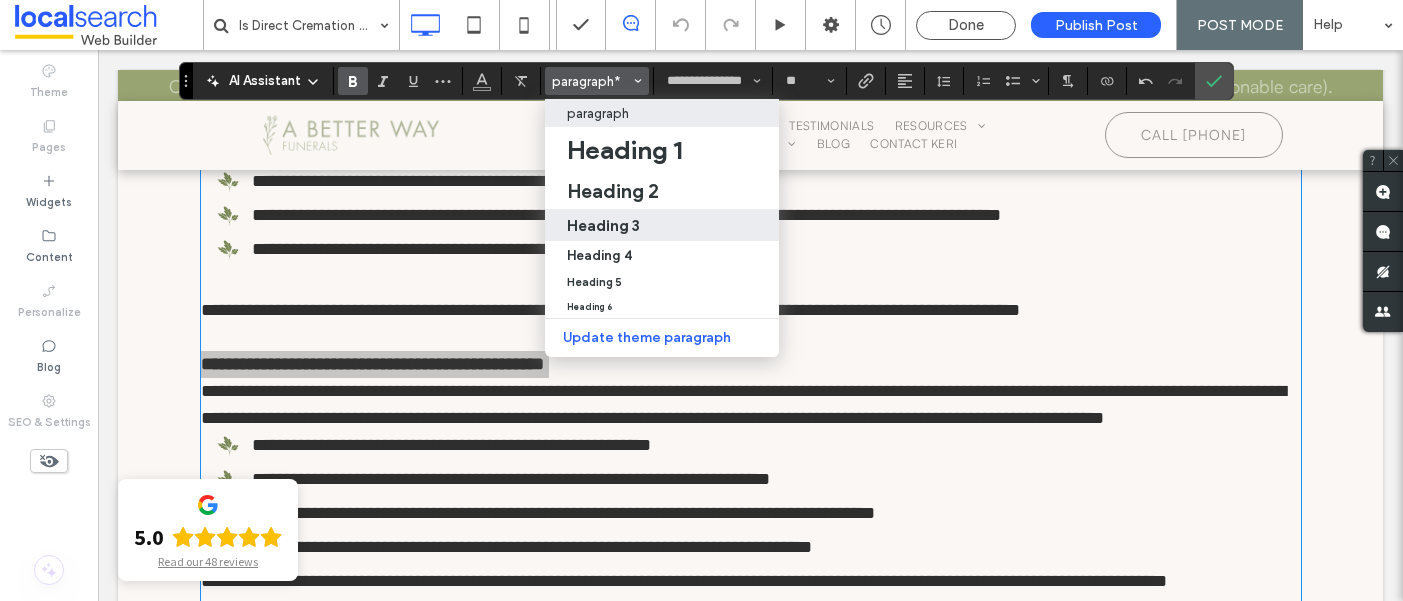 click on "Heading 3" at bounding box center [603, 225] 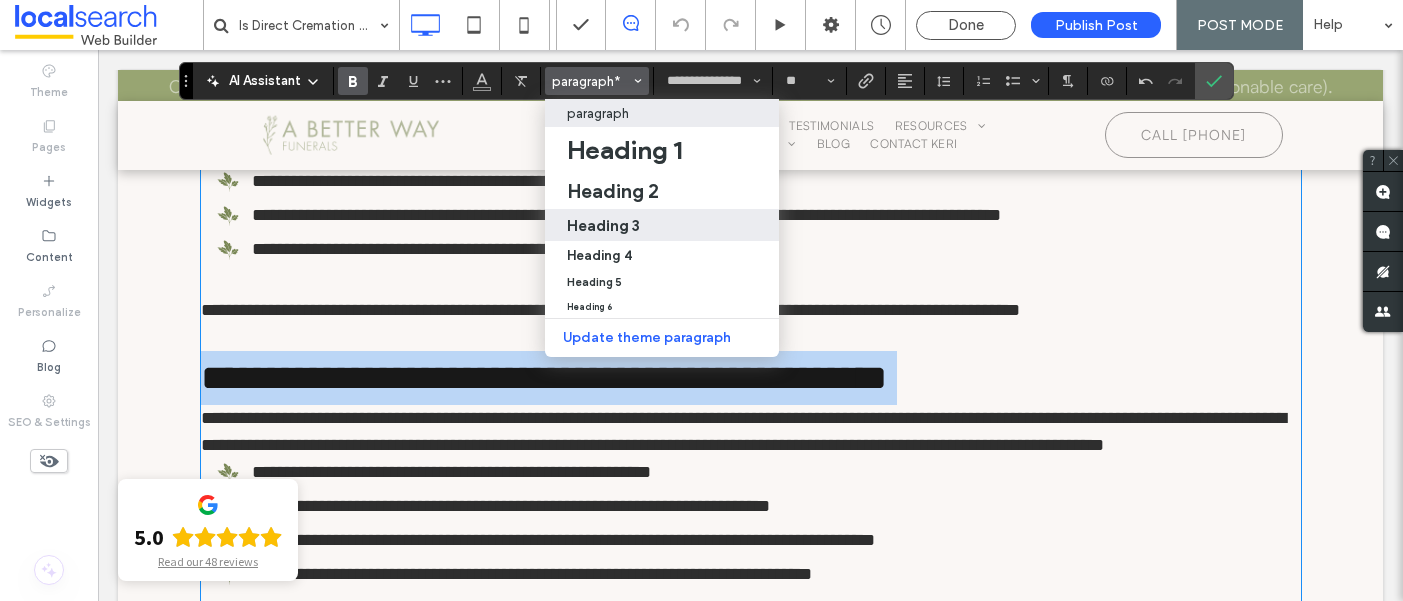 type on "**********" 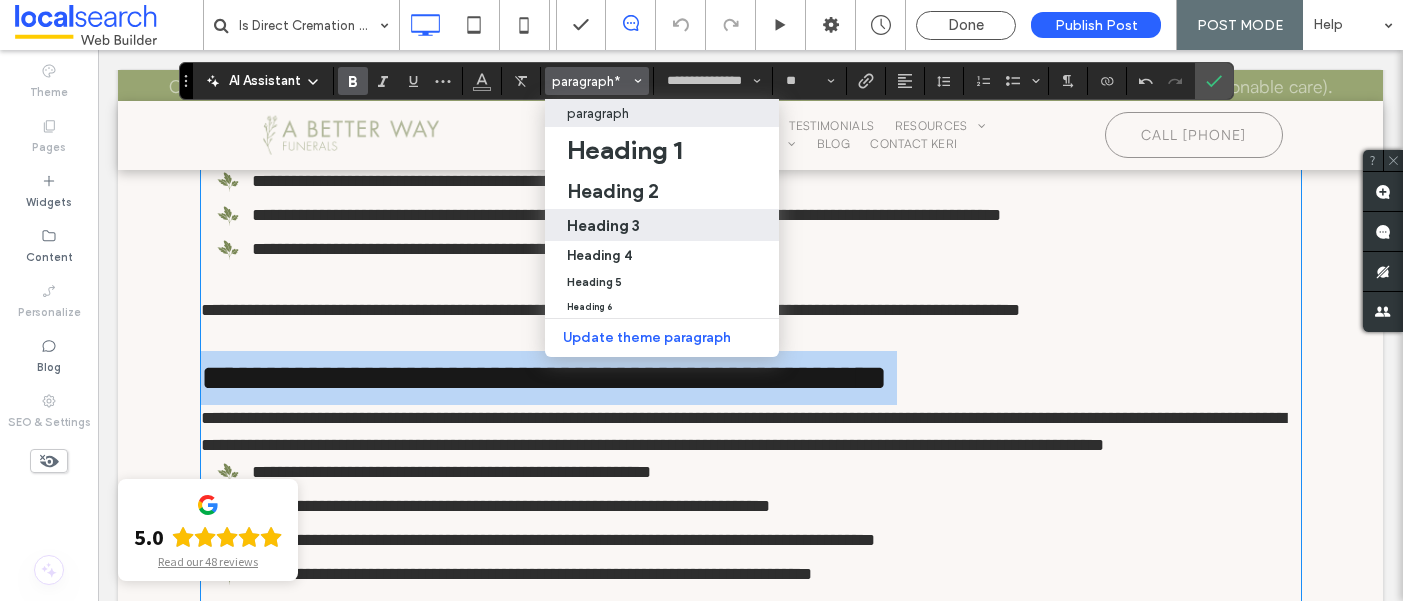 type on "**" 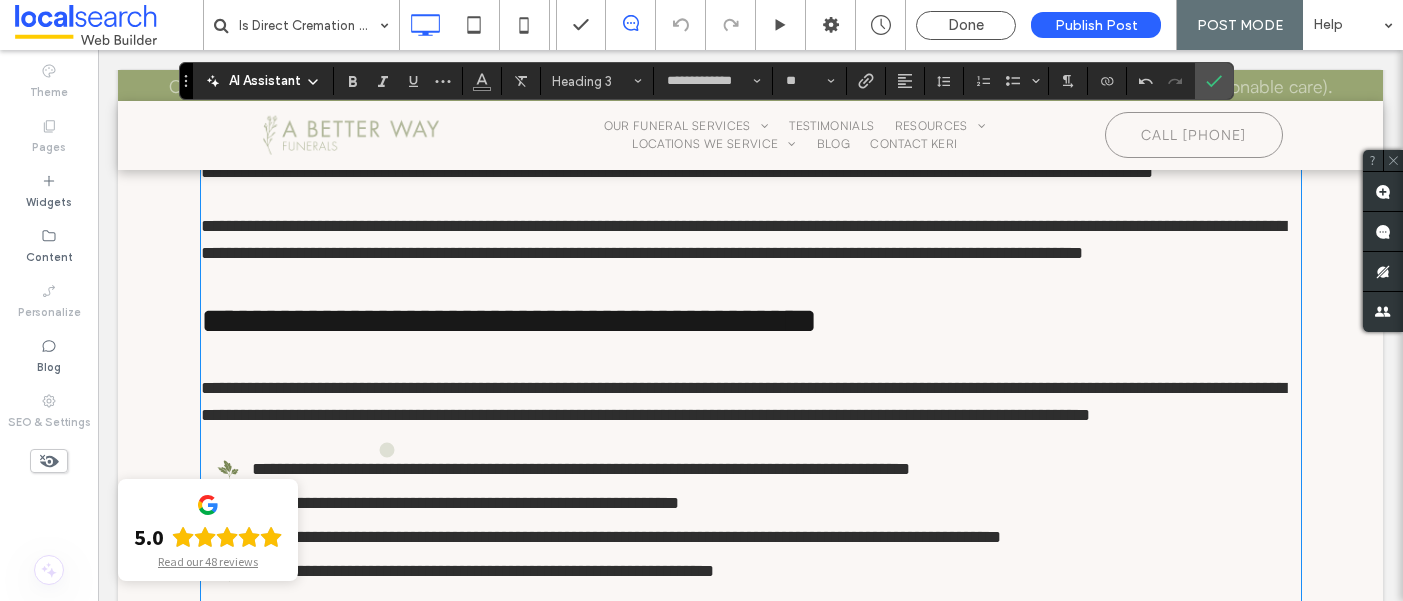 scroll, scrollTop: 1287, scrollLeft: 0, axis: vertical 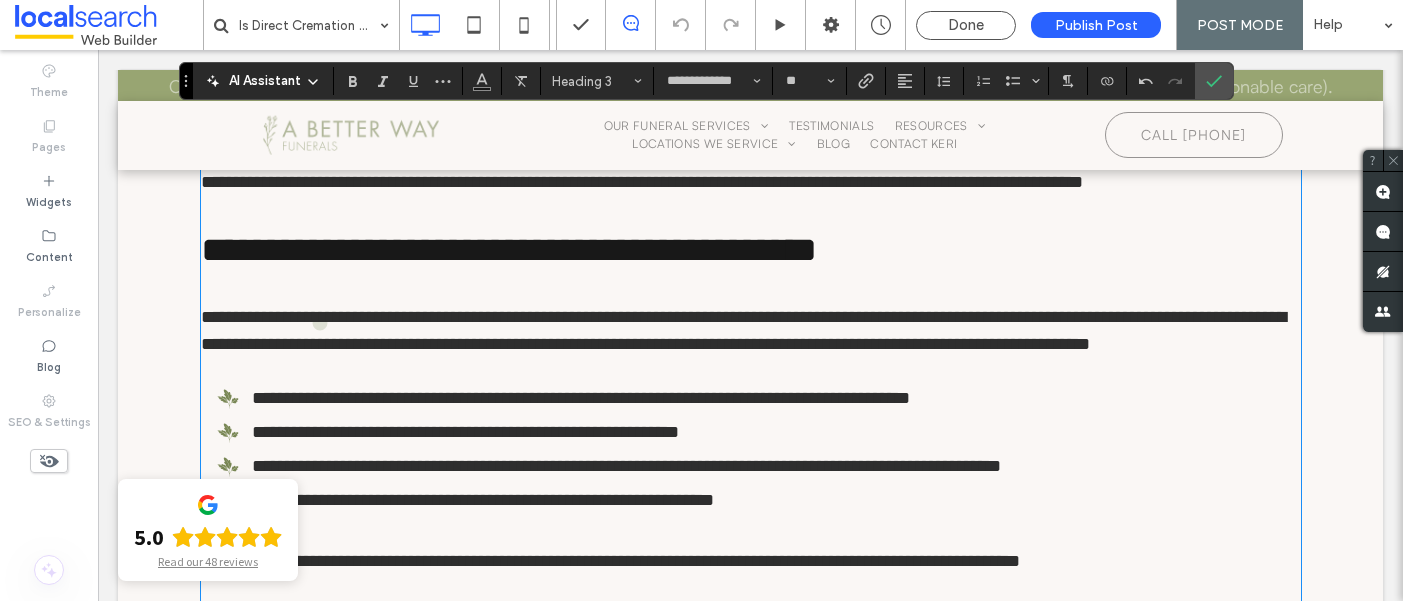 type on "**********" 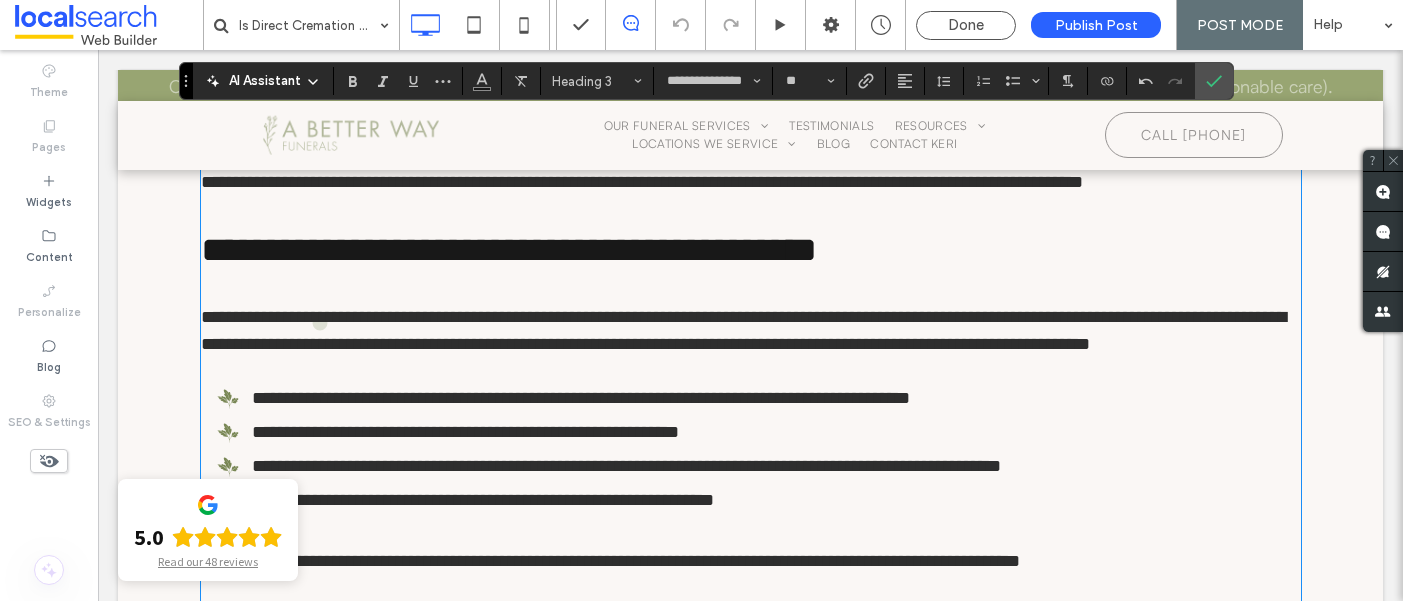click at bounding box center (751, 290) 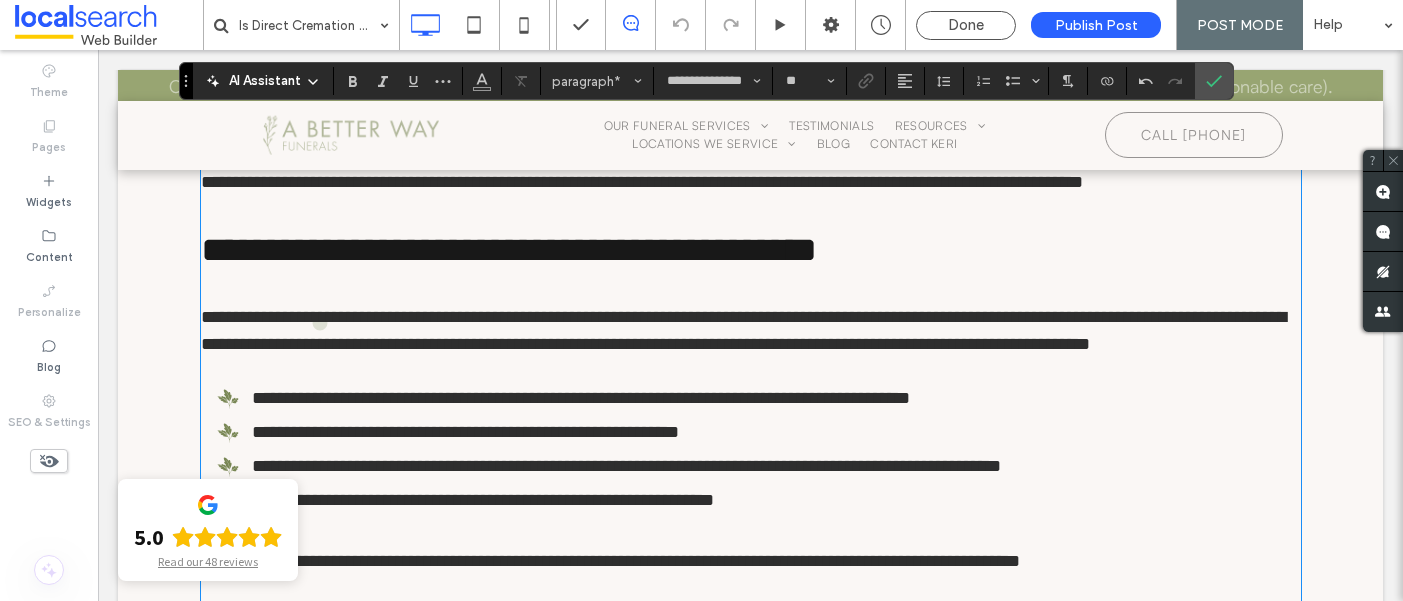 type on "**********" 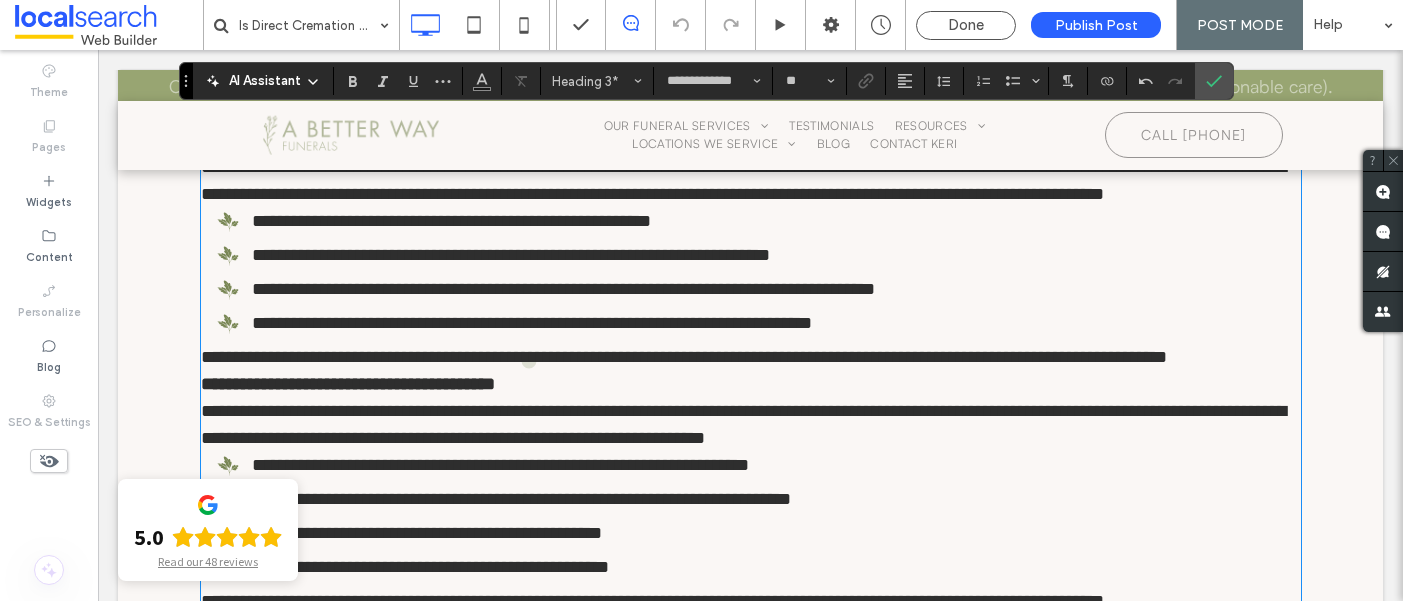 scroll, scrollTop: 1770, scrollLeft: 0, axis: vertical 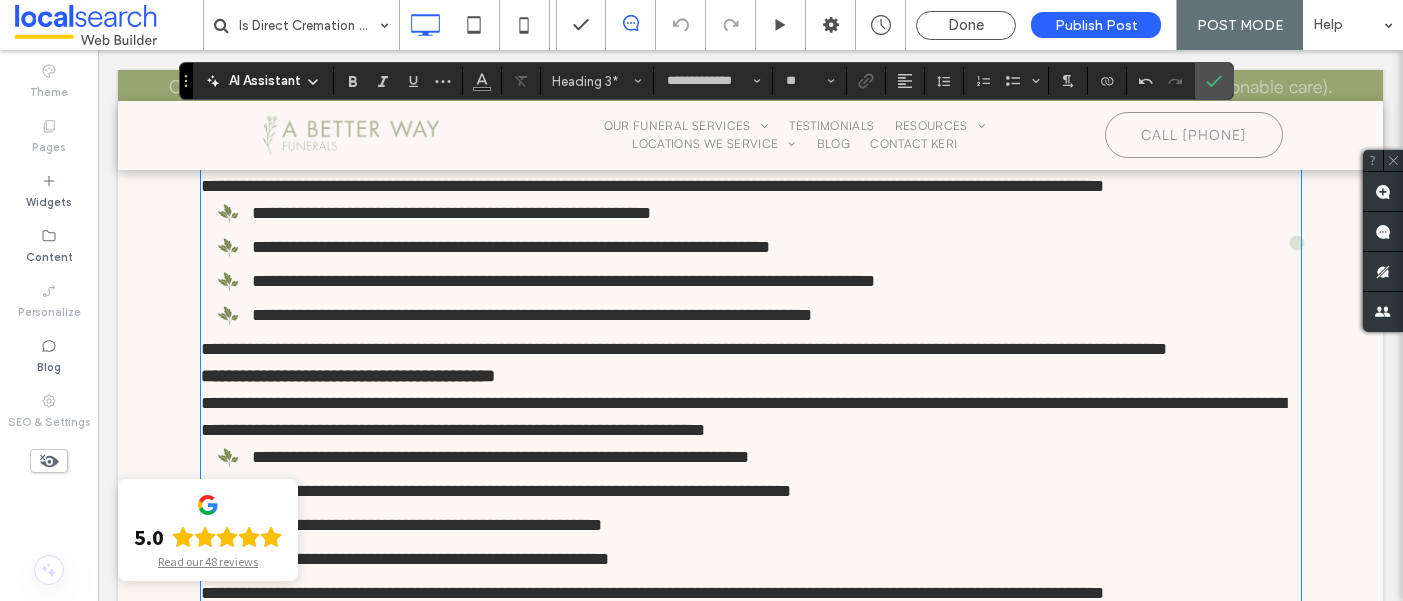 type on "**********" 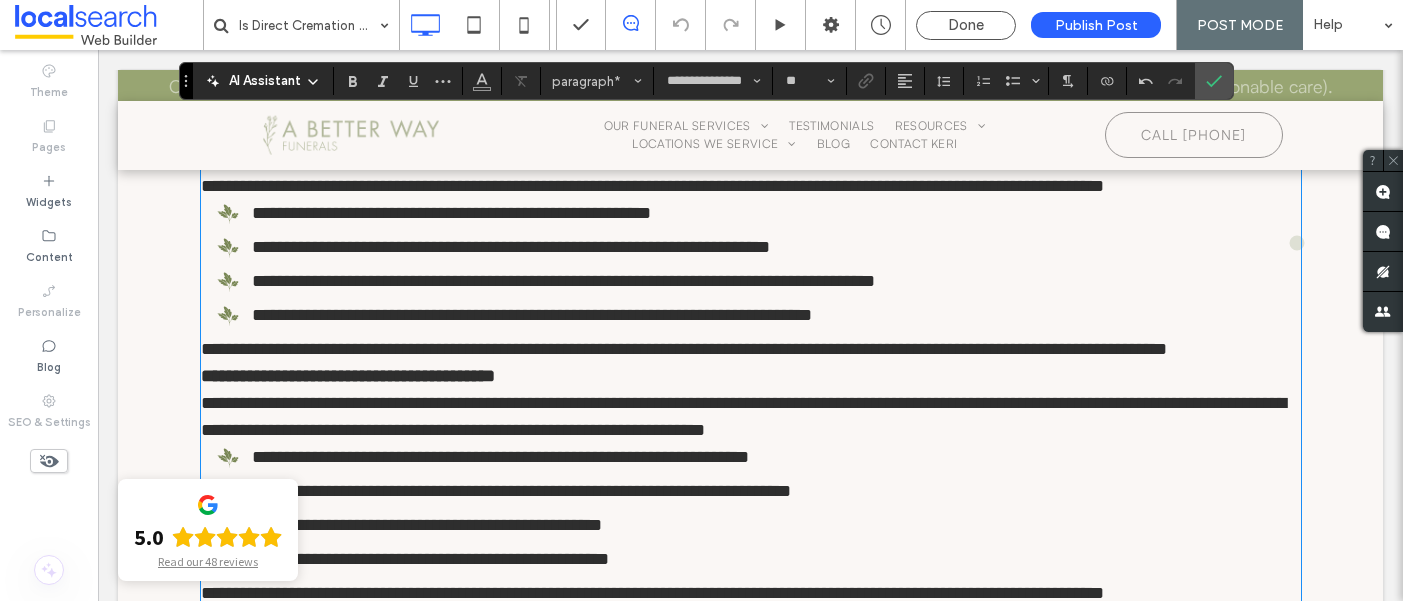 click on "**********" at bounding box center [743, 172] 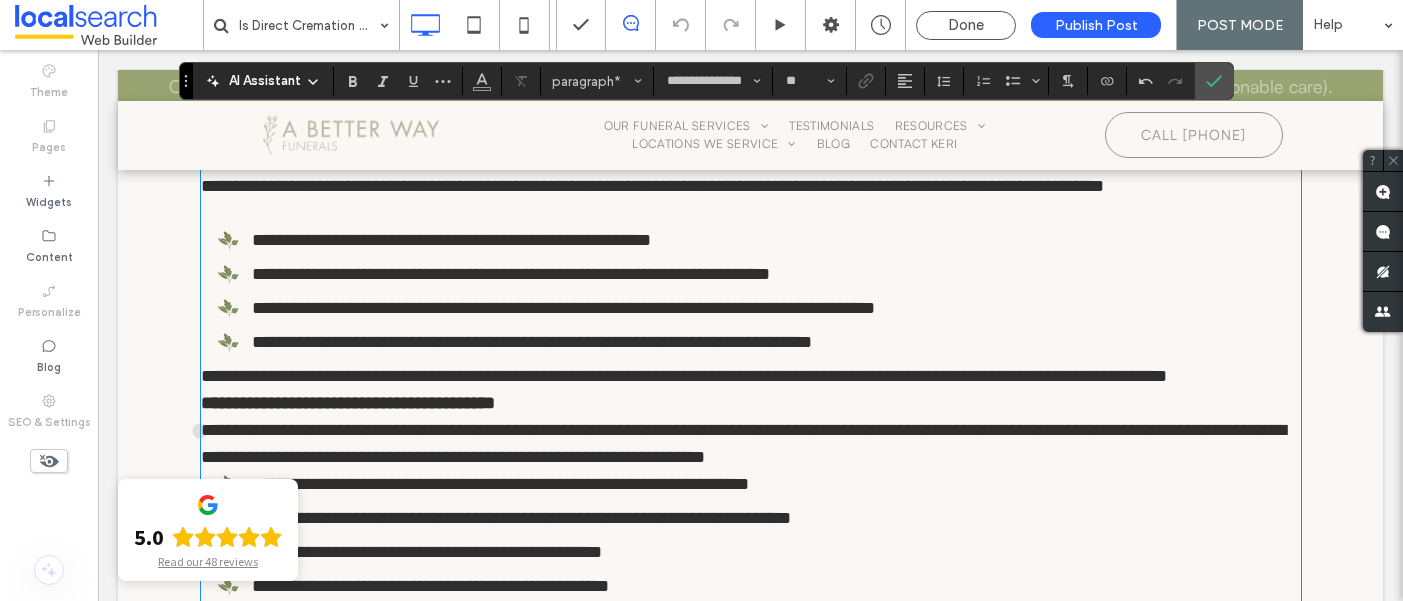 click on "**********" at bounding box center [684, 376] 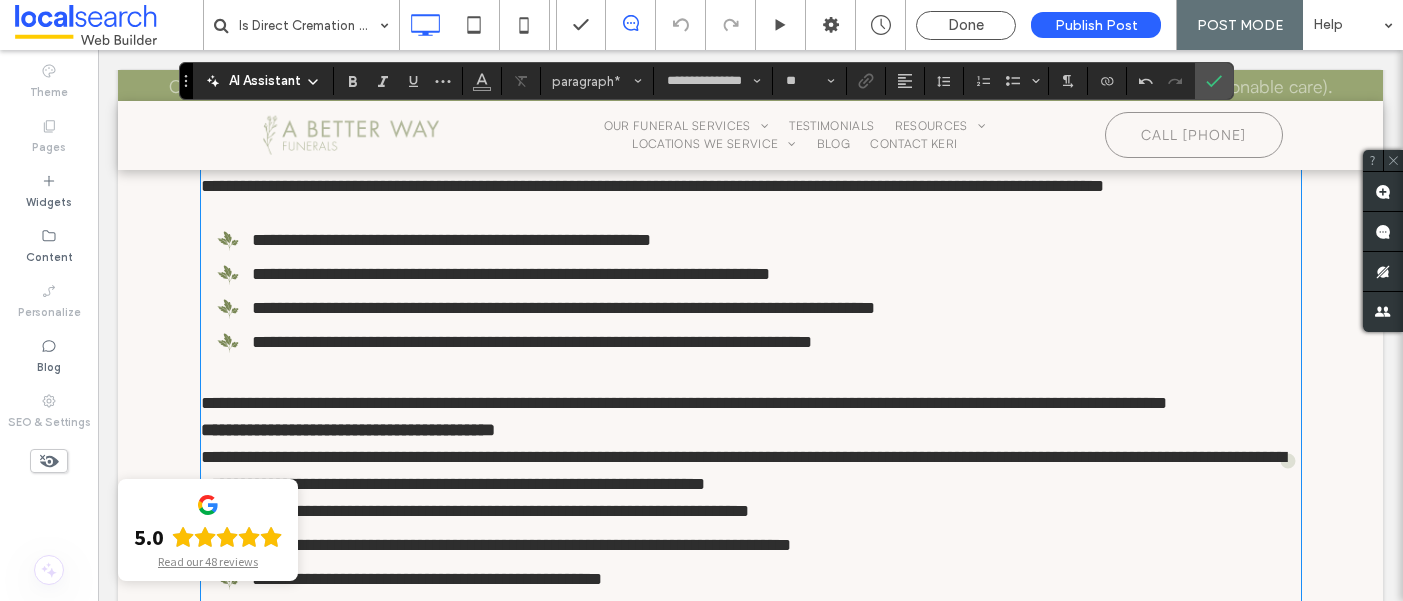click on "**********" at bounding box center (751, 403) 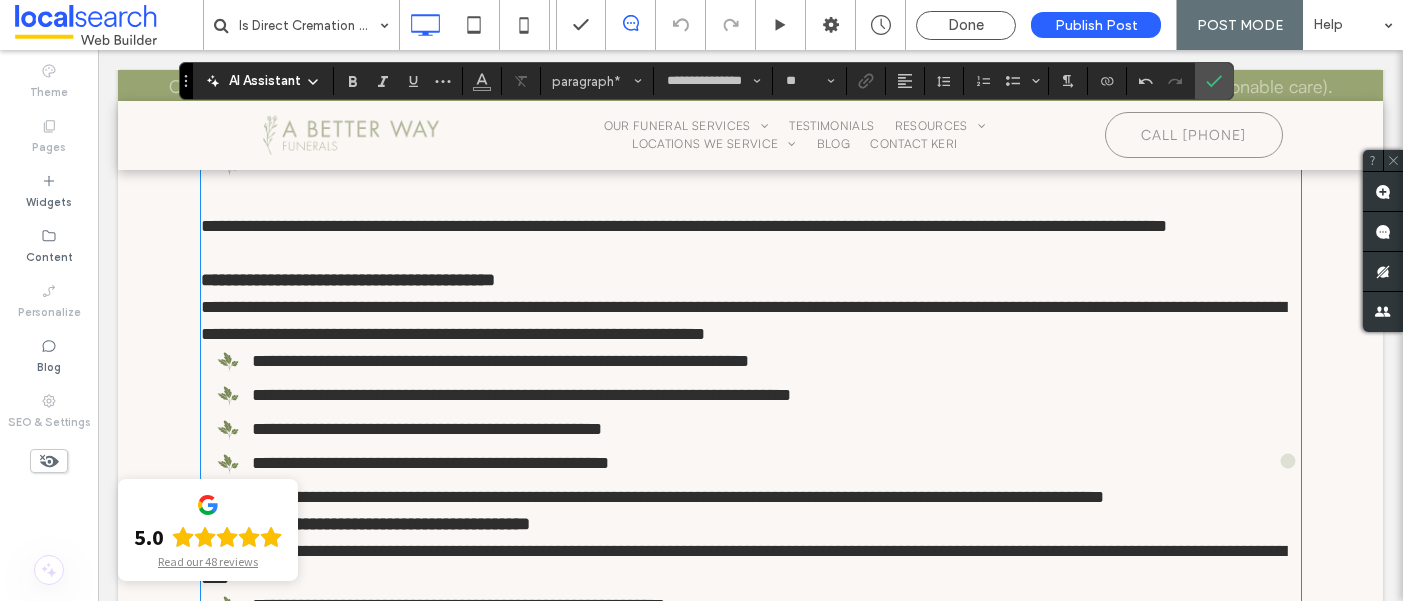 scroll, scrollTop: 1968, scrollLeft: 0, axis: vertical 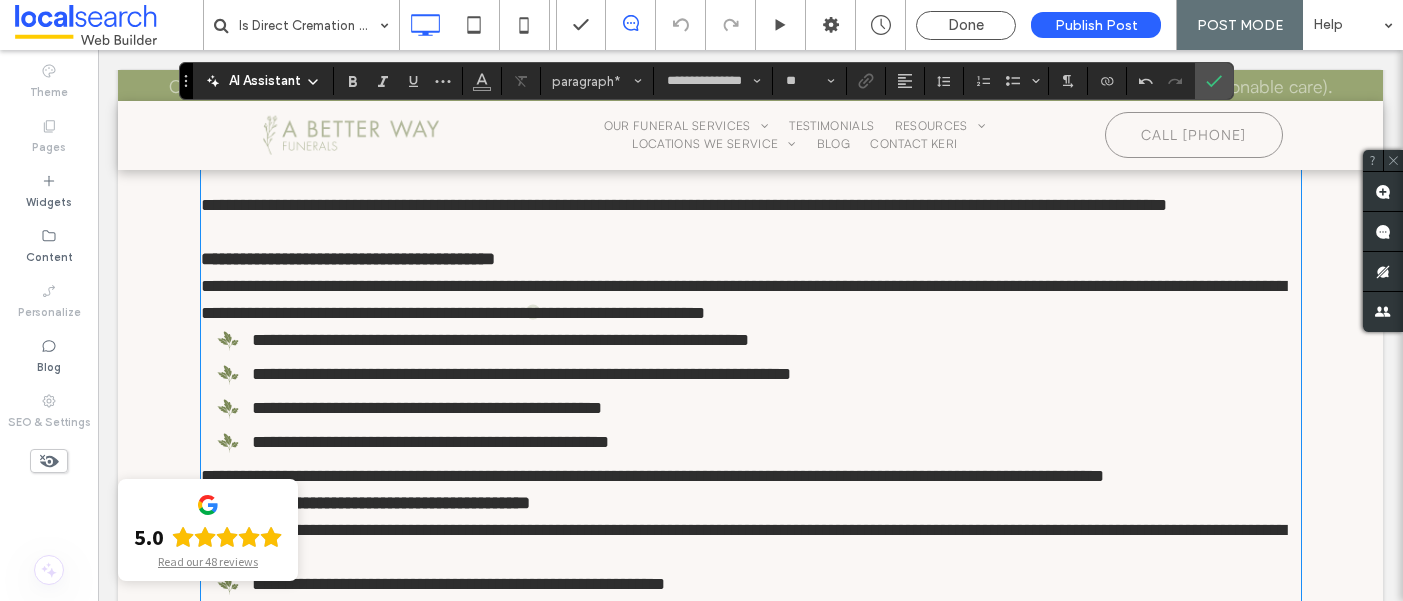 click on "**********" at bounding box center [348, 259] 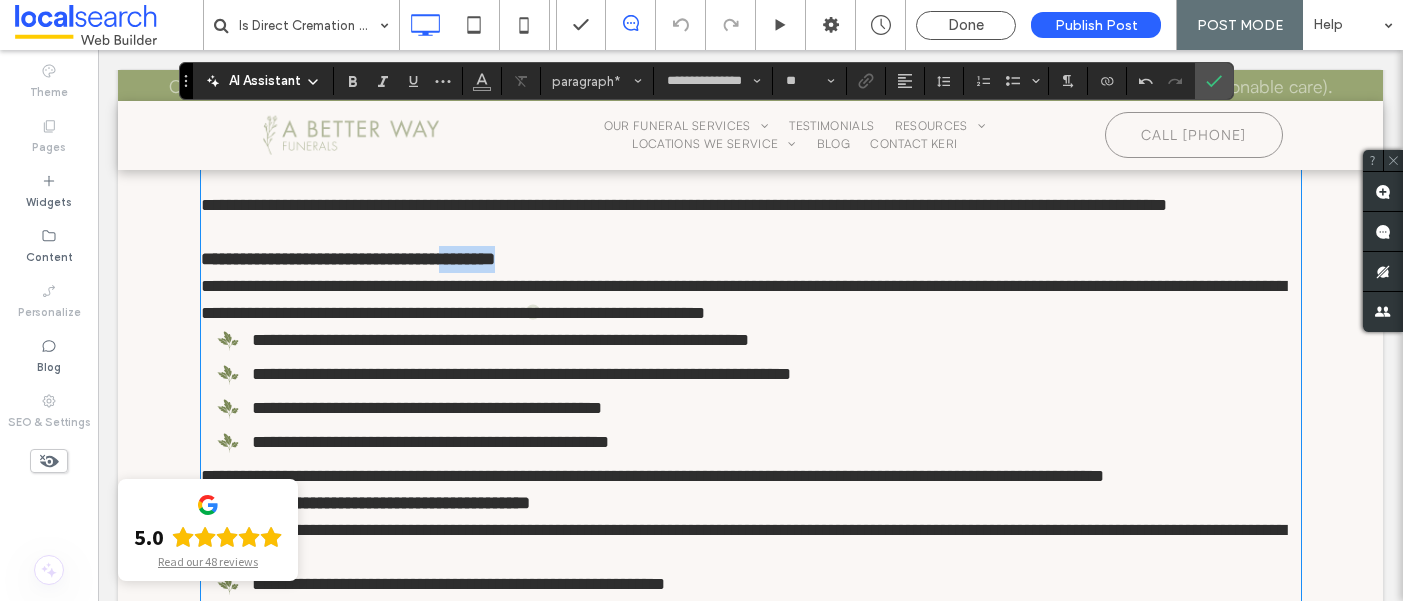 click on "**********" at bounding box center (348, 259) 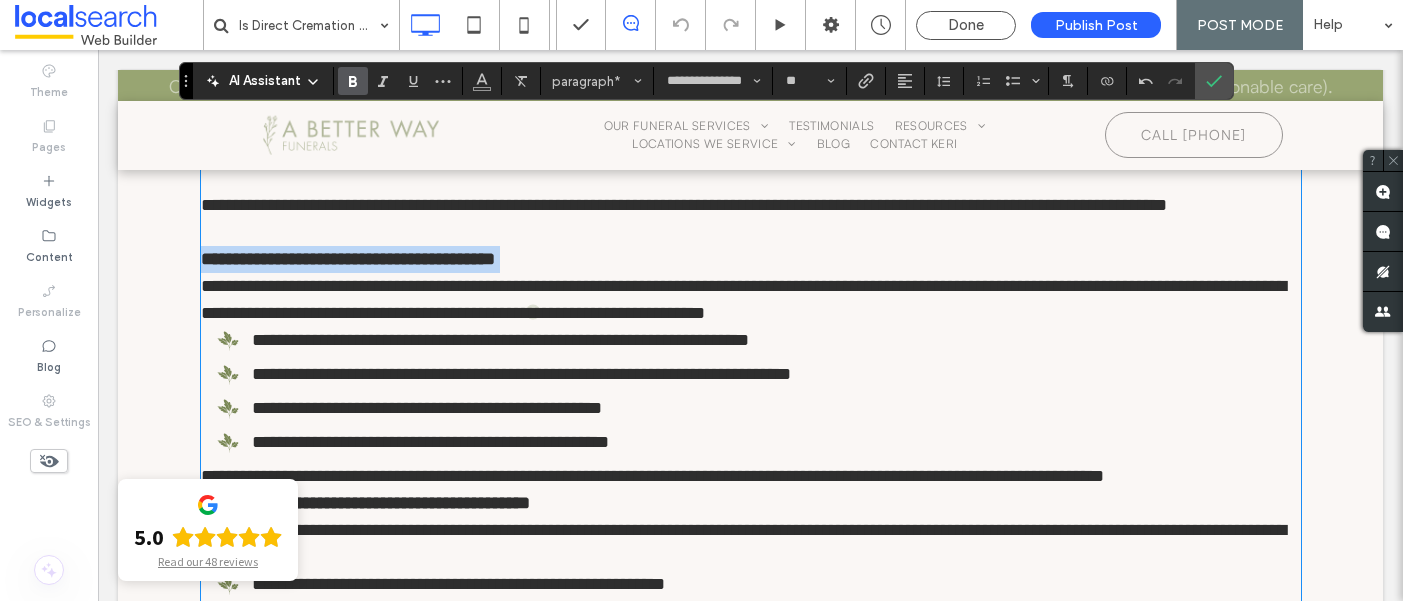 click on "**********" at bounding box center (348, 259) 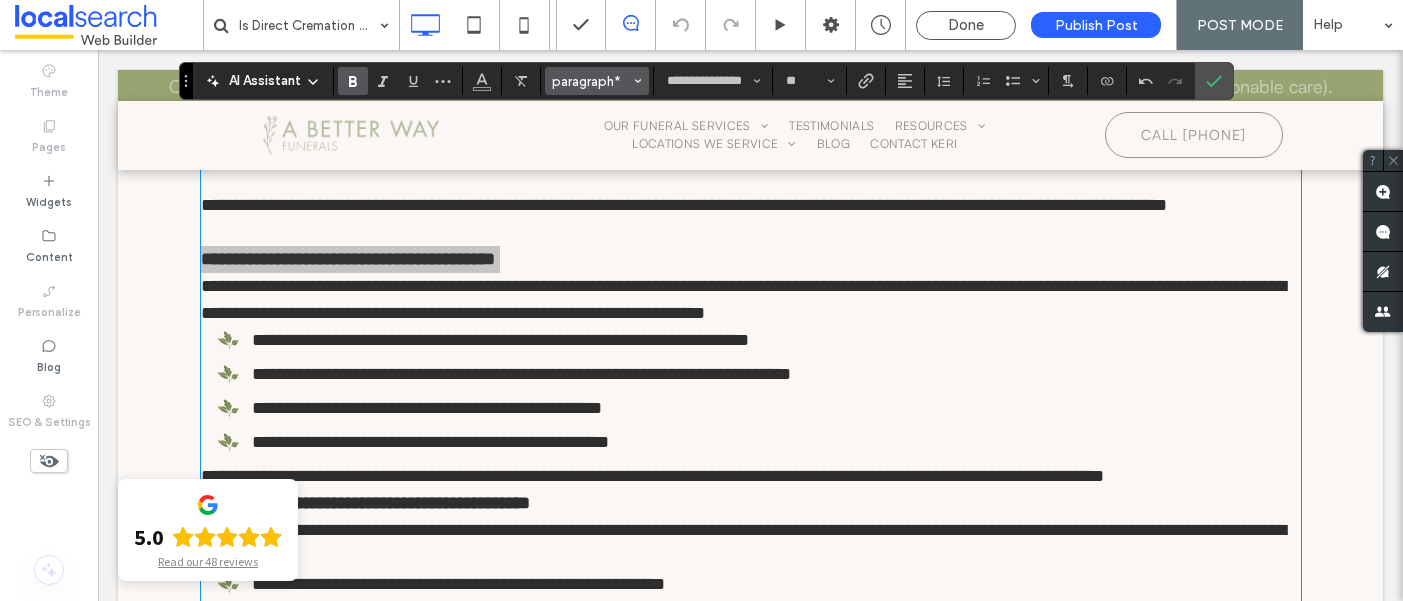 click on "paragraph*" at bounding box center [591, 81] 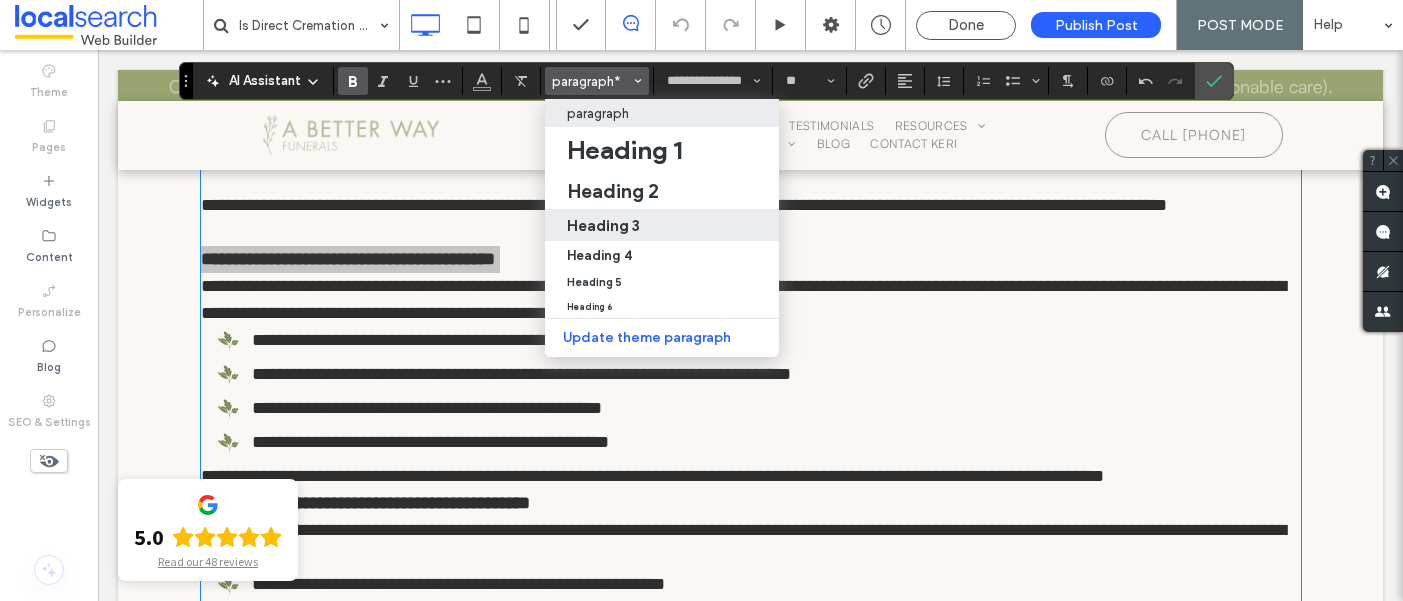 click on "Heading 3" at bounding box center (603, 225) 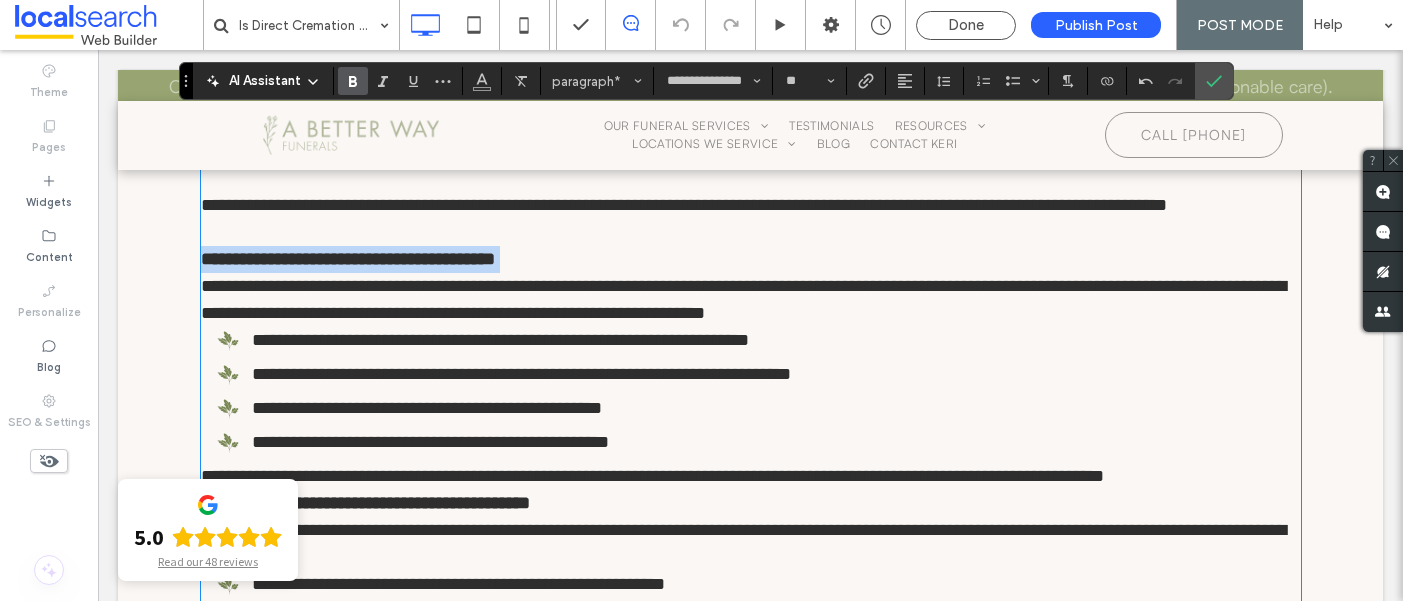 type on "**********" 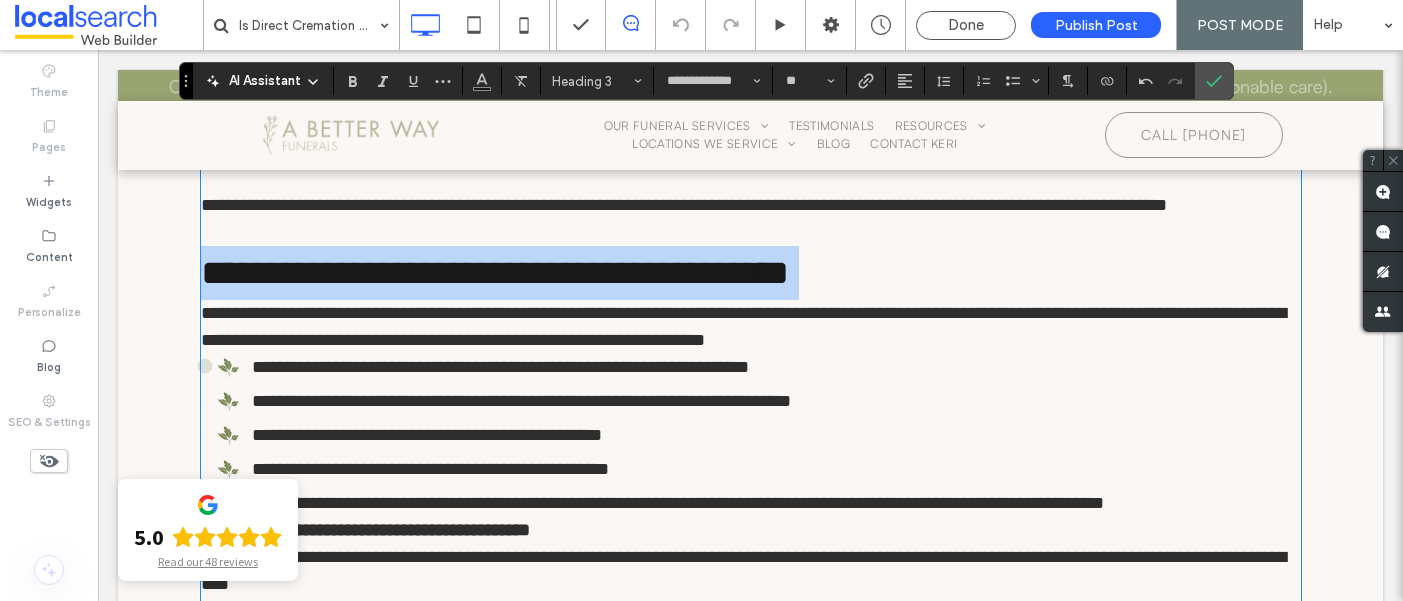 scroll, scrollTop: 2049, scrollLeft: 0, axis: vertical 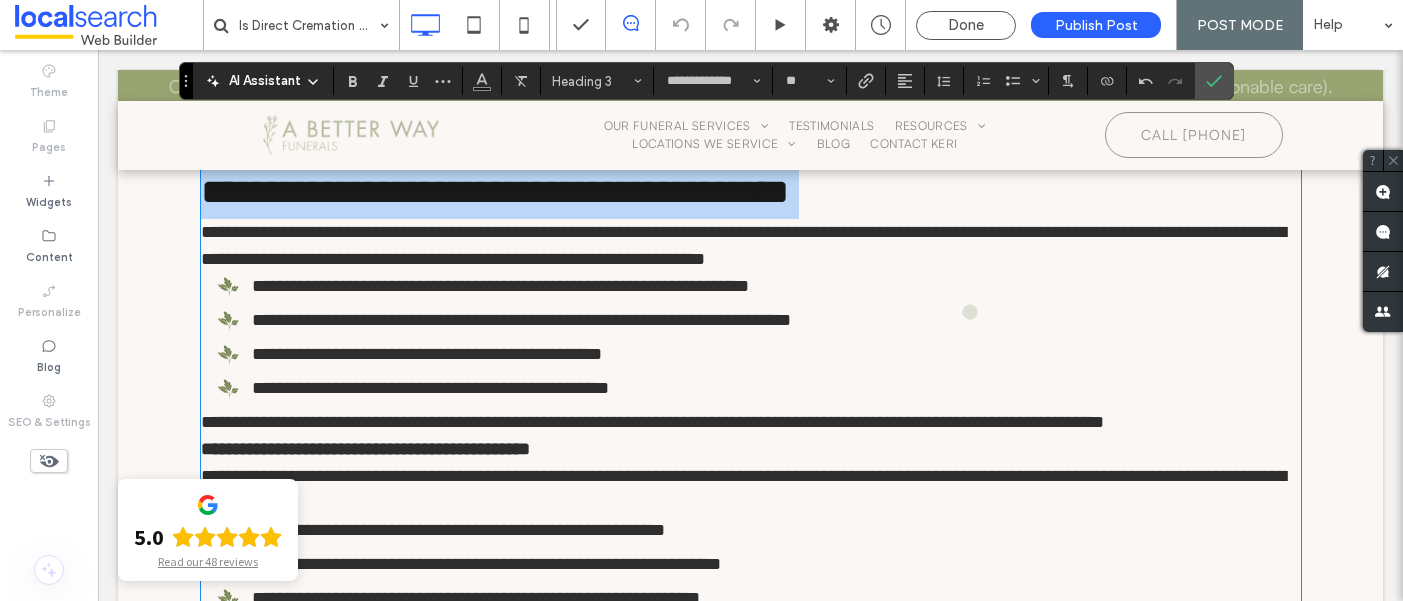 type on "**********" 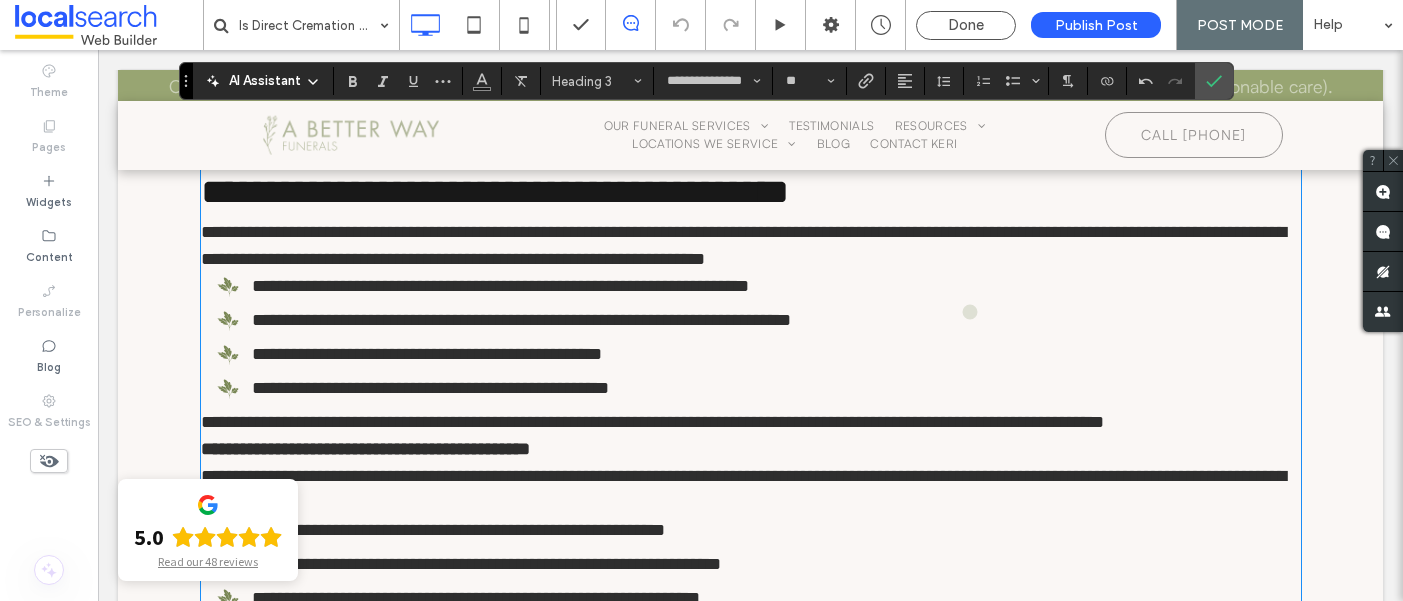 click on "**********" at bounding box center (751, 246) 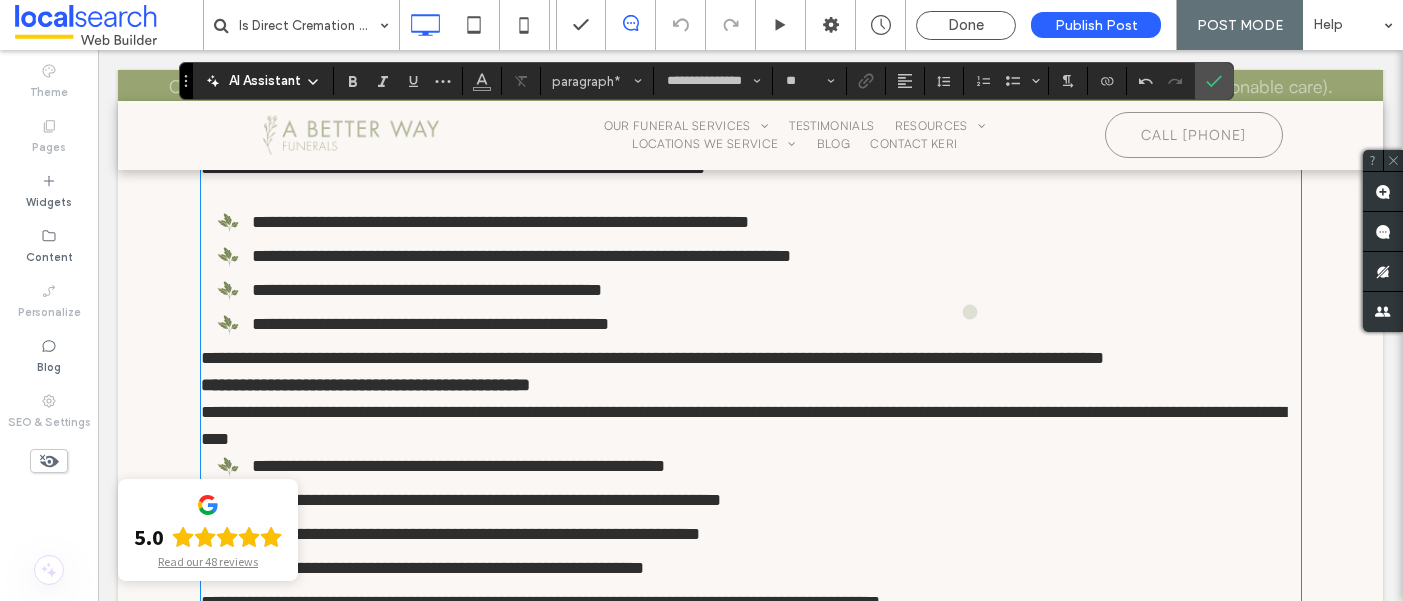 scroll, scrollTop: 2219, scrollLeft: 0, axis: vertical 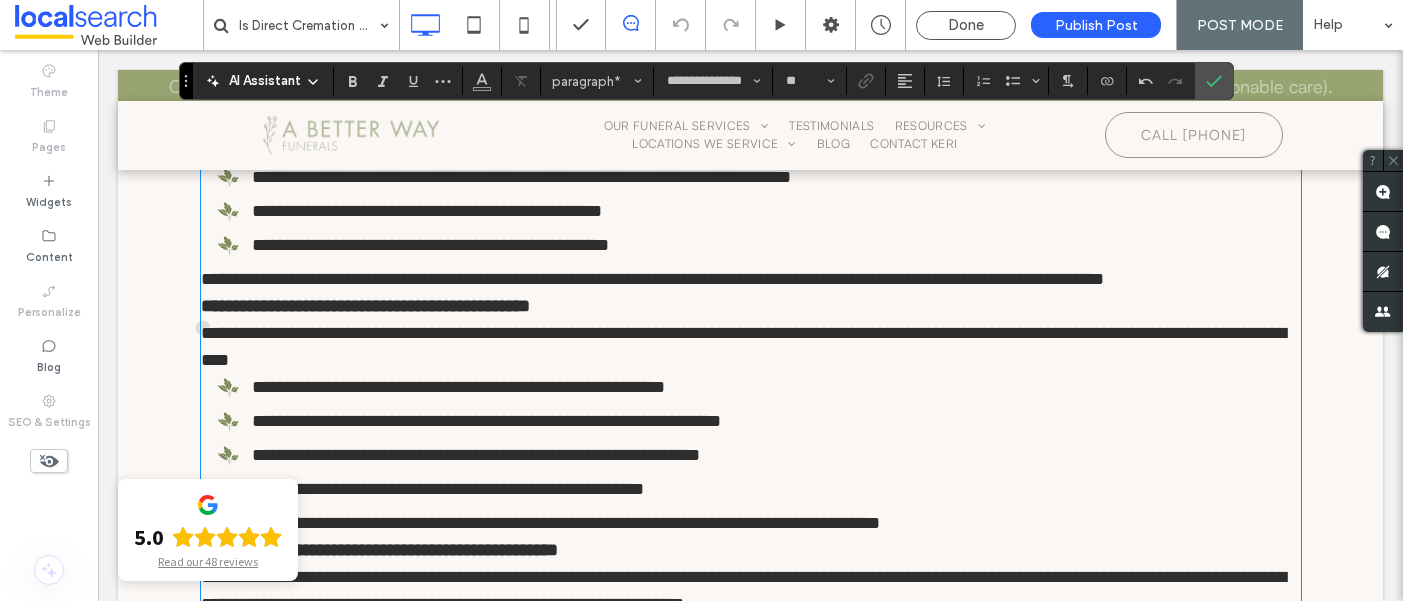 click on "**********" at bounding box center (652, 279) 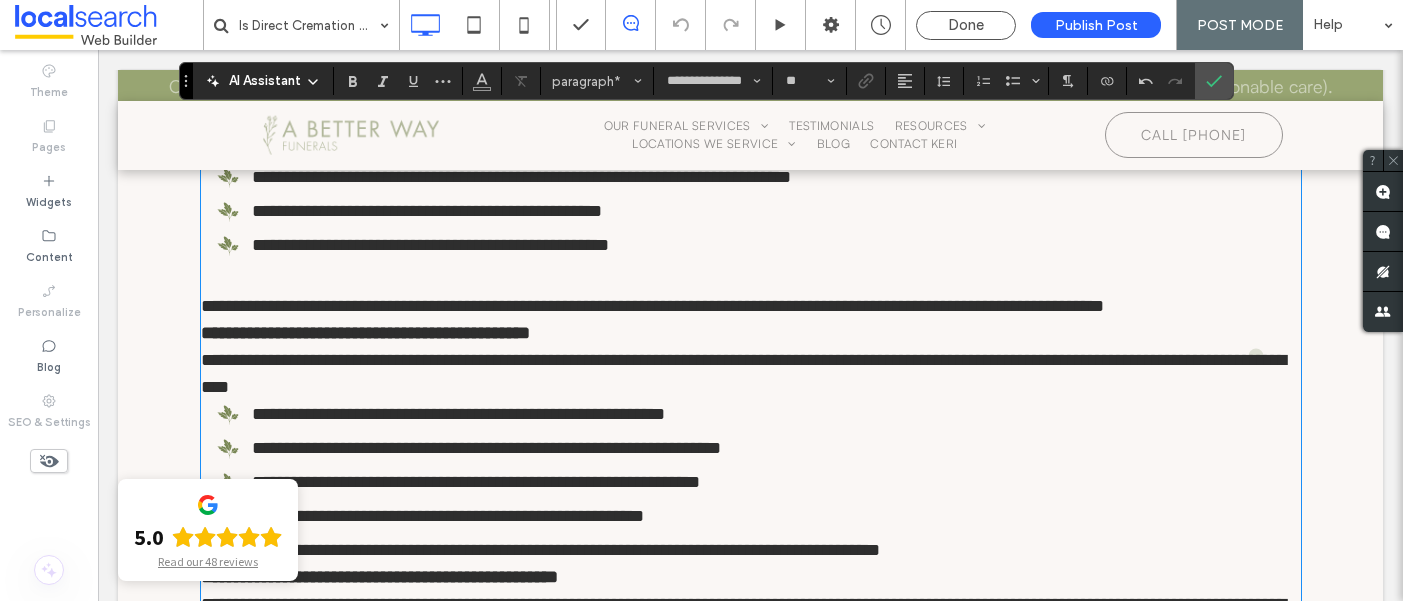 click on "**********" at bounding box center (751, 306) 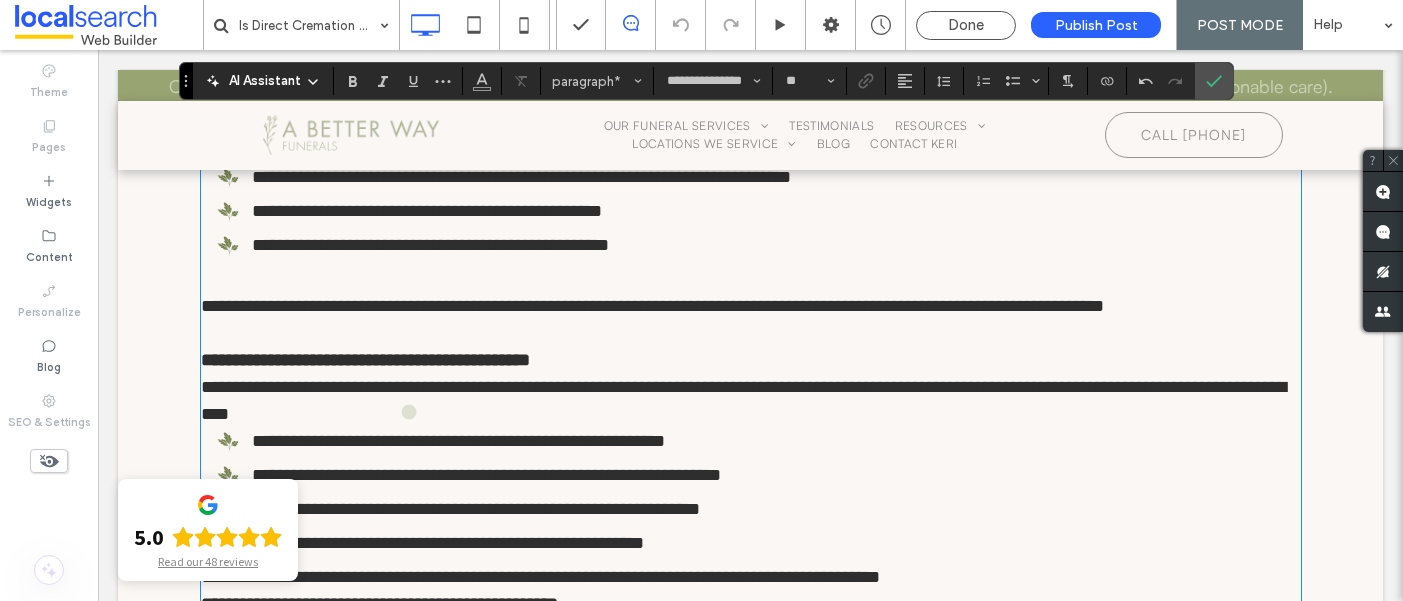 click on "**********" at bounding box center [365, 360] 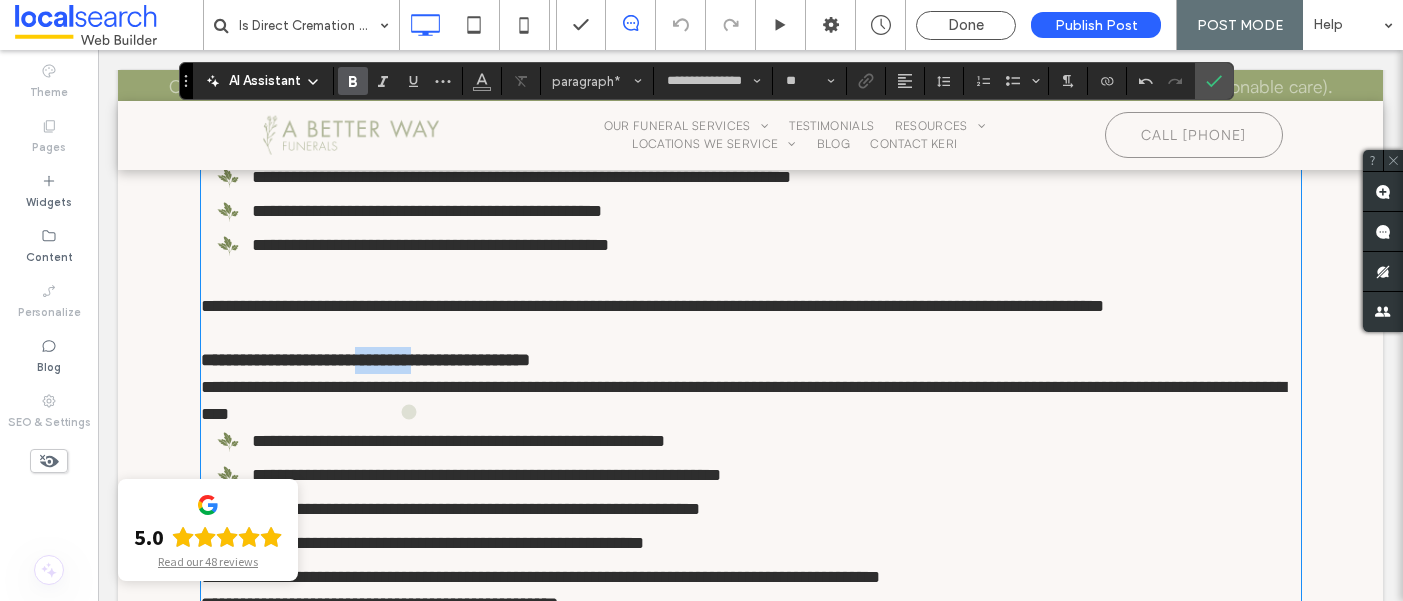 click on "**********" at bounding box center (365, 360) 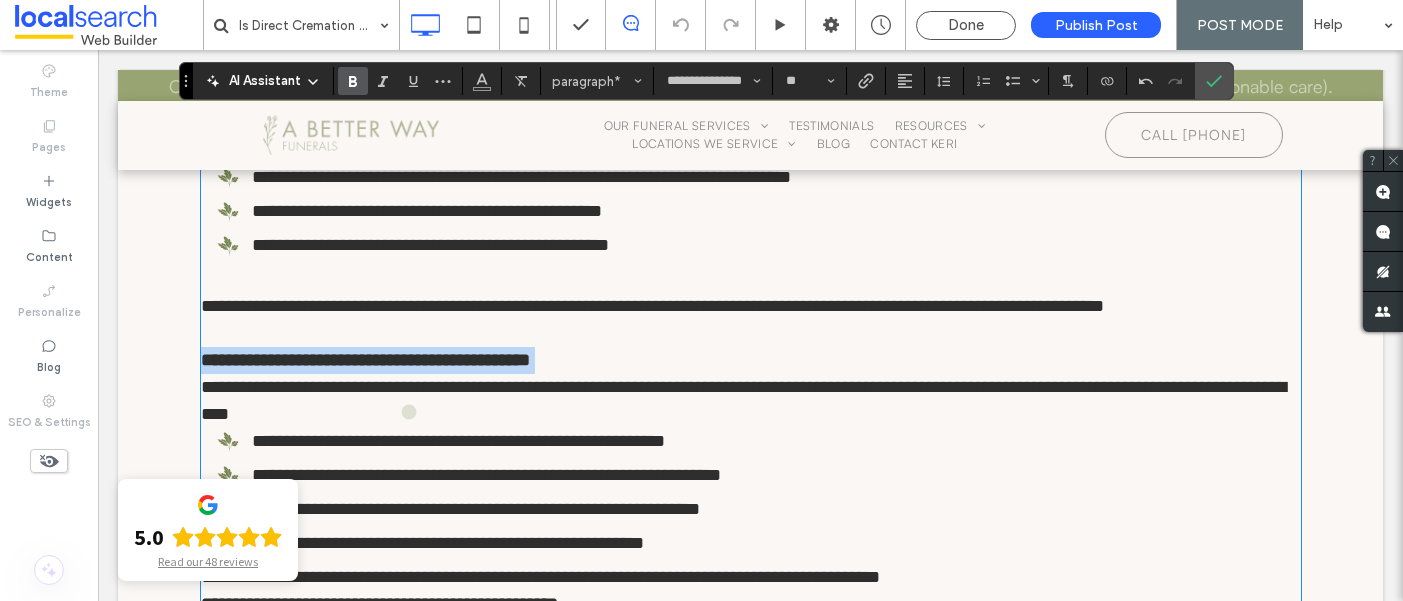click on "**********" at bounding box center (365, 360) 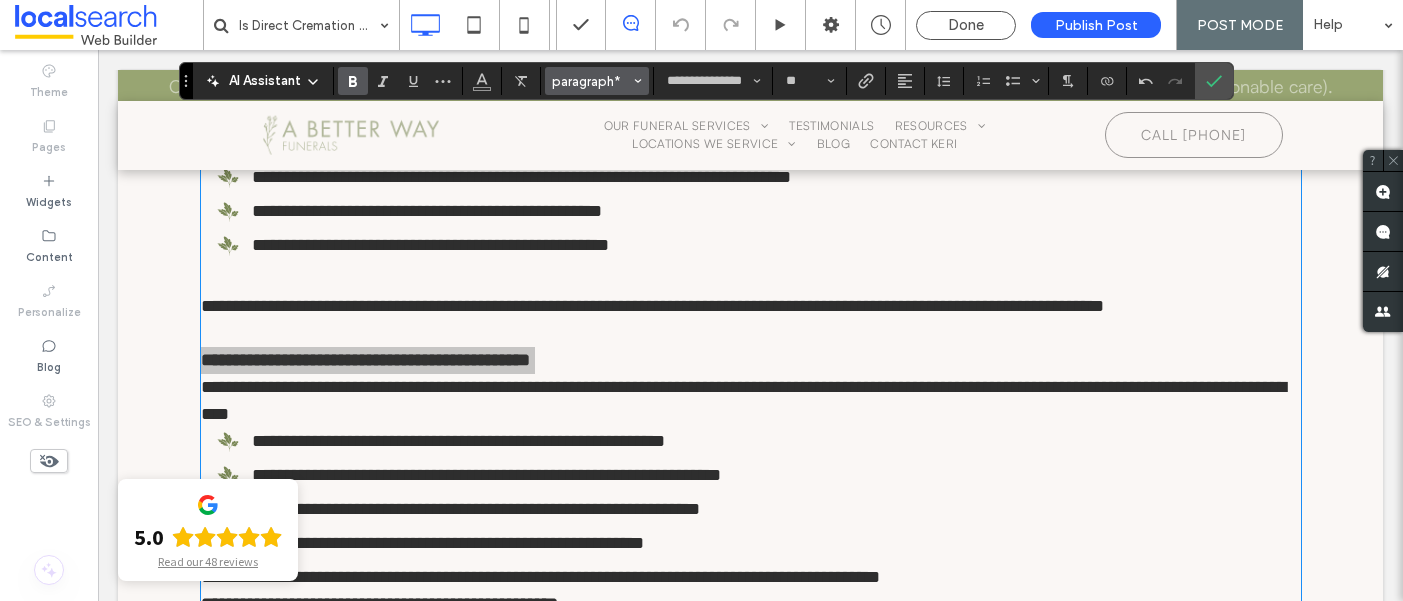 click on "paragraph*" at bounding box center (591, 81) 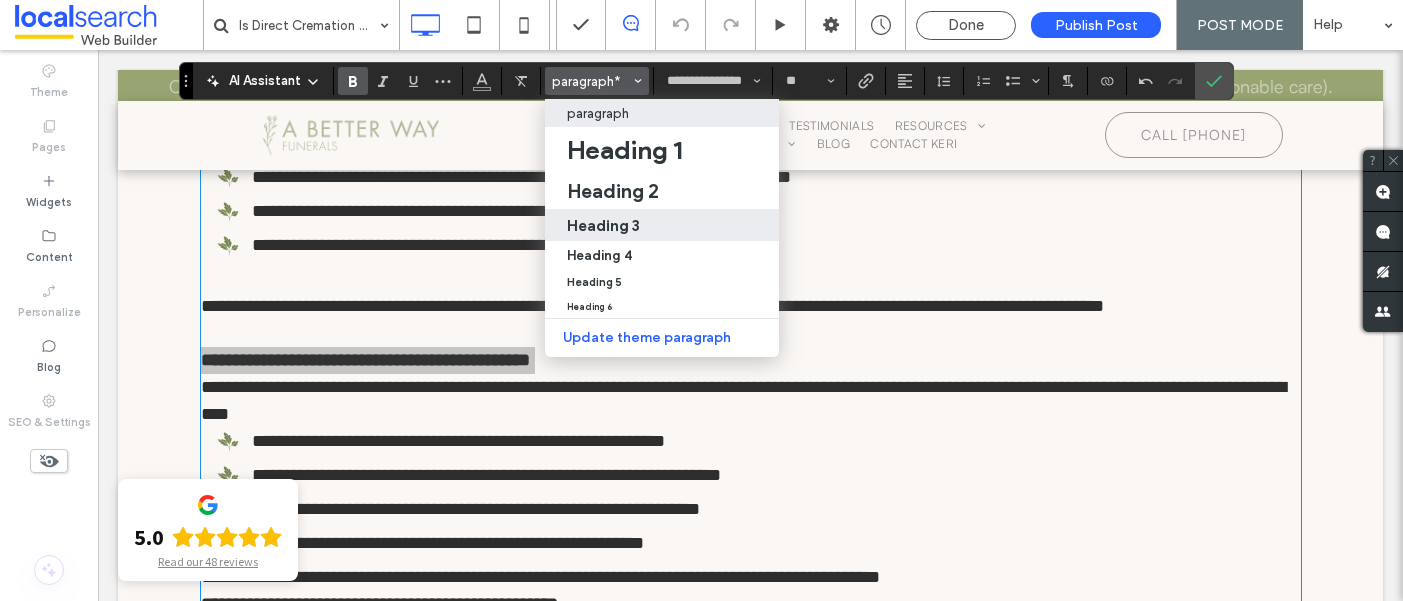 click on "Heading 3" at bounding box center [603, 225] 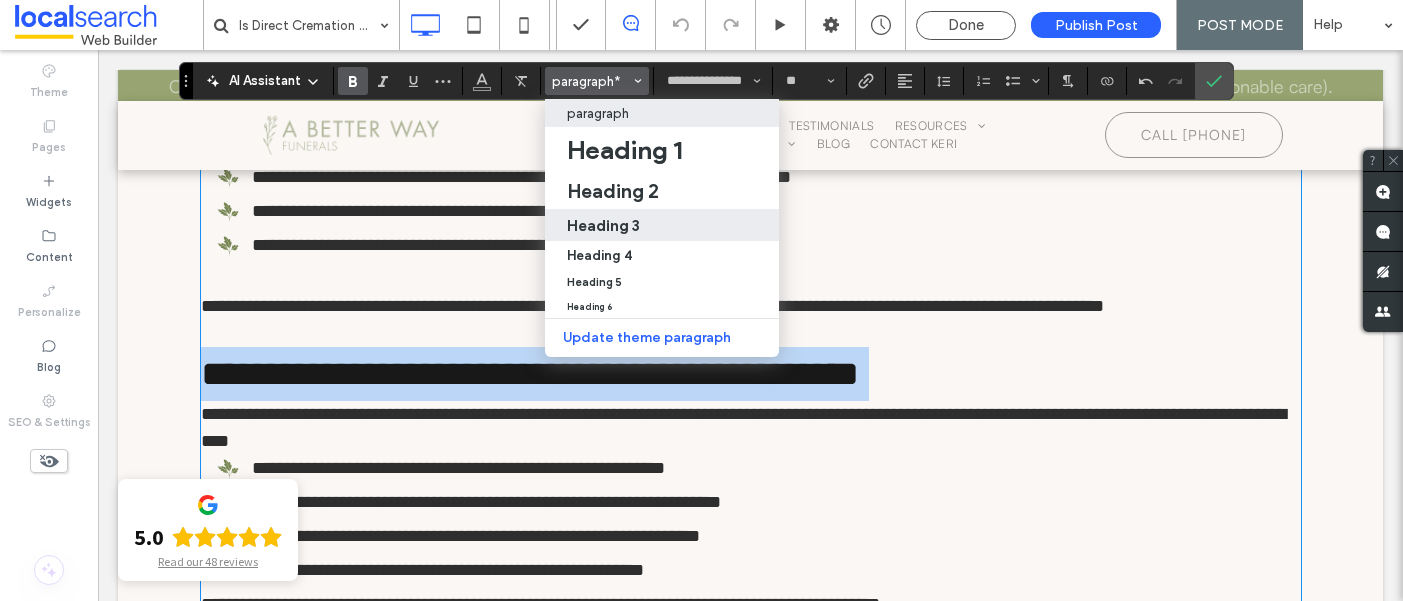 type on "**********" 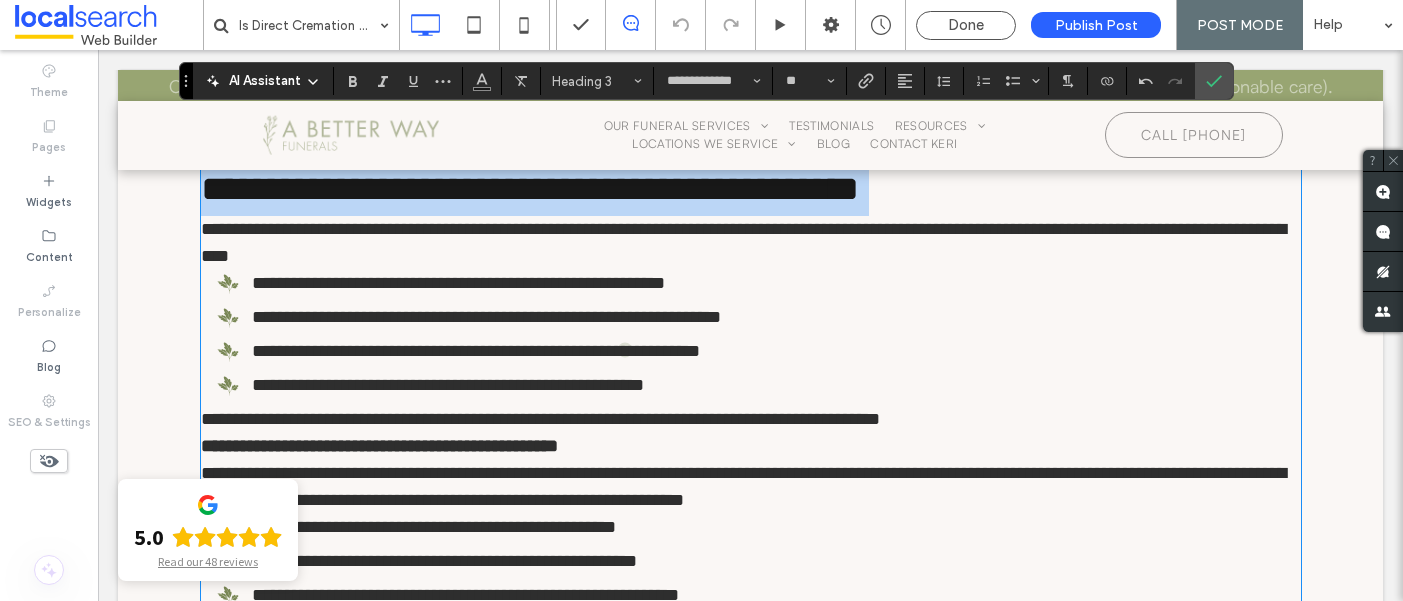 scroll, scrollTop: 2405, scrollLeft: 0, axis: vertical 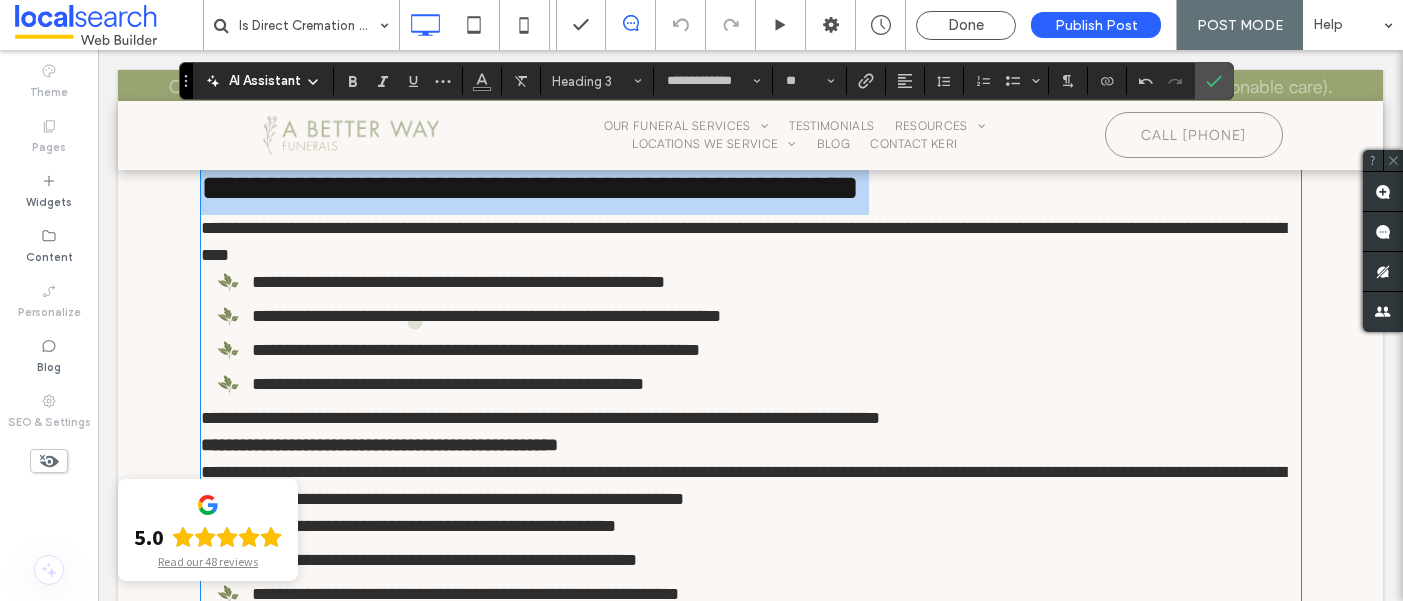 type on "**********" 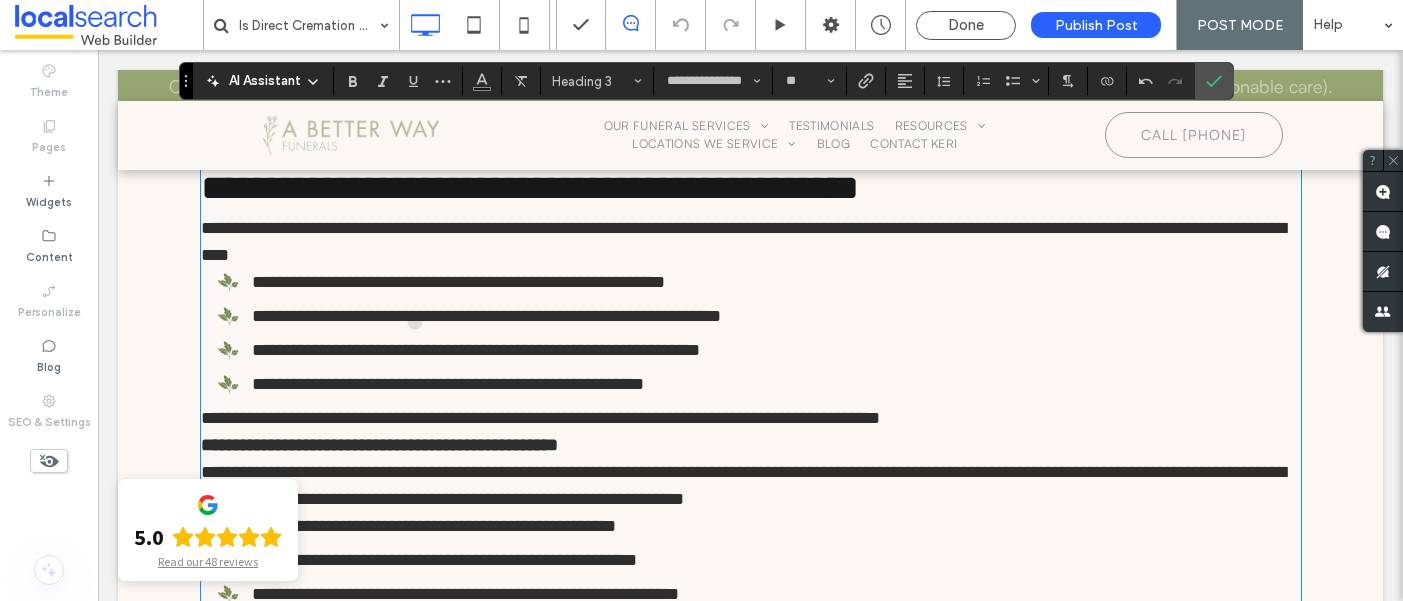 click on "**********" at bounding box center [759, 282] 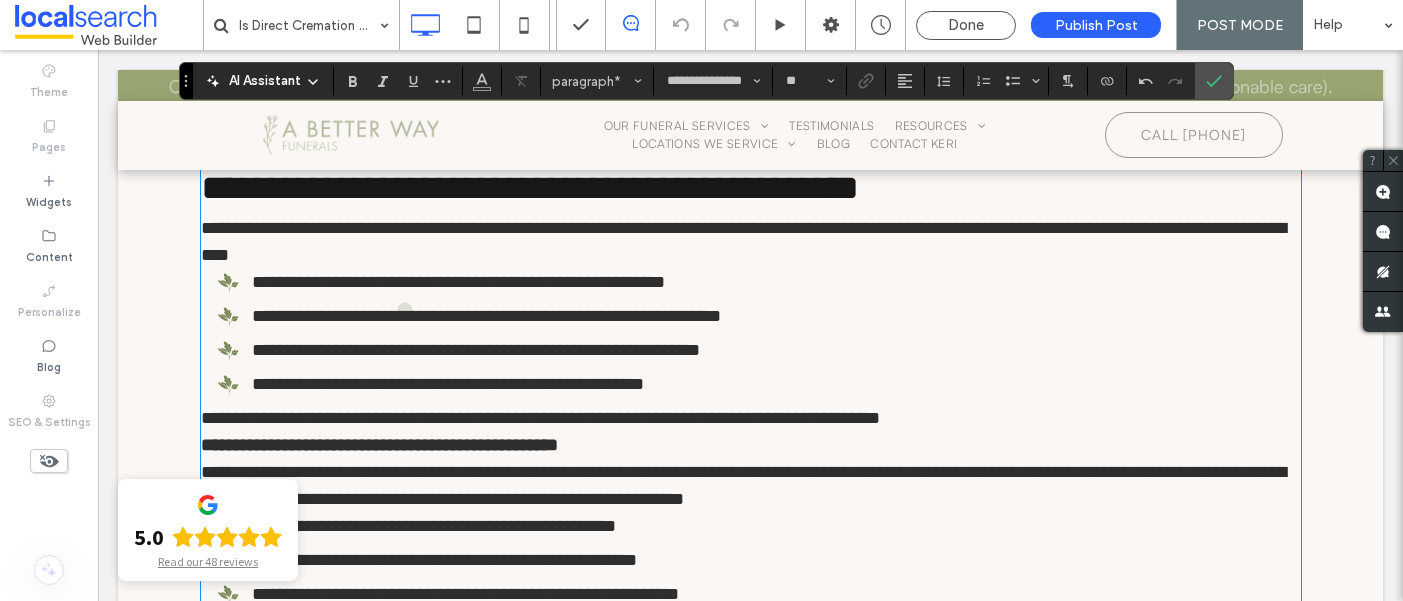 click on "**********" at bounding box center [751, 242] 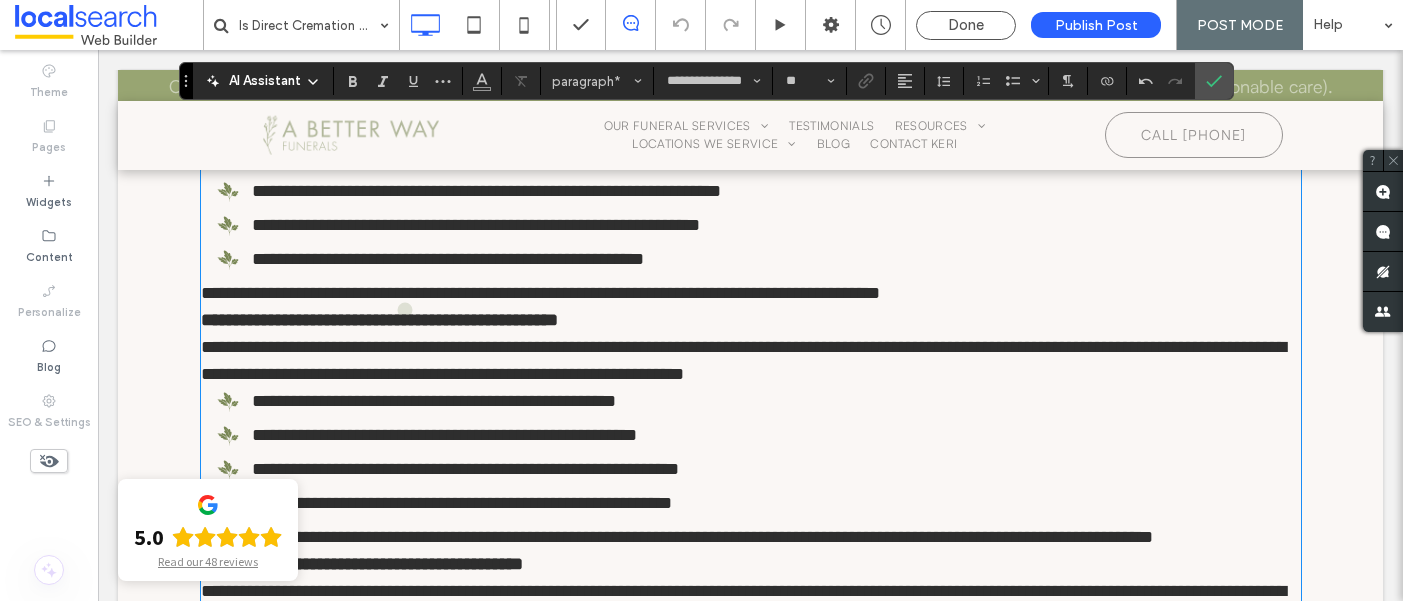 scroll, scrollTop: 2560, scrollLeft: 0, axis: vertical 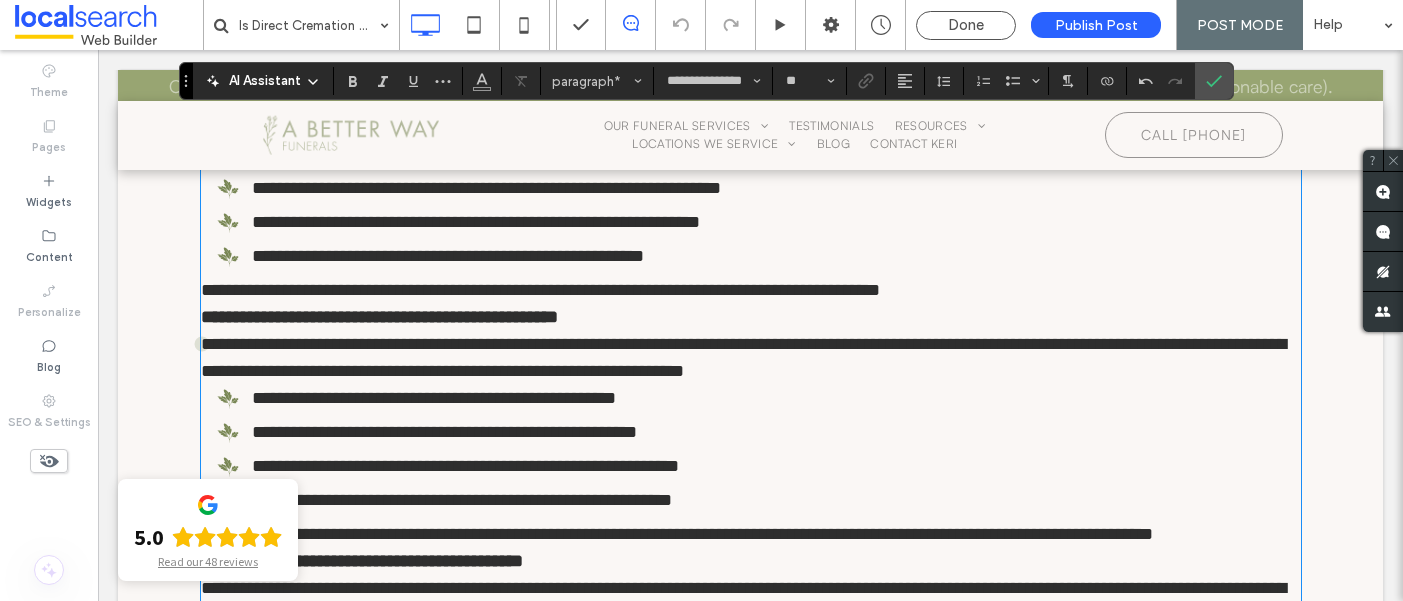click on "**********" at bounding box center [540, 290] 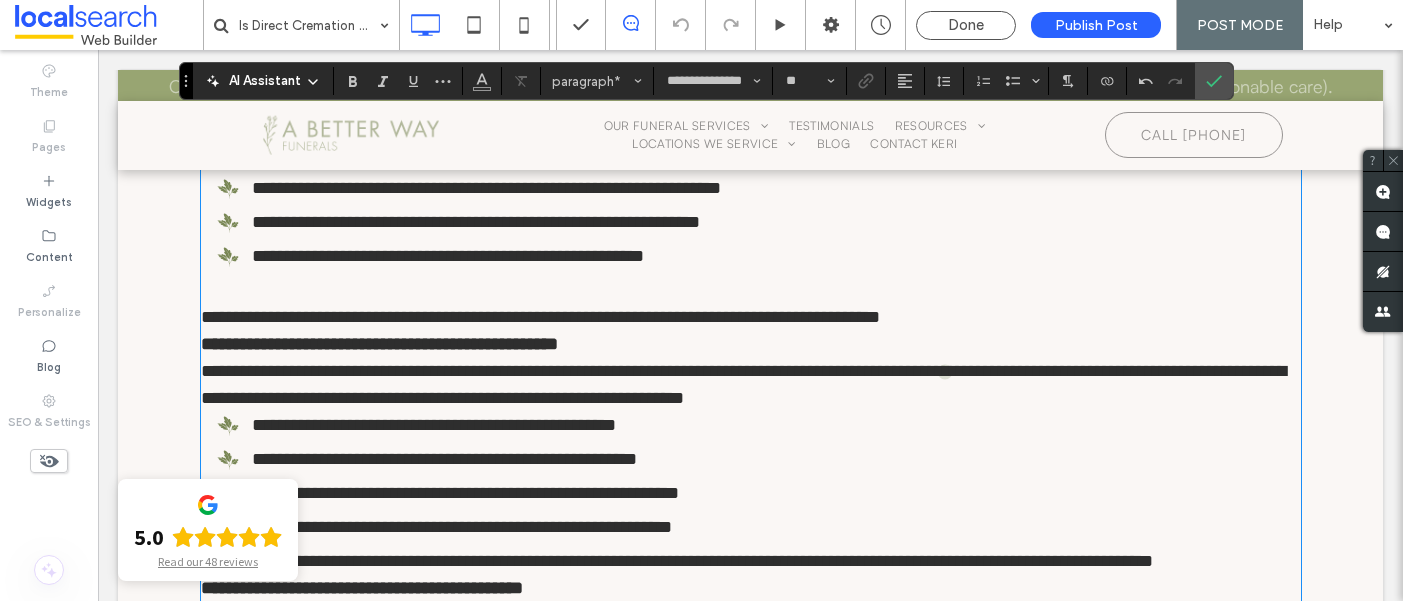 click on "**********" at bounding box center [751, 317] 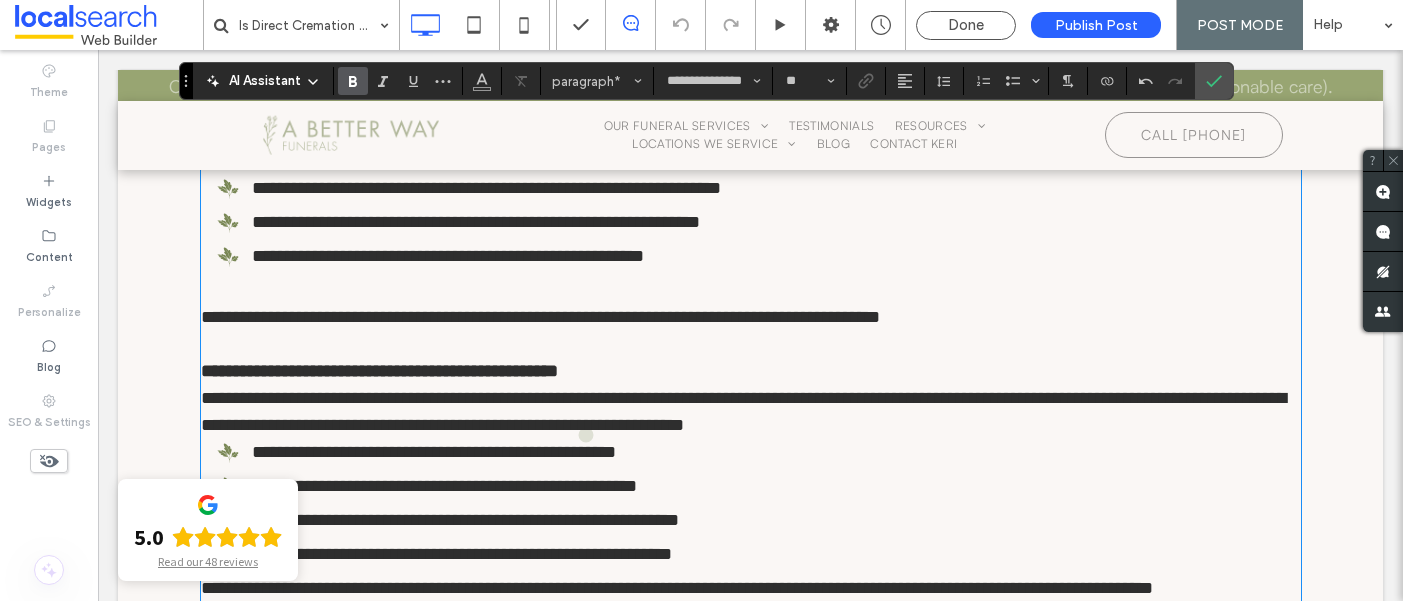 click on "**********" at bounding box center [751, 371] 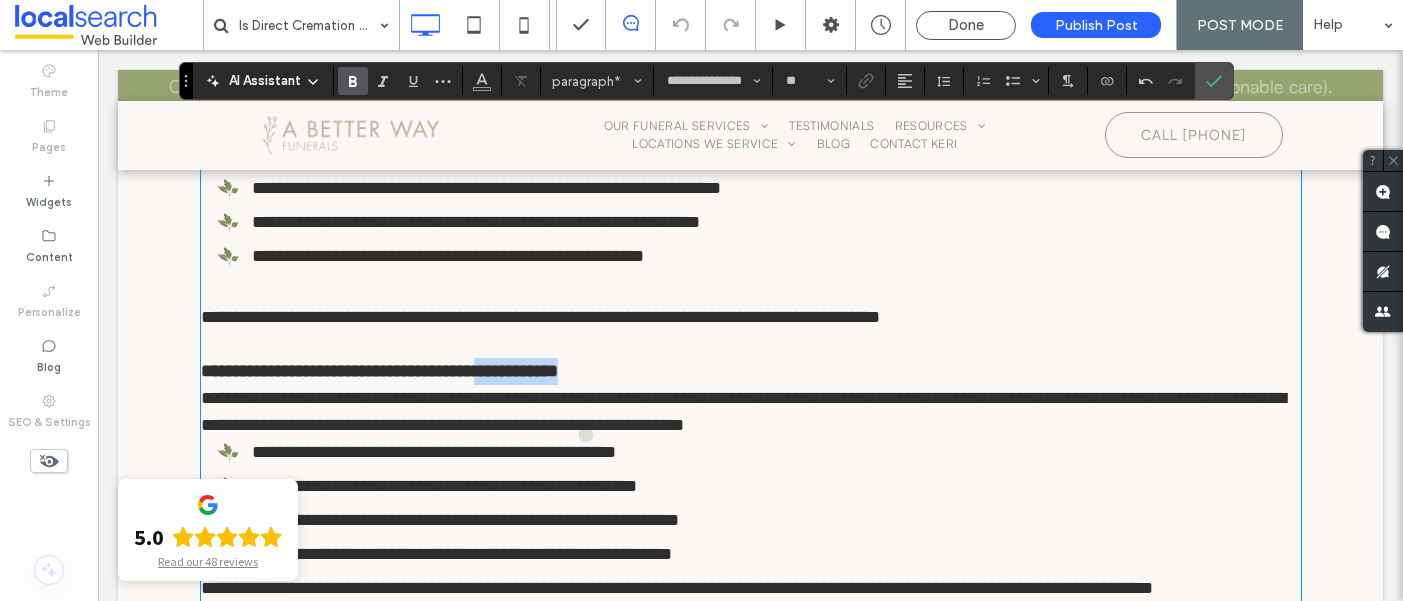 click on "**********" at bounding box center (751, 371) 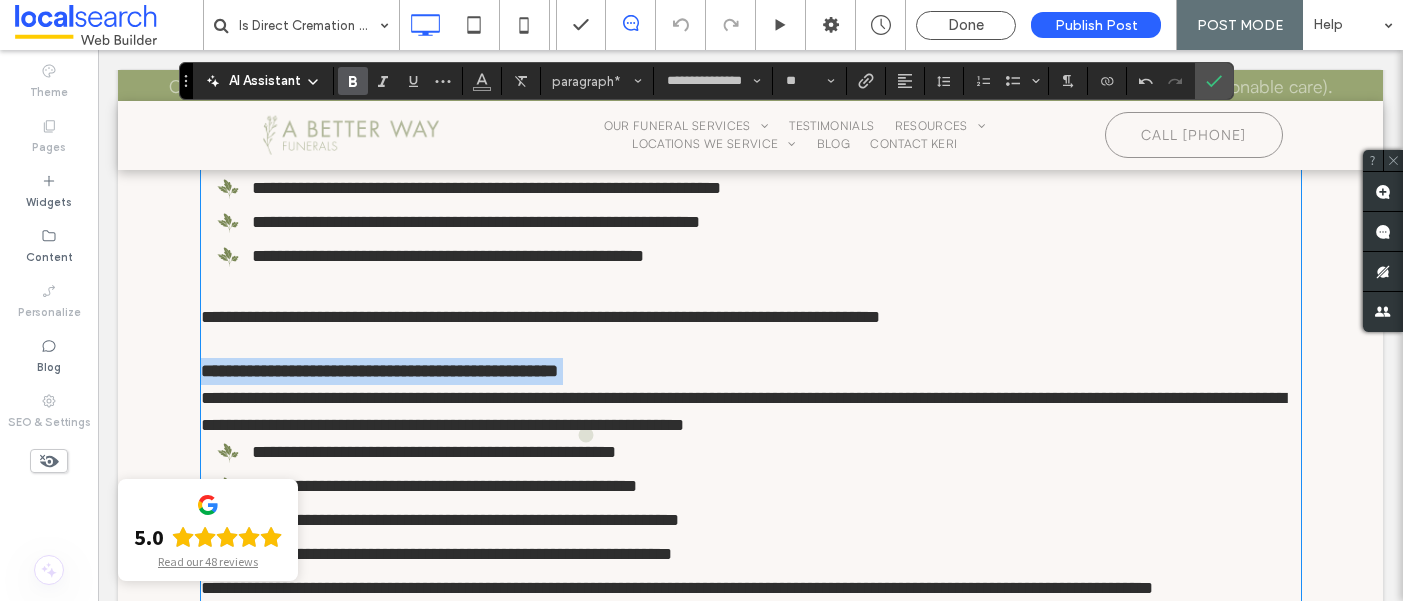 click on "**********" at bounding box center [751, 371] 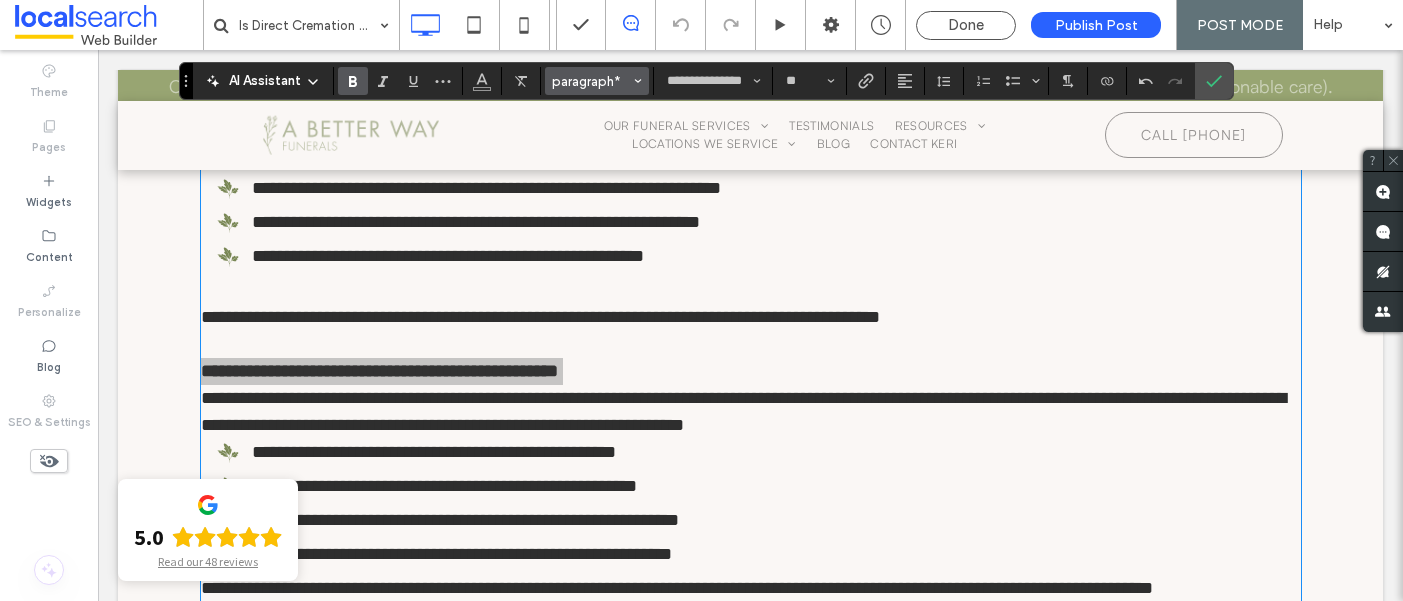 click on "paragraph*" at bounding box center (591, 81) 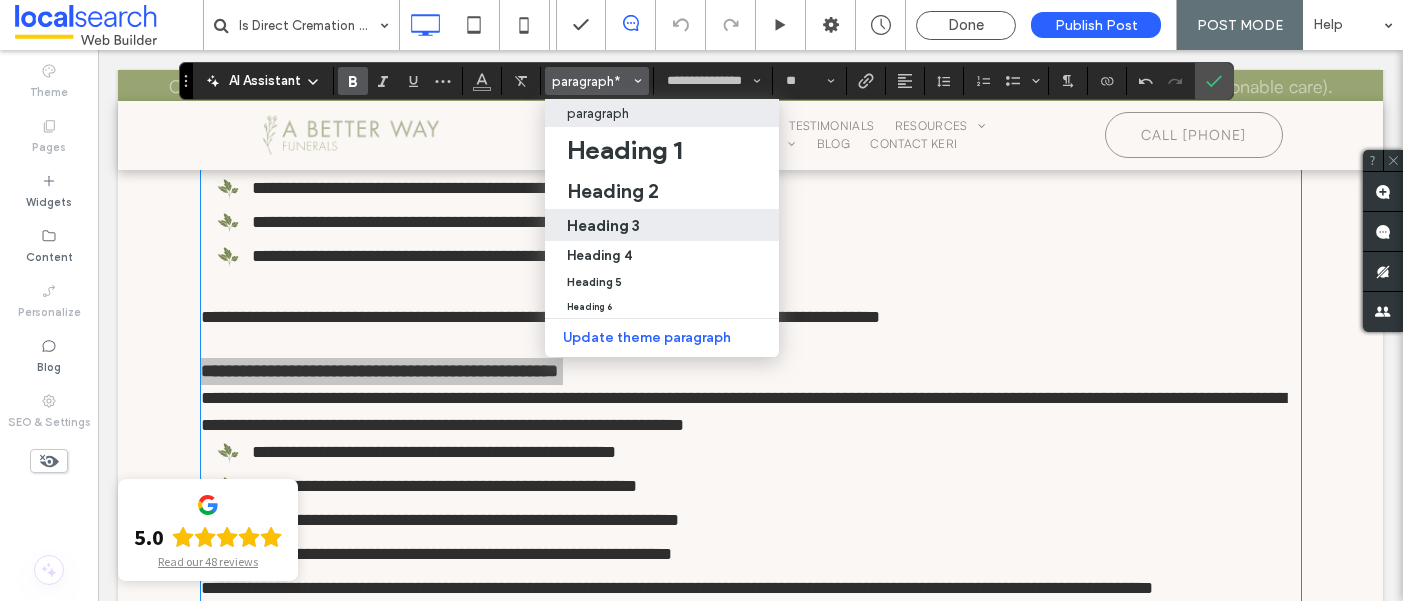 click on "Heading 3" at bounding box center [603, 225] 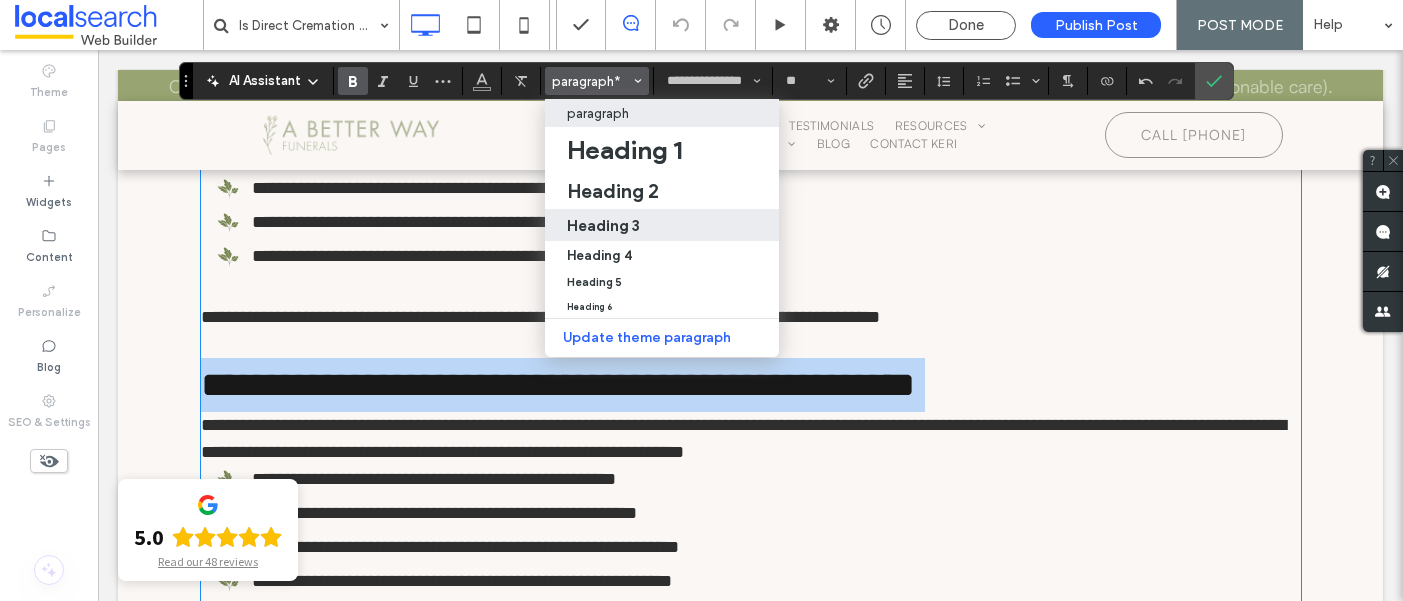 type on "**********" 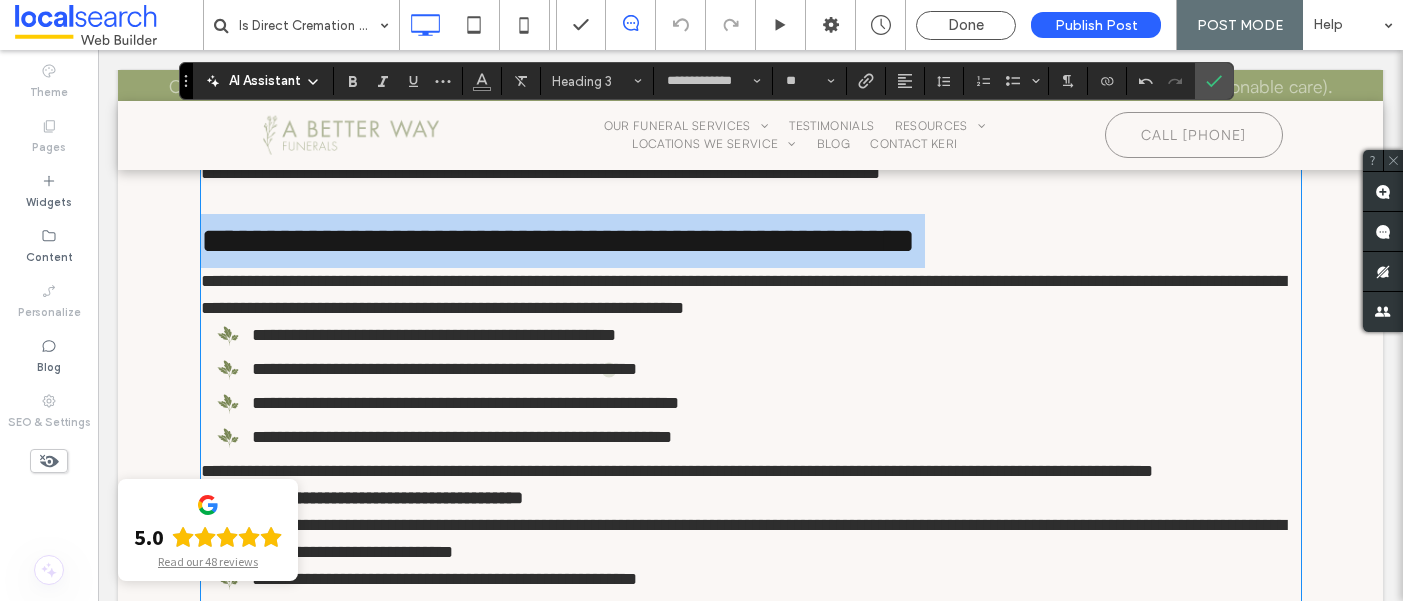 scroll, scrollTop: 2747, scrollLeft: 0, axis: vertical 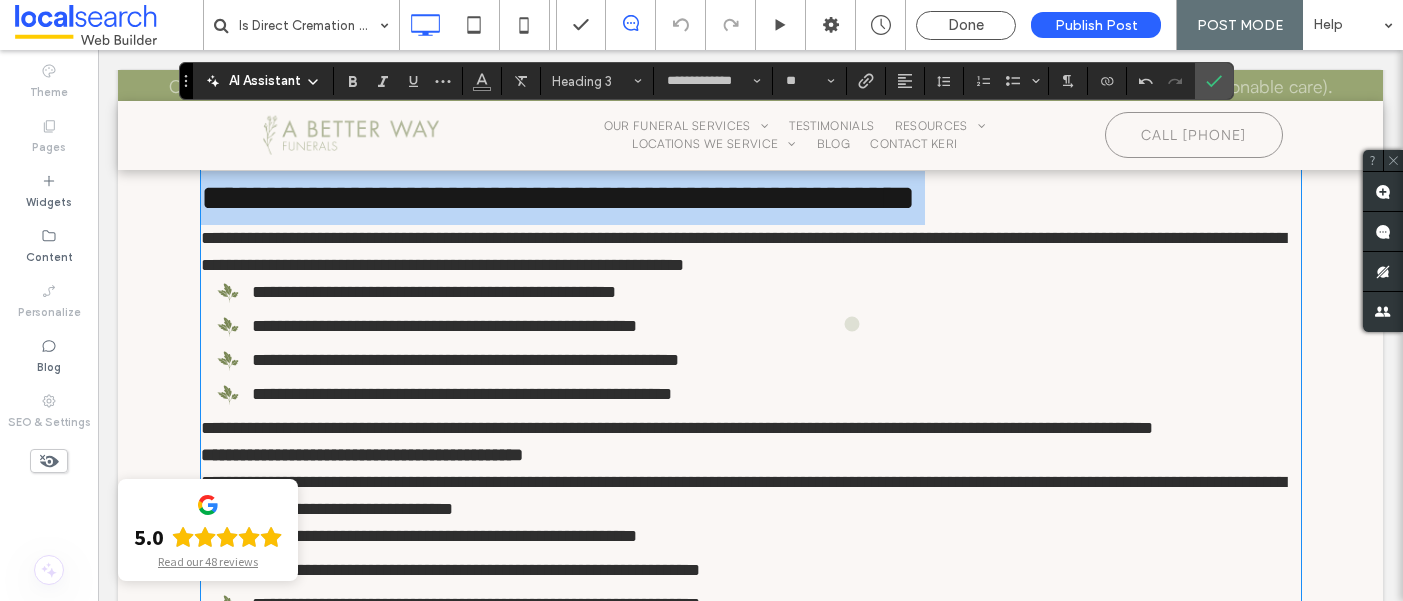 type on "**********" 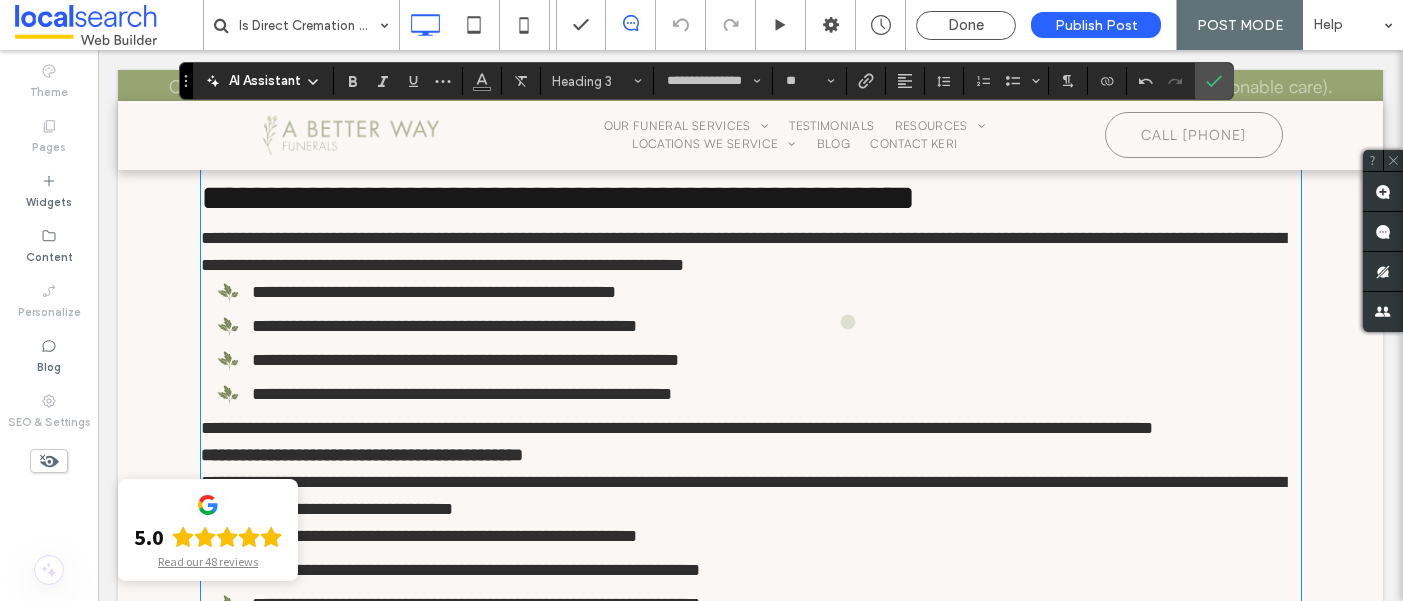 click on "**********" at bounding box center (751, 252) 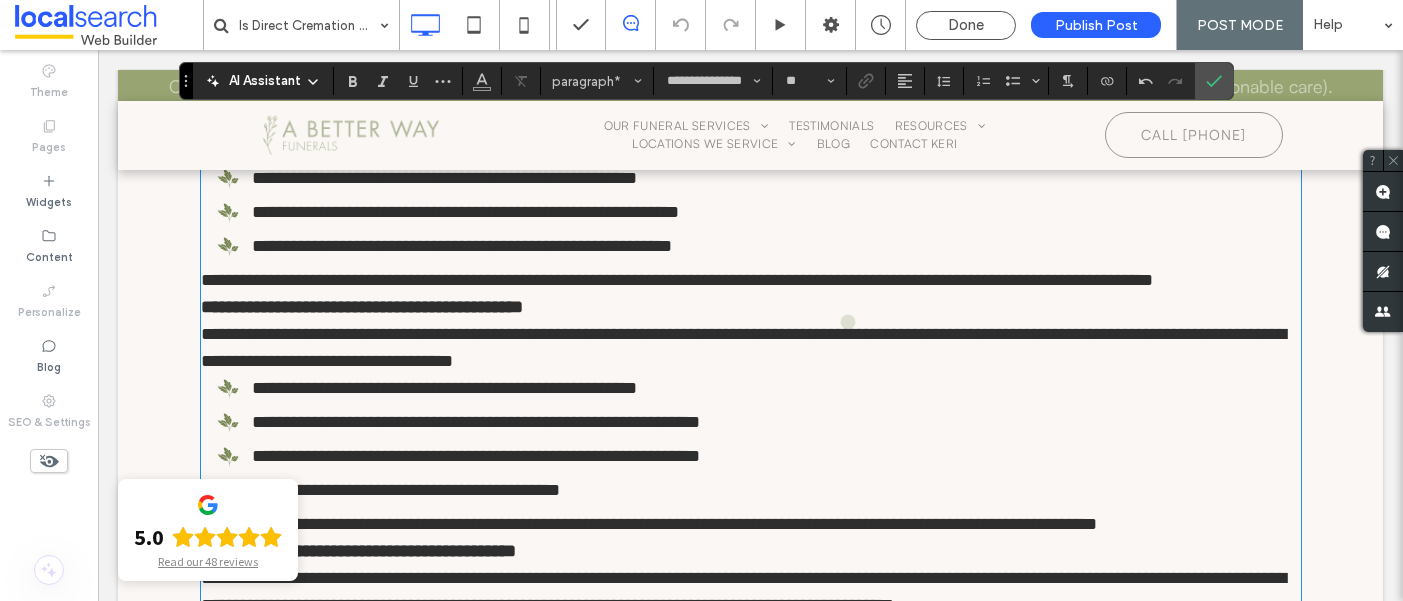 scroll, scrollTop: 2923, scrollLeft: 0, axis: vertical 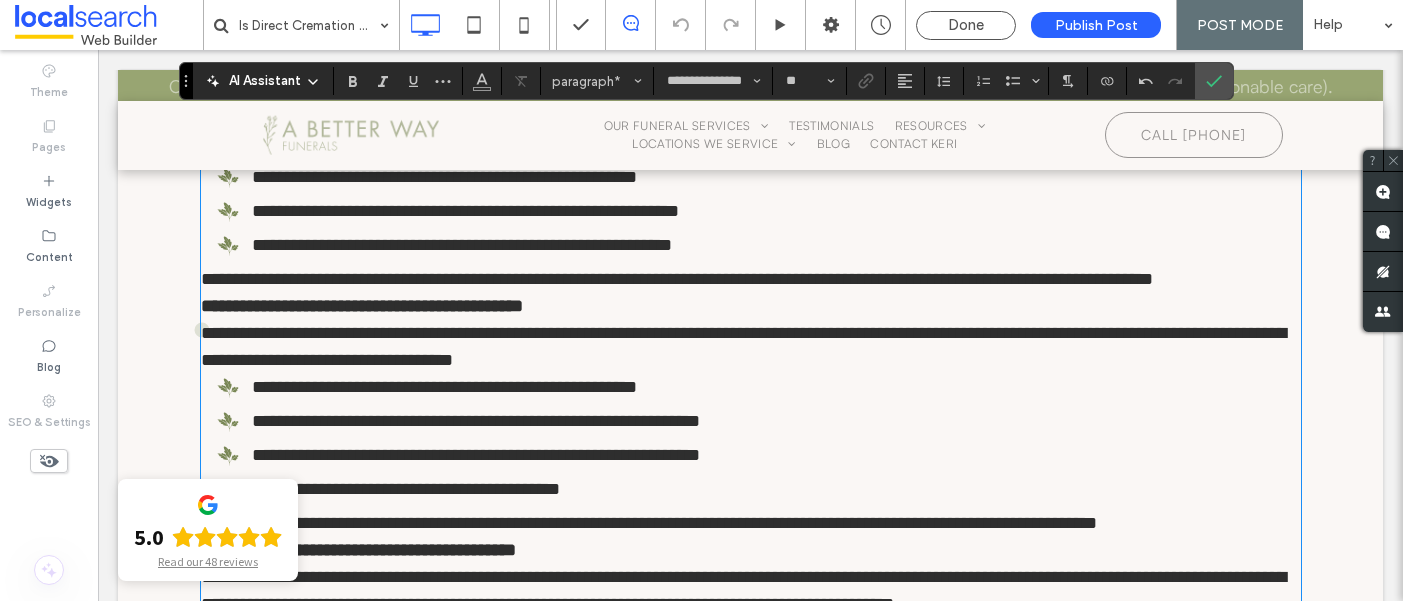 click on "**********" at bounding box center [677, 279] 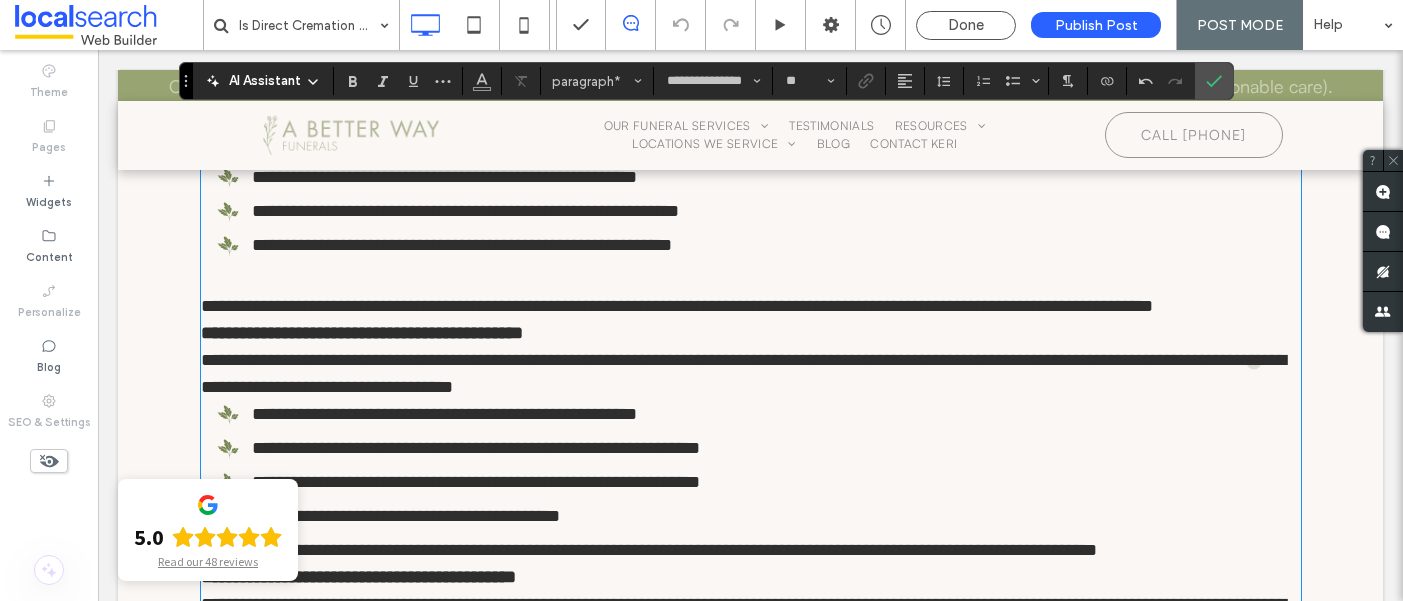 click on "**********" at bounding box center (751, 306) 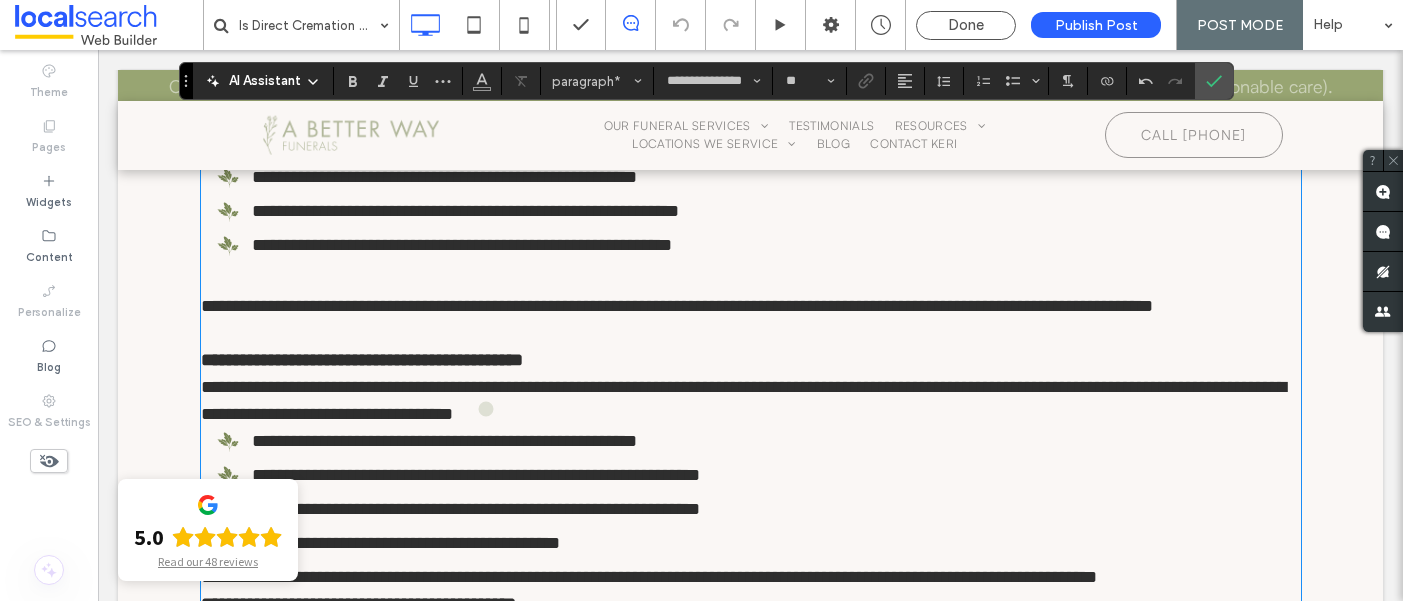 click on "**********" at bounding box center (362, 360) 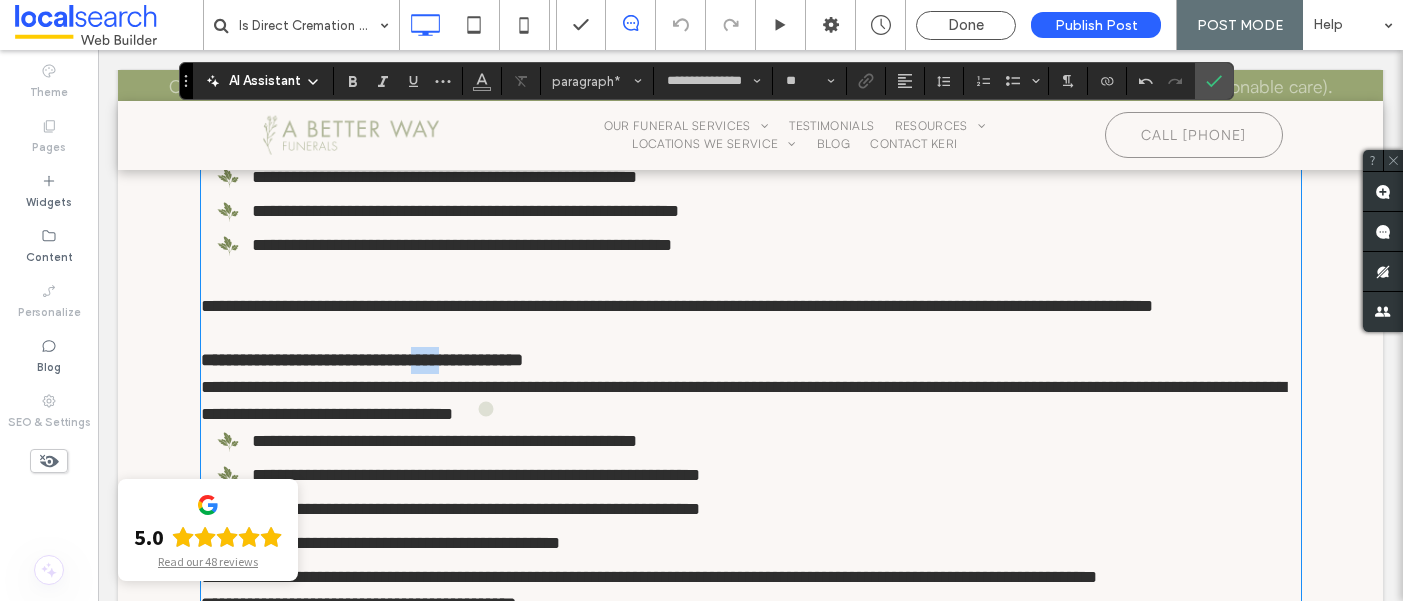 click on "**********" at bounding box center [362, 360] 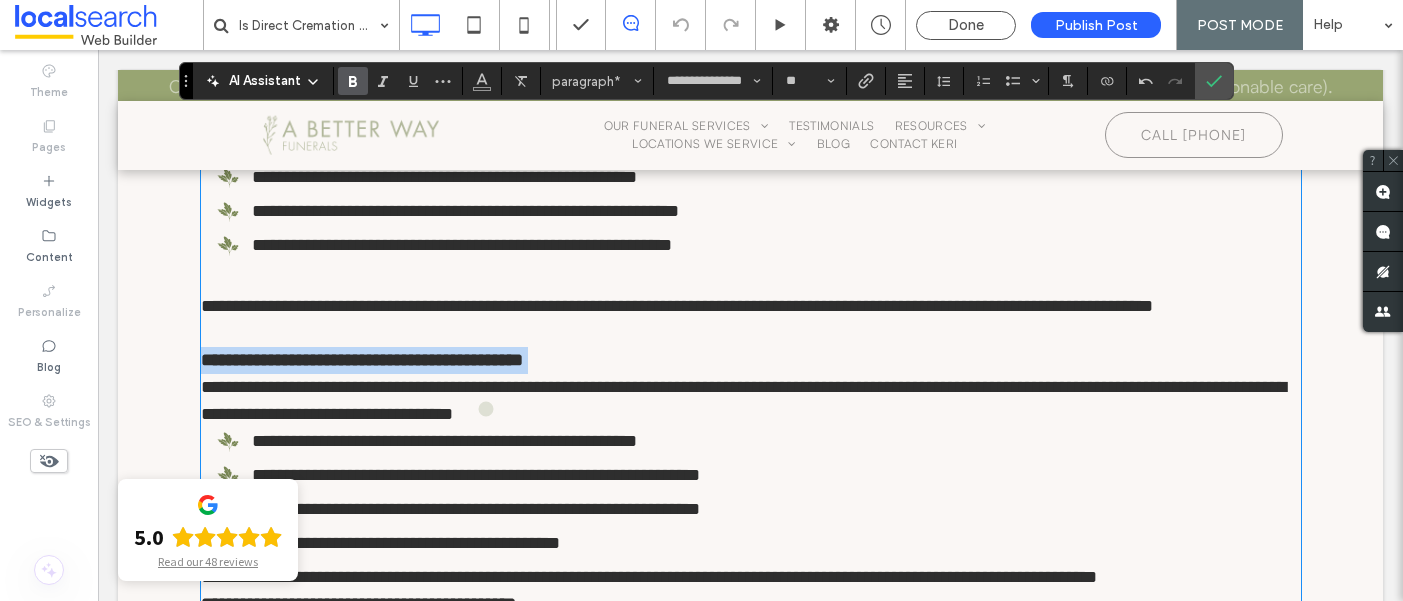 click on "**********" at bounding box center [362, 360] 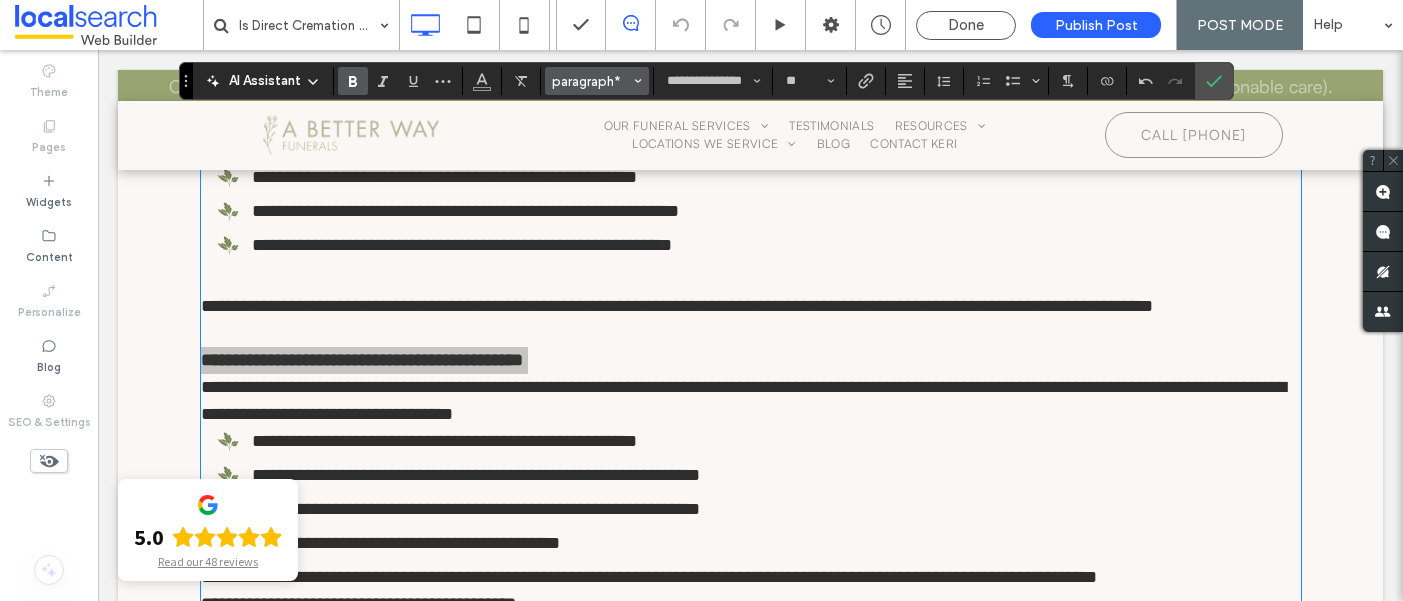 click on "paragraph*" at bounding box center (591, 81) 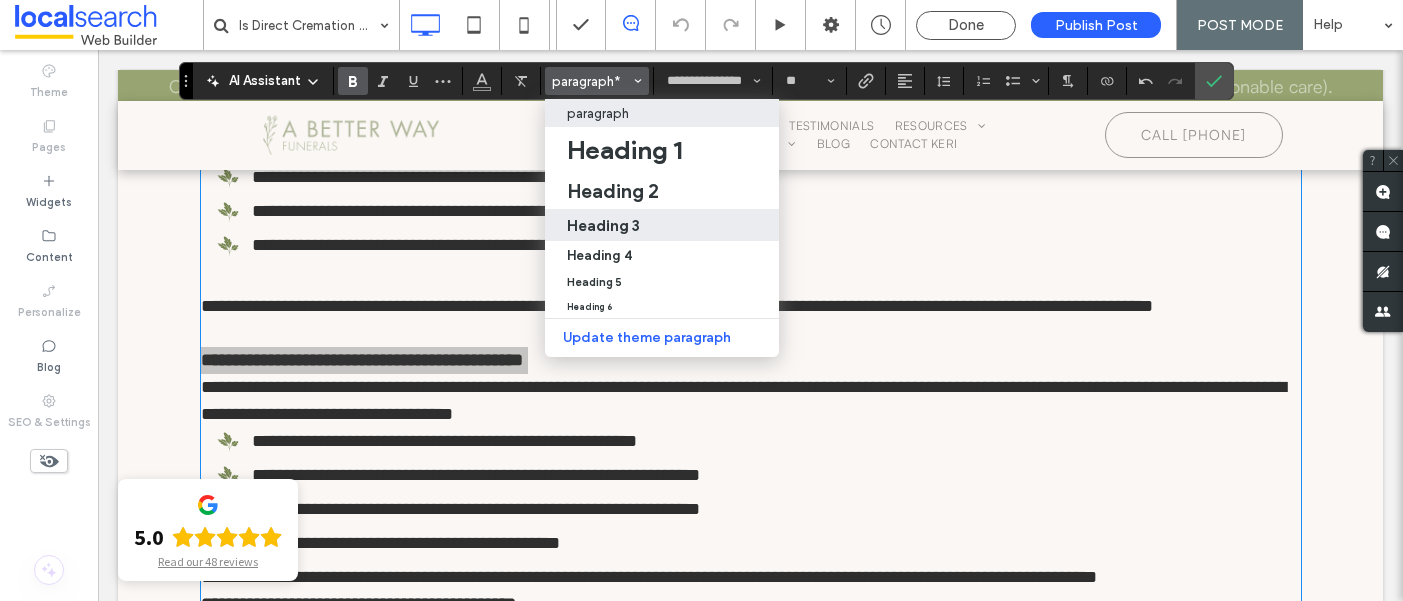 click on "Heading 3" at bounding box center (603, 225) 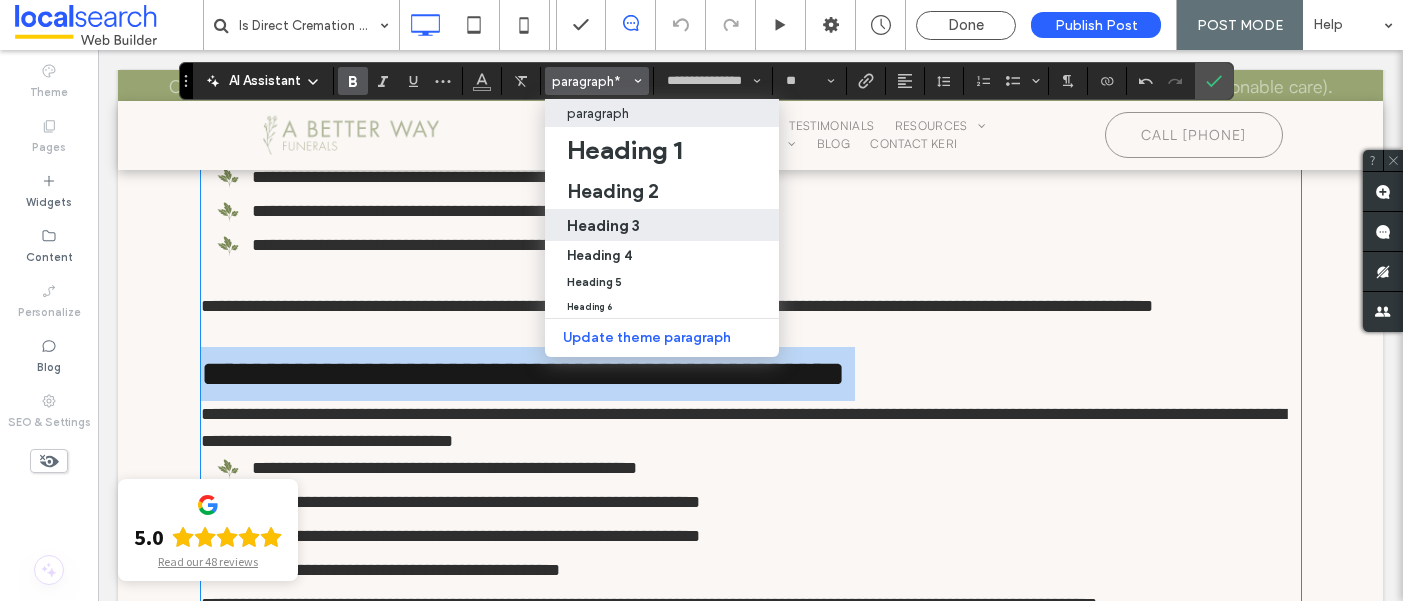type on "**********" 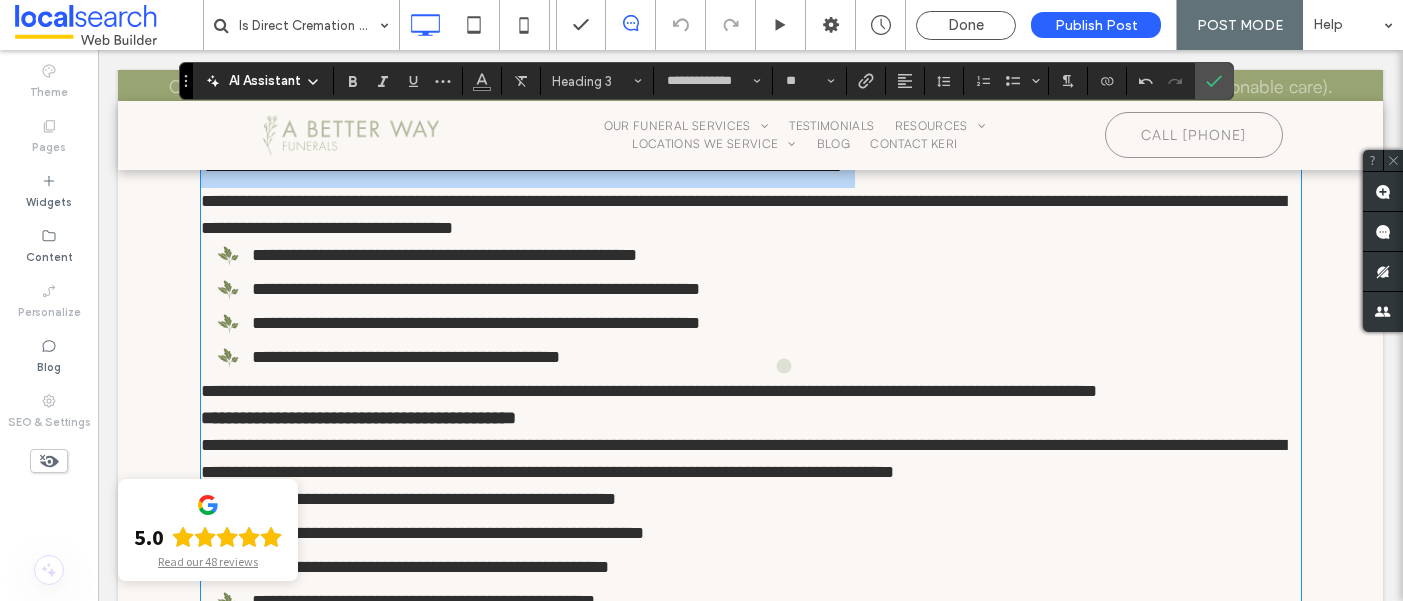 scroll, scrollTop: 3148, scrollLeft: 0, axis: vertical 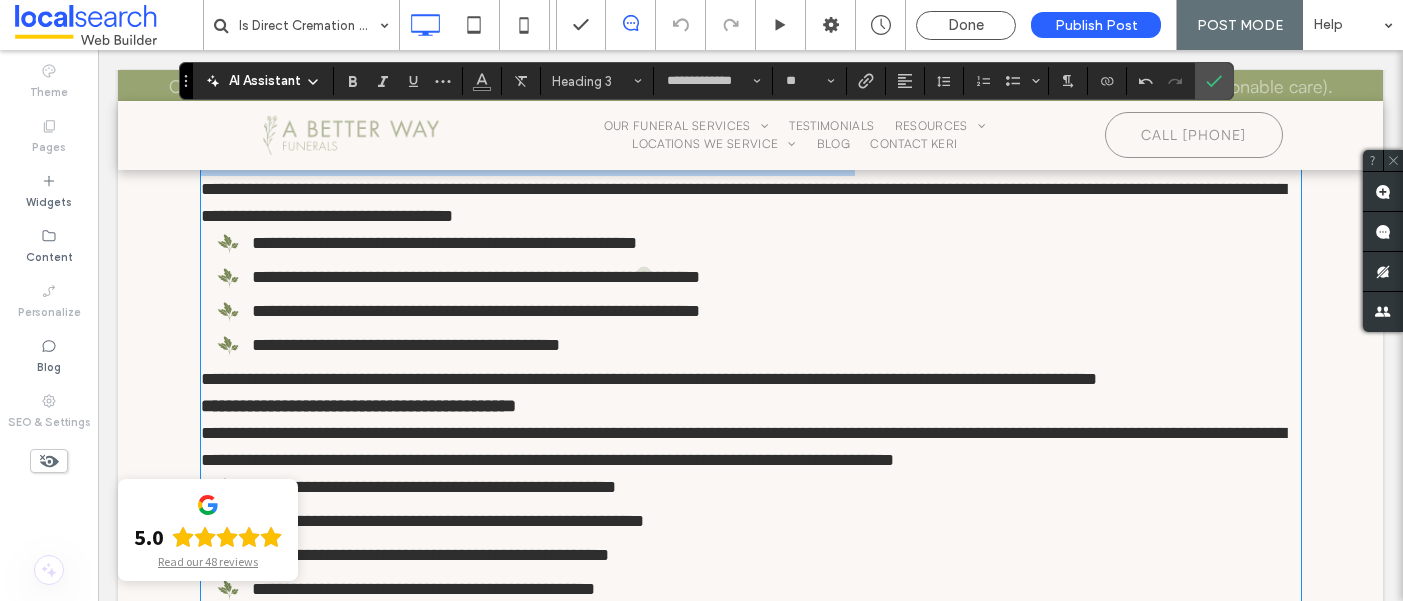 type on "**********" 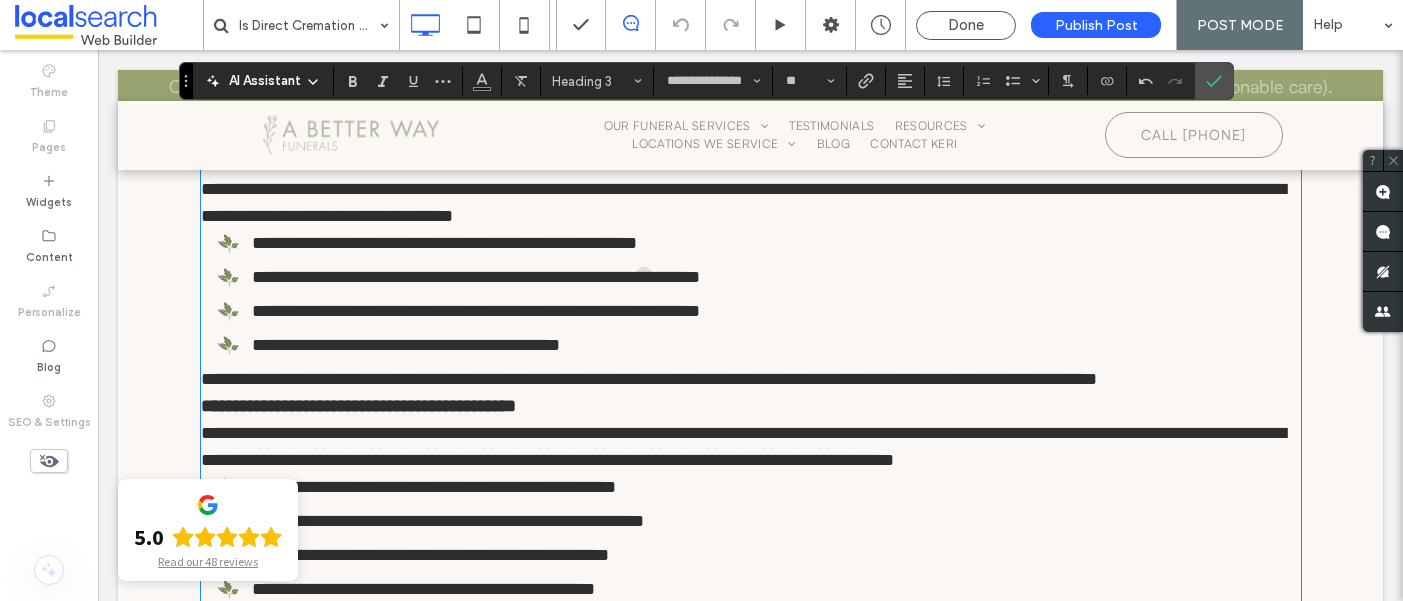 click on "**********" at bounding box center [751, 203] 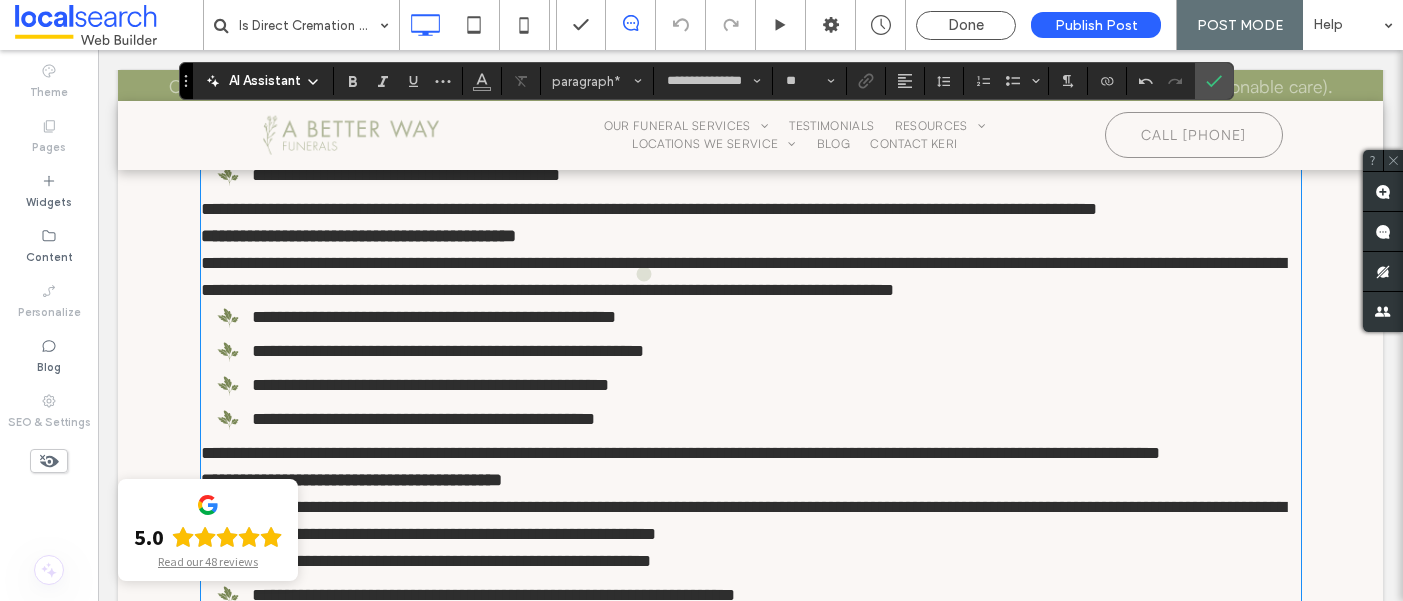 scroll, scrollTop: 3348, scrollLeft: 0, axis: vertical 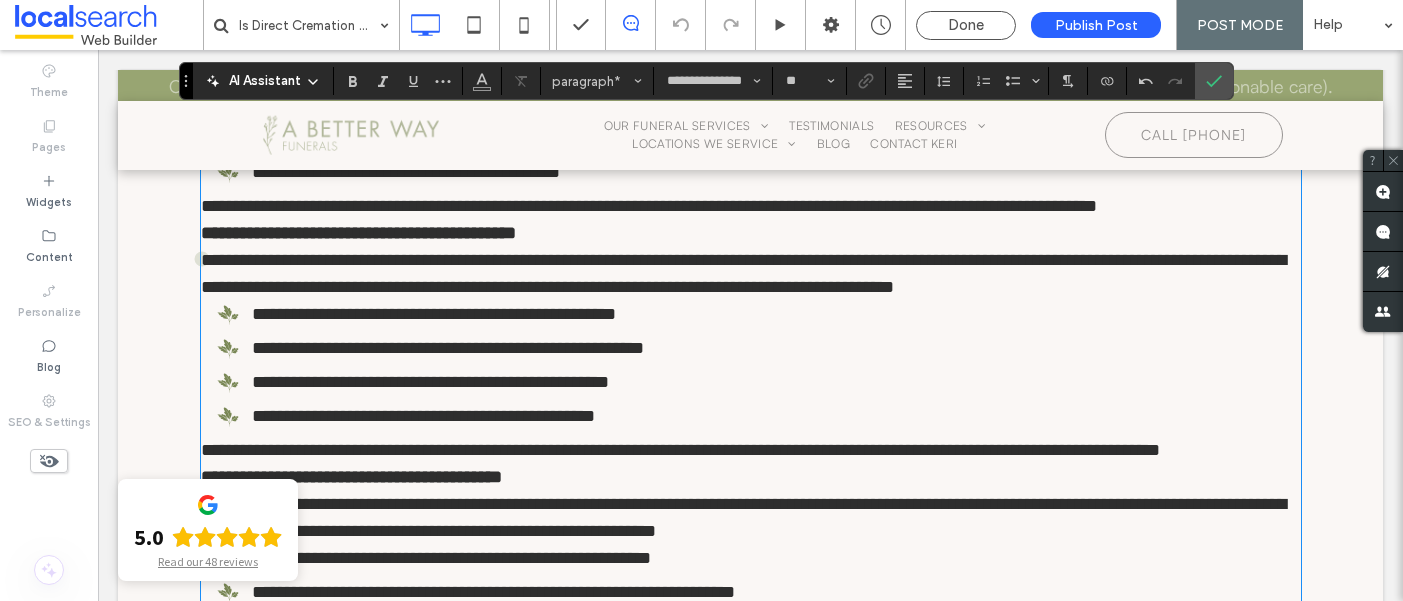 click on "**********" at bounding box center (649, 206) 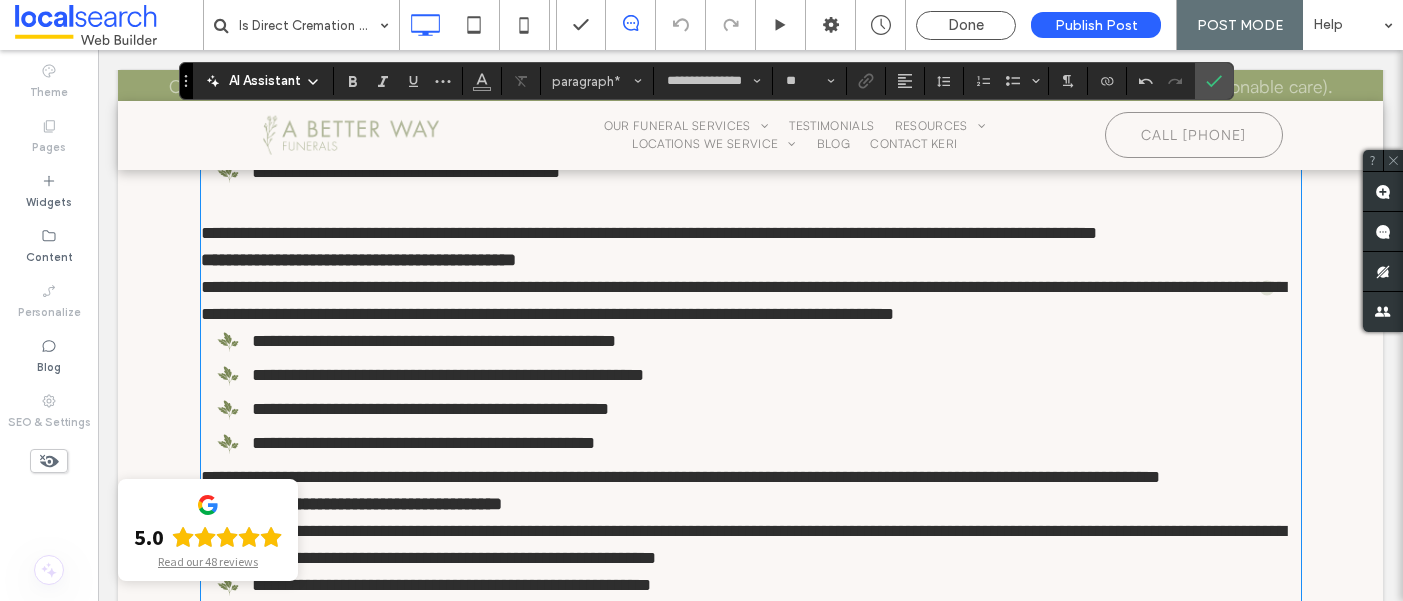 click on "**********" at bounding box center [751, 233] 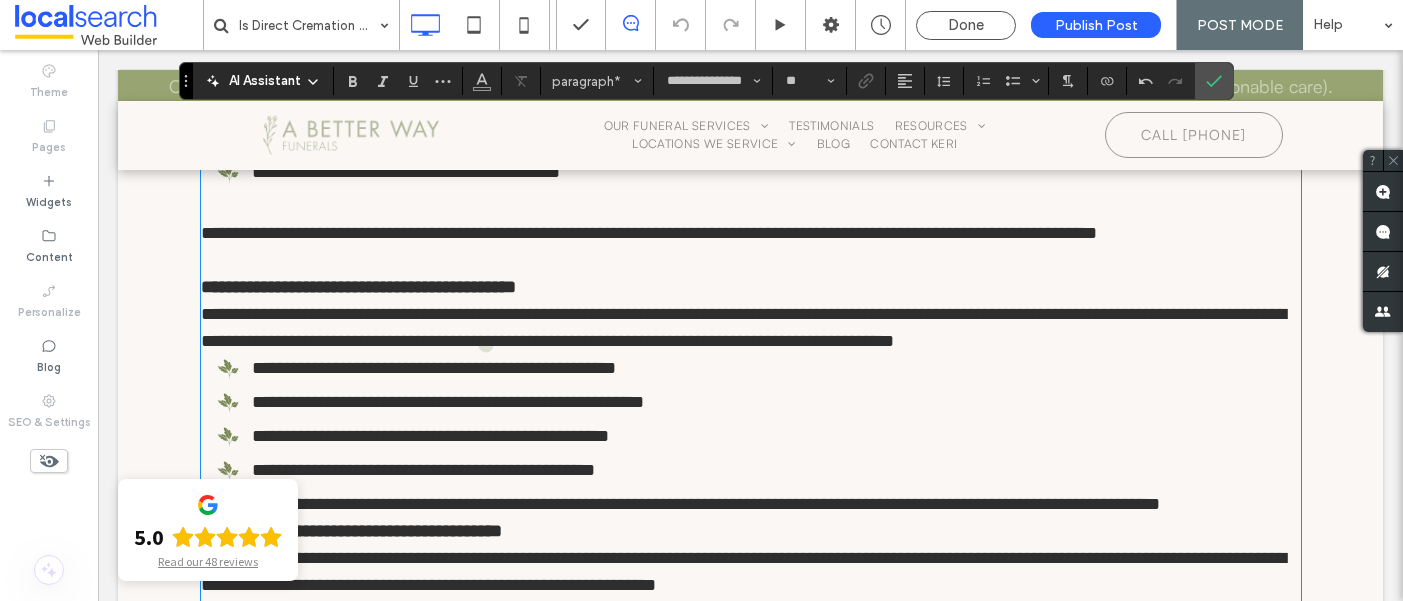 click on "**********" at bounding box center (358, 287) 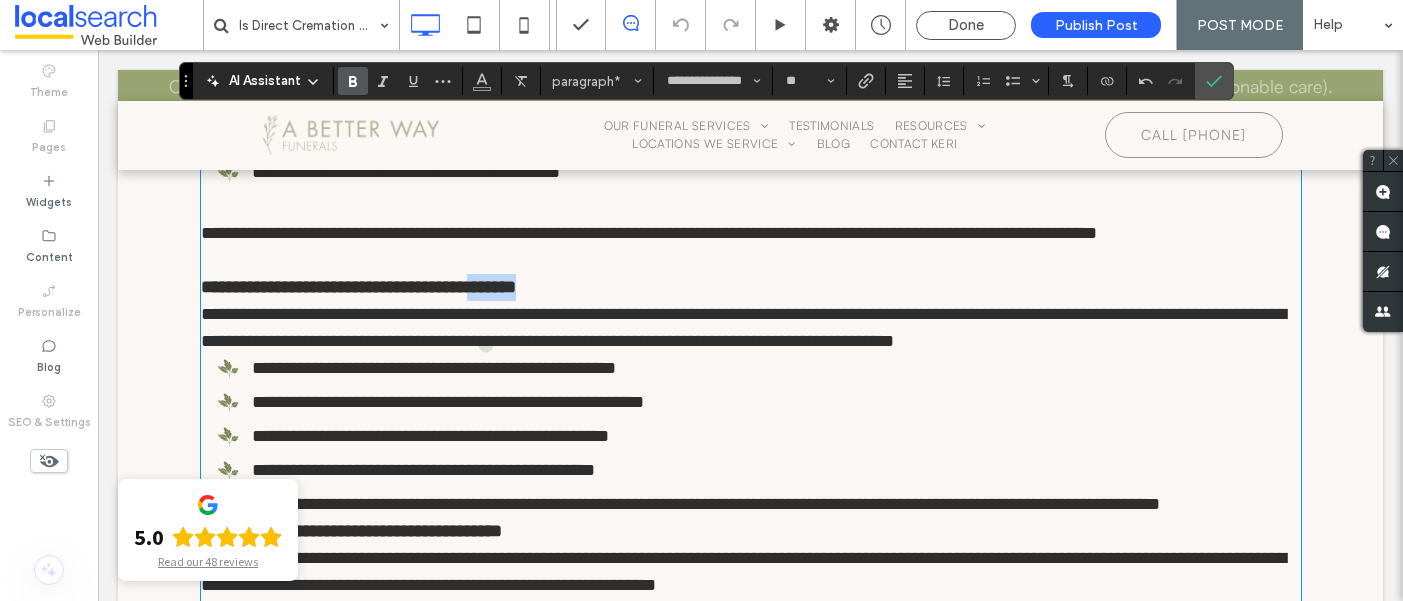 click on "**********" at bounding box center (358, 287) 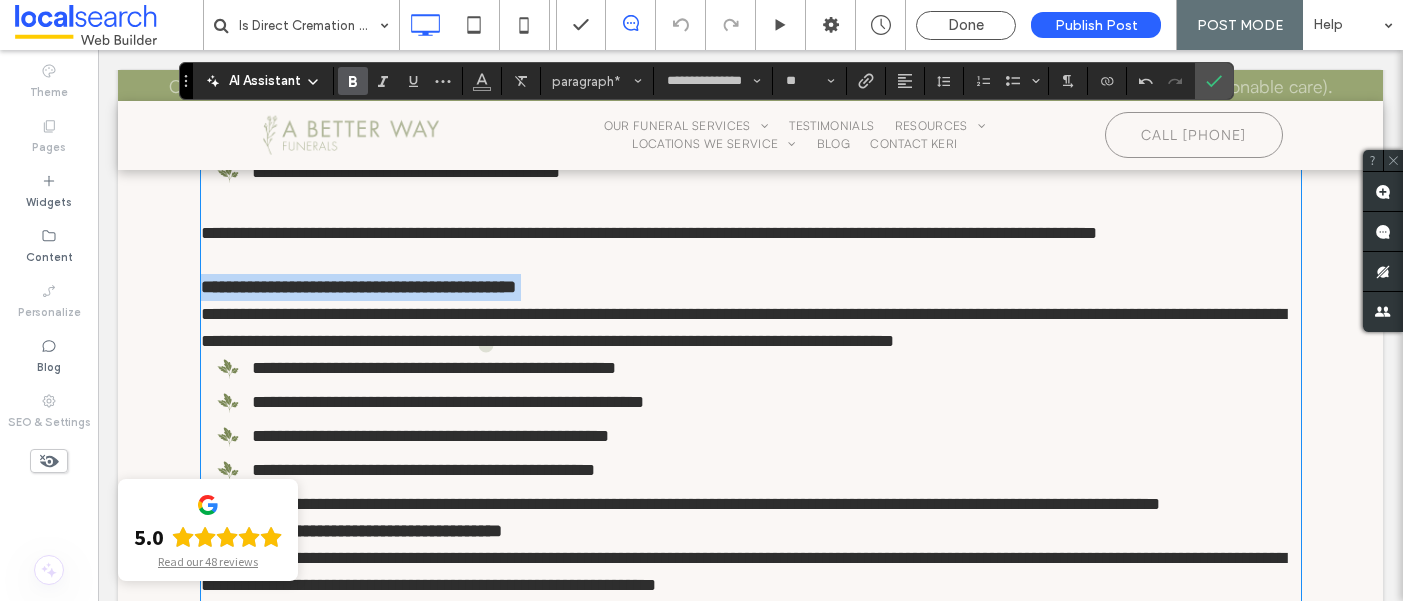 click on "**********" at bounding box center (358, 287) 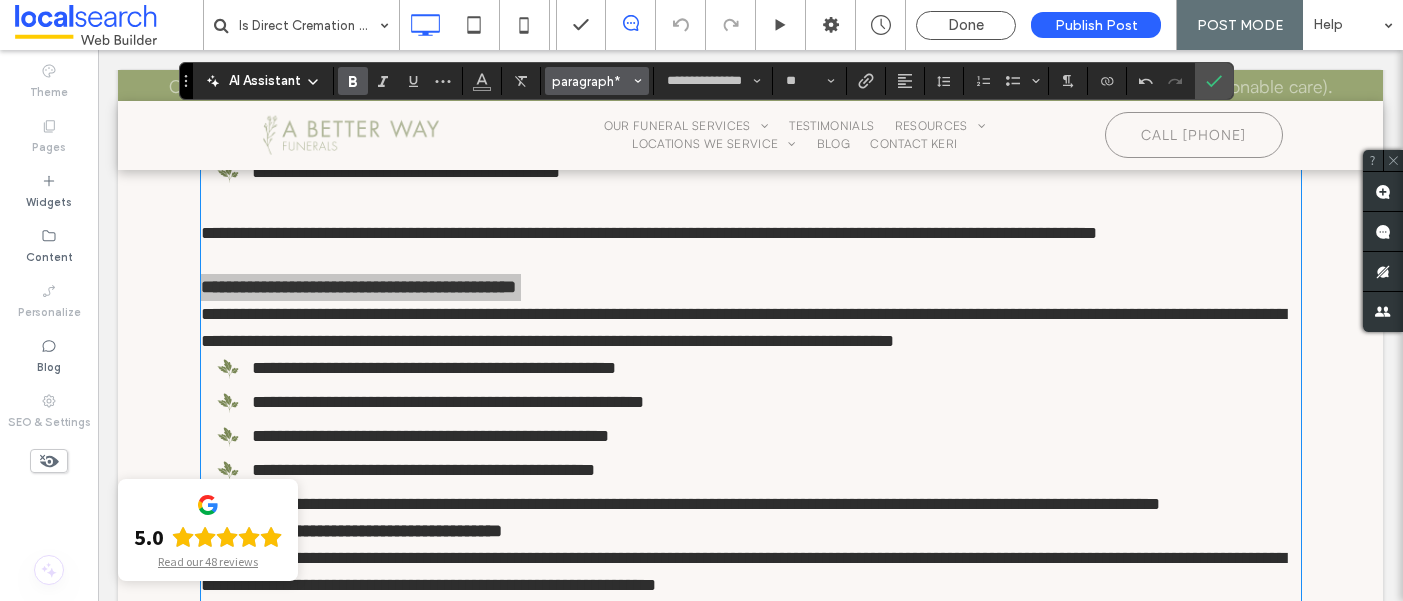 click on "paragraph*" at bounding box center (597, 81) 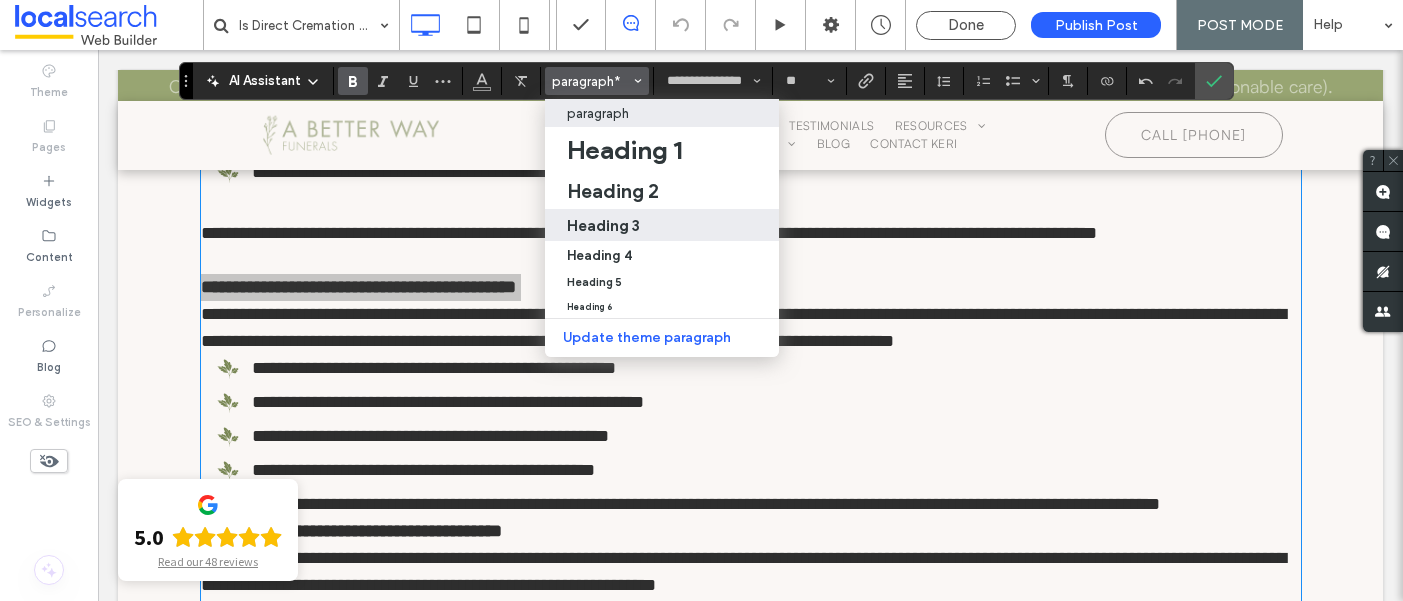 click on "Heading 3" at bounding box center [603, 225] 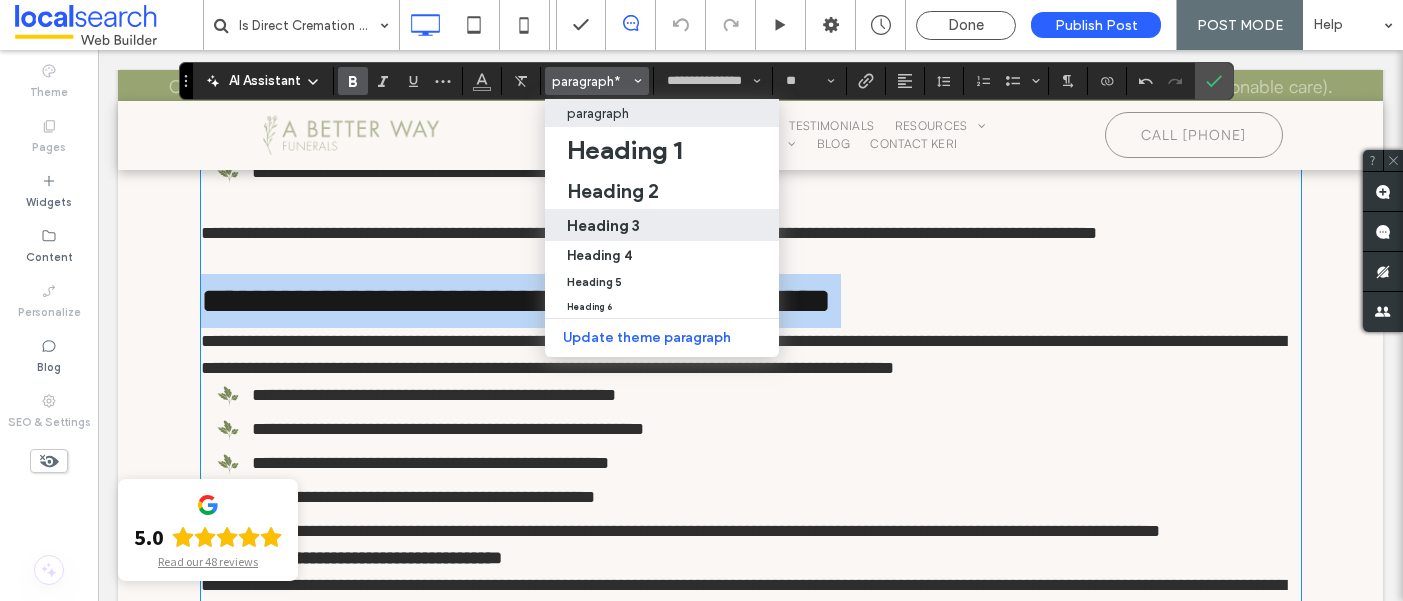 type on "**********" 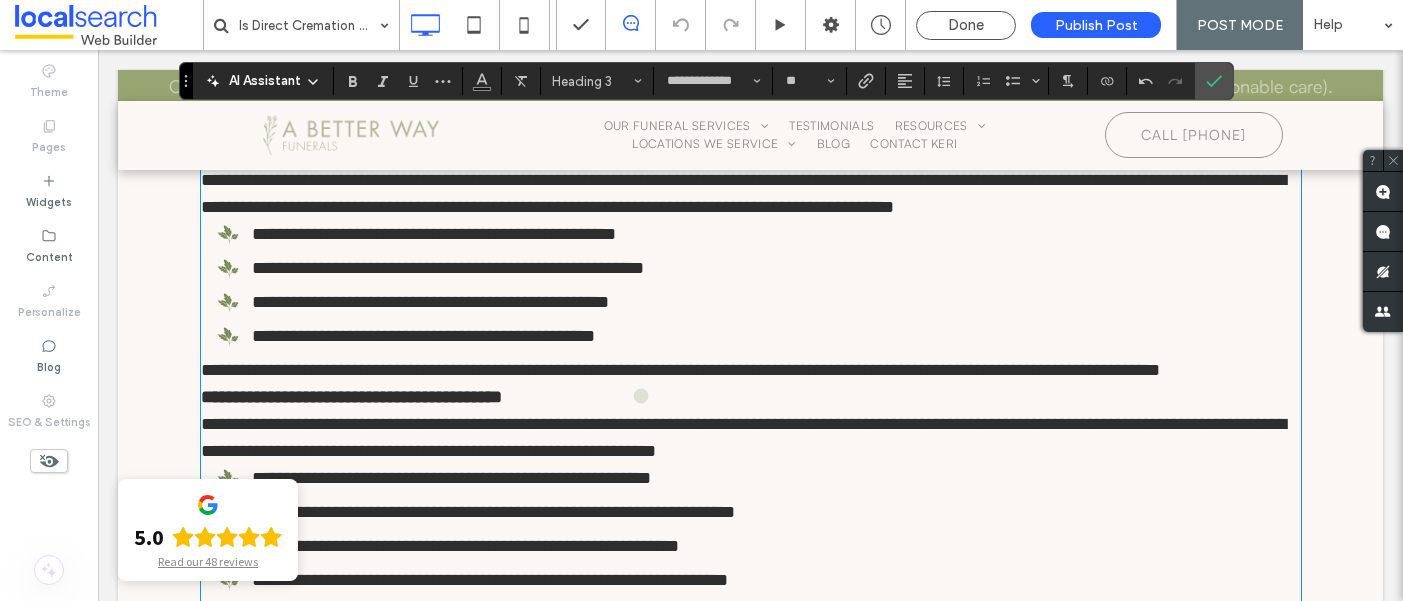 scroll, scrollTop: 3514, scrollLeft: 0, axis: vertical 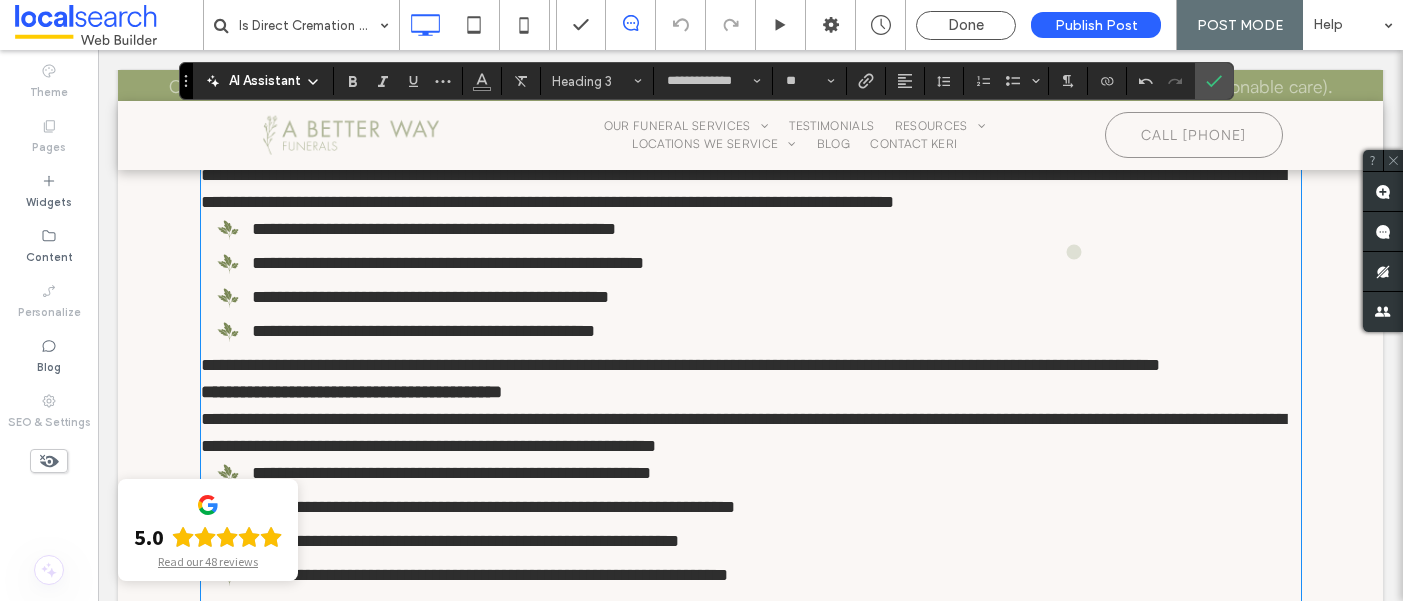 type on "**********" 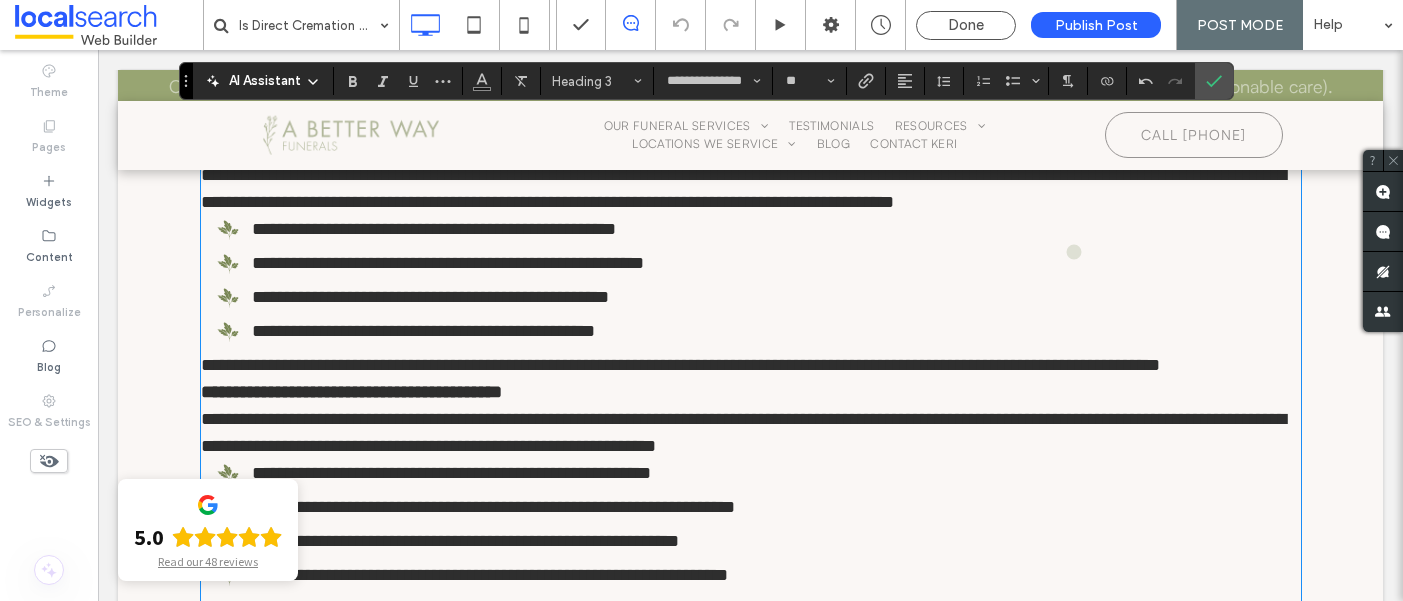 click on "**********" at bounding box center (751, 189) 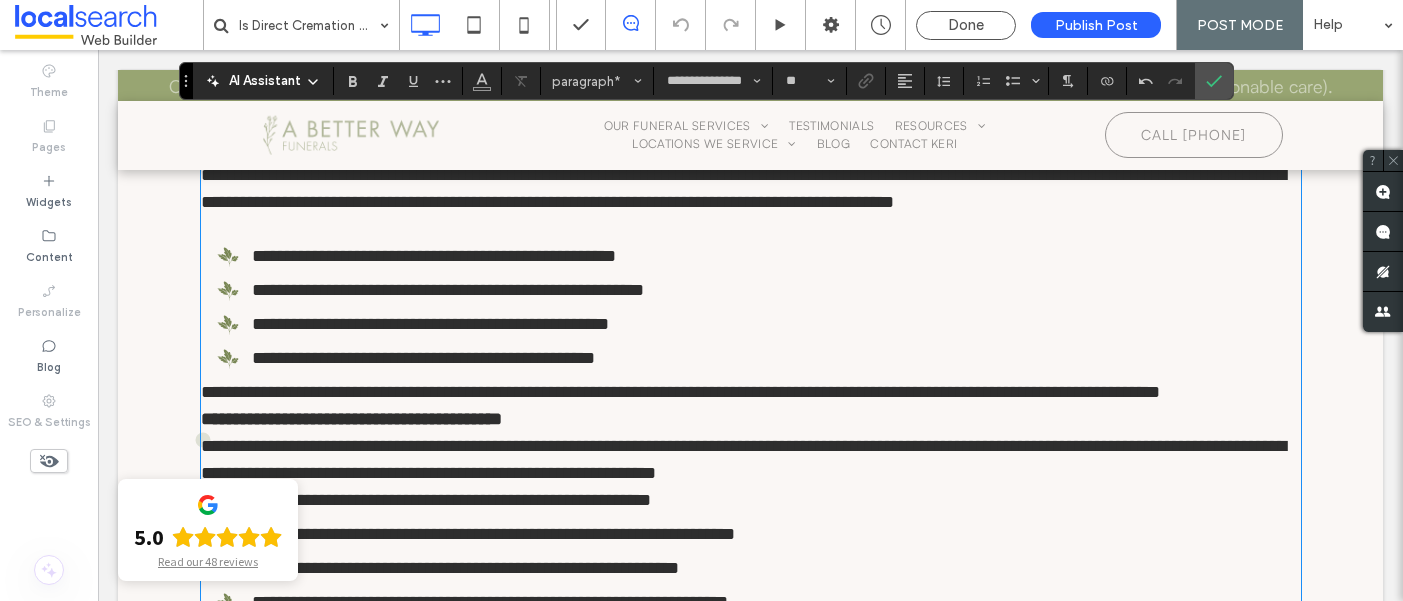 click on "**********" at bounding box center (680, 392) 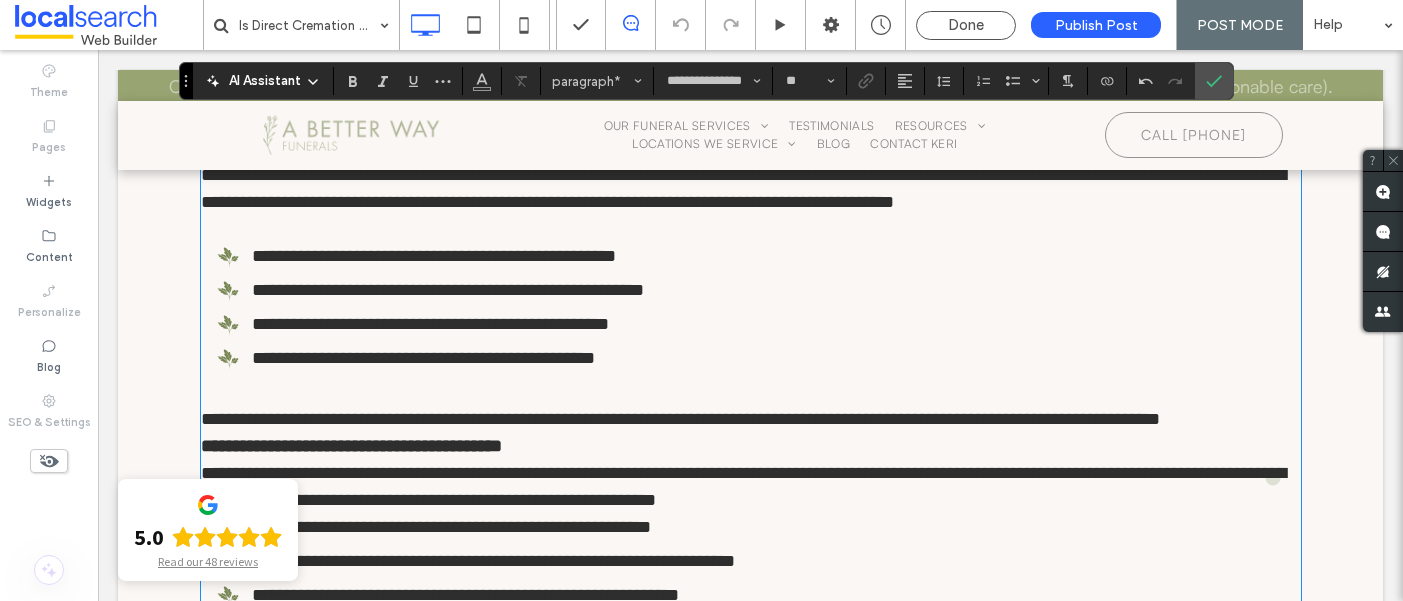 click on "**********" at bounding box center (751, 419) 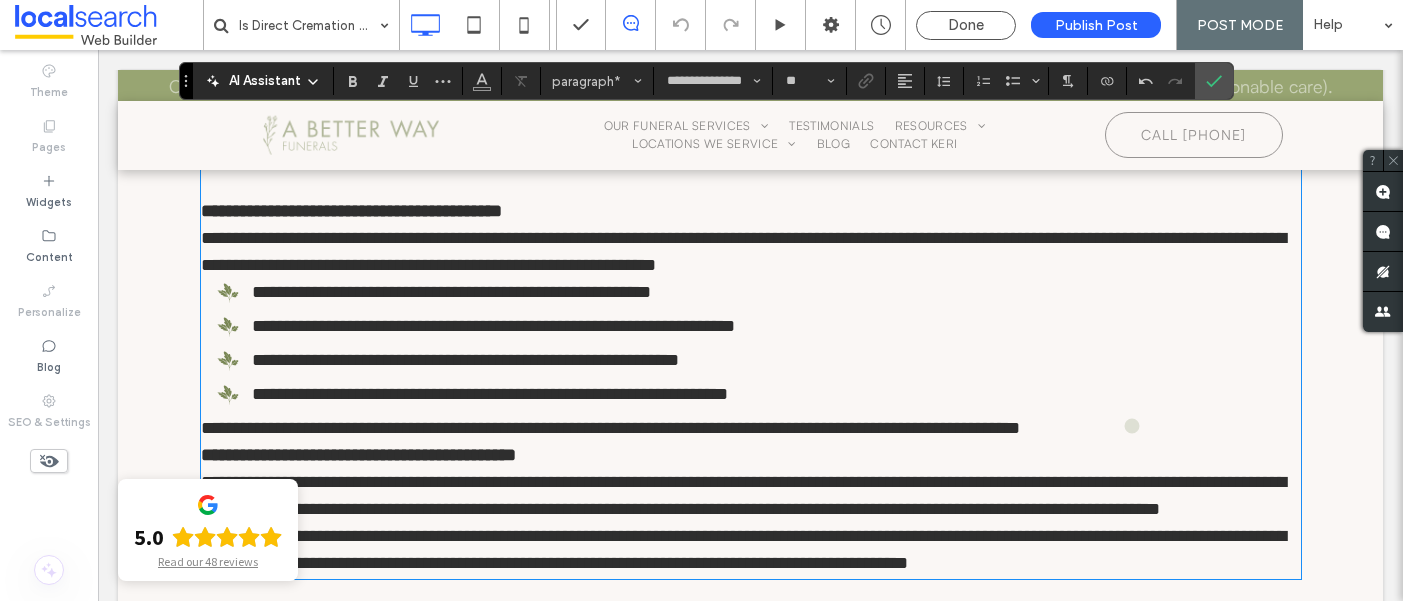 scroll, scrollTop: 3787, scrollLeft: 0, axis: vertical 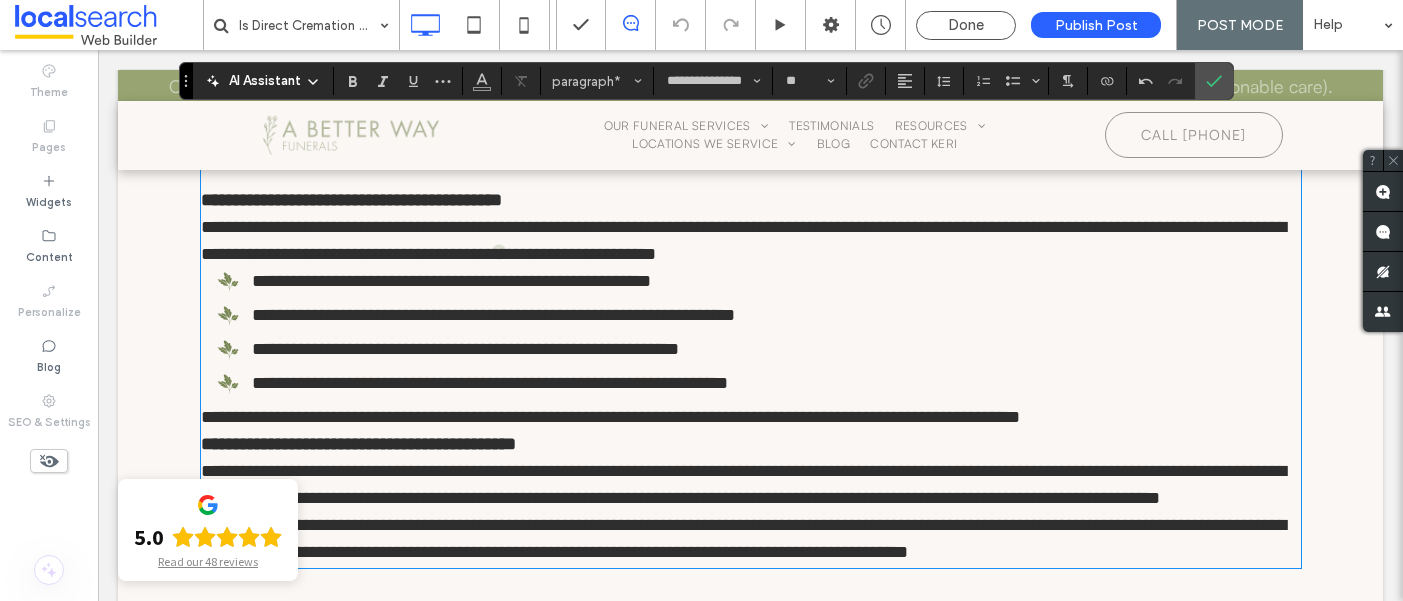 click on "**********" at bounding box center [351, 200] 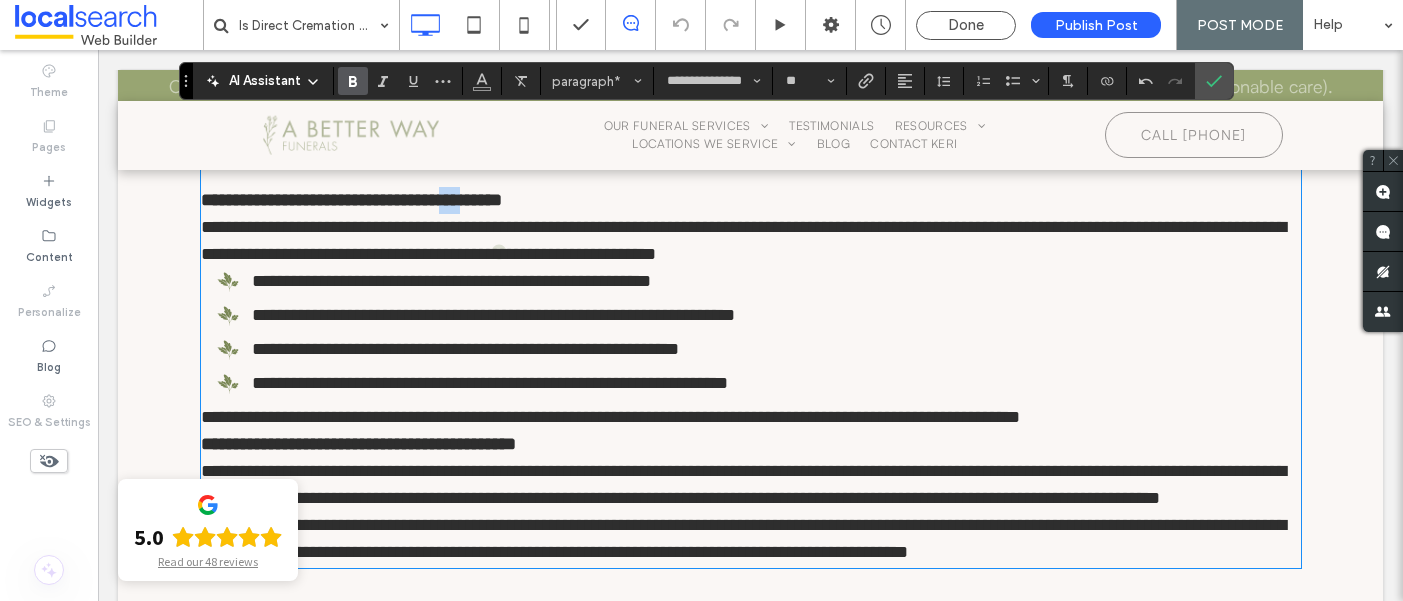click on "**********" at bounding box center (351, 200) 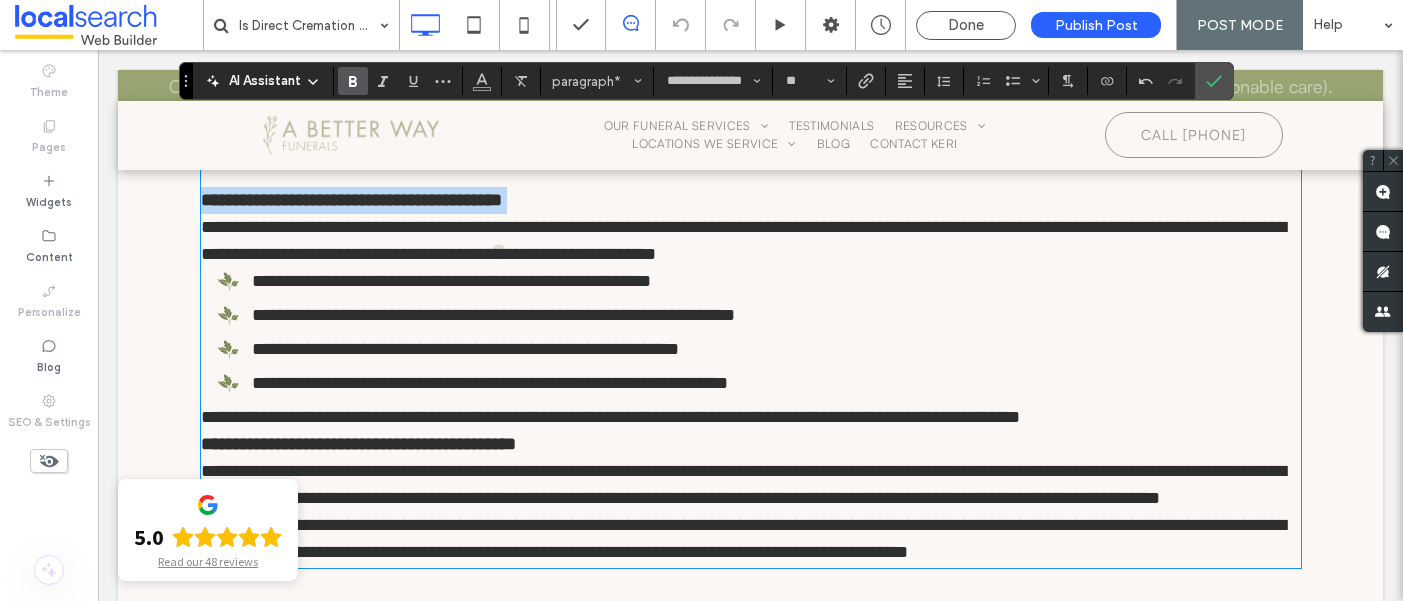 click on "**********" at bounding box center [351, 200] 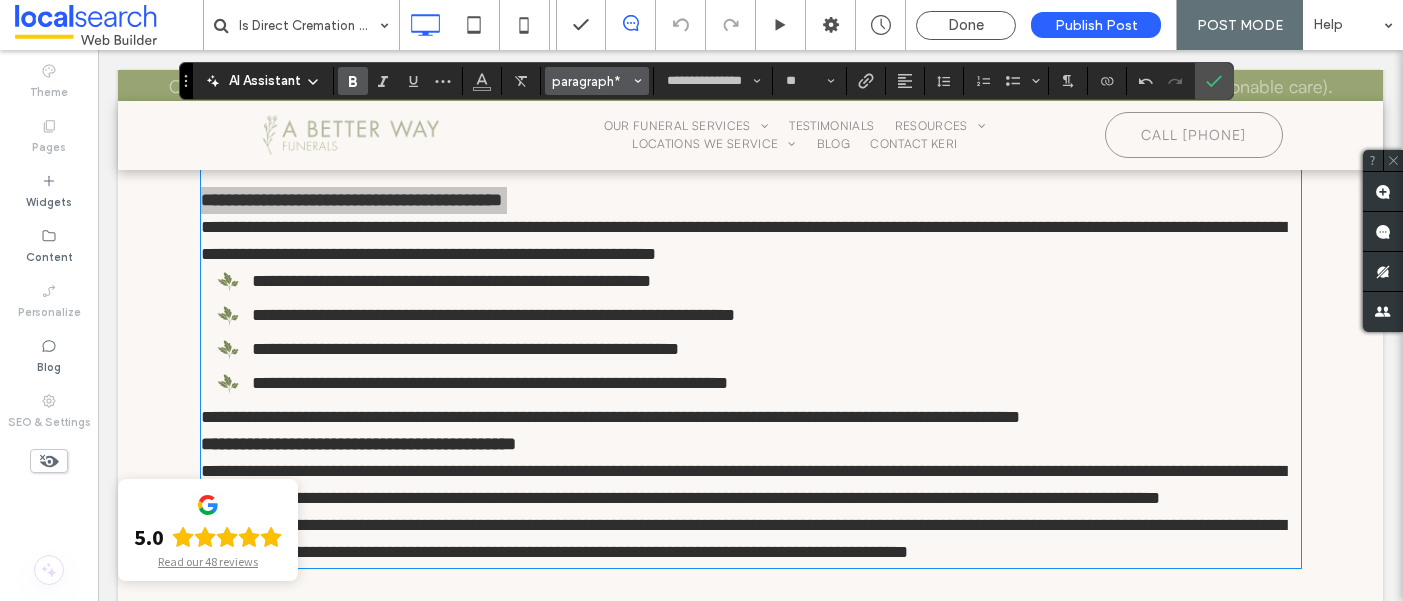 click on "paragraph*" at bounding box center [597, 81] 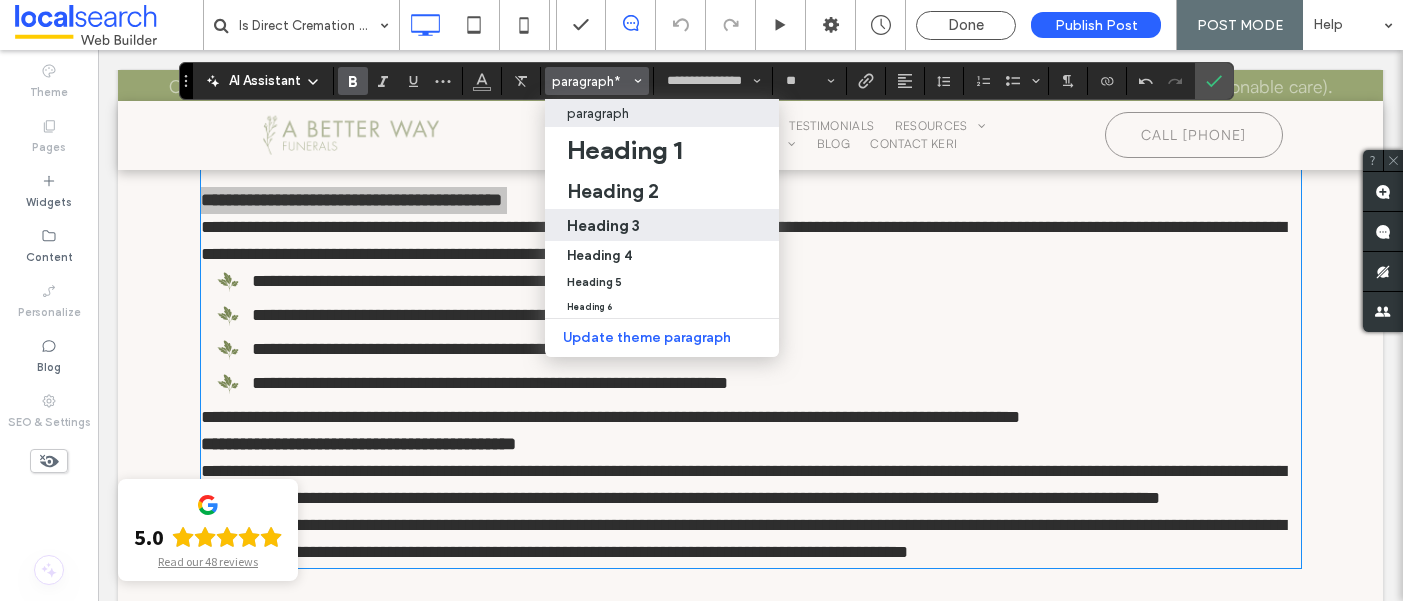 click on "Heading 3" at bounding box center [603, 225] 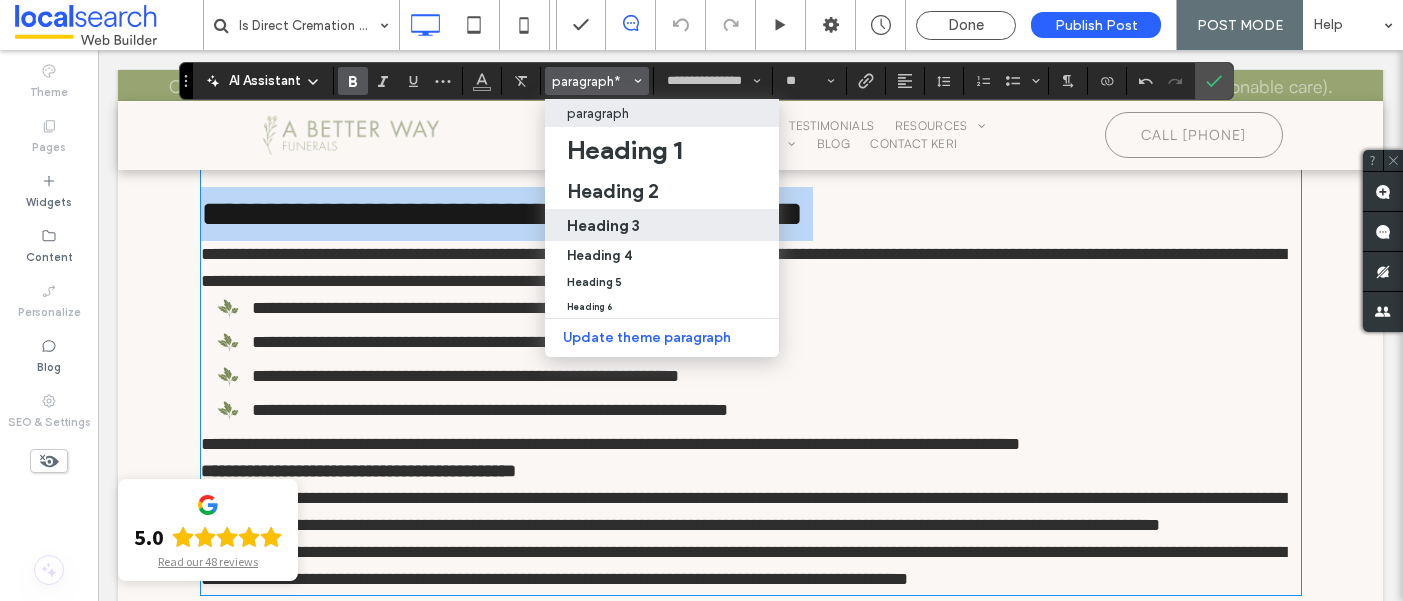 type on "**********" 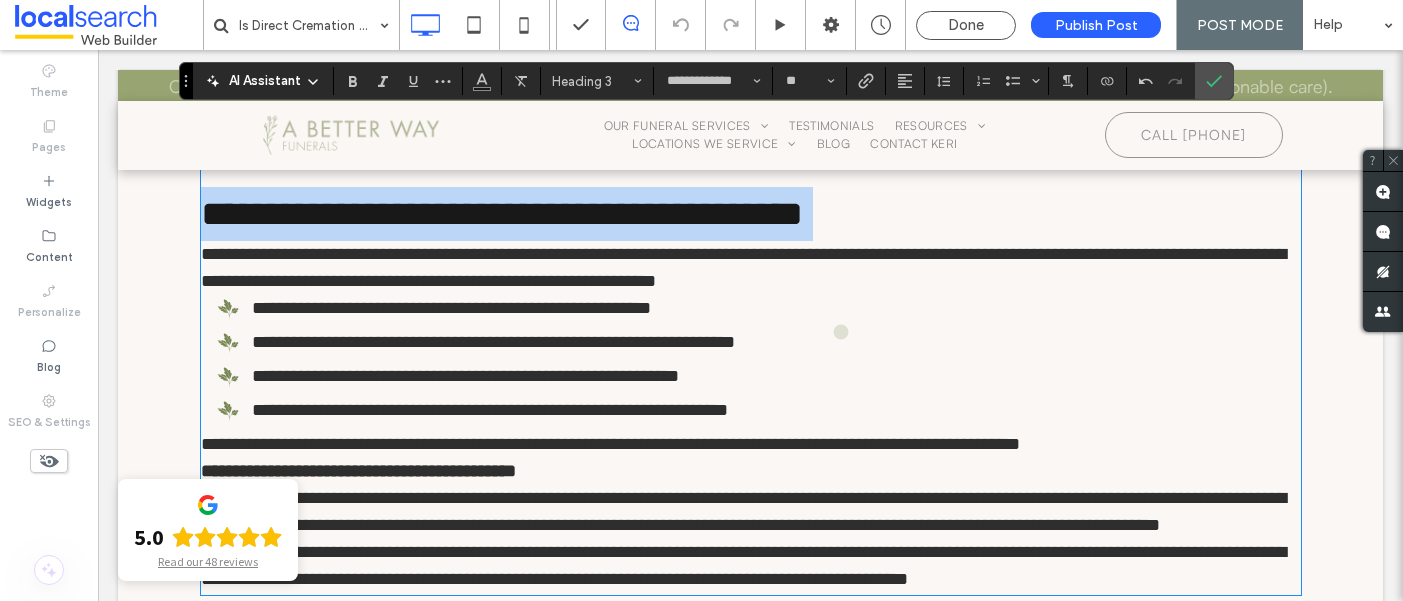 type on "**********" 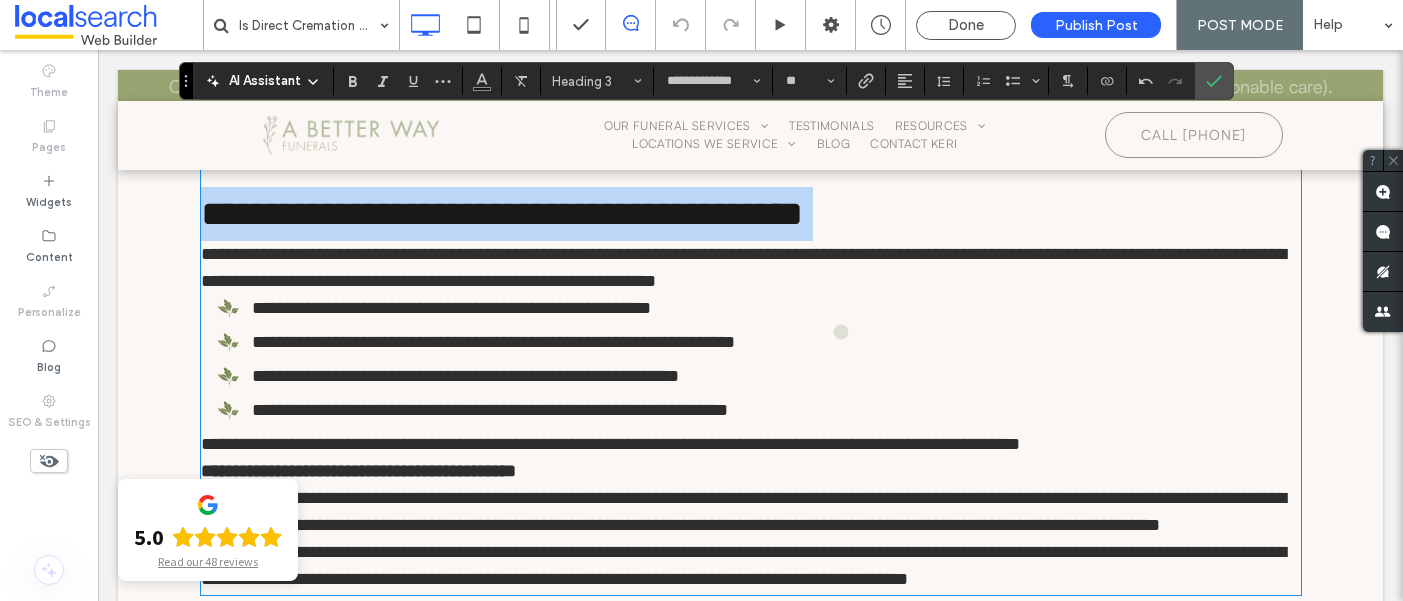 type on "**" 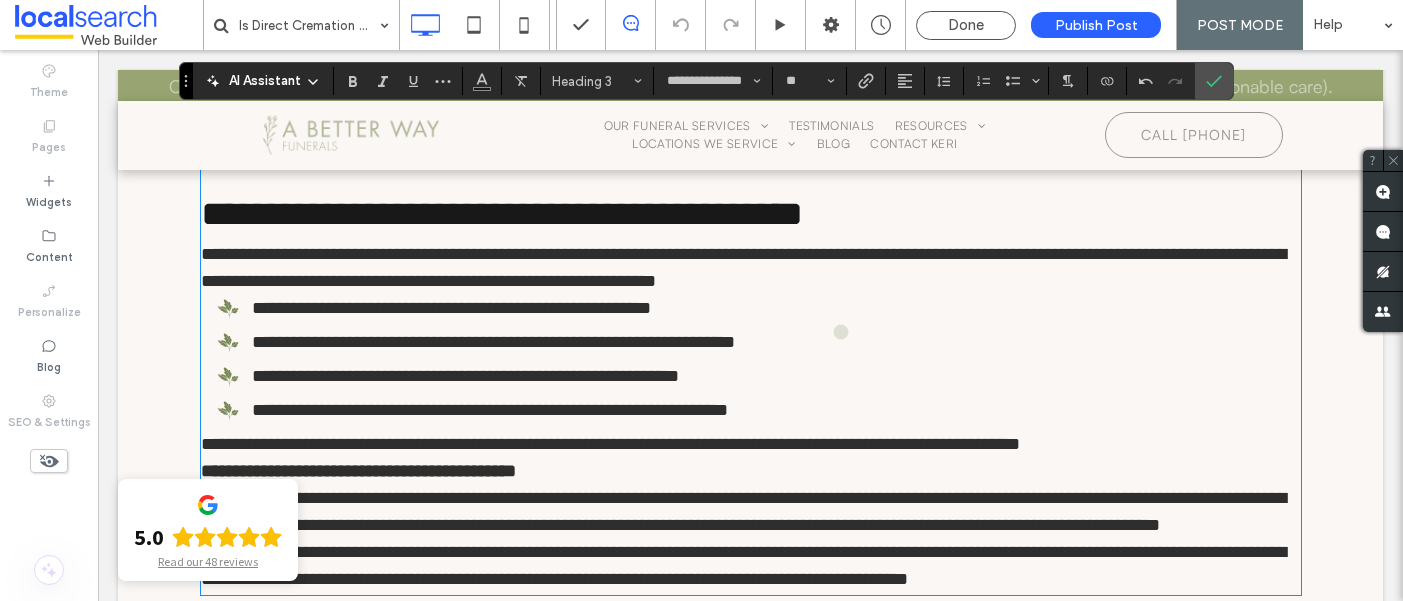 click on "**********" at bounding box center [751, 268] 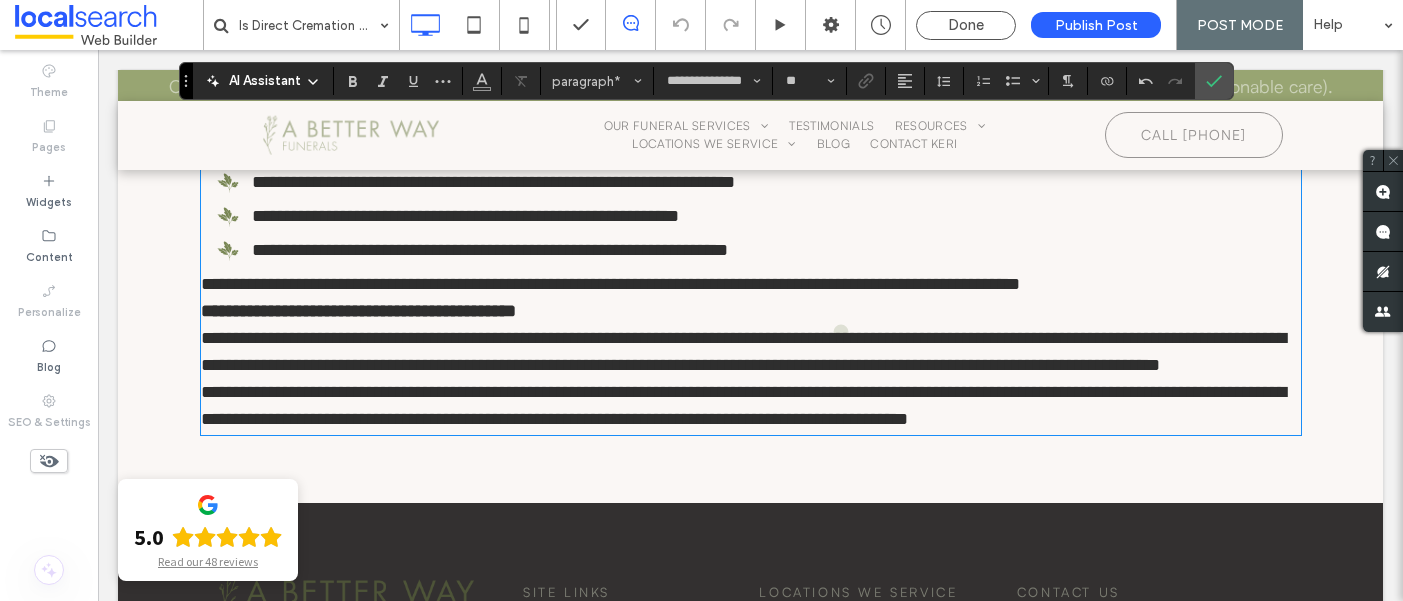 scroll, scrollTop: 3980, scrollLeft: 0, axis: vertical 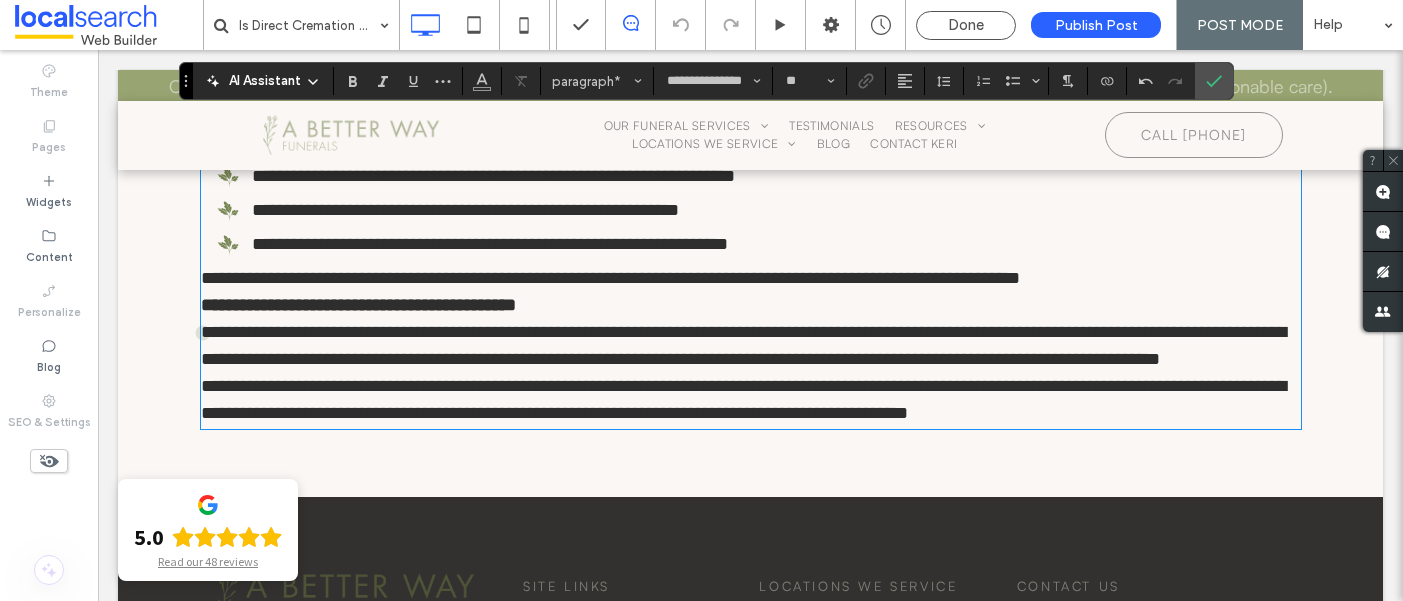 click on "**********" at bounding box center (610, 278) 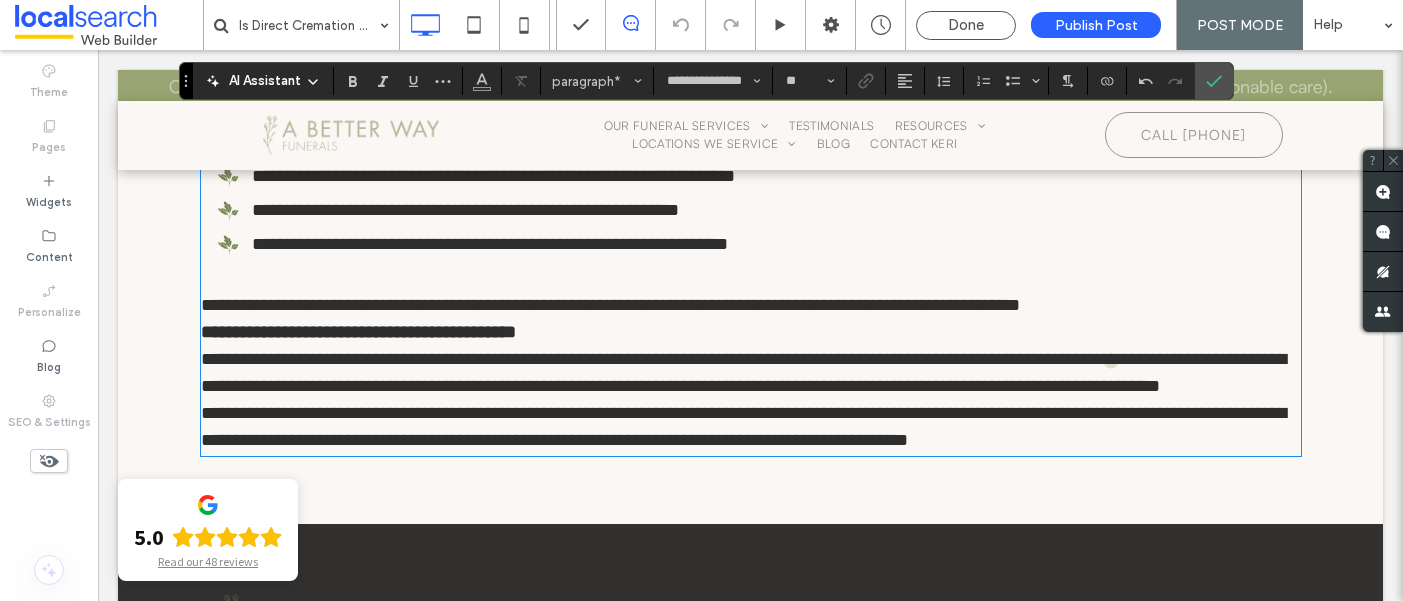 click on "**********" at bounding box center (751, 305) 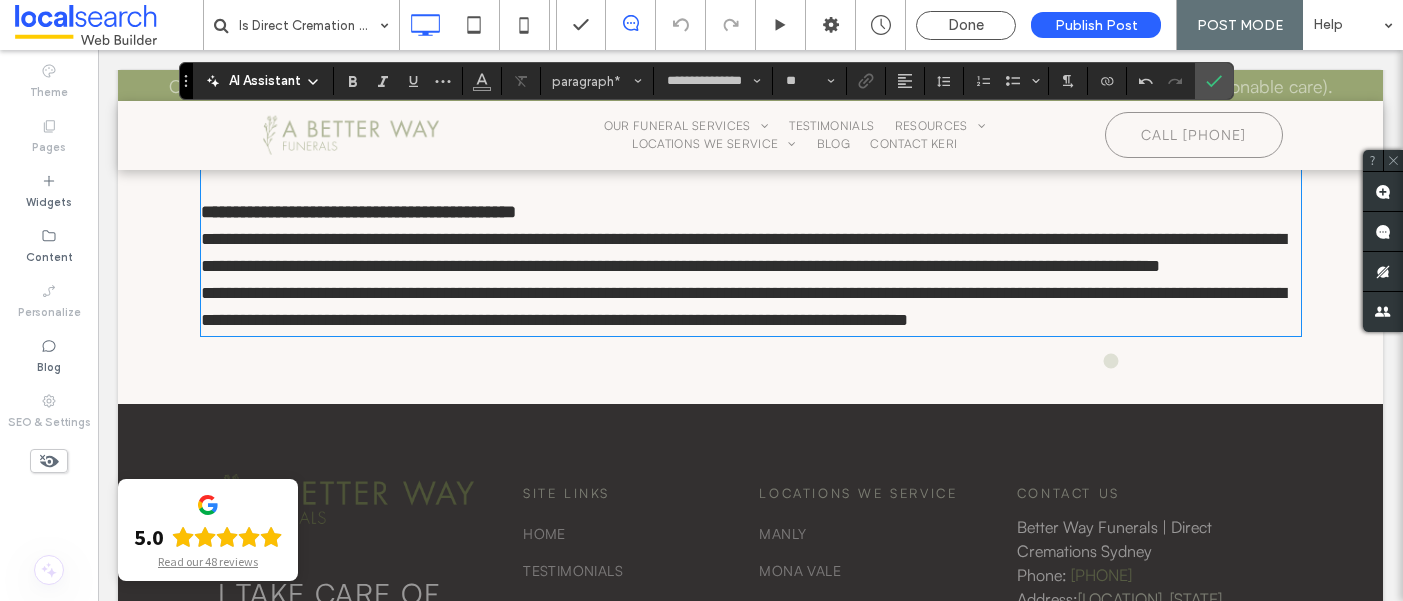 scroll, scrollTop: 4168, scrollLeft: 0, axis: vertical 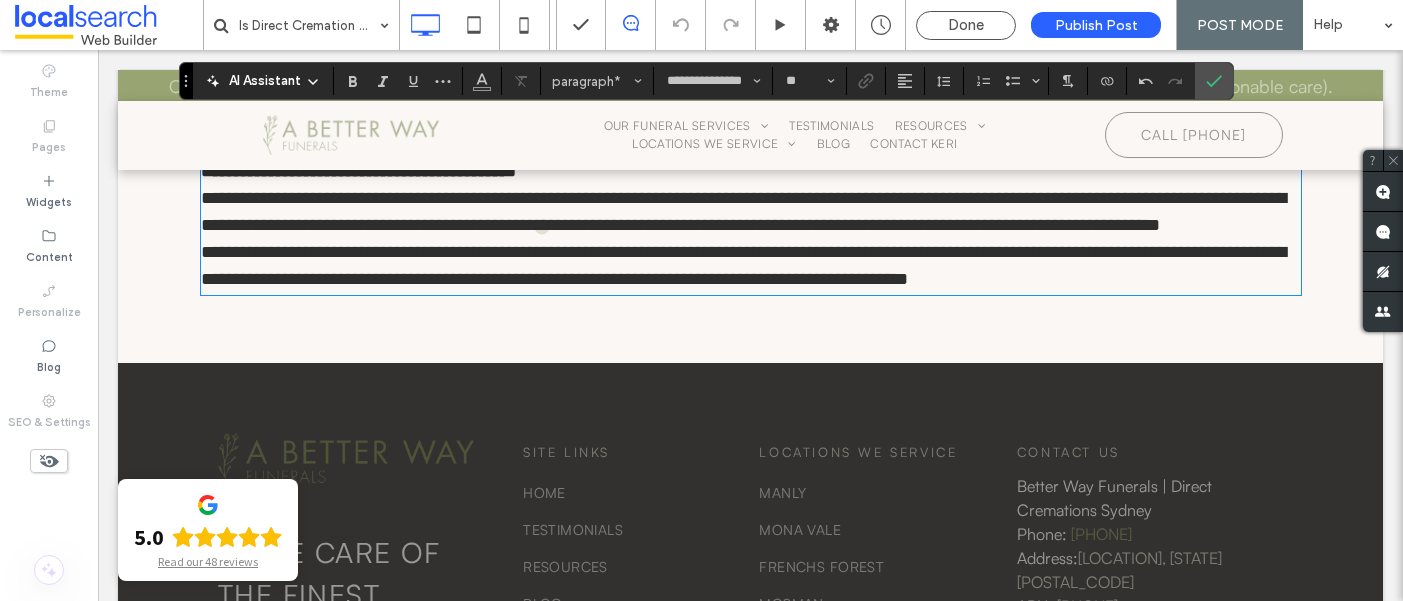 click on "**********" at bounding box center [358, 171] 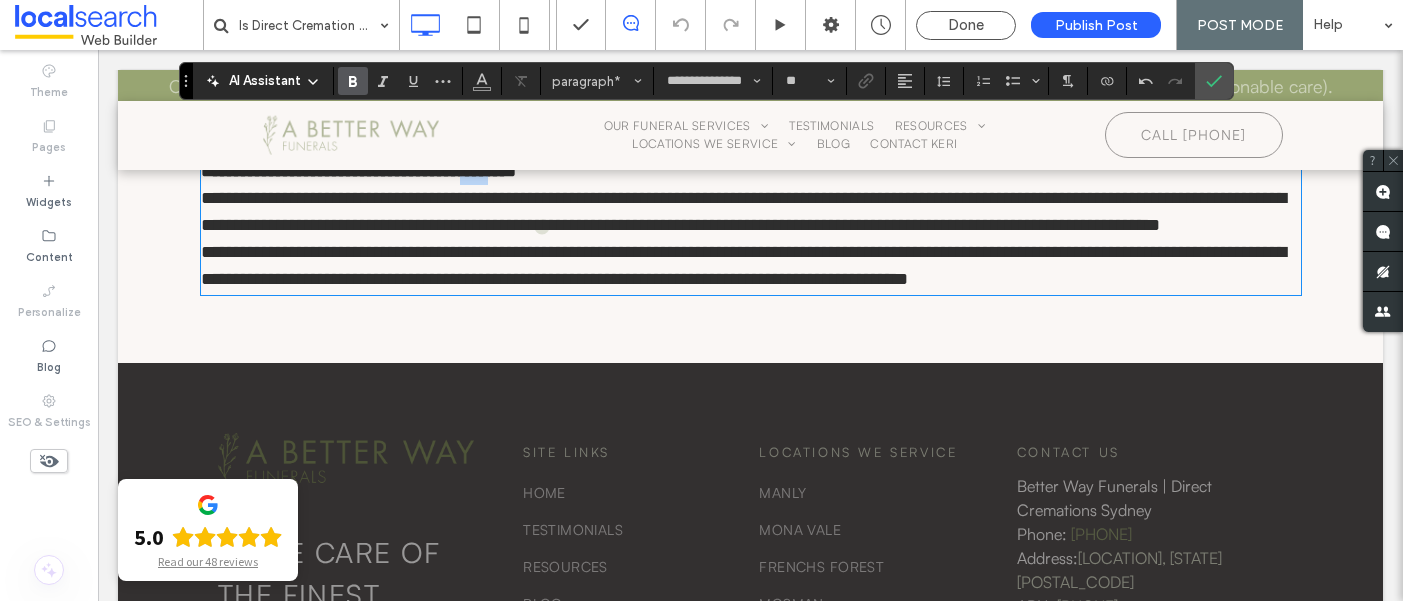 click on "**********" at bounding box center [358, 171] 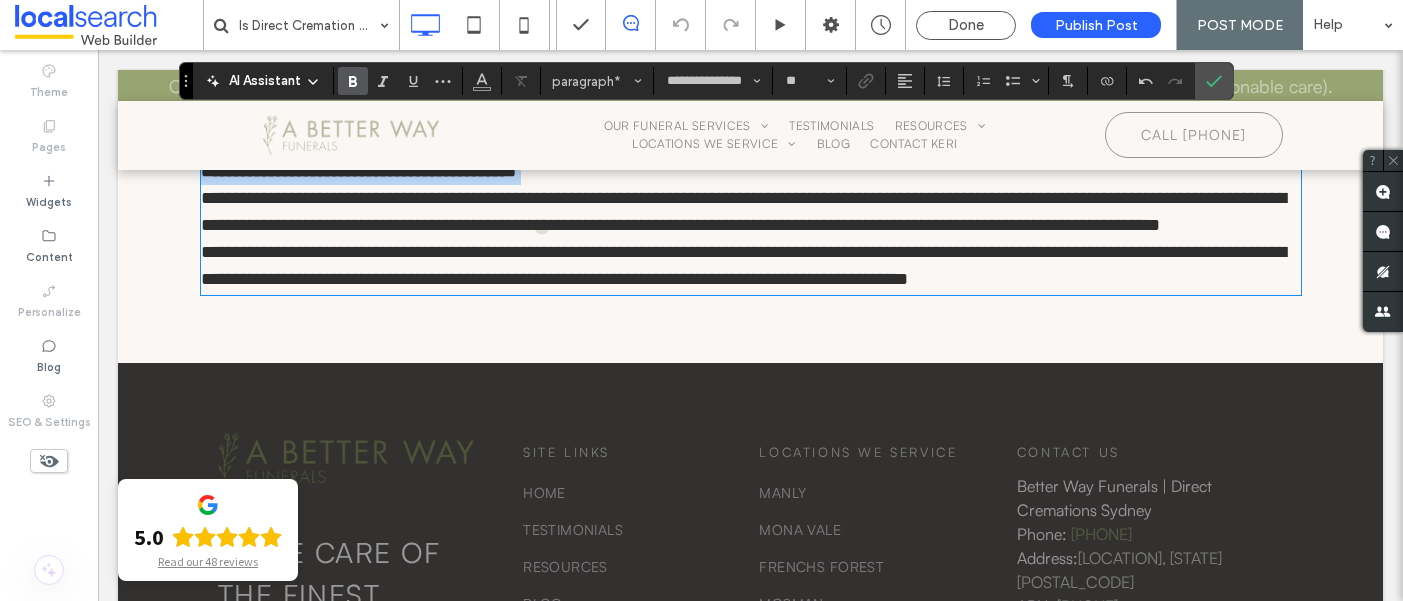 click on "**********" at bounding box center (358, 171) 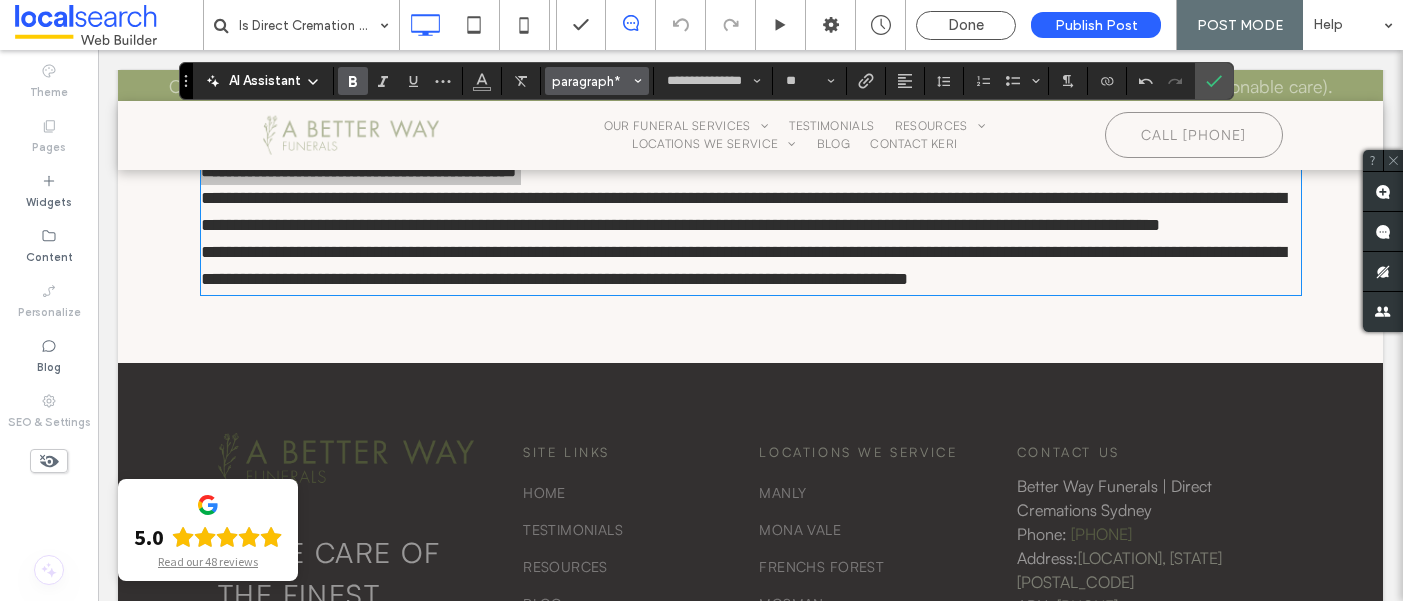 click on "paragraph*" at bounding box center [591, 81] 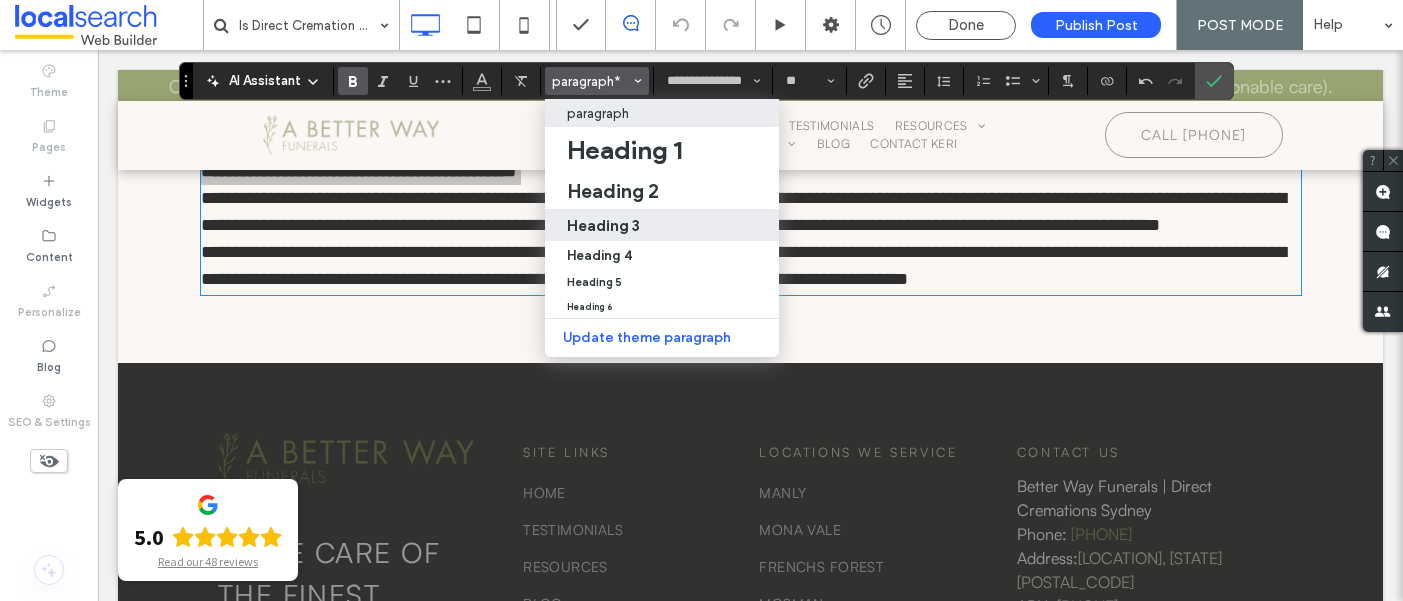 click on "Heading 3" at bounding box center [603, 225] 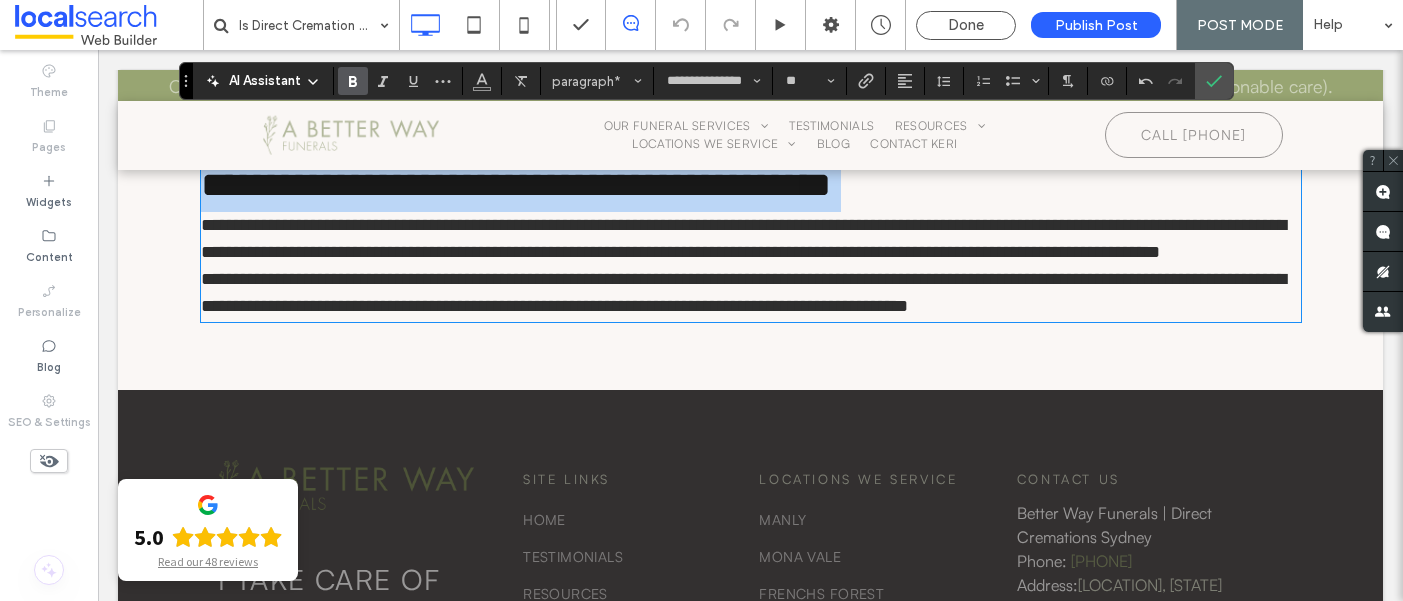 type on "**********" 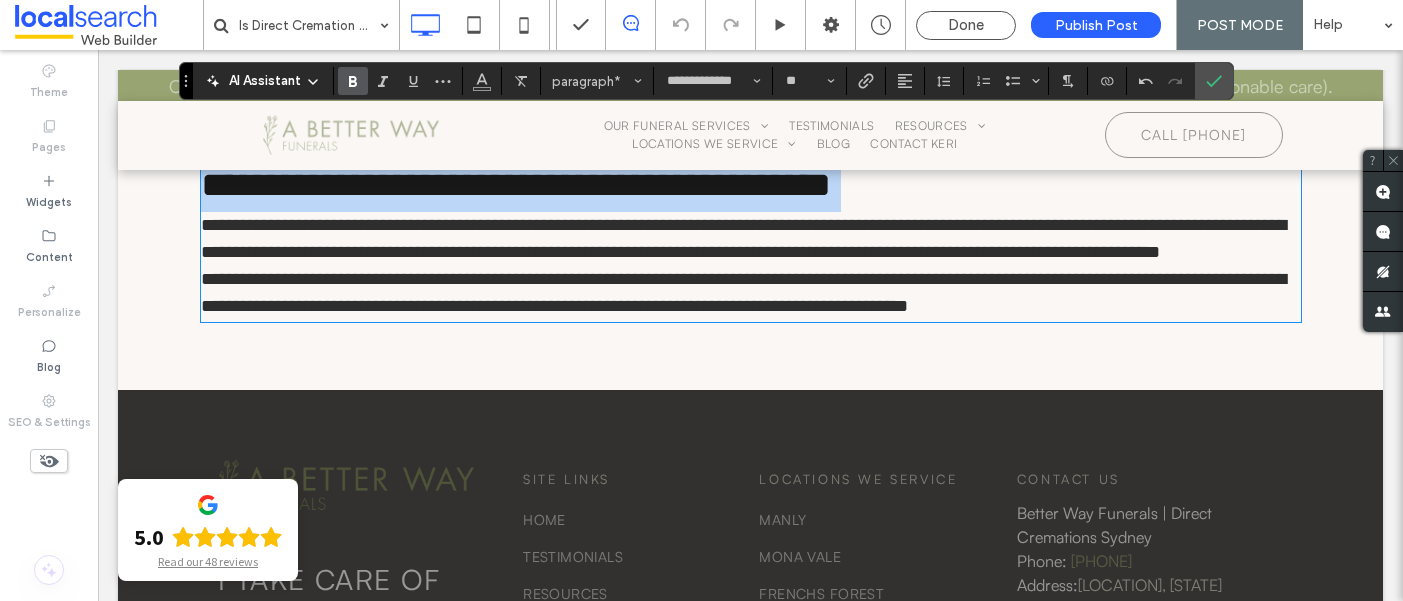 type on "**" 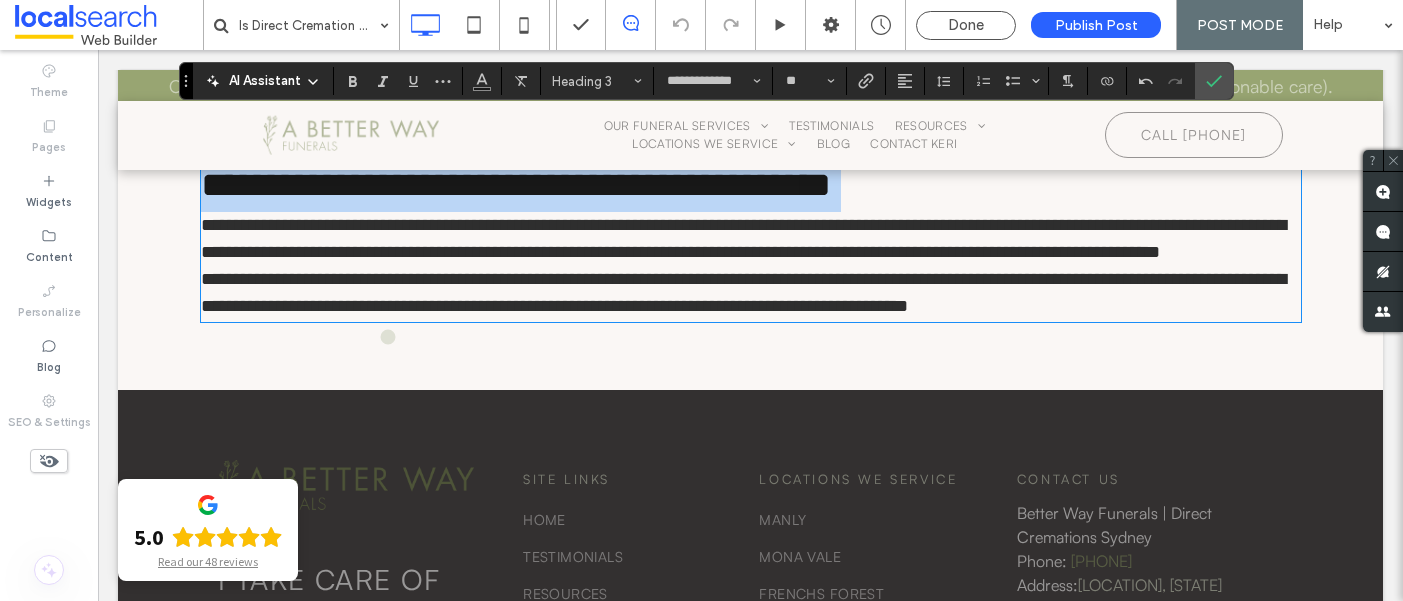 type on "**********" 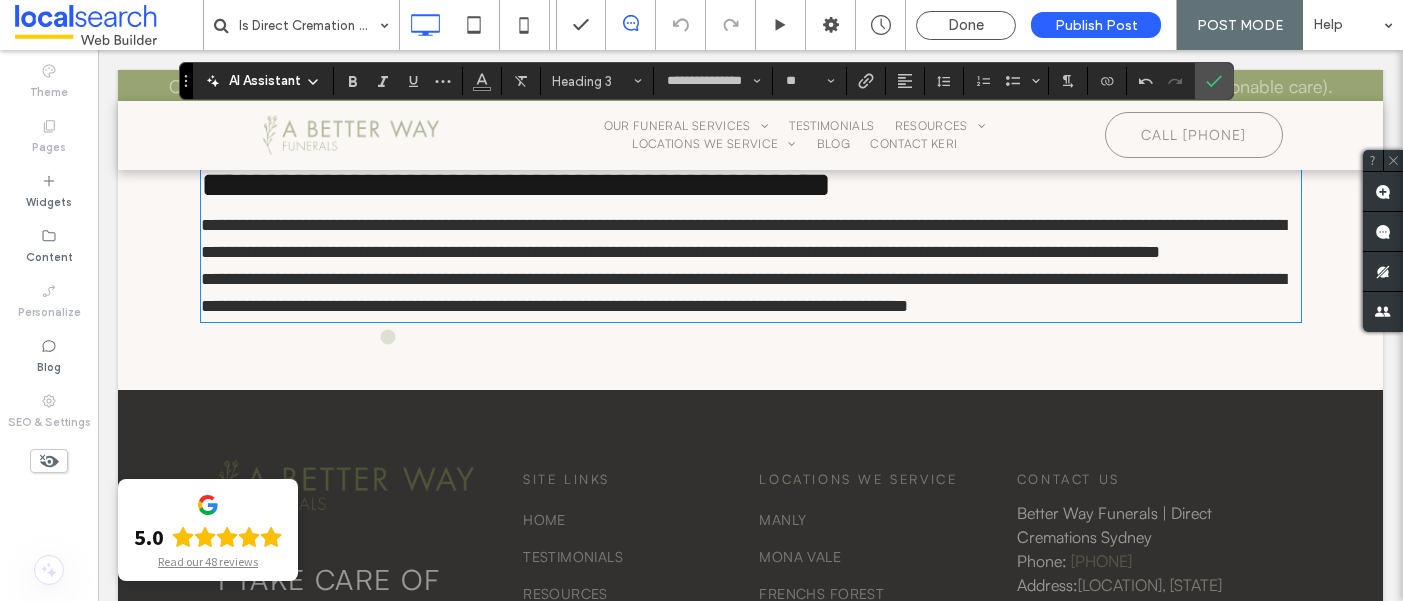 click on "**********" at bounding box center [751, 239] 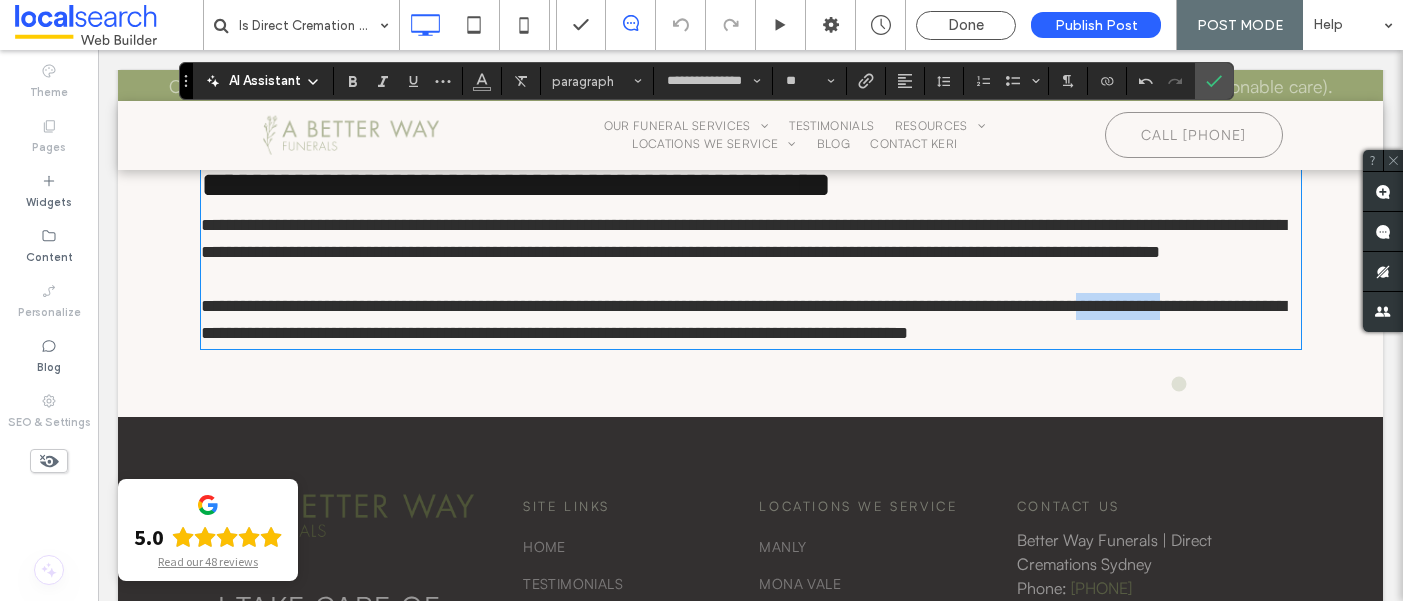 drag, startPoint x: 1278, startPoint y: 387, endPoint x: 1176, endPoint y: 384, distance: 102.044106 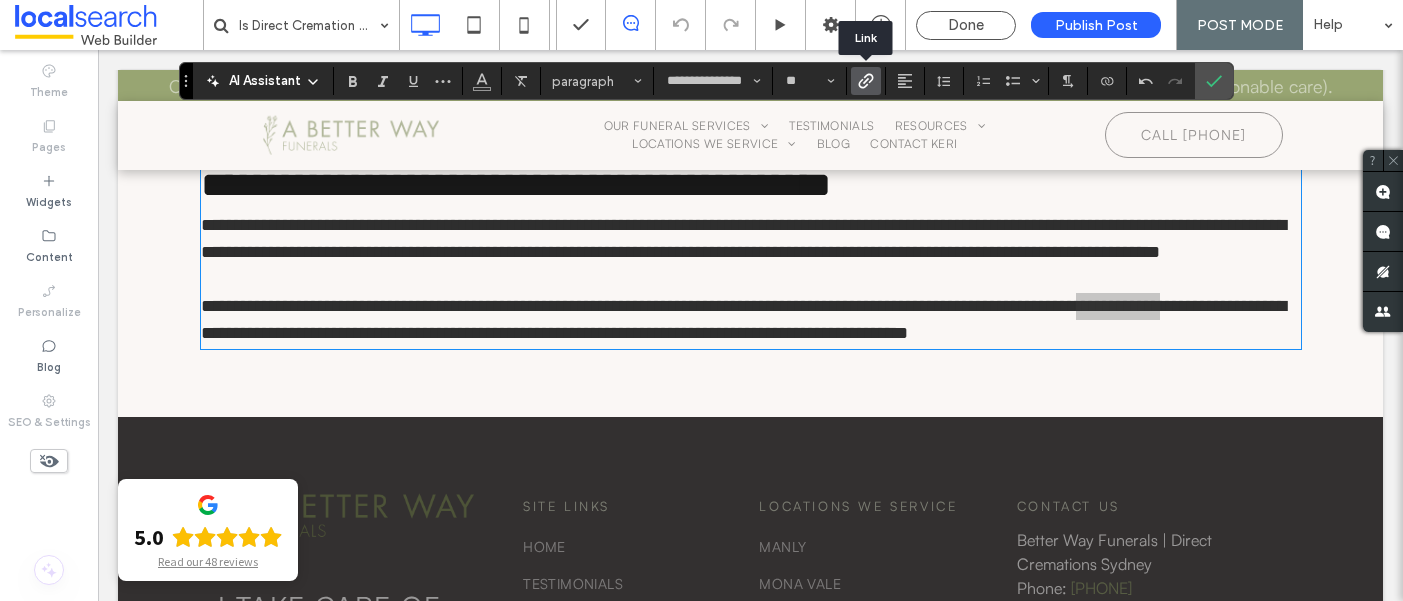 click 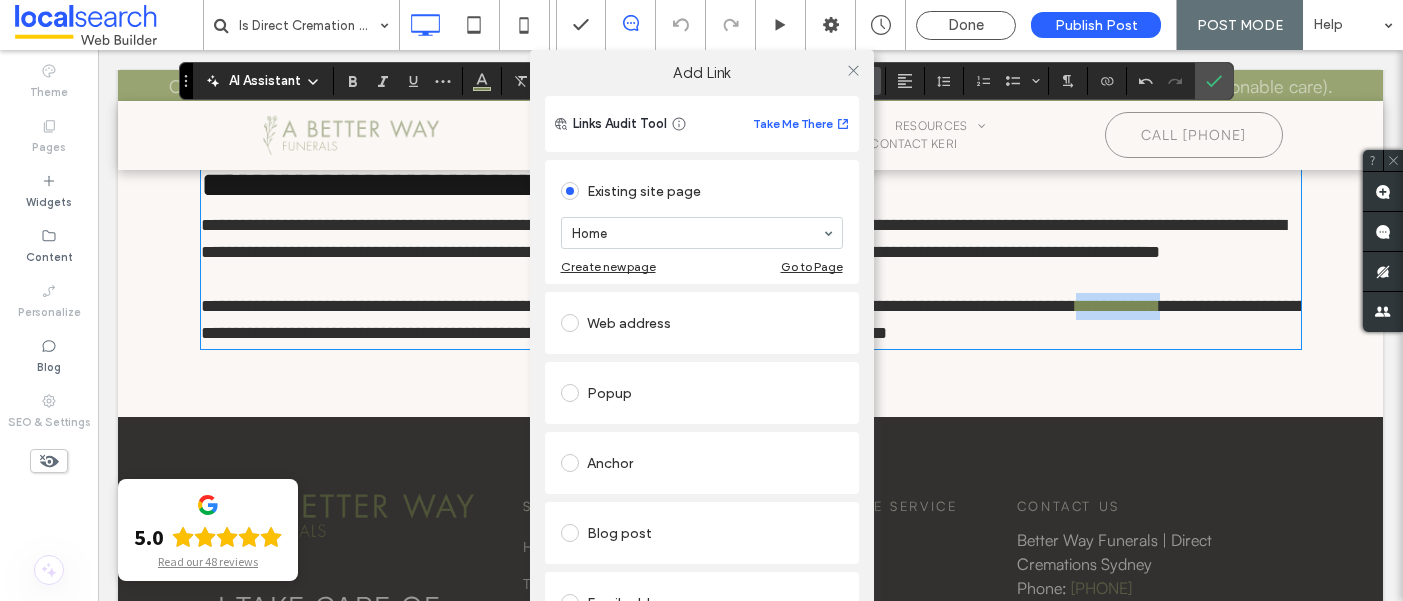 scroll, scrollTop: 17, scrollLeft: 0, axis: vertical 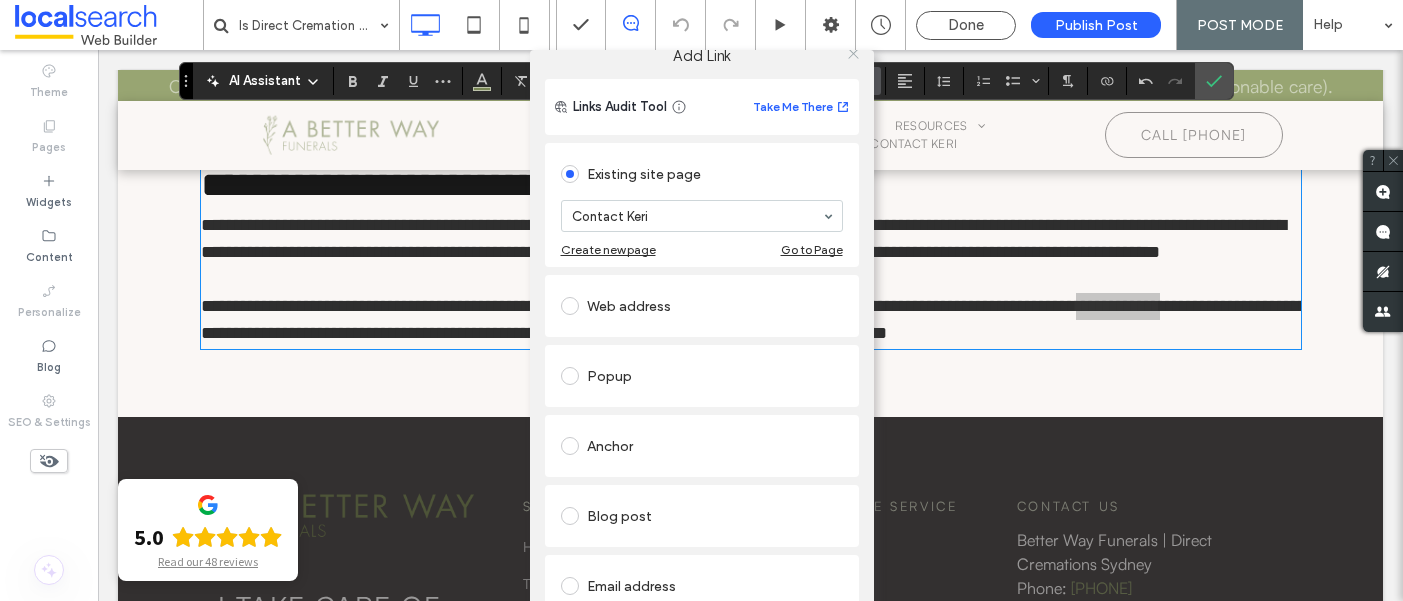 click 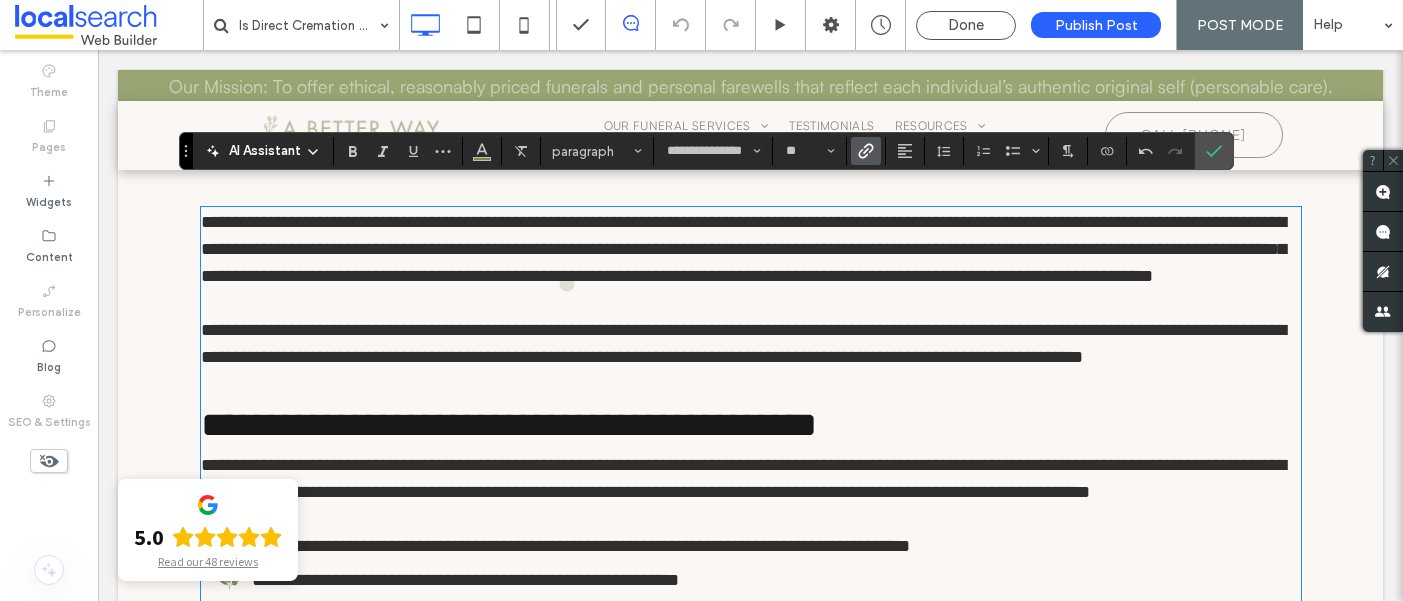 scroll, scrollTop: 1111, scrollLeft: 0, axis: vertical 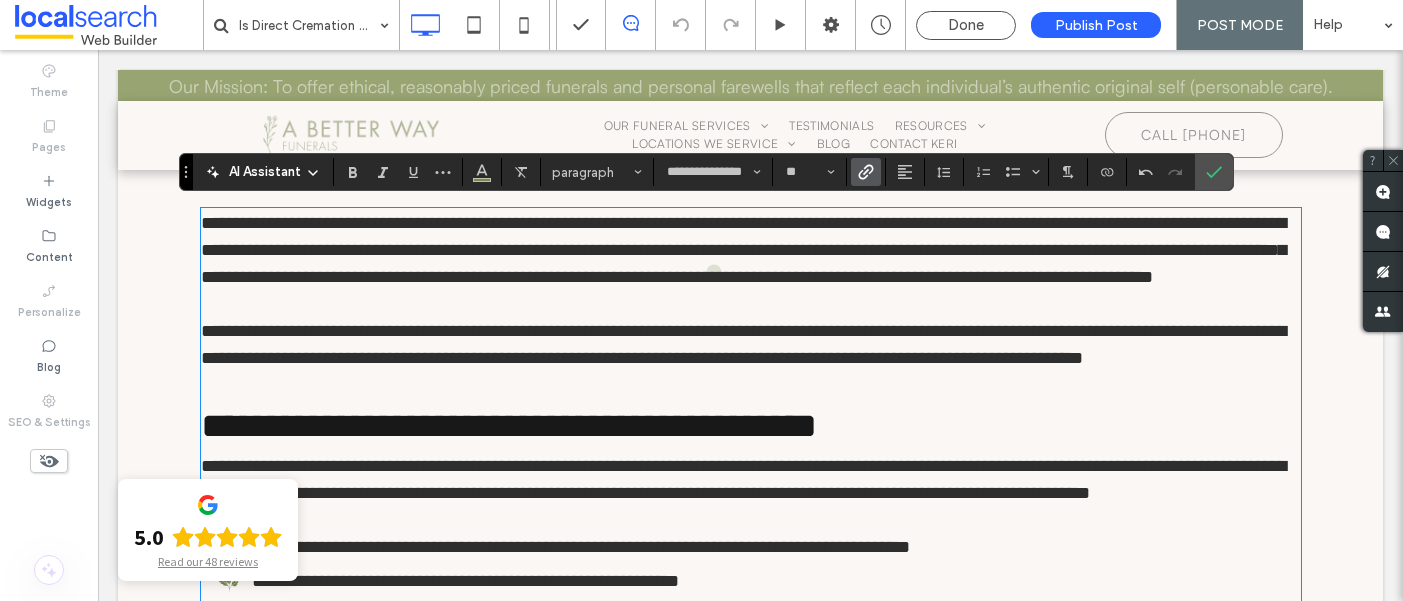 click on "**********" at bounding box center (743, 250) 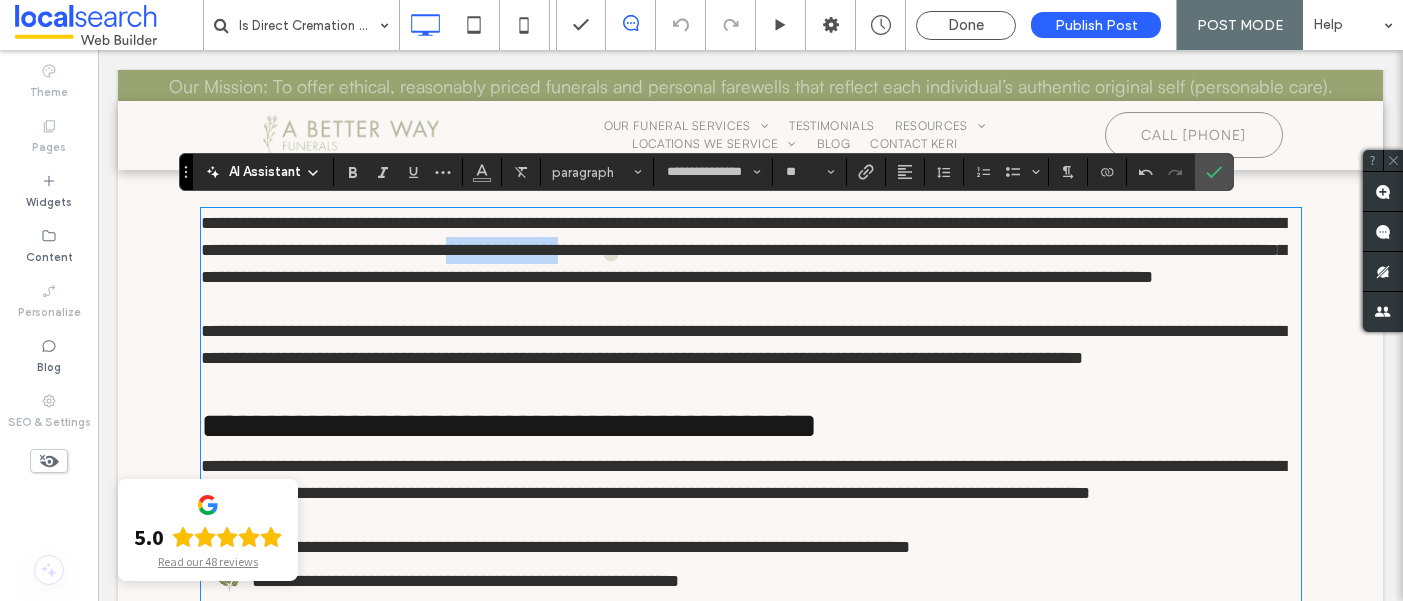 drag, startPoint x: 738, startPoint y: 260, endPoint x: 611, endPoint y: 254, distance: 127.141655 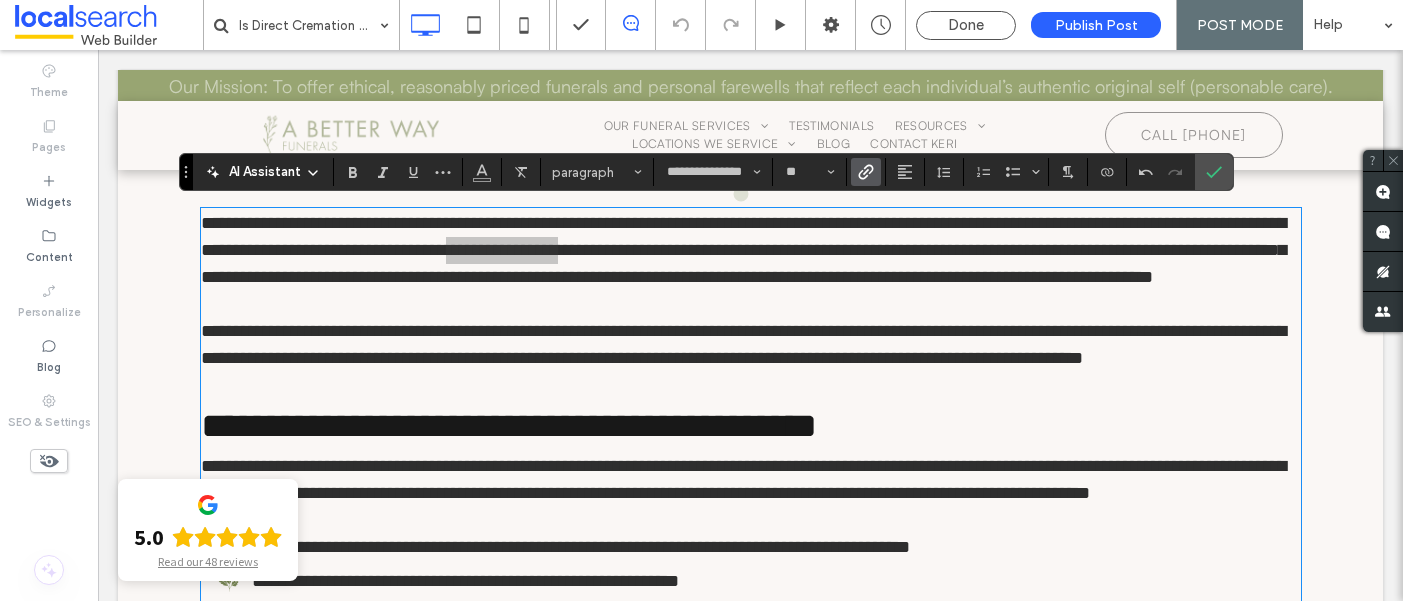 click 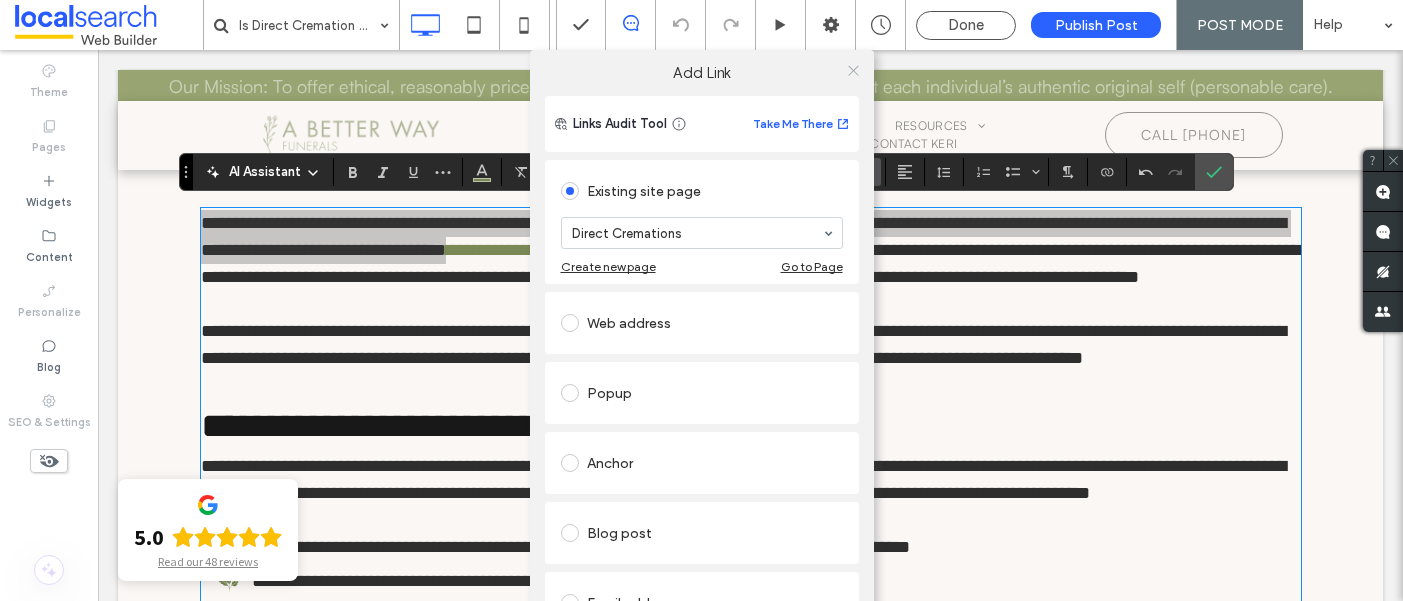 click 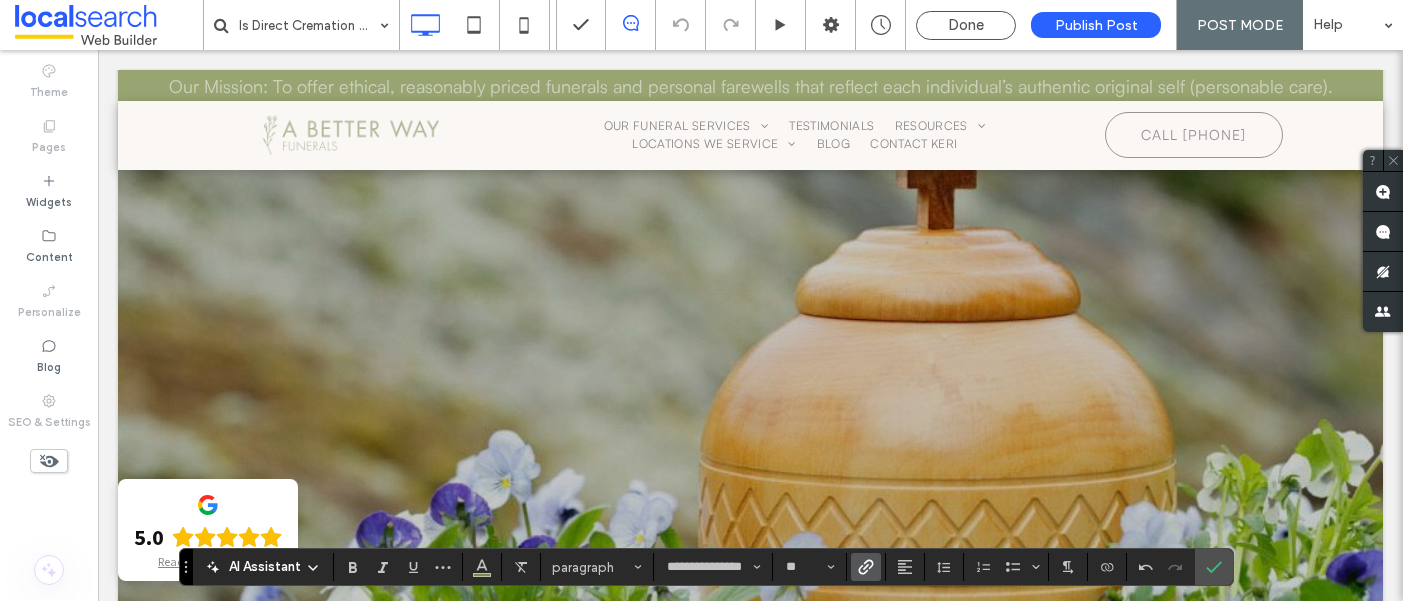 scroll, scrollTop: 702, scrollLeft: 0, axis: vertical 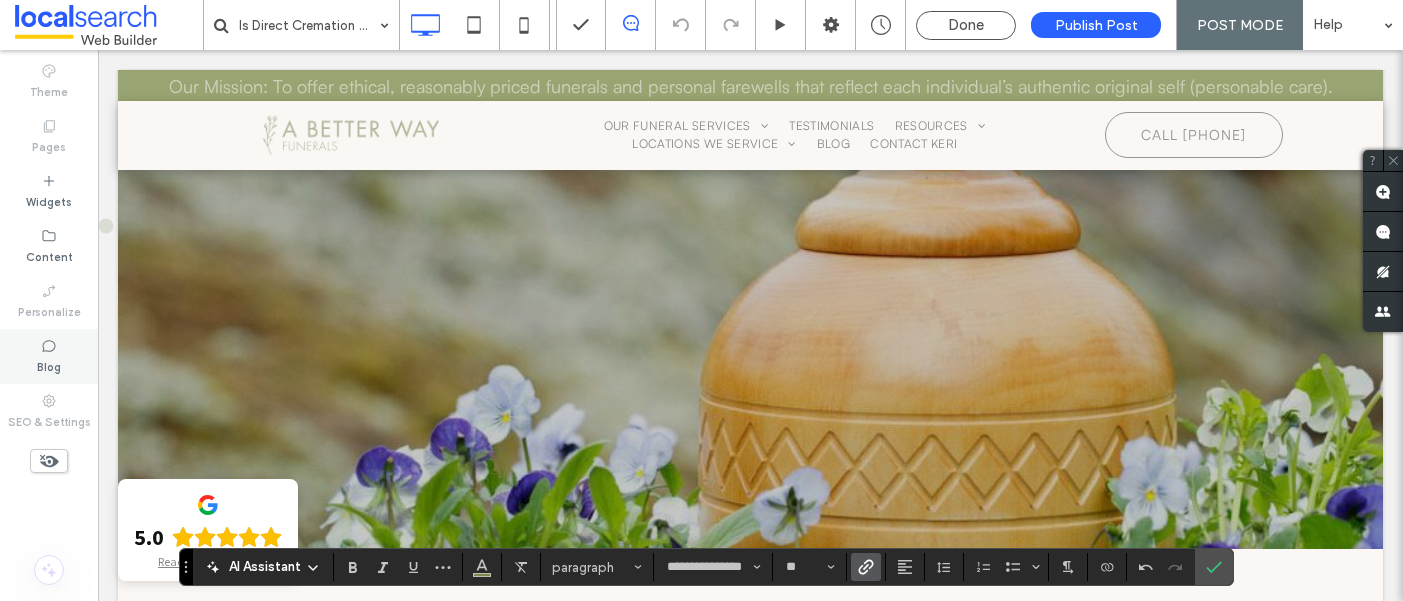 click on "Blog" at bounding box center [49, 356] 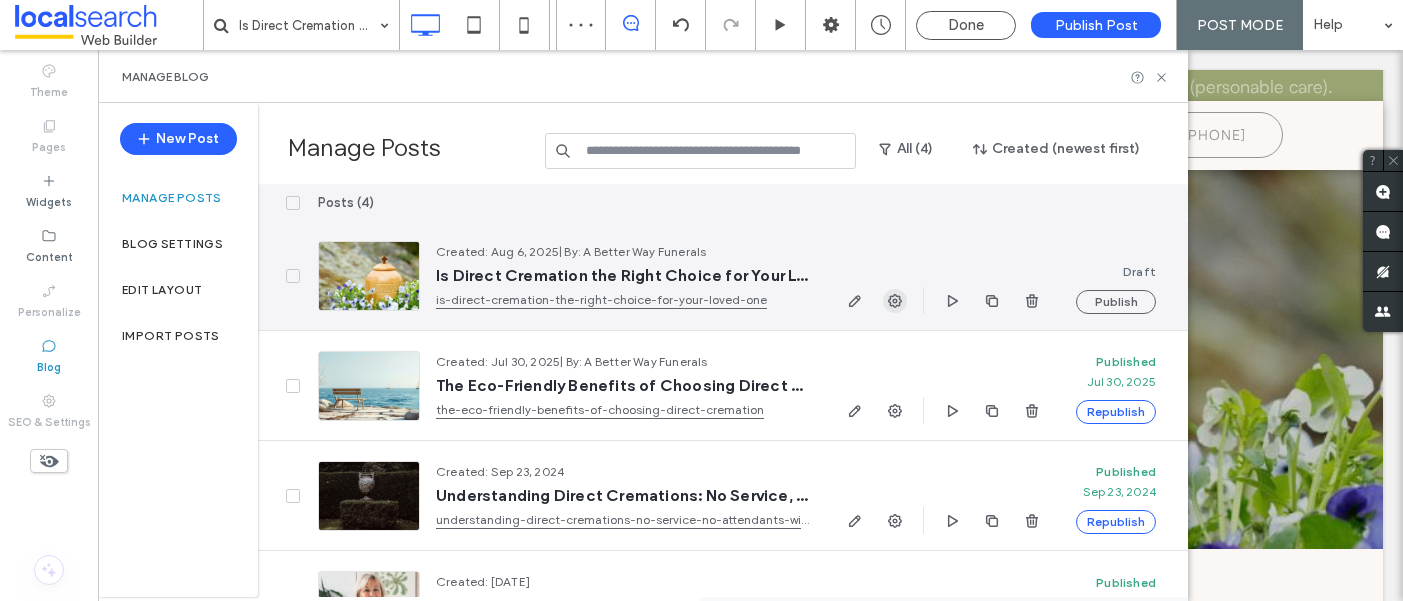 click 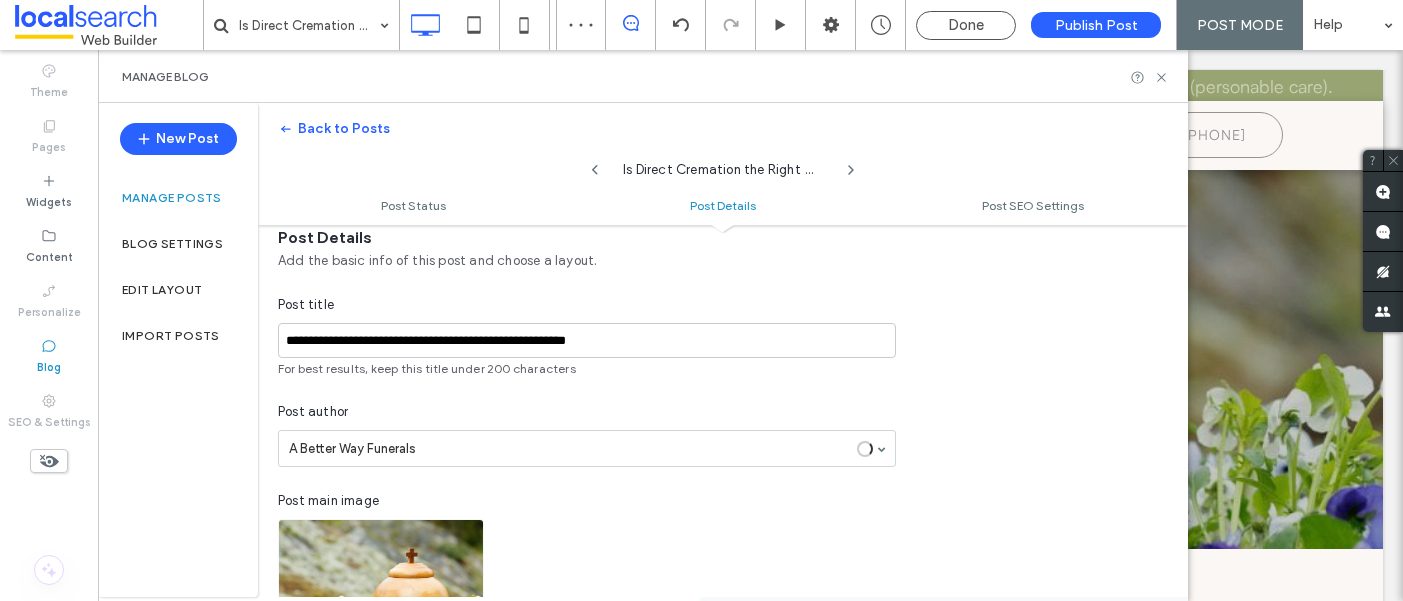 scroll, scrollTop: 452, scrollLeft: 0, axis: vertical 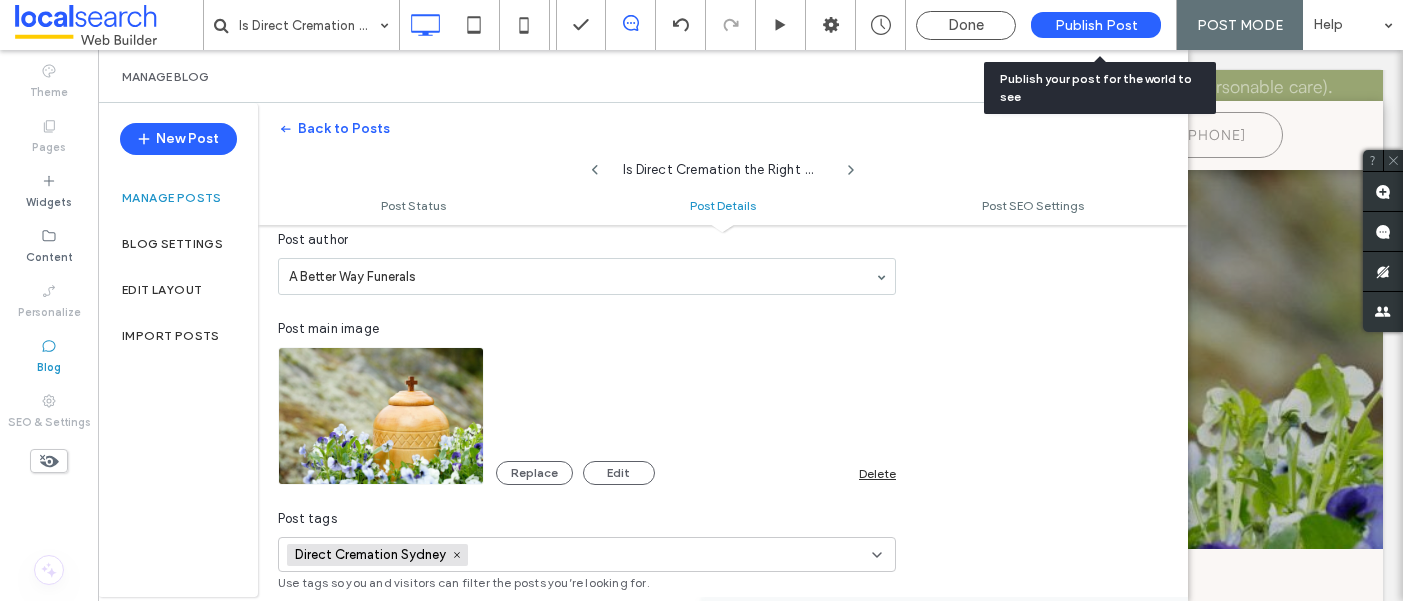 click on "Publish Post" at bounding box center (1096, 25) 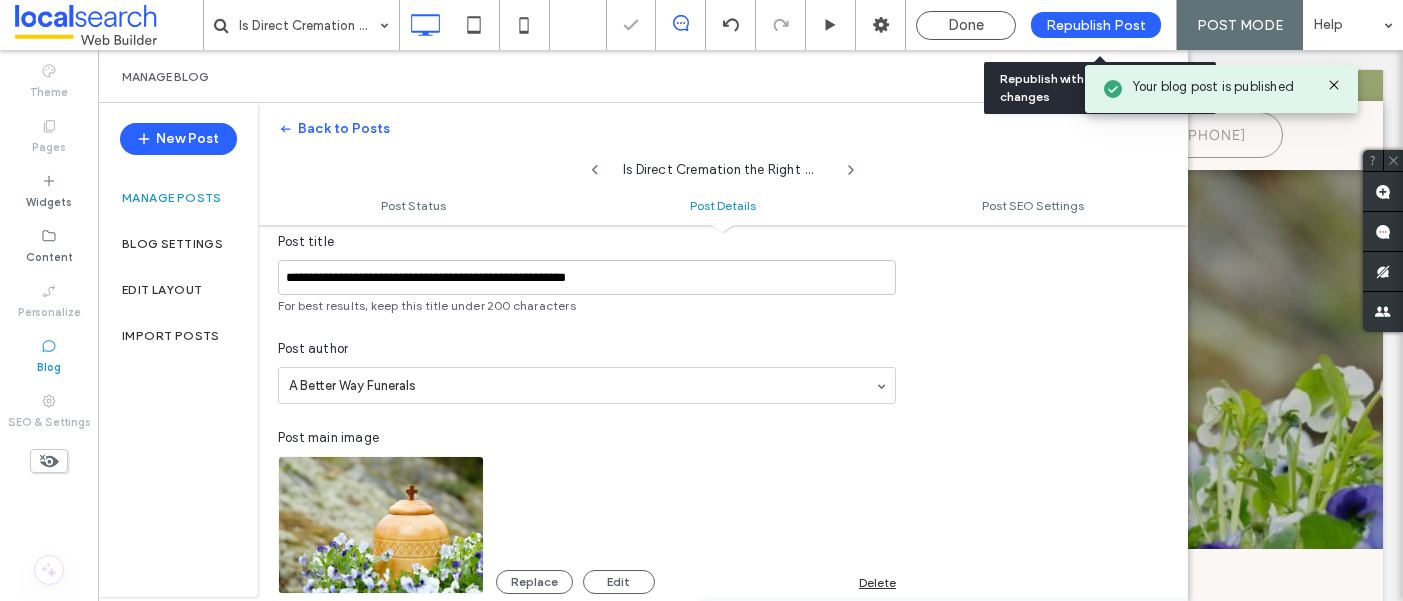 scroll, scrollTop: 561, scrollLeft: 0, axis: vertical 